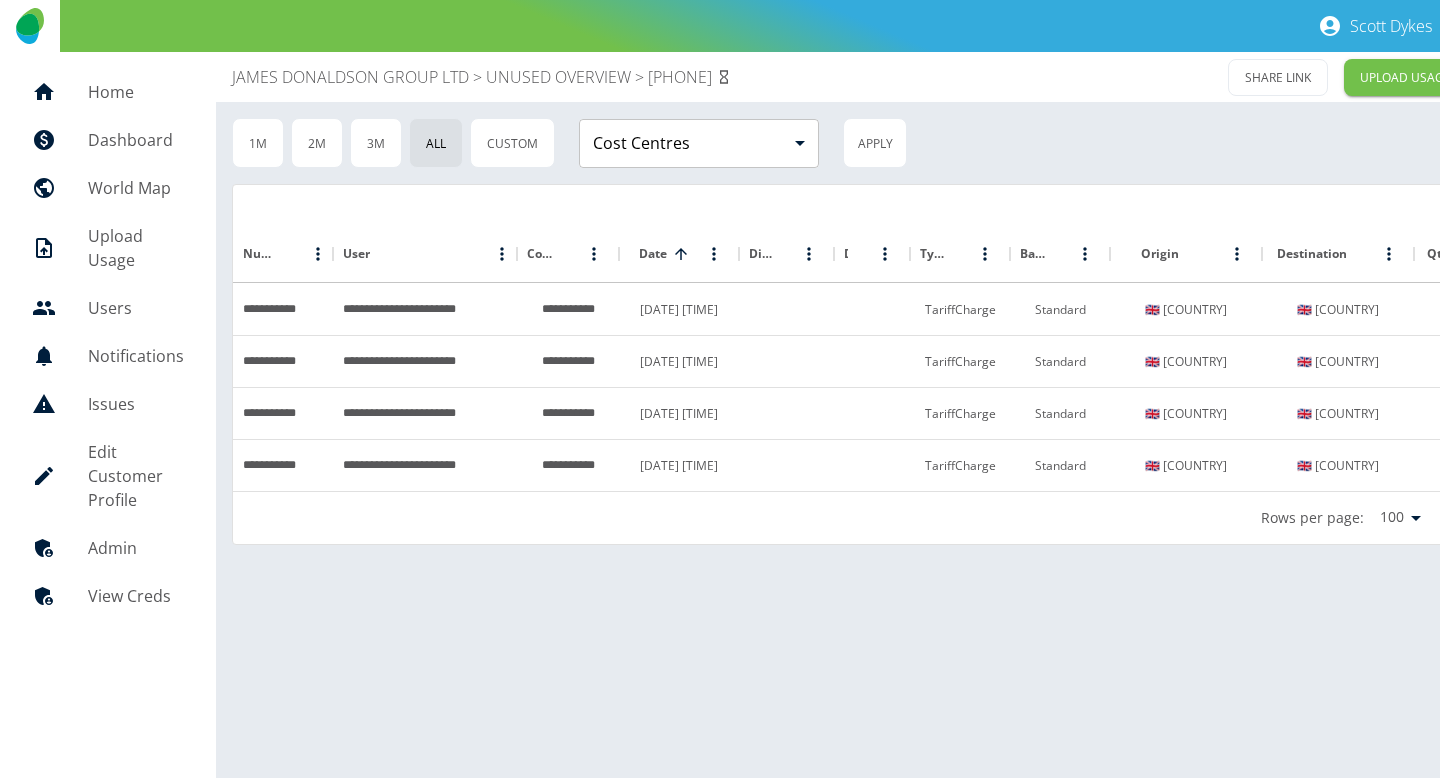 scroll, scrollTop: 0, scrollLeft: 189, axis: horizontal 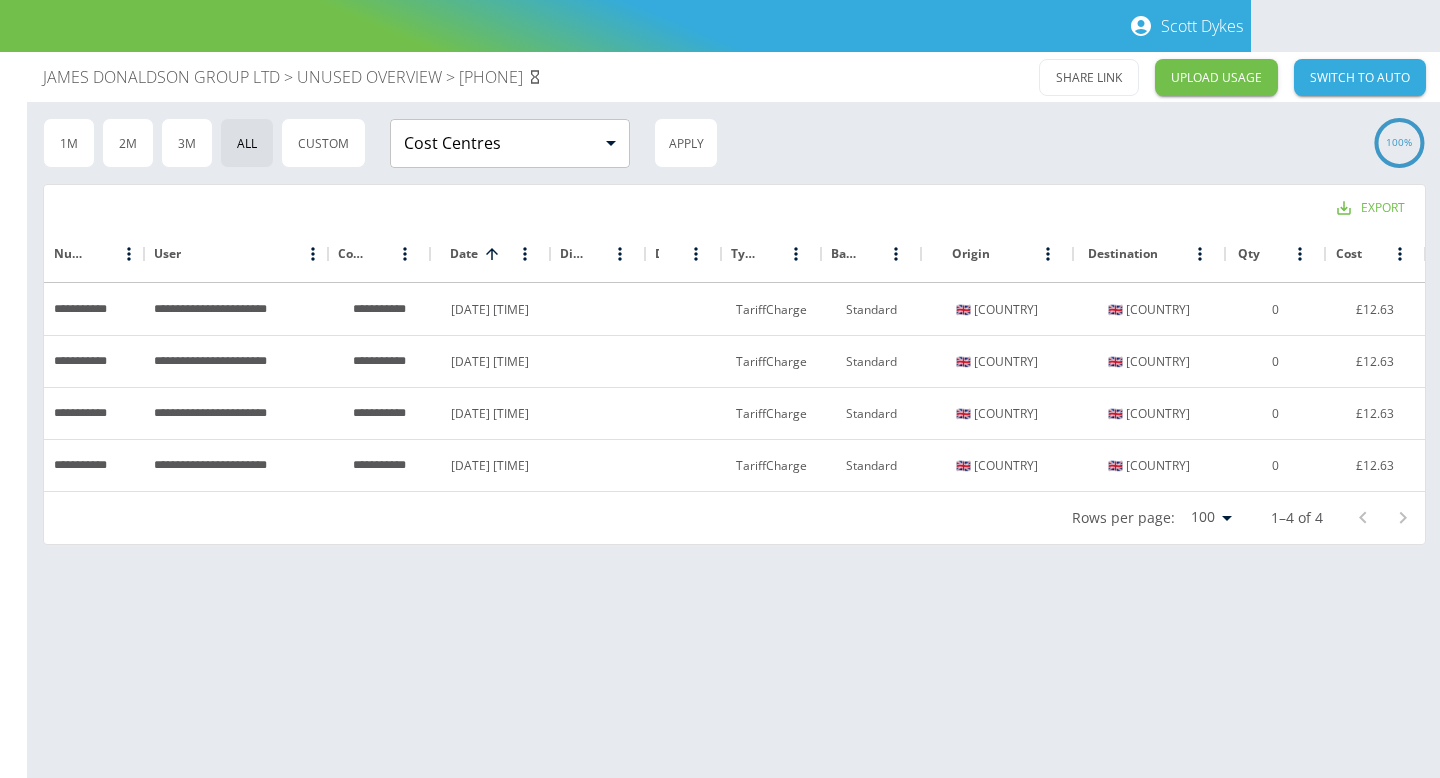 click on "JAMES DONALDSON GROUP LTD" at bounding box center [161, 77] 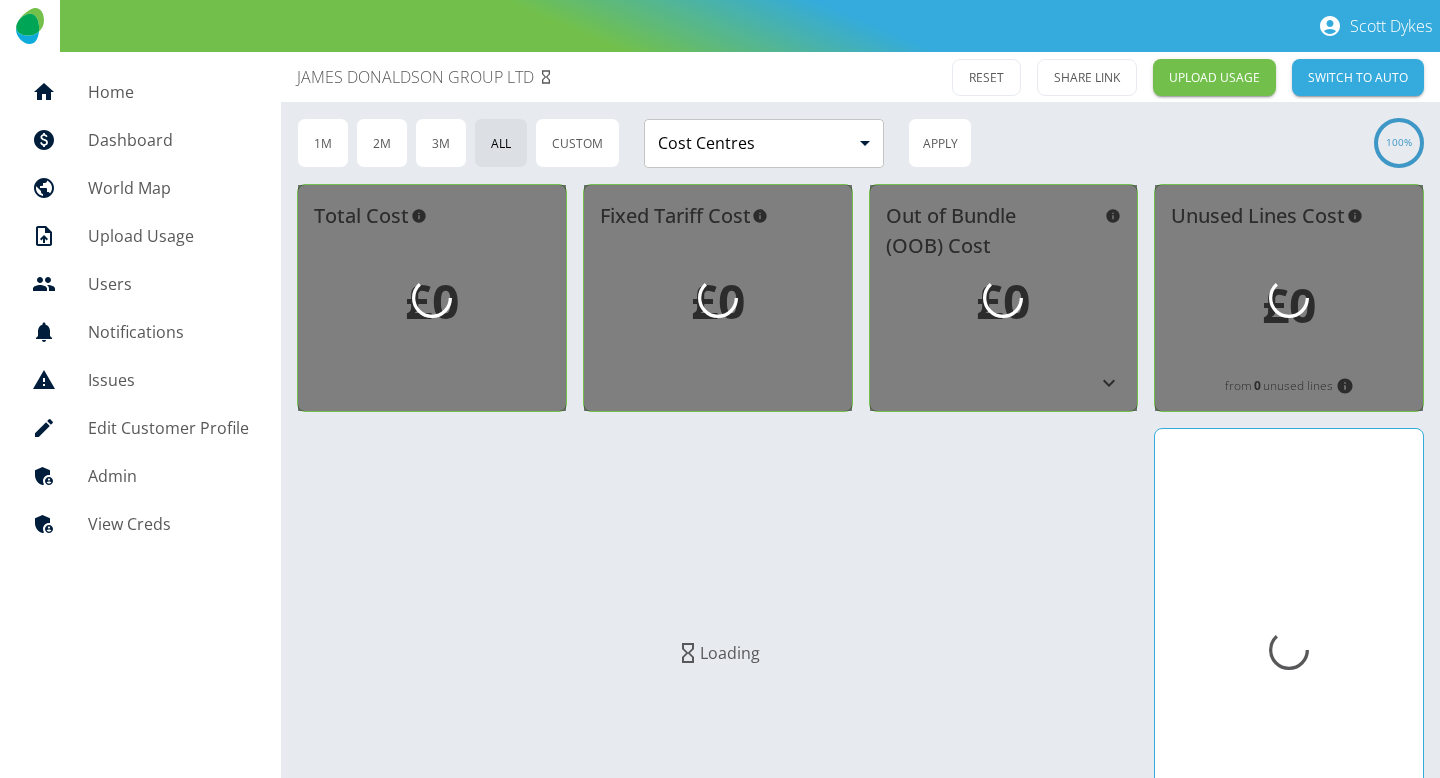 scroll, scrollTop: 0, scrollLeft: 0, axis: both 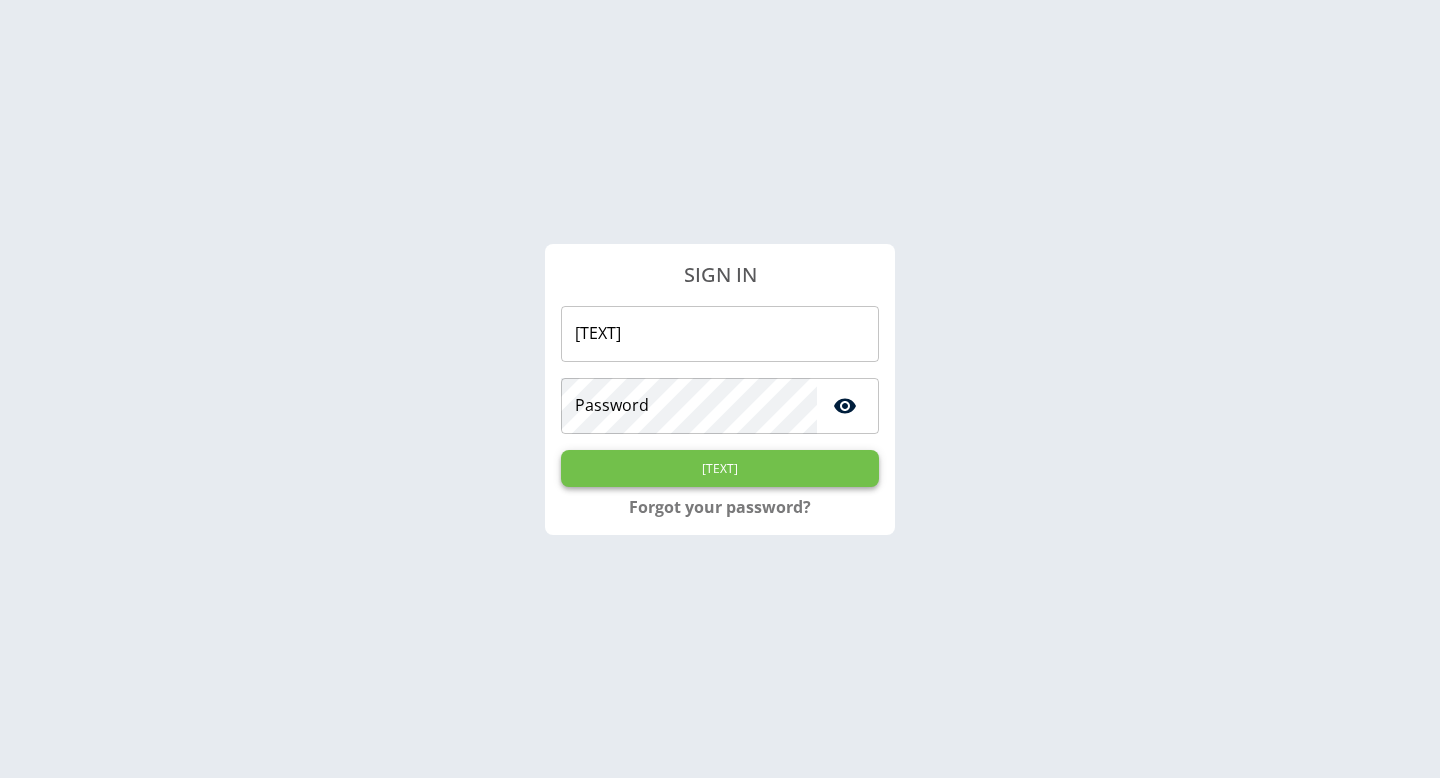 type on "**********" 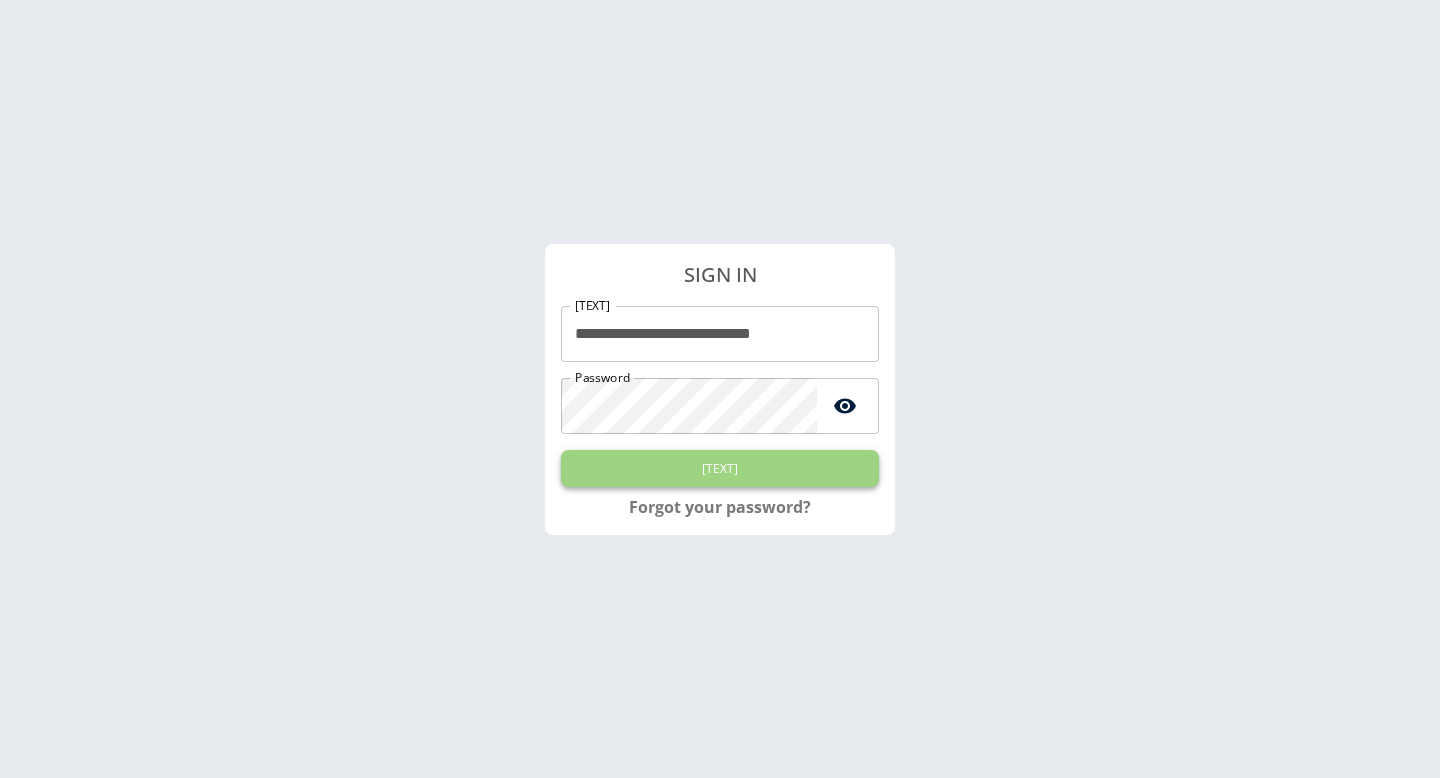click on "Login" at bounding box center [720, 468] 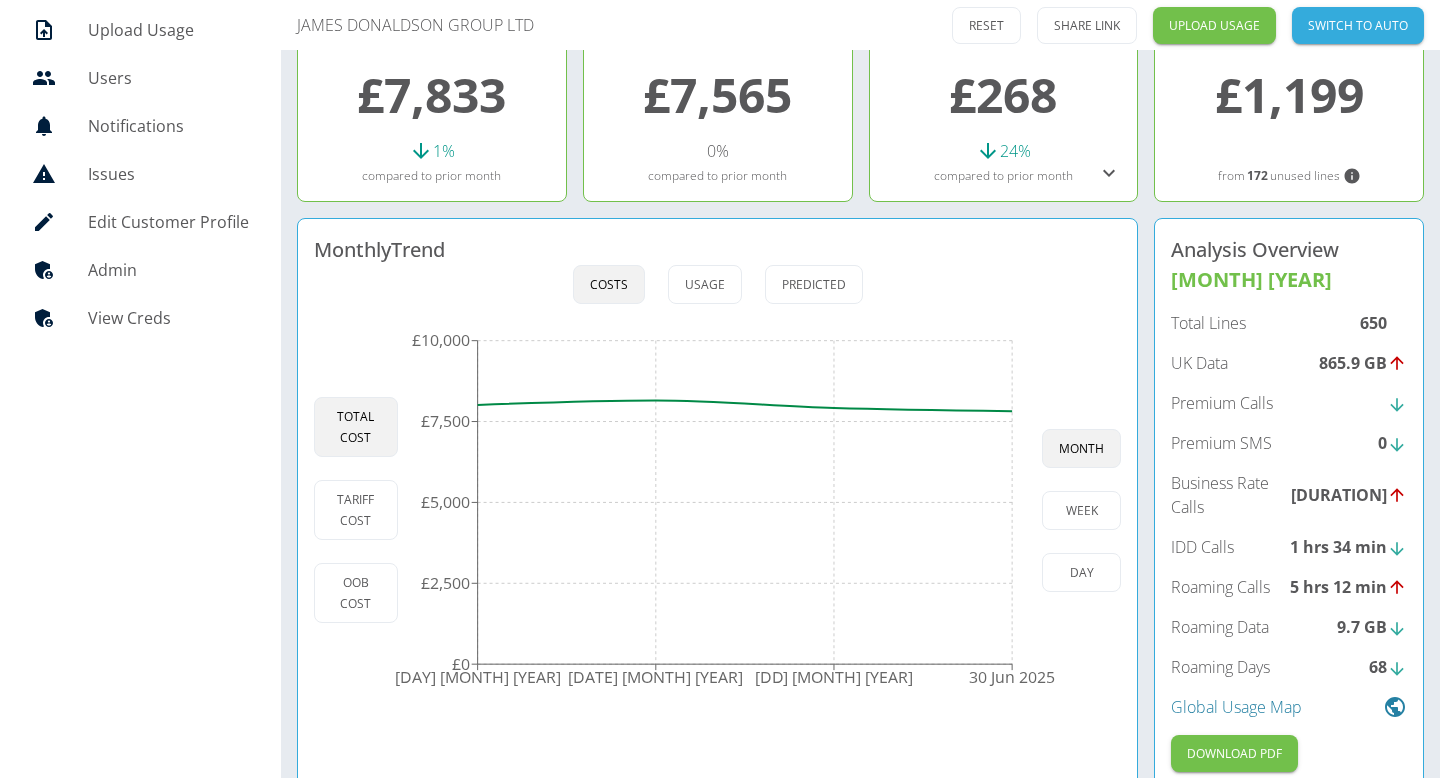 scroll, scrollTop: 0, scrollLeft: 0, axis: both 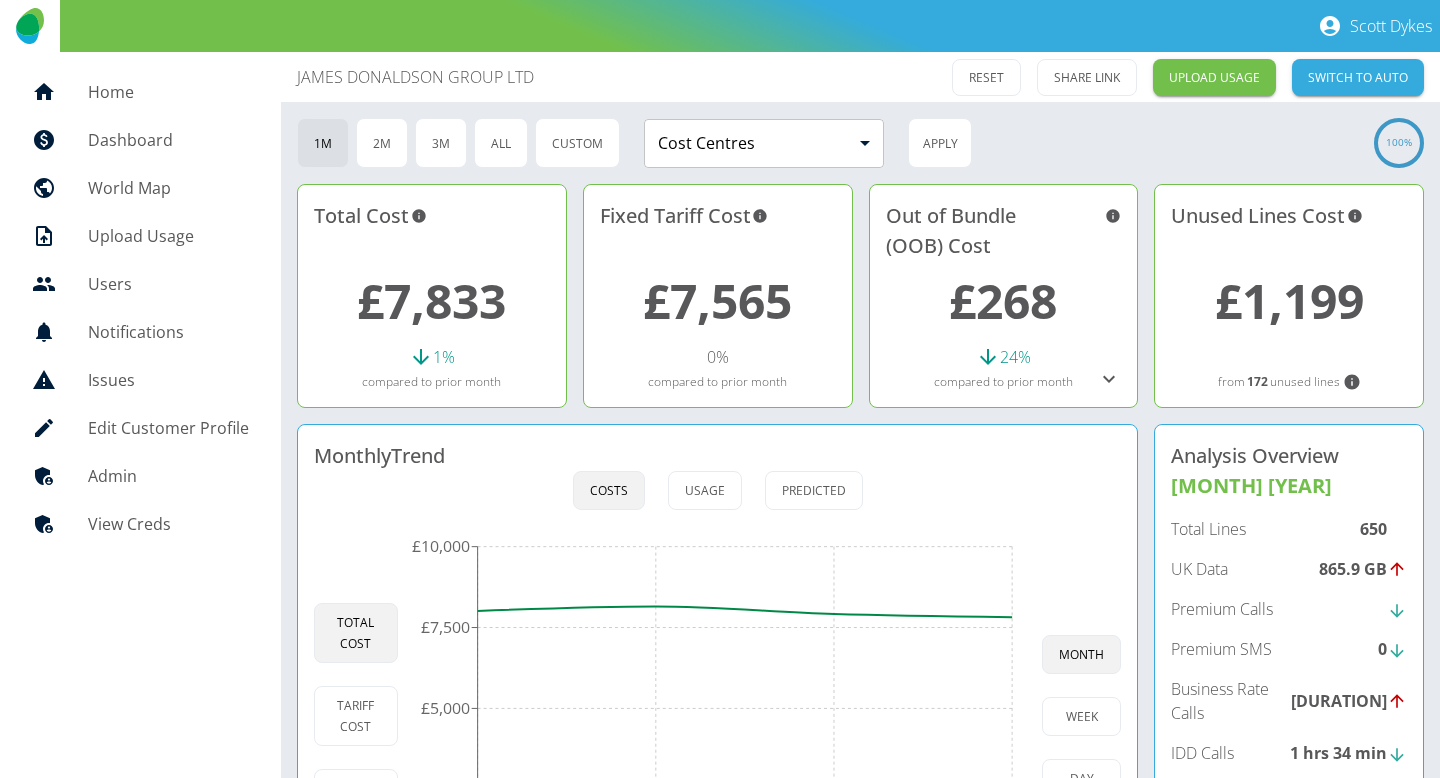 click on "Home" at bounding box center [168, 92] 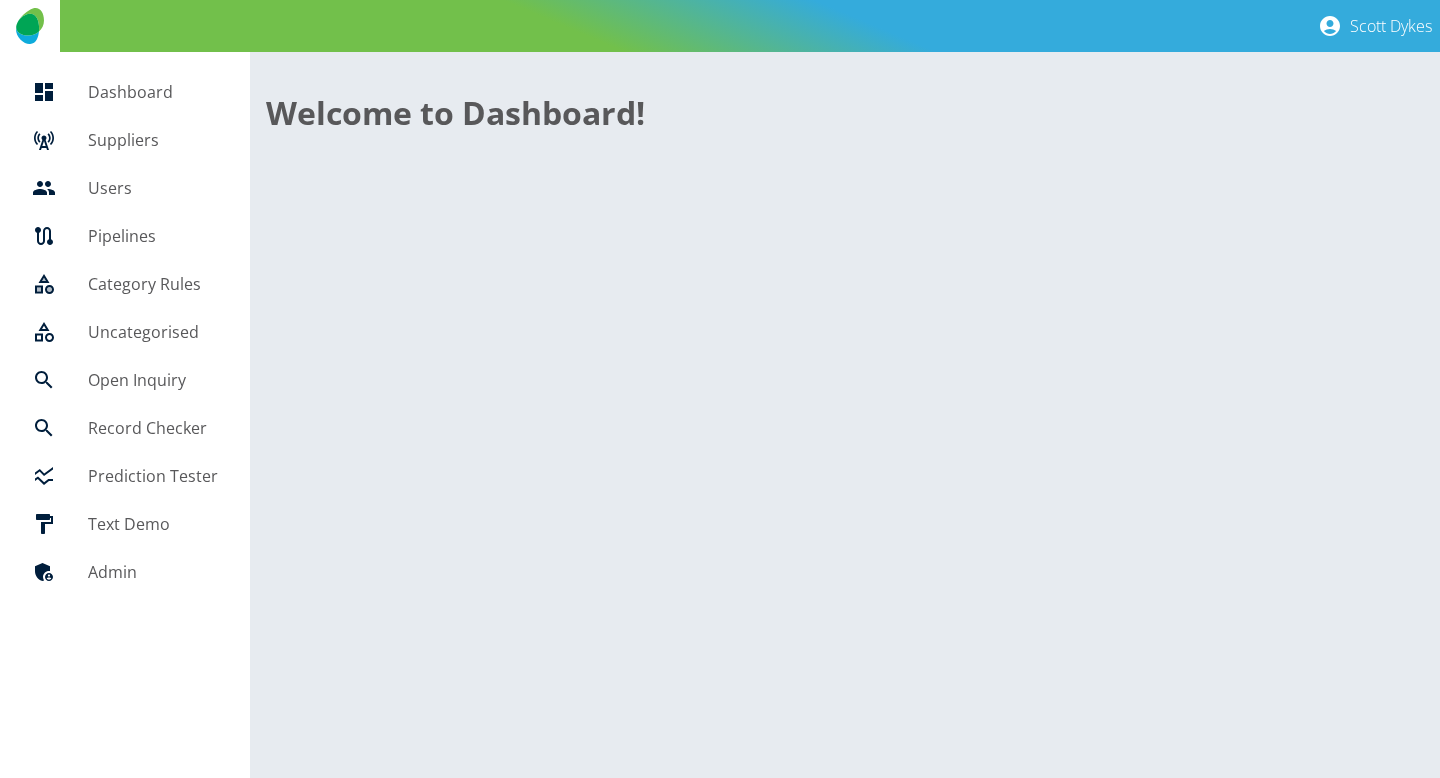 click on "Suppliers" at bounding box center (153, 140) 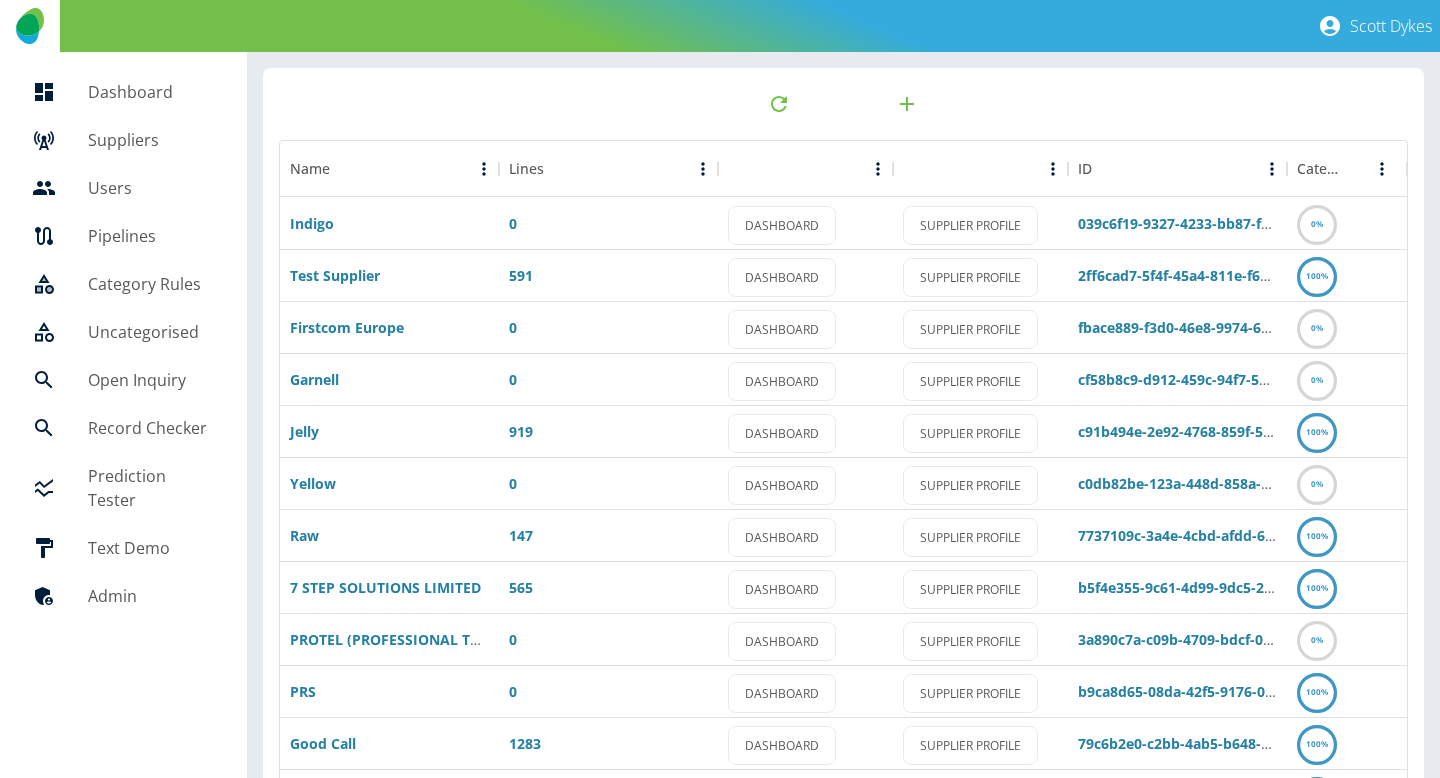 scroll, scrollTop: 285, scrollLeft: 0, axis: vertical 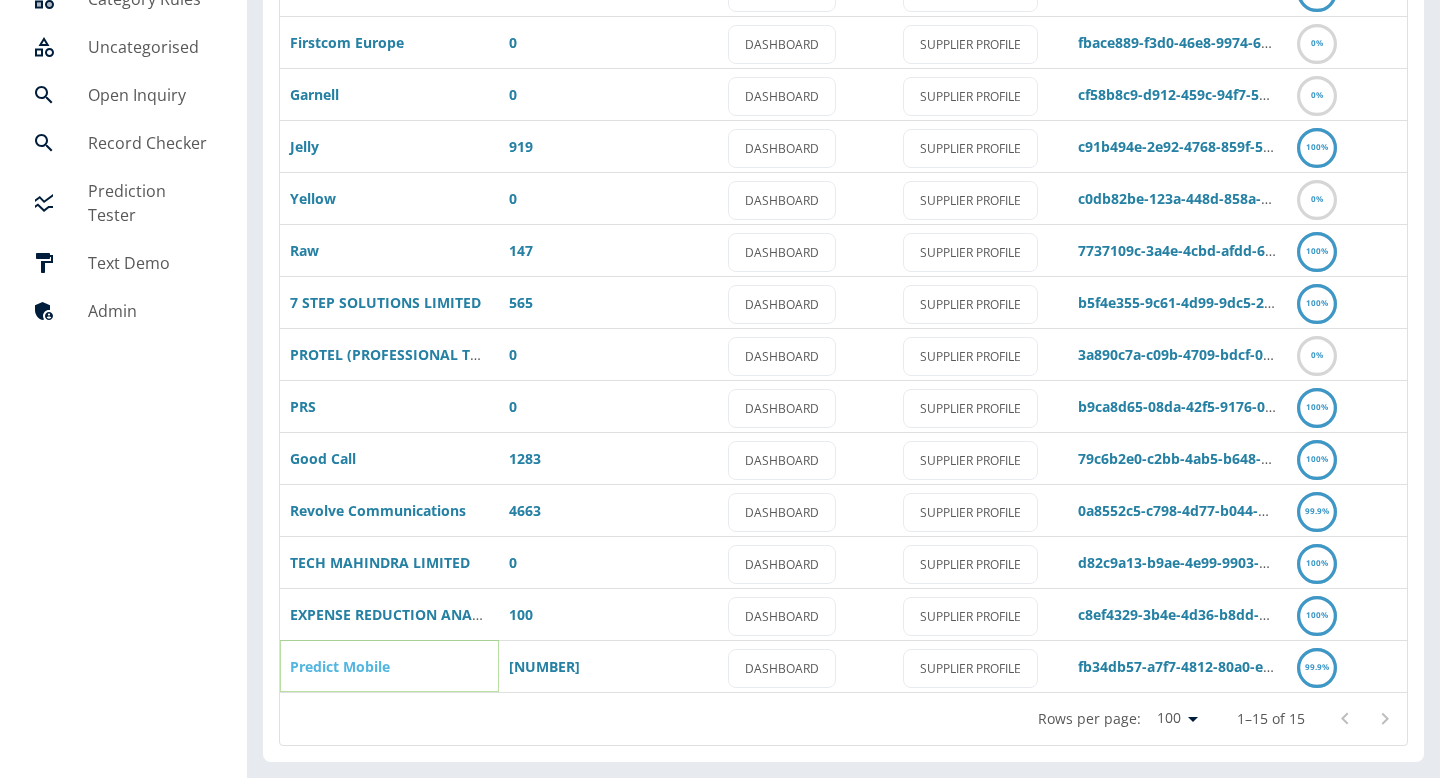 click on "Predict Mobile" at bounding box center [340, 666] 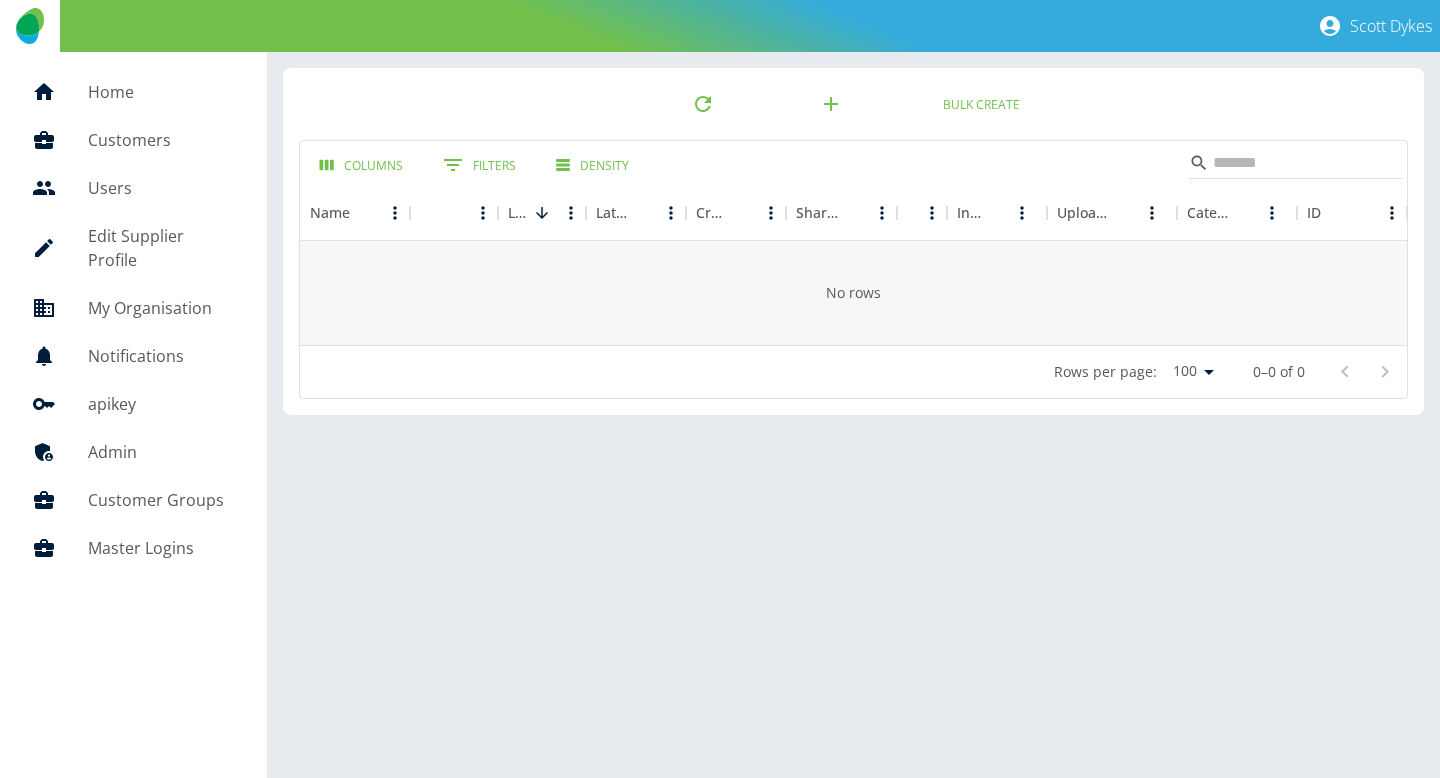 scroll, scrollTop: 0, scrollLeft: 0, axis: both 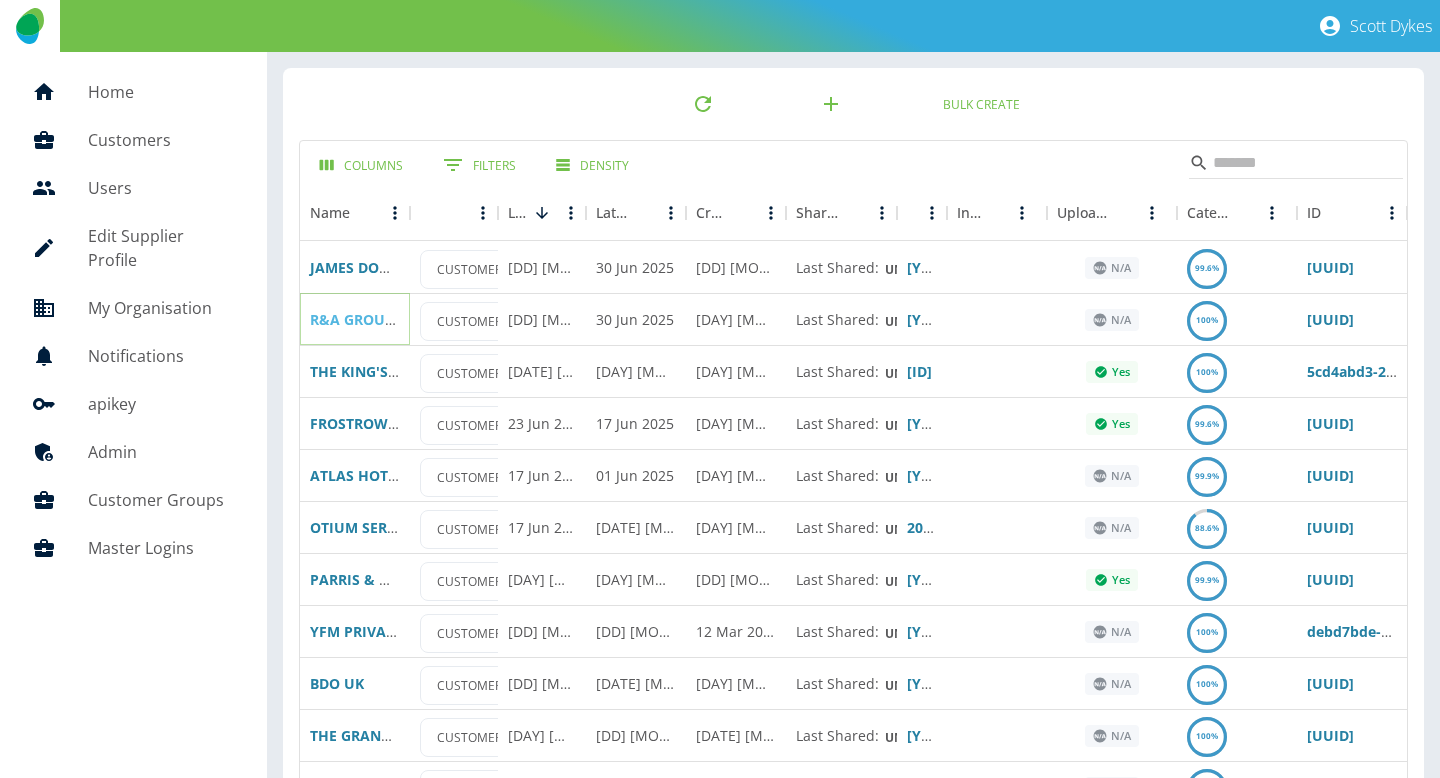 click on "R&A GROUP SERVICES LIMITED" at bounding box center [416, 319] 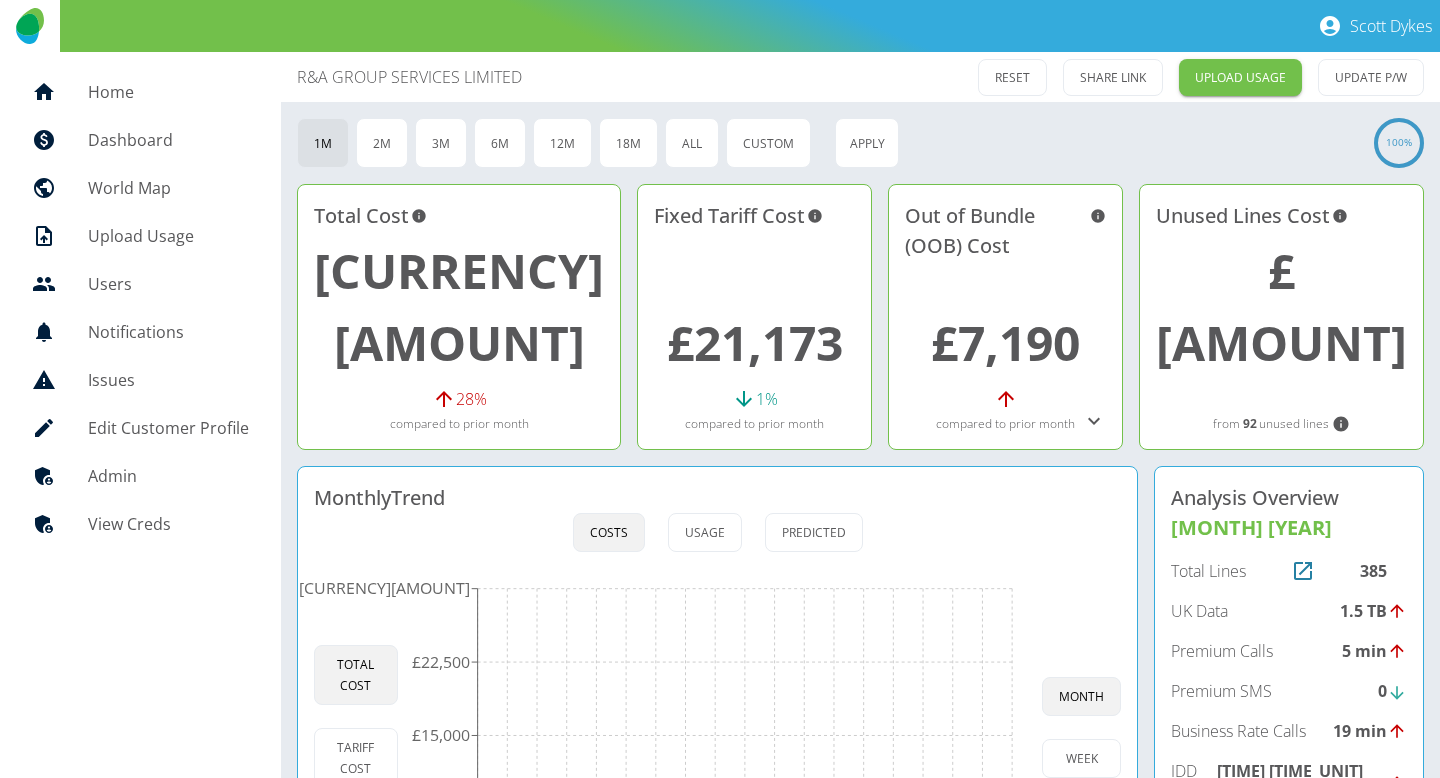 click on "Out of Bundle (OOB) Cost £7,190 compared to prior month" at bounding box center [1005, 317] 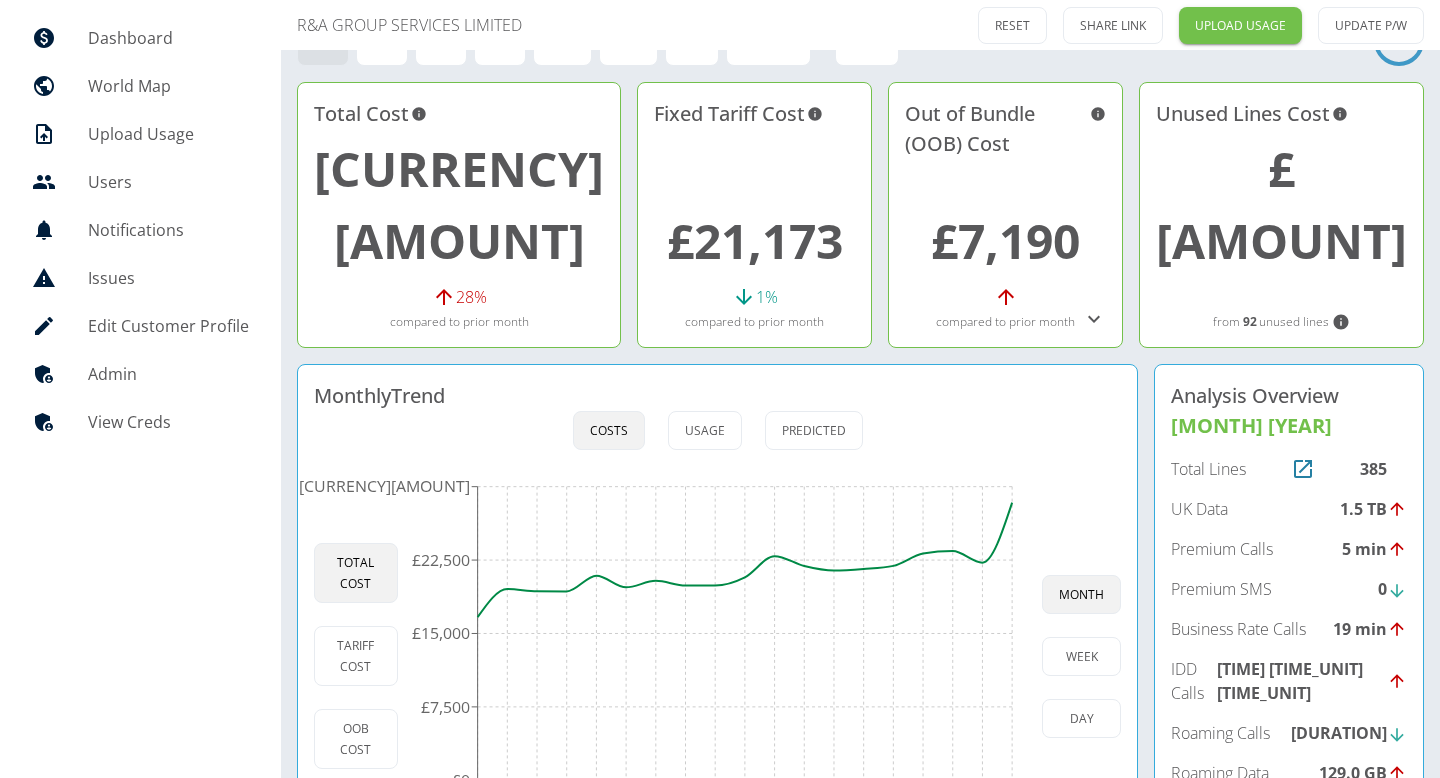 scroll, scrollTop: 0, scrollLeft: 0, axis: both 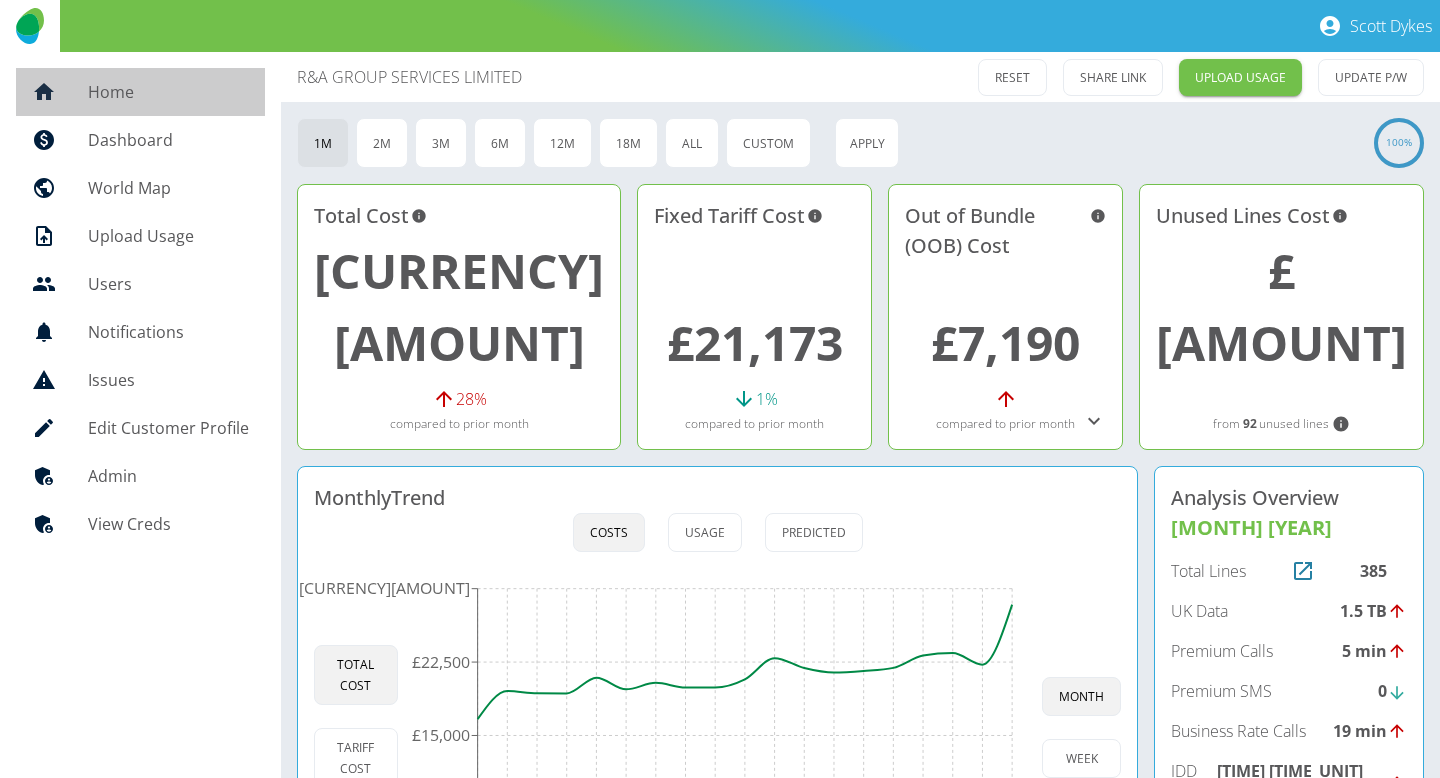 click on "Home" at bounding box center [140, 92] 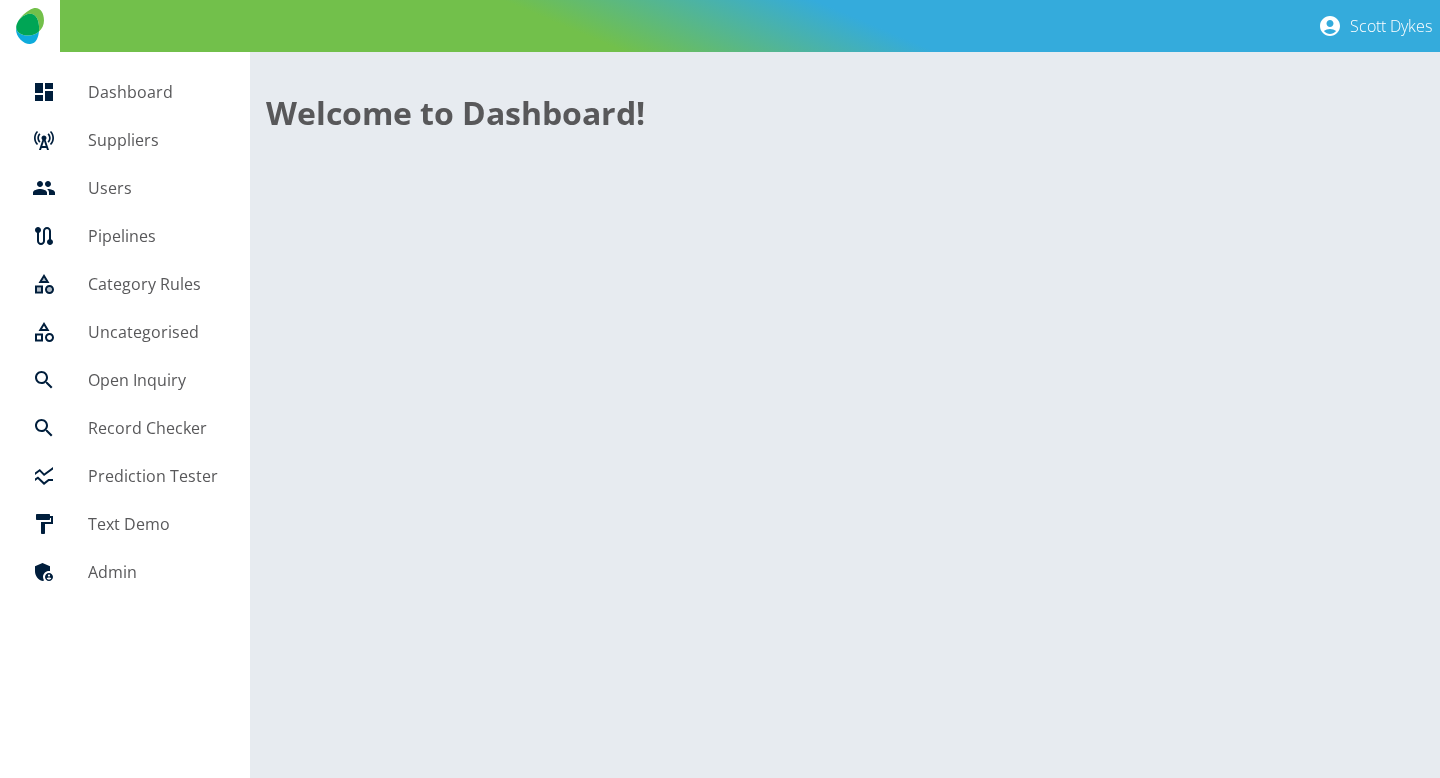 click on "Suppliers" at bounding box center (153, 140) 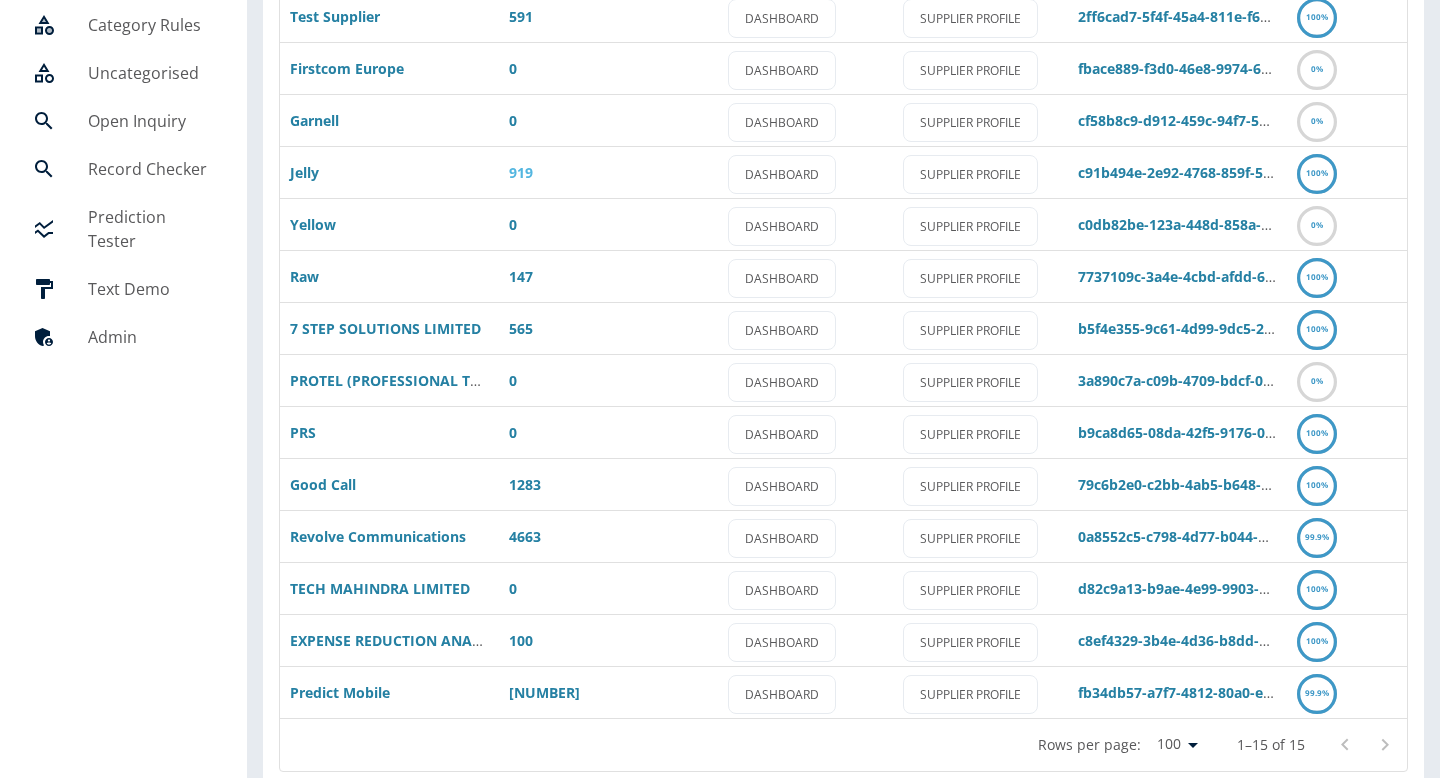 scroll, scrollTop: 285, scrollLeft: 0, axis: vertical 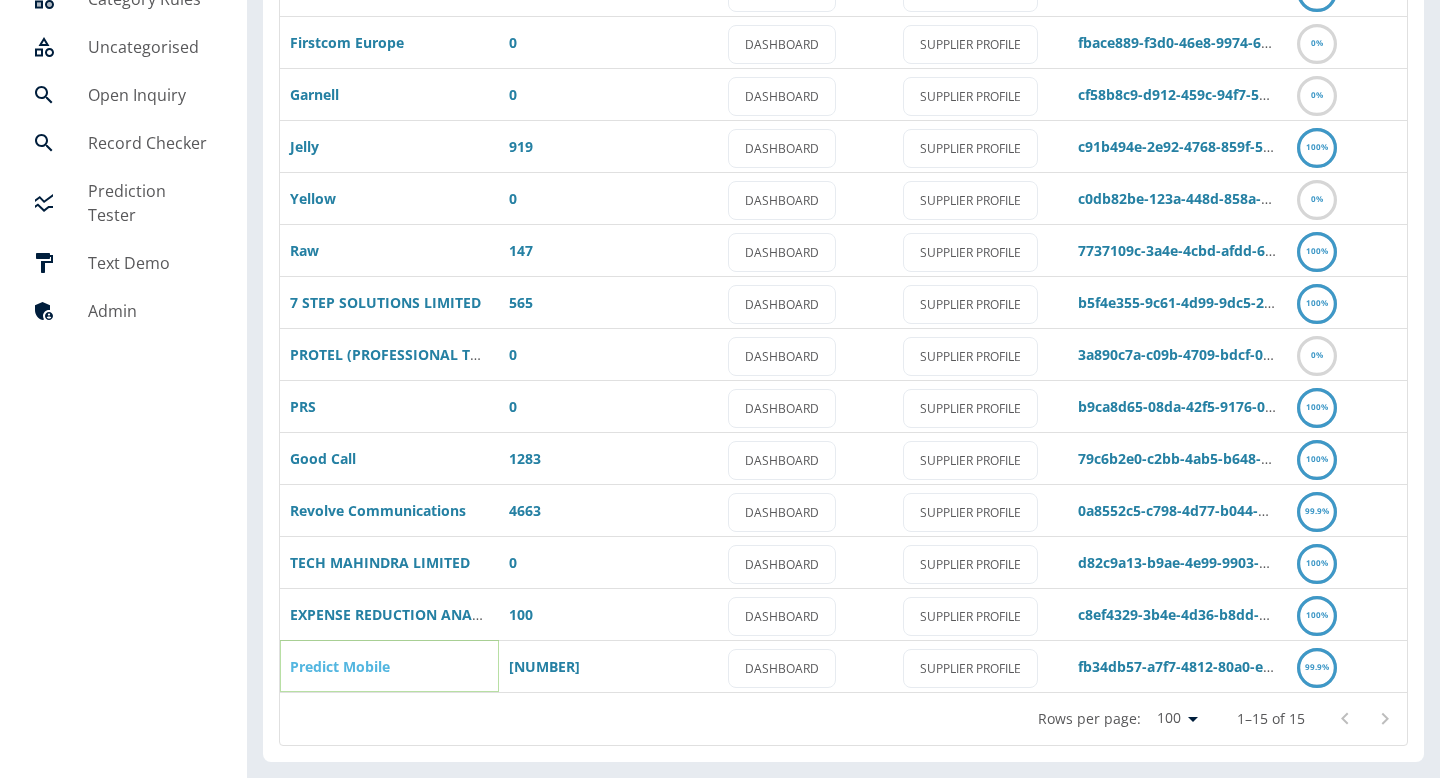 click on "Predict Mobile" at bounding box center [340, 666] 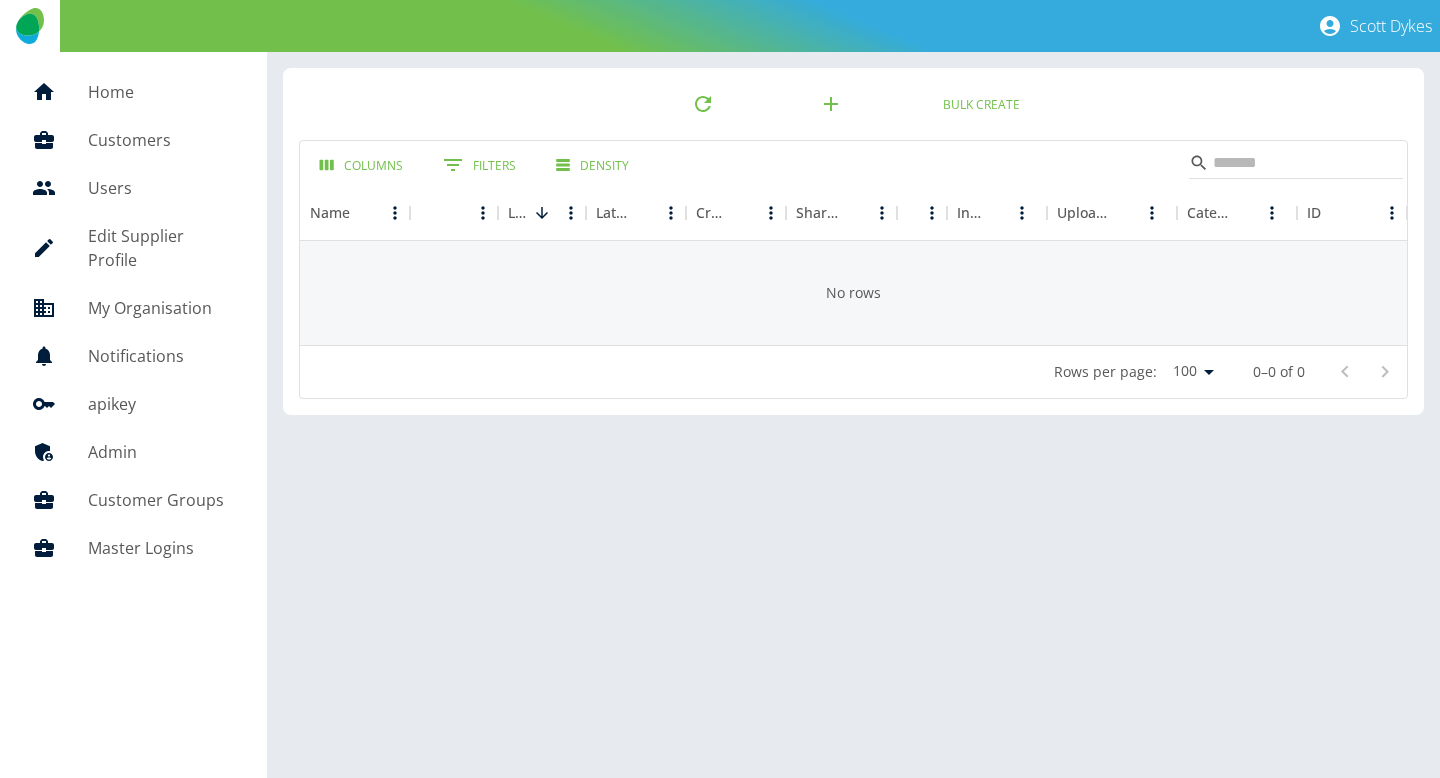 scroll, scrollTop: 0, scrollLeft: 0, axis: both 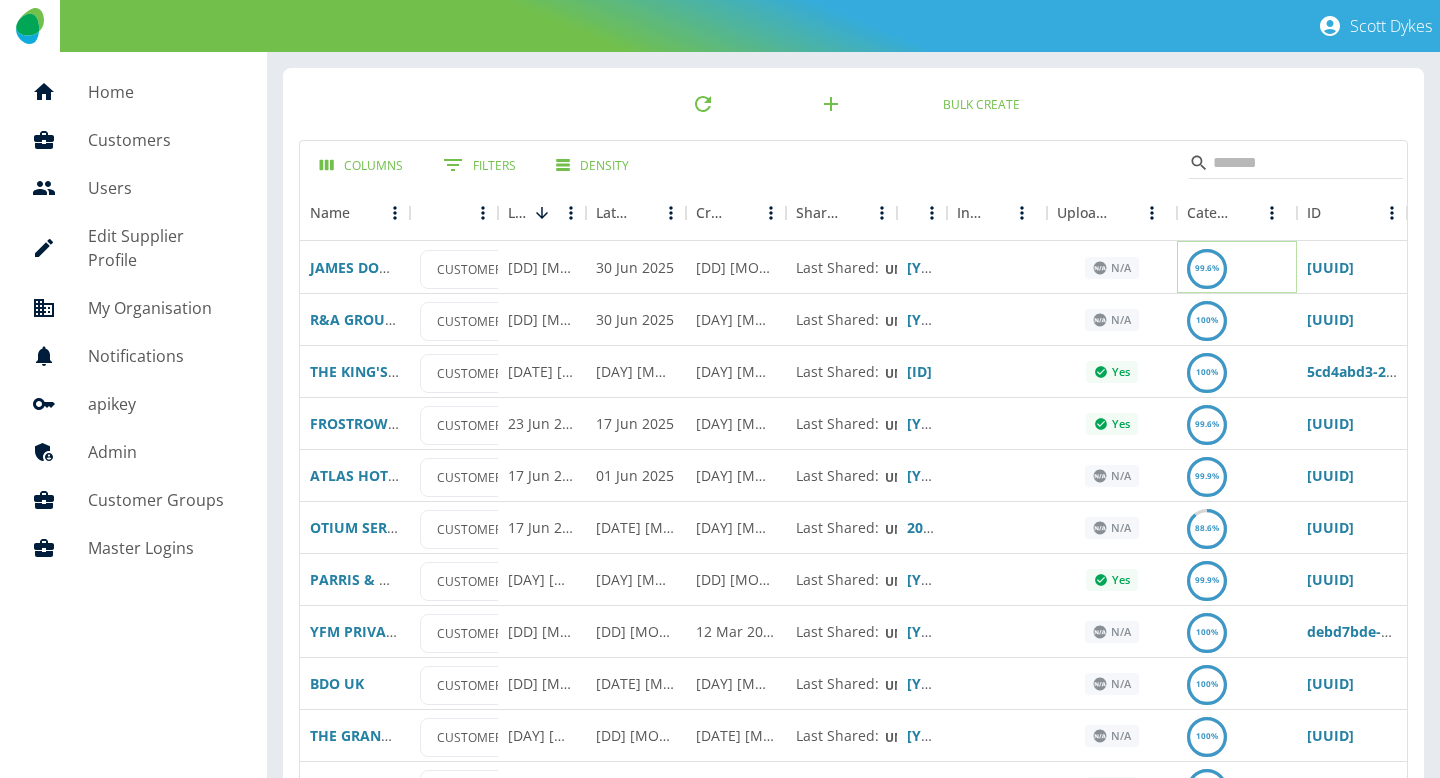 click 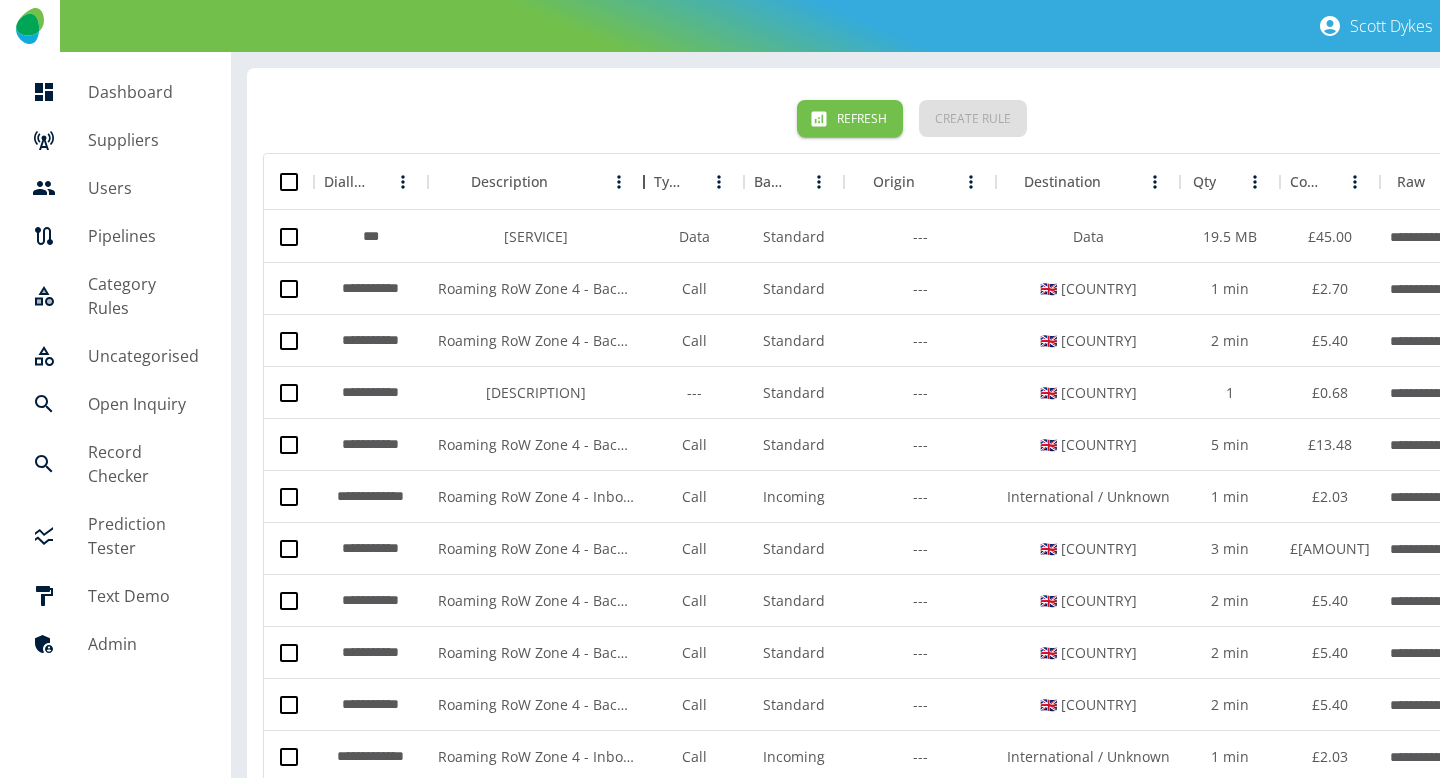 drag, startPoint x: 562, startPoint y: 181, endPoint x: 626, endPoint y: 196, distance: 65.734314 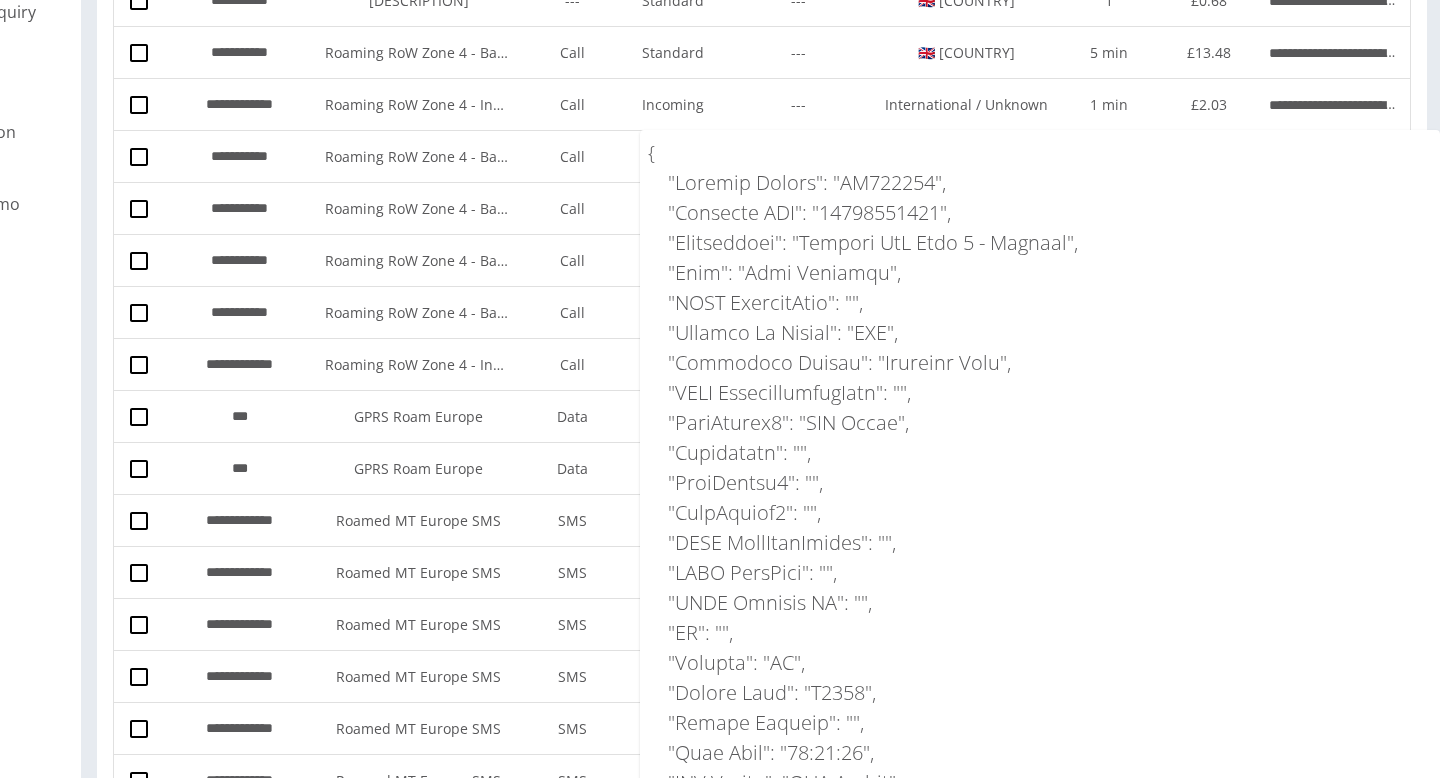 scroll, scrollTop: 0, scrollLeft: 150, axis: horizontal 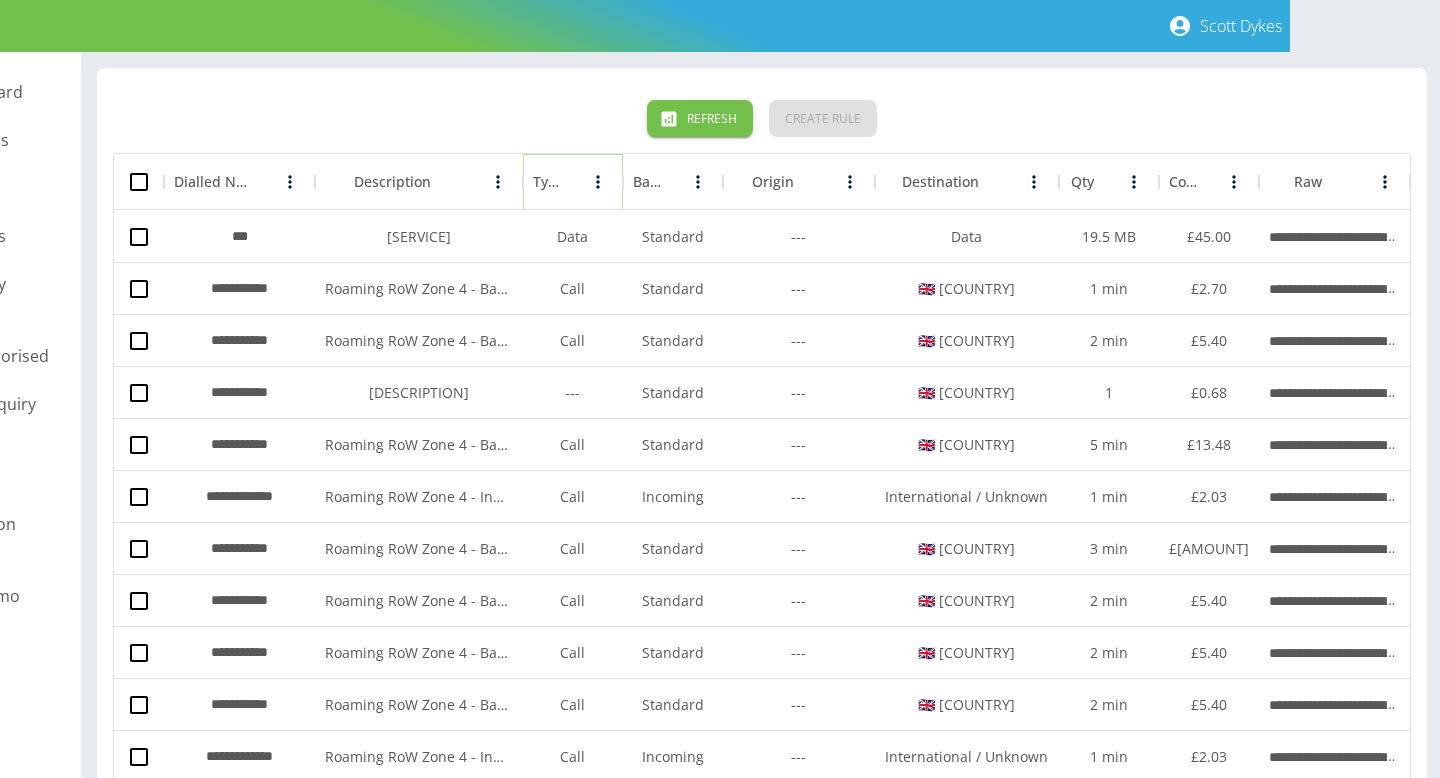 click 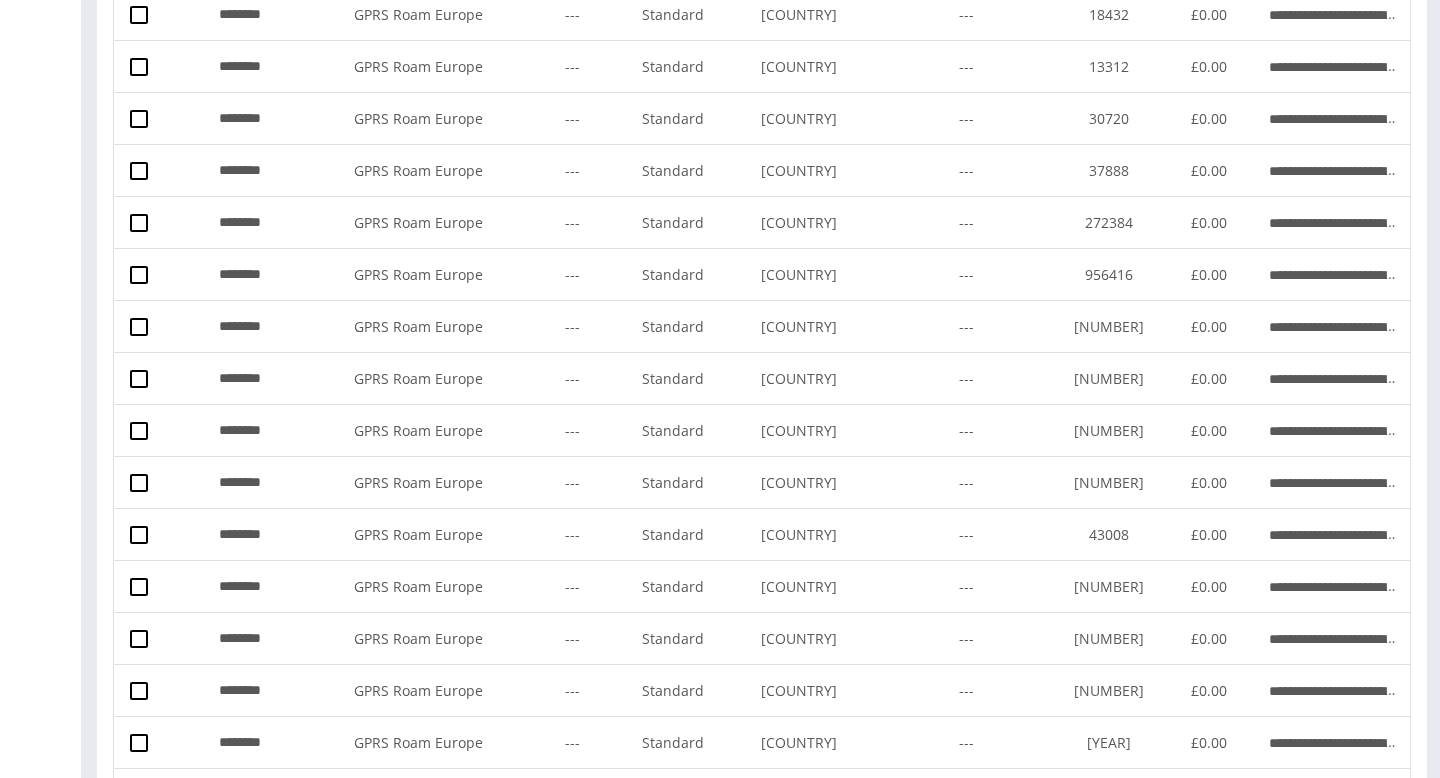 scroll, scrollTop: 4718, scrollLeft: 150, axis: both 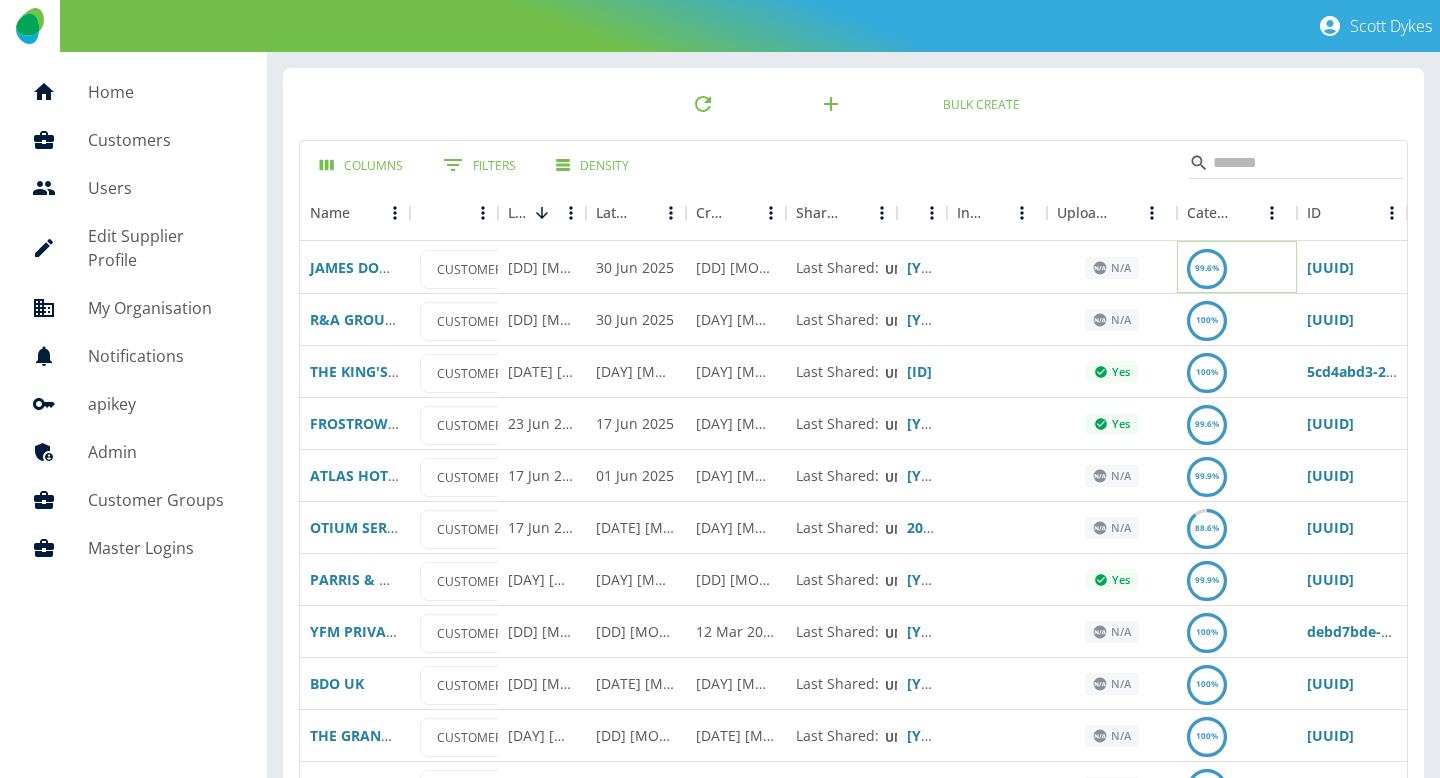 click on "99.6%" 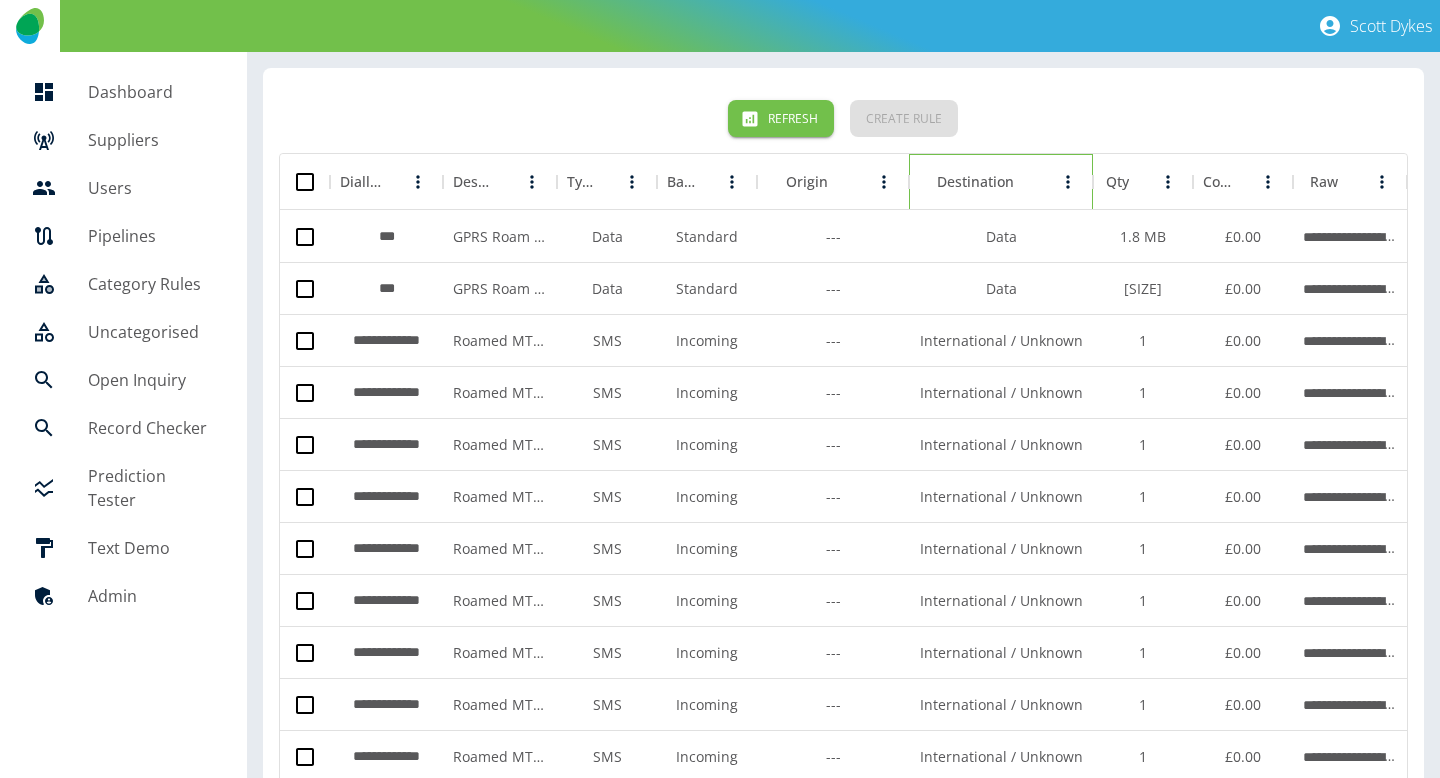 click on "Destination" at bounding box center [975, 182] 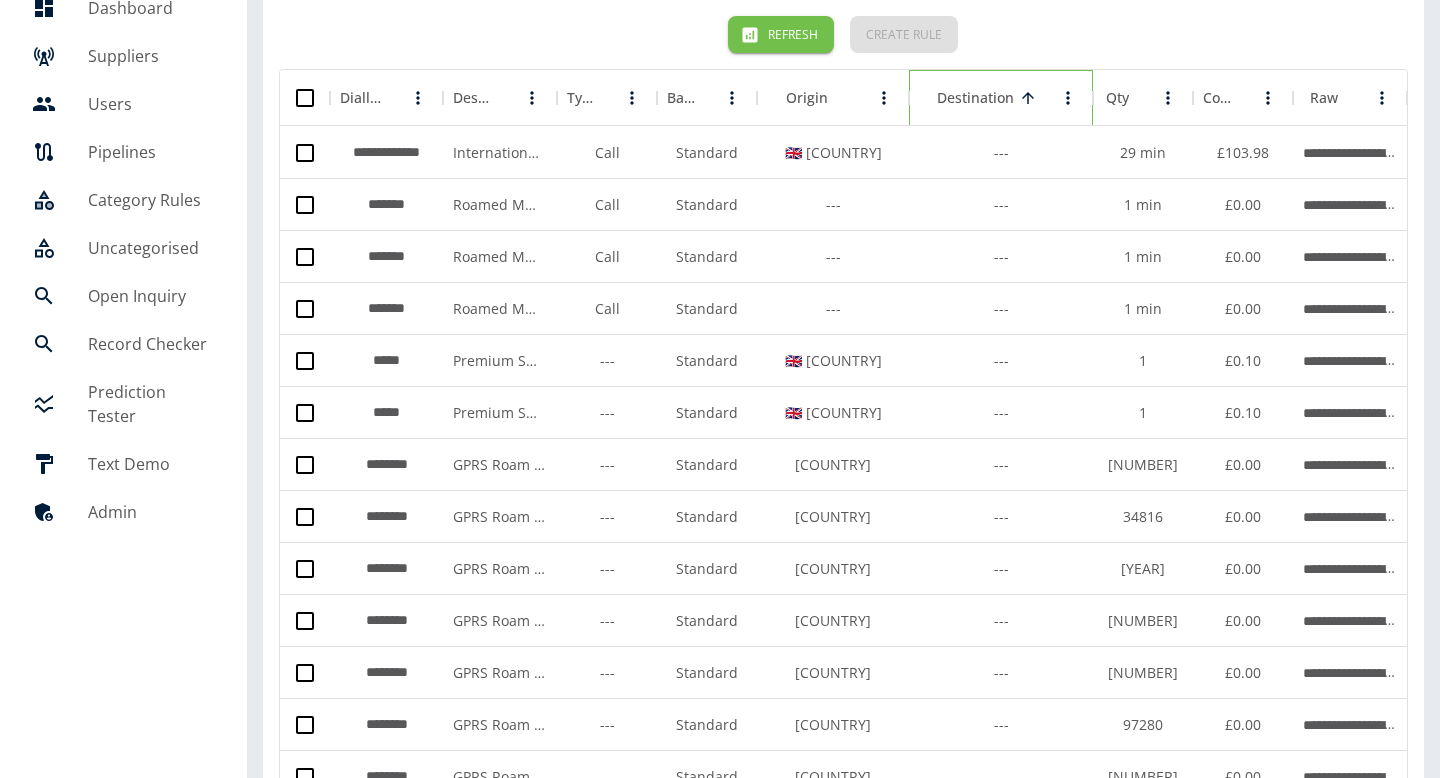 scroll, scrollTop: 56, scrollLeft: 0, axis: vertical 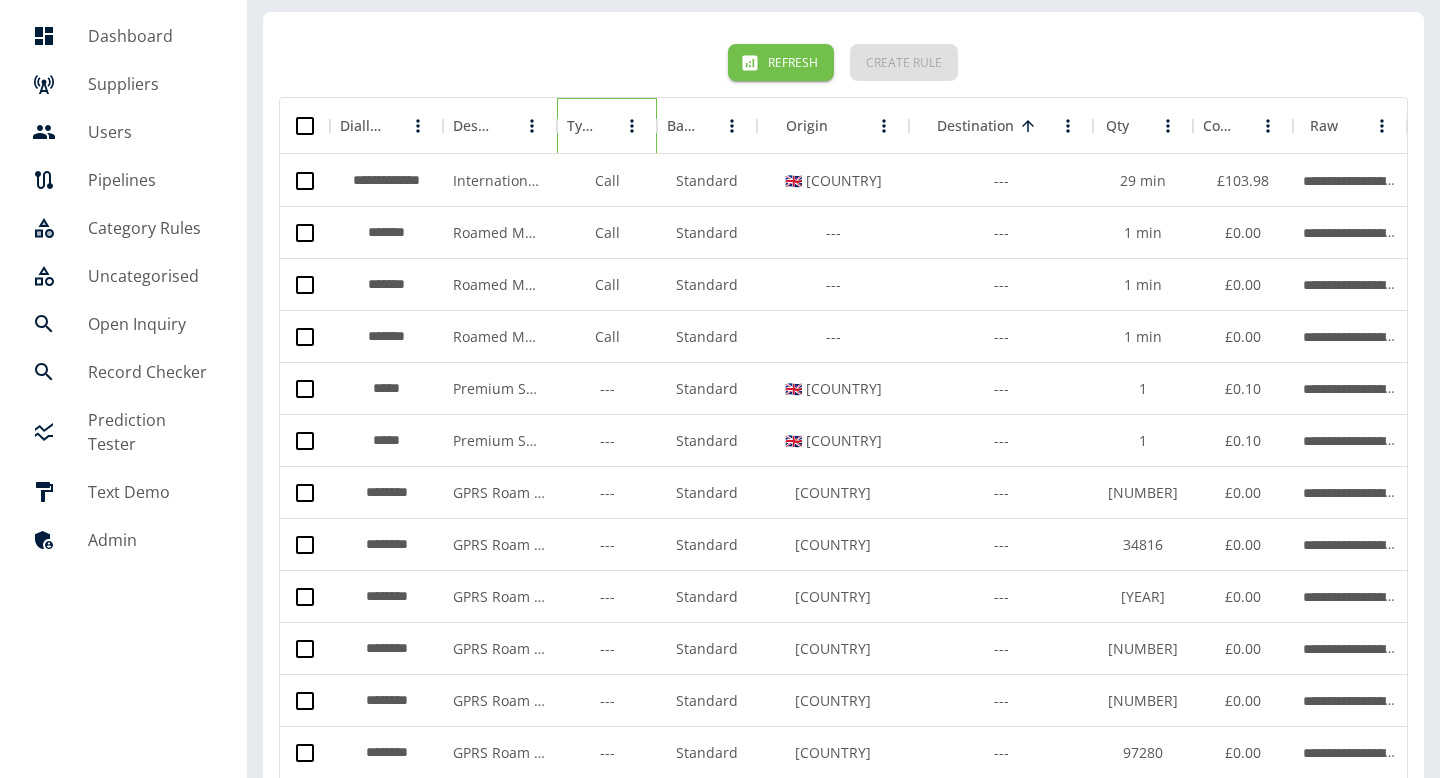 click at bounding box center [609, 126] 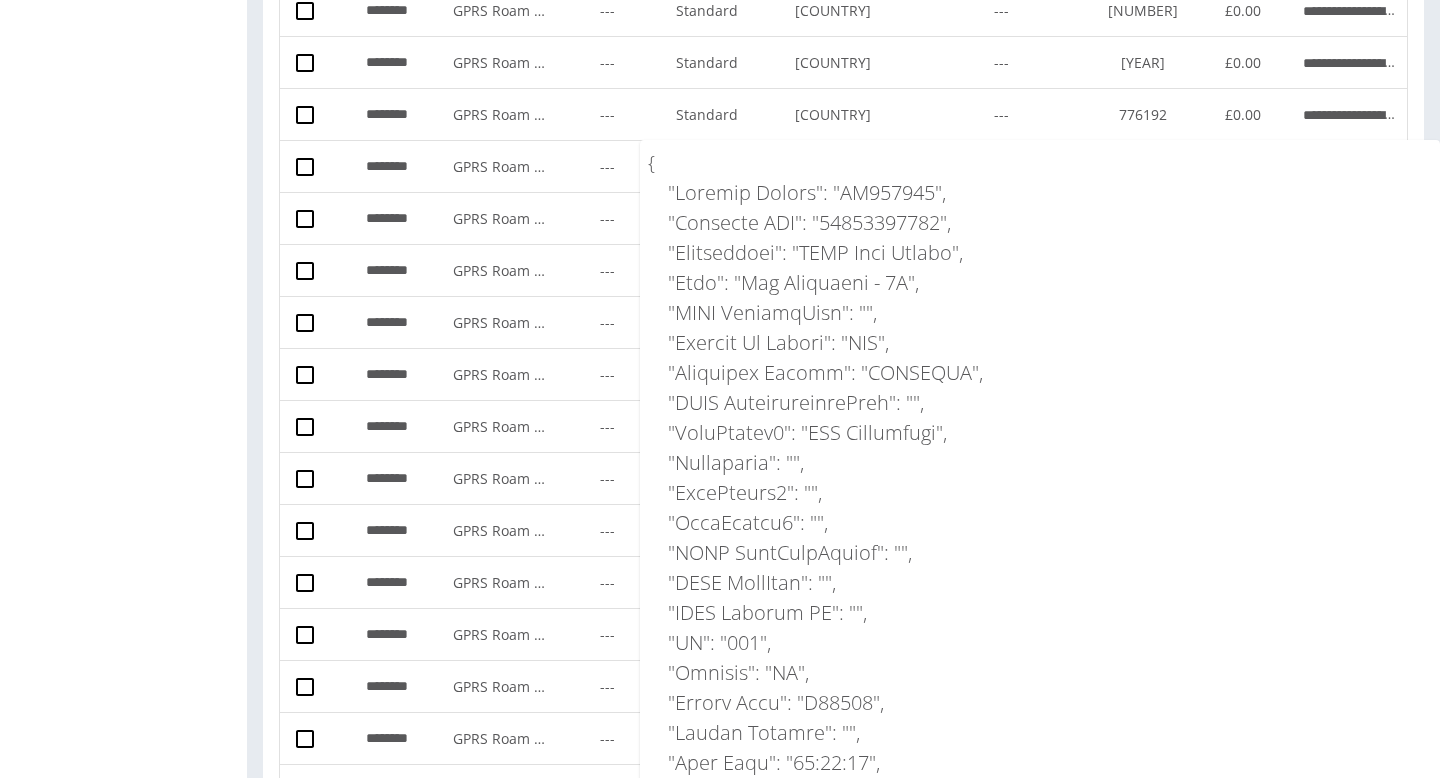 scroll, scrollTop: 4531, scrollLeft: 0, axis: vertical 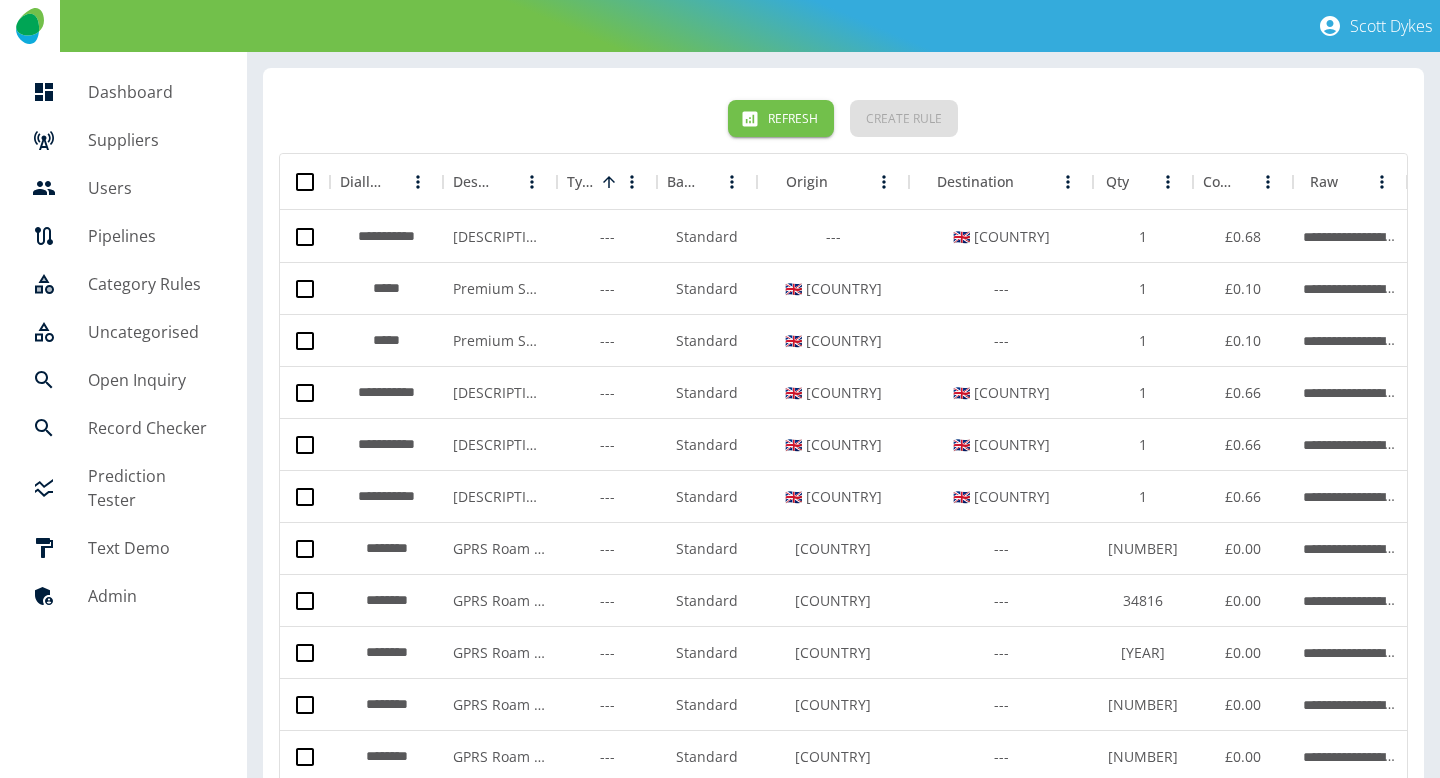 click on "Dashboard" at bounding box center [123, 92] 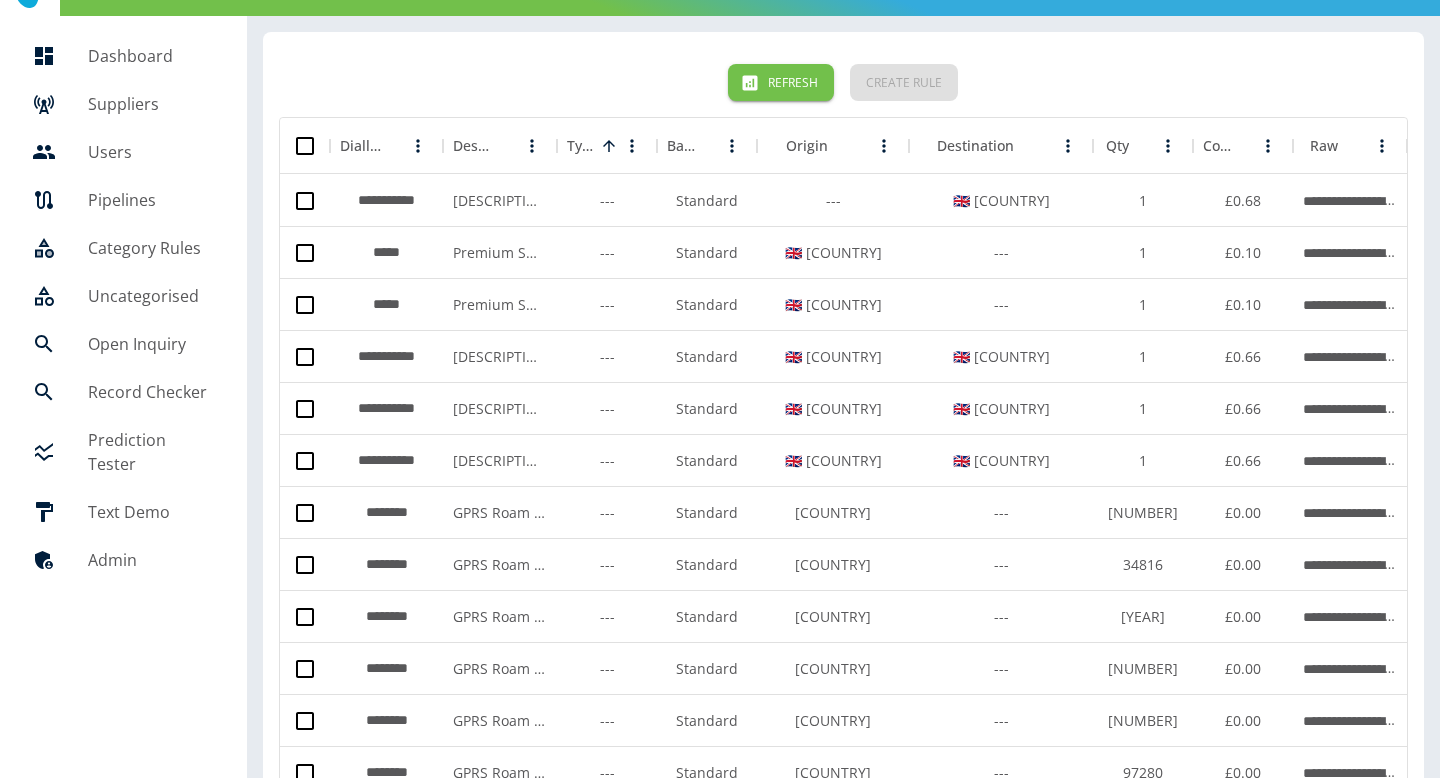 scroll, scrollTop: 40, scrollLeft: 0, axis: vertical 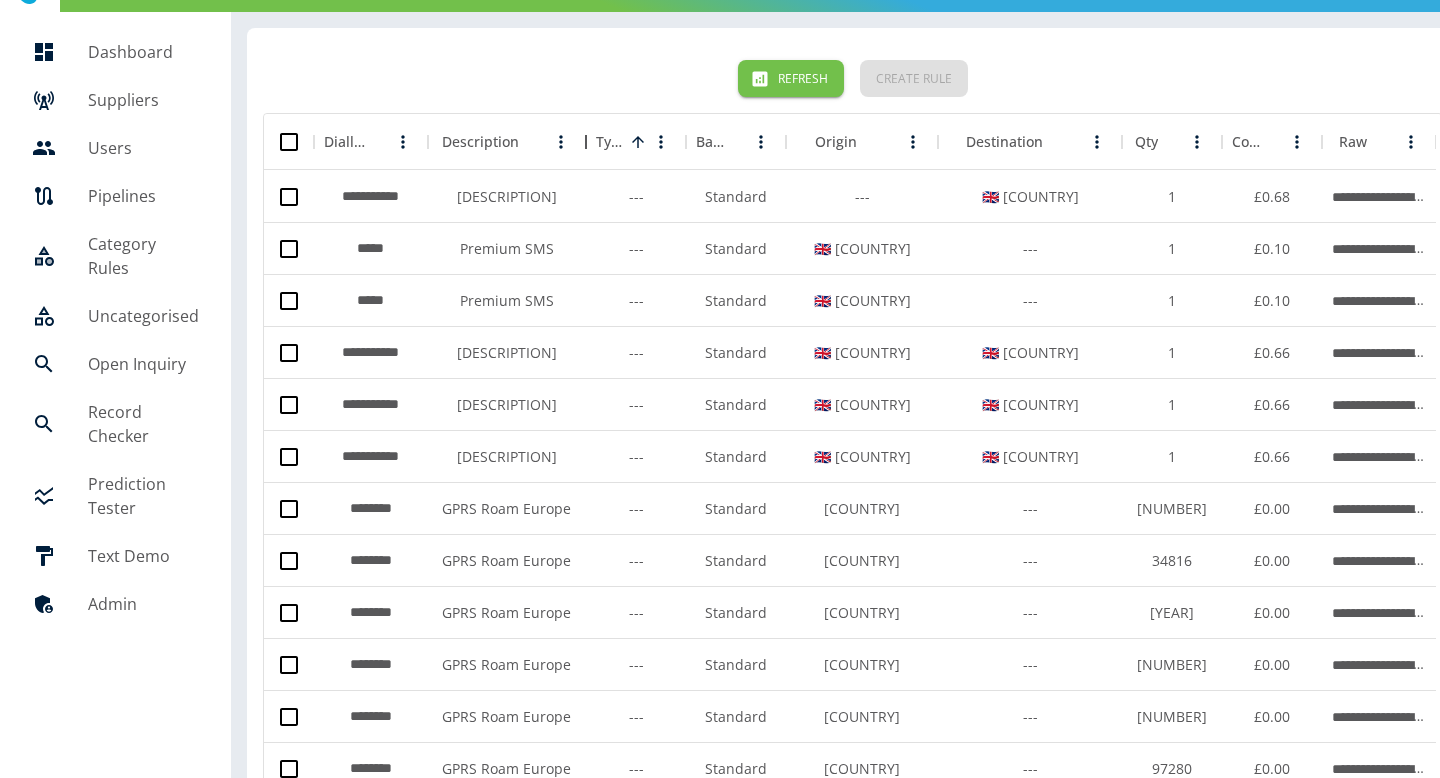 drag, startPoint x: 560, startPoint y: 140, endPoint x: 586, endPoint y: 141, distance: 26.019224 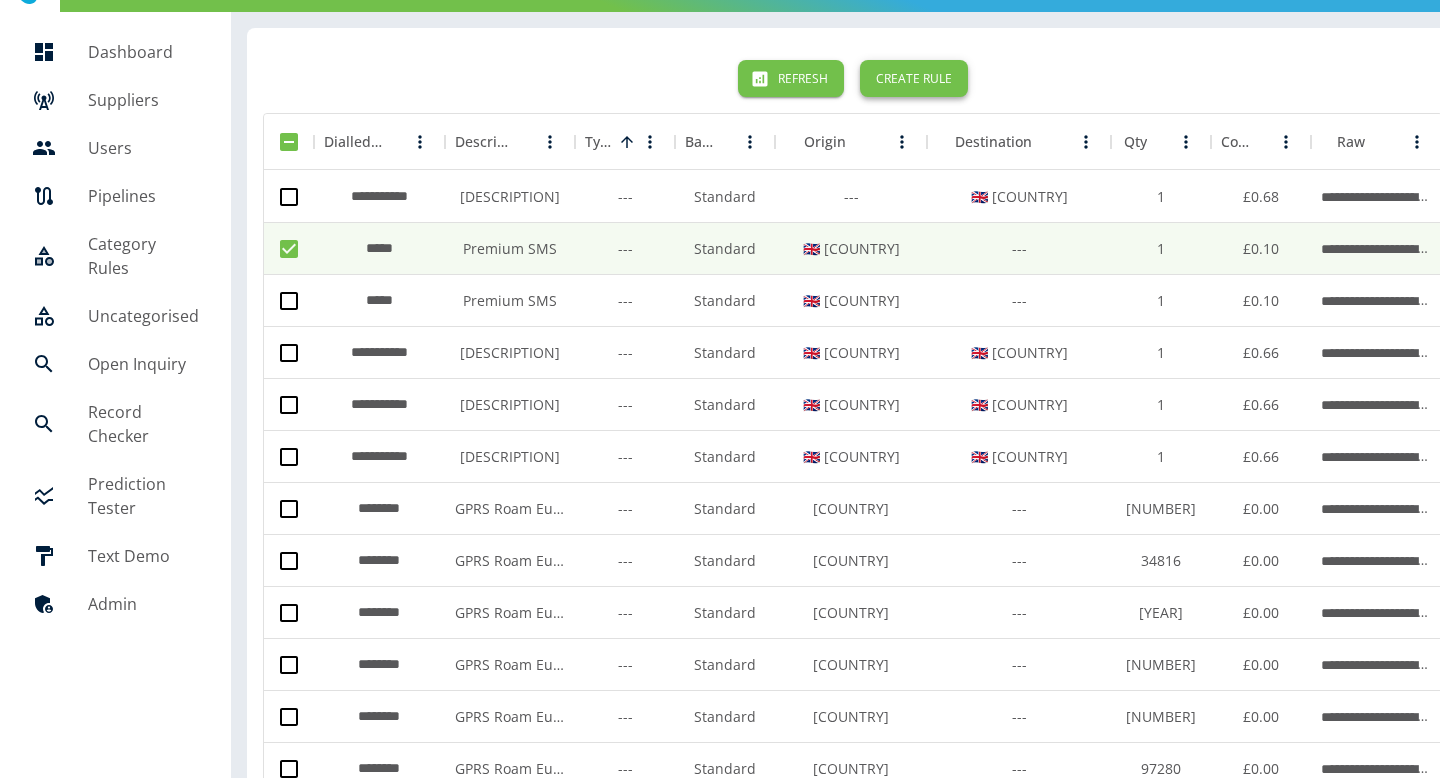click on "Create Rule" at bounding box center (914, 78) 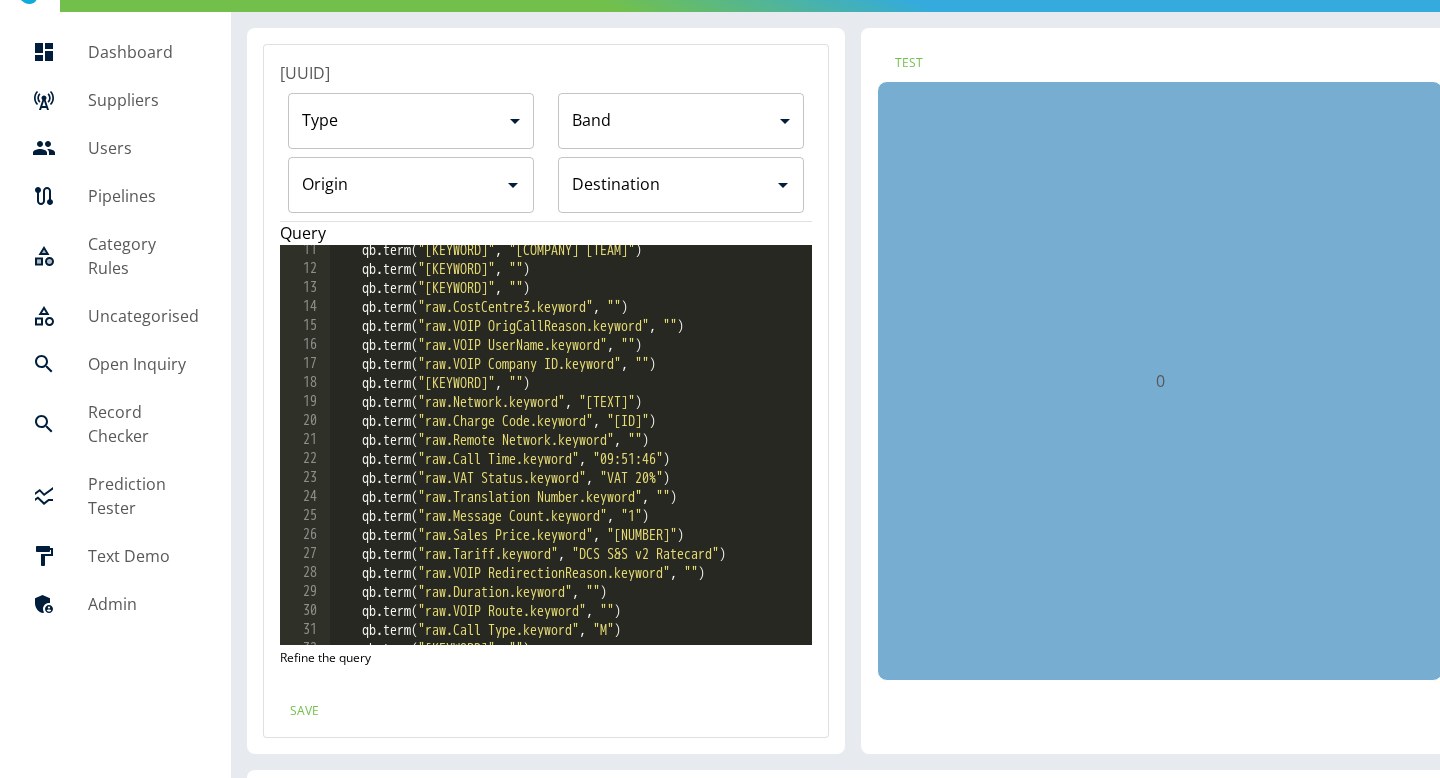 scroll, scrollTop: 398, scrollLeft: 0, axis: vertical 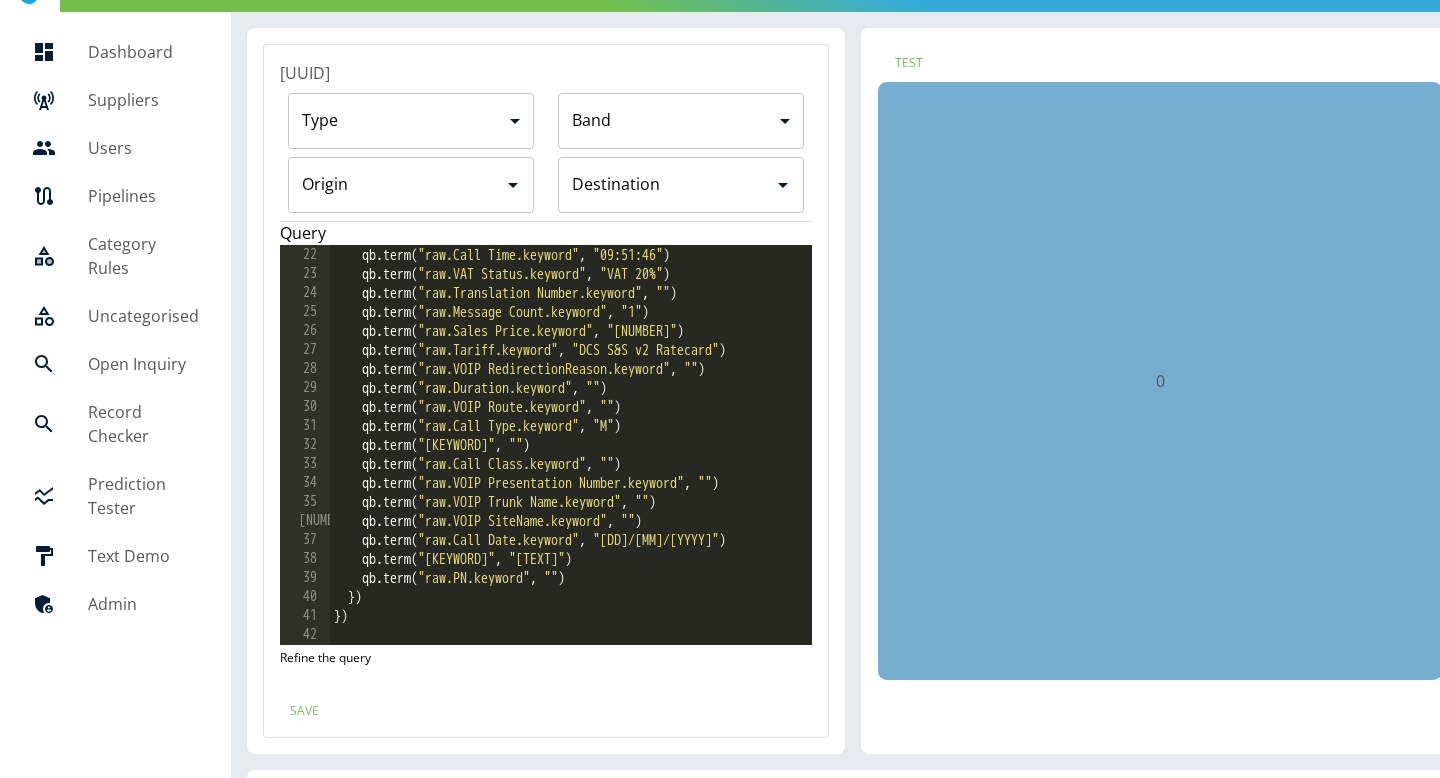 click on "qb . term ( "raw.Remote Network.keyword" ,   "" )      qb . term ( "raw.Call Time.keyword" ,   "09:51:46" )      qb . term ( "raw.VAT Status.keyword" ,   "VAT 20%" )      qb . term ( "raw.Translation Number.keyword" ,   "" )      qb . term ( "raw.Message Count.keyword" ,   "1" )      qb . term ( "raw.Sales Price.keyword" ,   "0.1000" )      qb . term ( "raw.Tariff.keyword" ,   "DCS S&S v2 Ratecard" )      qb . term ( "raw.VOIP RedirectionReason.keyword" ,   "" )      qb . term ( "raw.Duration.keyword" ,   "" )      qb . term ( "raw.VOIP Route.keyword" ,   "" )      qb . term ( "raw.Call Type.keyword" ,   "M" )      qb . term ( "raw.Extension.keyword" ,   "" )      qb . term ( "raw.Call Class.keyword" ,   "" )      qb . term ( "raw.VOIP Presentation Number.keyword" ,   "" )      qb . term ( "raw.VOIP Trunk Name.keyword" ,   "" )      qb . term ( "raw.VOIP SiteName.keyword" ,   "" )      qb . term ( "raw.Call Date.keyword" ,   "24/05/2025" )      qb . term ( "raw.Time Band.keyword" ,   "Weekend" )      qb" at bounding box center (571, 446) 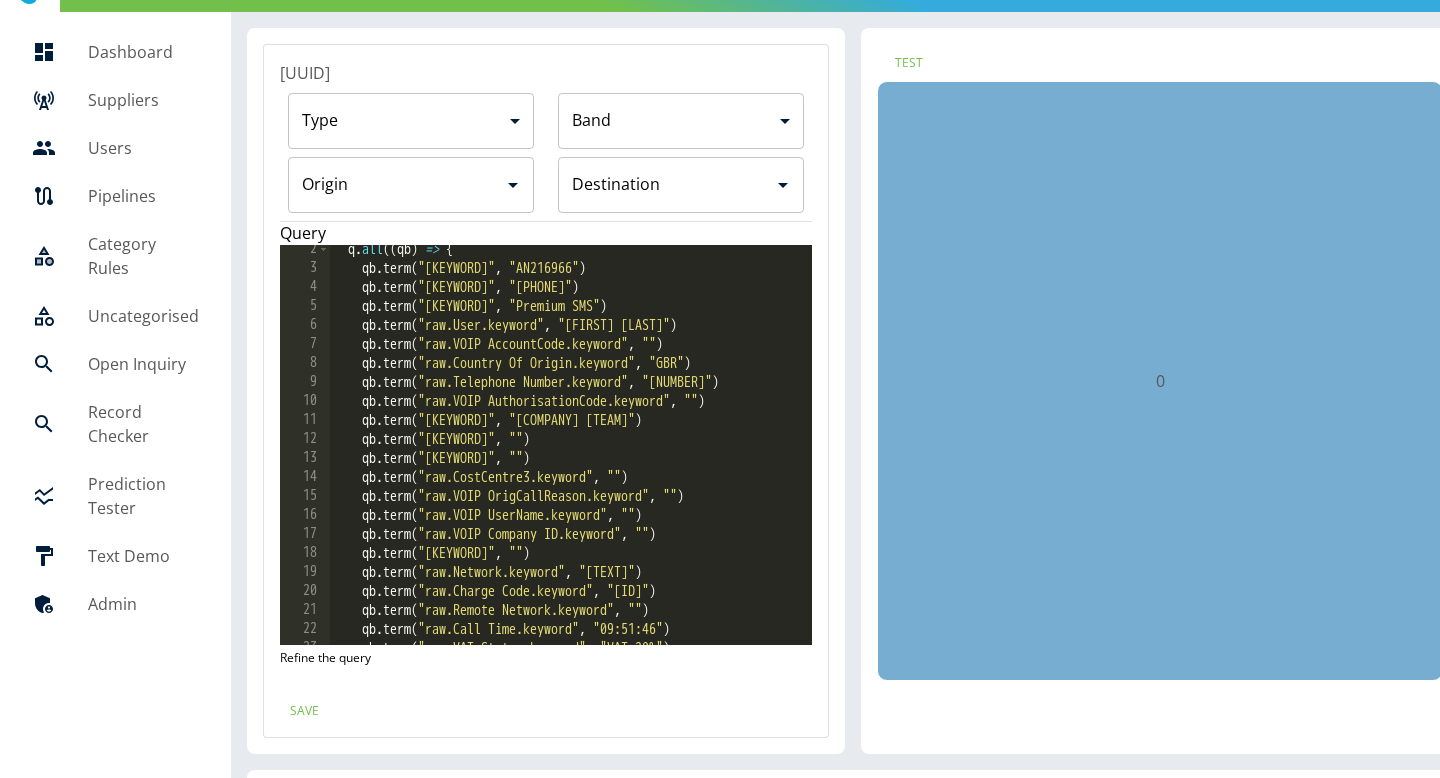 scroll, scrollTop: 0, scrollLeft: 0, axis: both 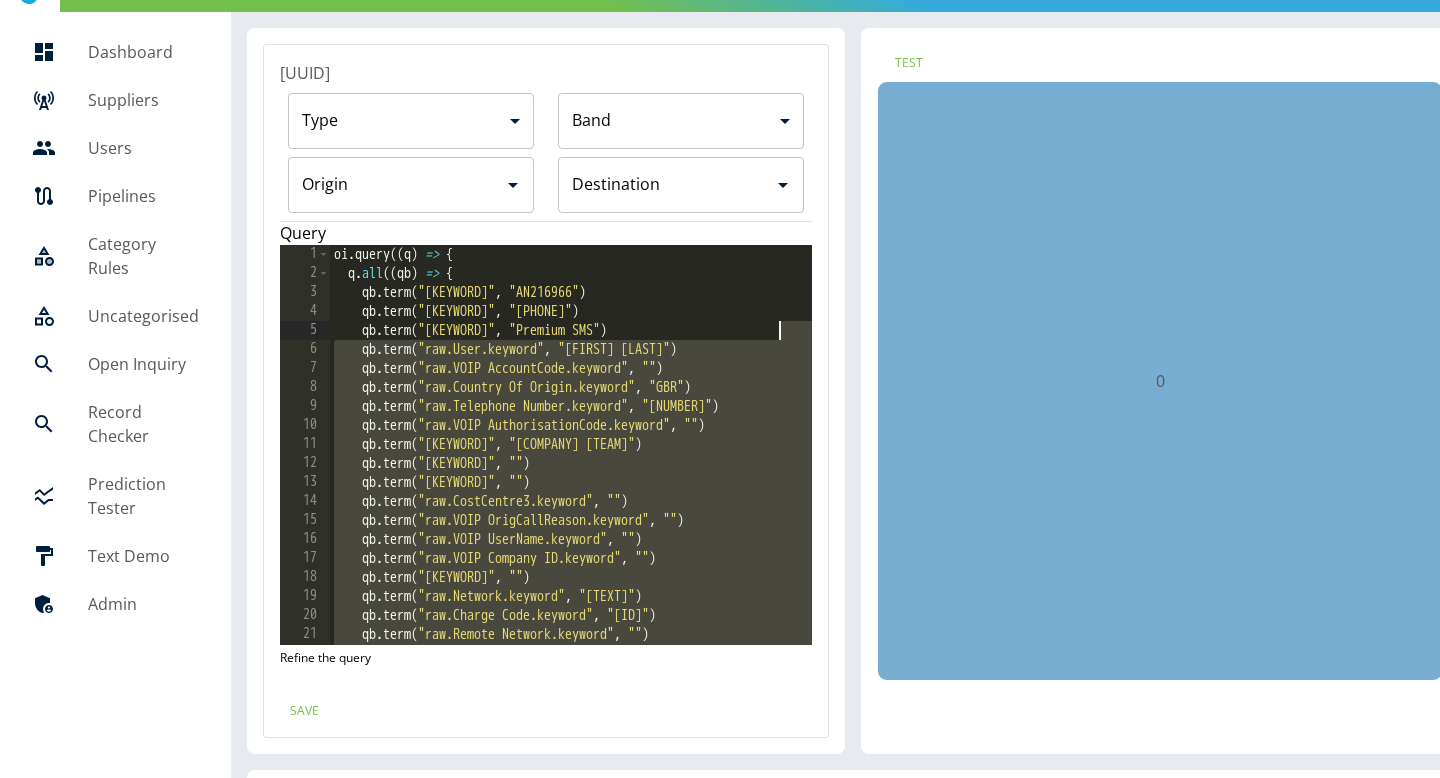 click on "oi . query (( q )   =>   {    q . all (( qb )   =>   {      qb . term ( "raw.Account Number.keyword" ,   "AN216966" )      qb . term ( "raw.Customer CLI.keyword" ,   "07787105692" )      qb . term ( "raw.Description.keyword" ,   "Premium SMS" )      qb . term ( "raw.User.keyword" ,   "Les Calder" )      qb . term ( "raw.VOIP AccountCode.keyword" ,   "" )      qb . term ( "raw.Country Of Origin.keyword" ,   "GBR" )      qb . term ( "raw.Telephone Number.keyword" ,   "60700" )      qb . term ( "raw.VOIP AuthorisationCode.keyword" ,   "" )      qb . term ( "raw.CostCentre1.keyword" ,   "JDG IT Team" )      qb . term ( "raw.Department.keyword" ,   "" )      qb . term ( "raw.CostCentre2.keyword" ,   "" )      qb . term ( "raw.CostCentre3.keyword" ,   "" )      qb . term ( "raw.VOIP OrigCallReason.keyword" ,   "" )      qb . term ( "raw.VOIP UserName.keyword" ,   "" )      qb . term ( "raw.VOIP Company ID.keyword" ,   "" )      qb . term ( "raw.KB.keyword" ,   "" )      qb . term ( "raw.Network.keyword" ,   "S3" )" at bounding box center [571, 464] 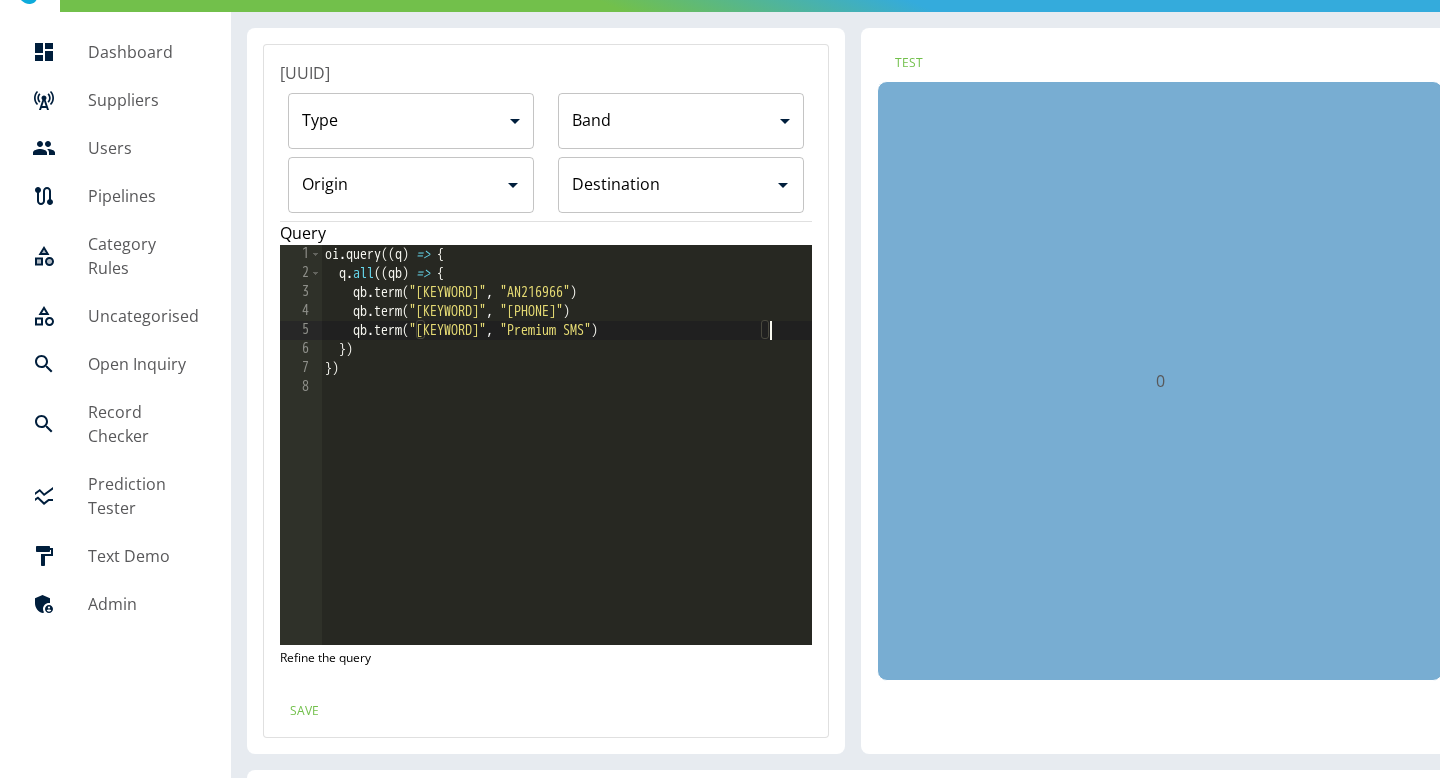 click on "oi . query (( q )   =>   {    q . all (( qb )   =>   {      qb . term ( "raw.Account Number.keyword" ,   "AN216966" )      qb . term ( "raw.Customer CLI.keyword" ,   "07787105692" )      qb . term ( "raw.Description.keyword" ,   "Premium SMS" )    }) })" at bounding box center (566, 464) 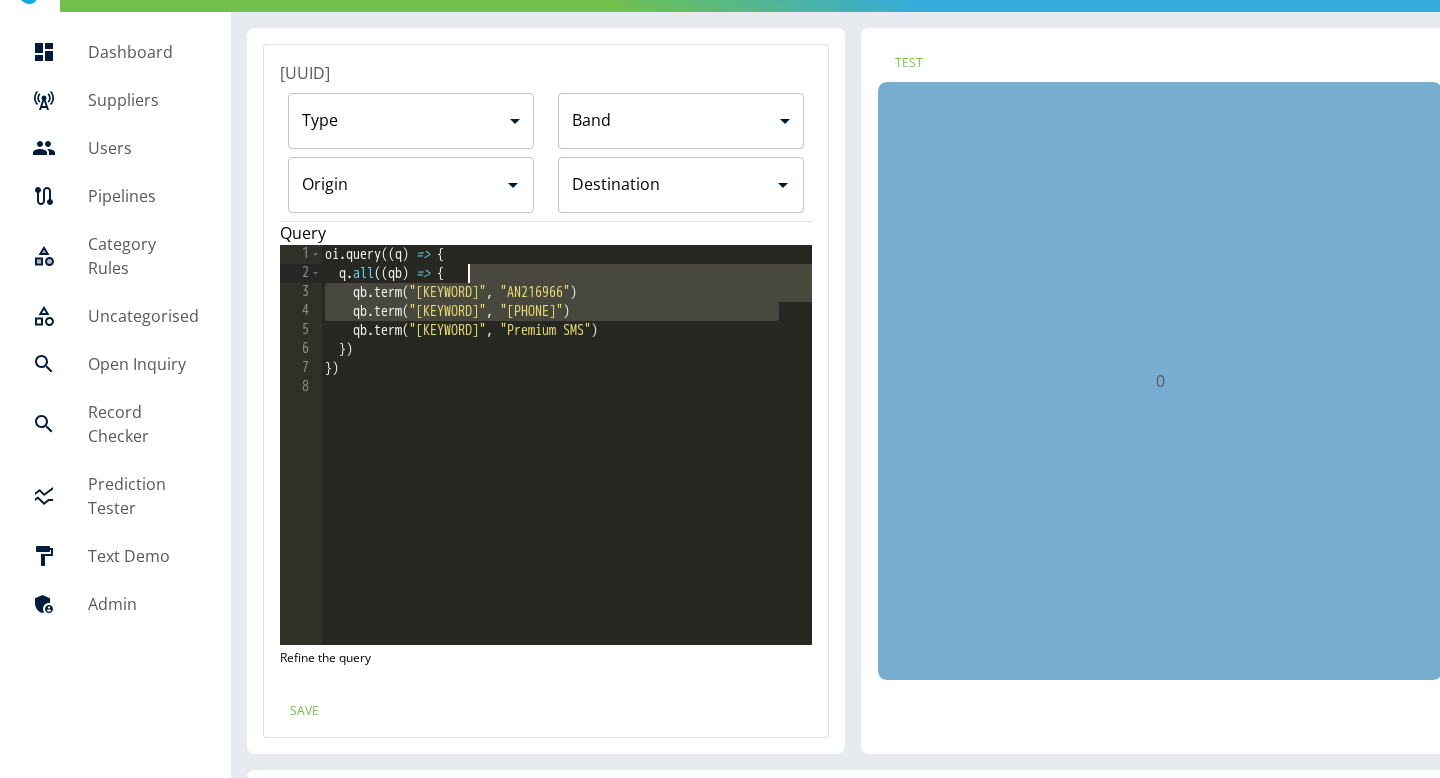 click on "oi . query (( q )   =>   {    q . all (( qb )   =>   {      qb . term ( "raw.Account Number.keyword" ,   "AN216966" )      qb . term ( "raw.Customer CLI.keyword" ,   "07787105692" )      qb . term ( "raw.Description.keyword" ,   "Premium SMS" )    }) })" at bounding box center [566, 464] 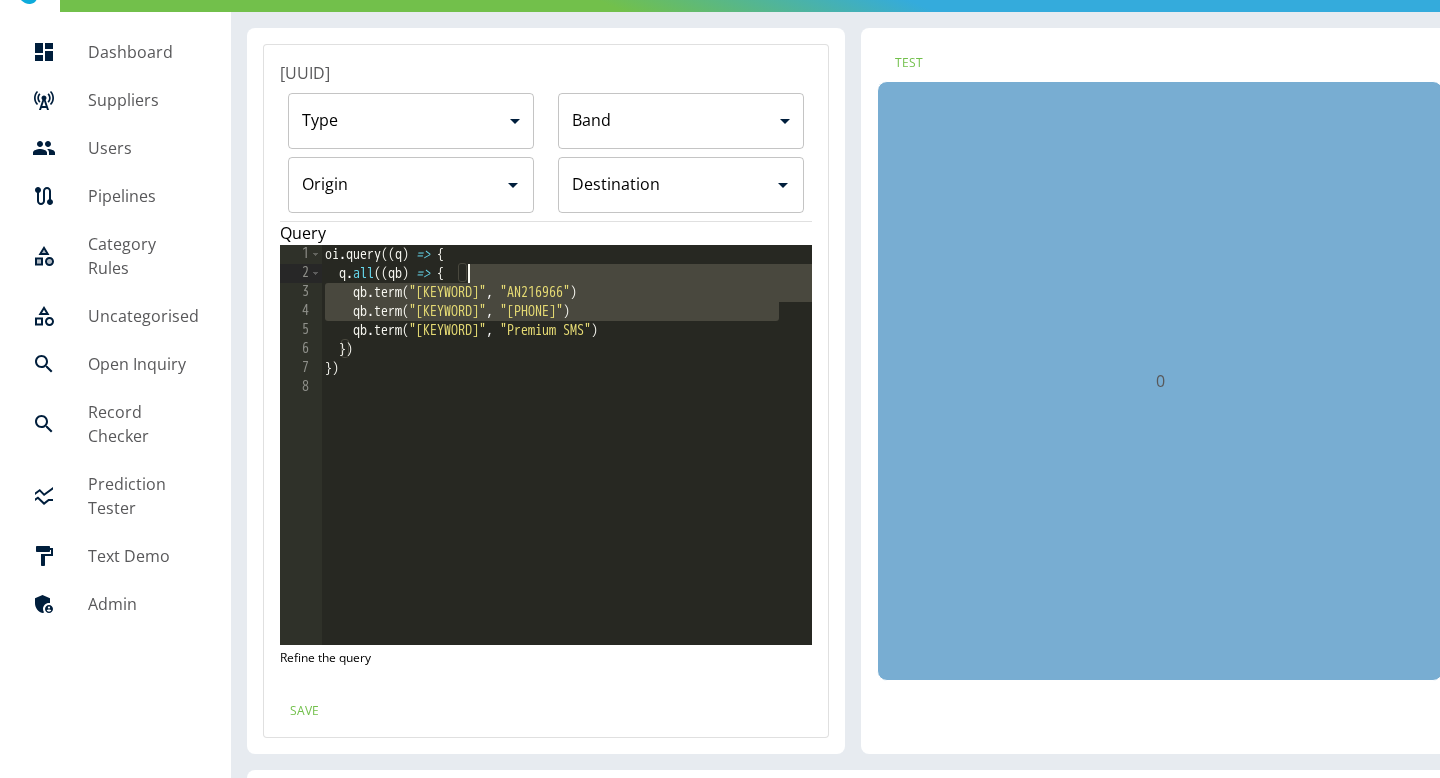 type on "**********" 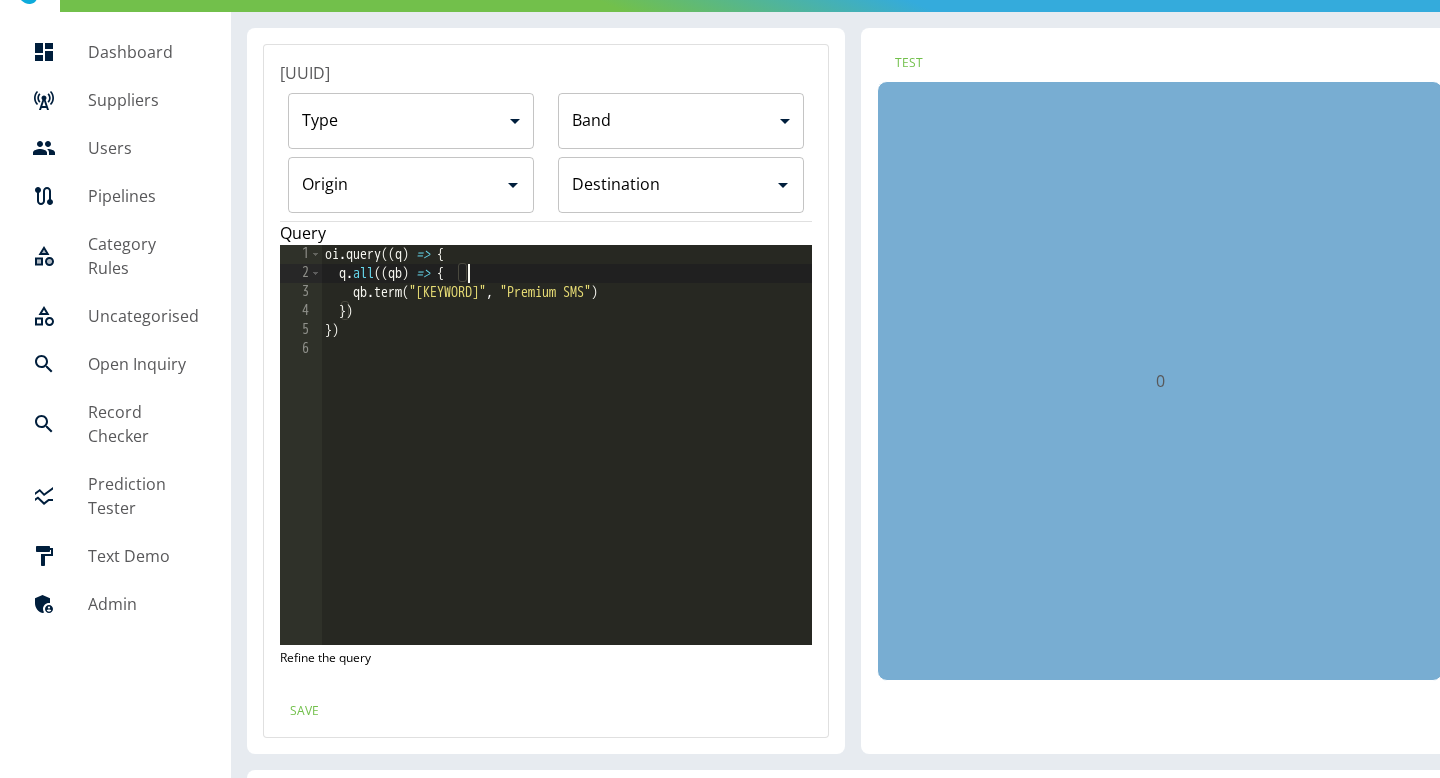 click on "**********" at bounding box center [720, 349] 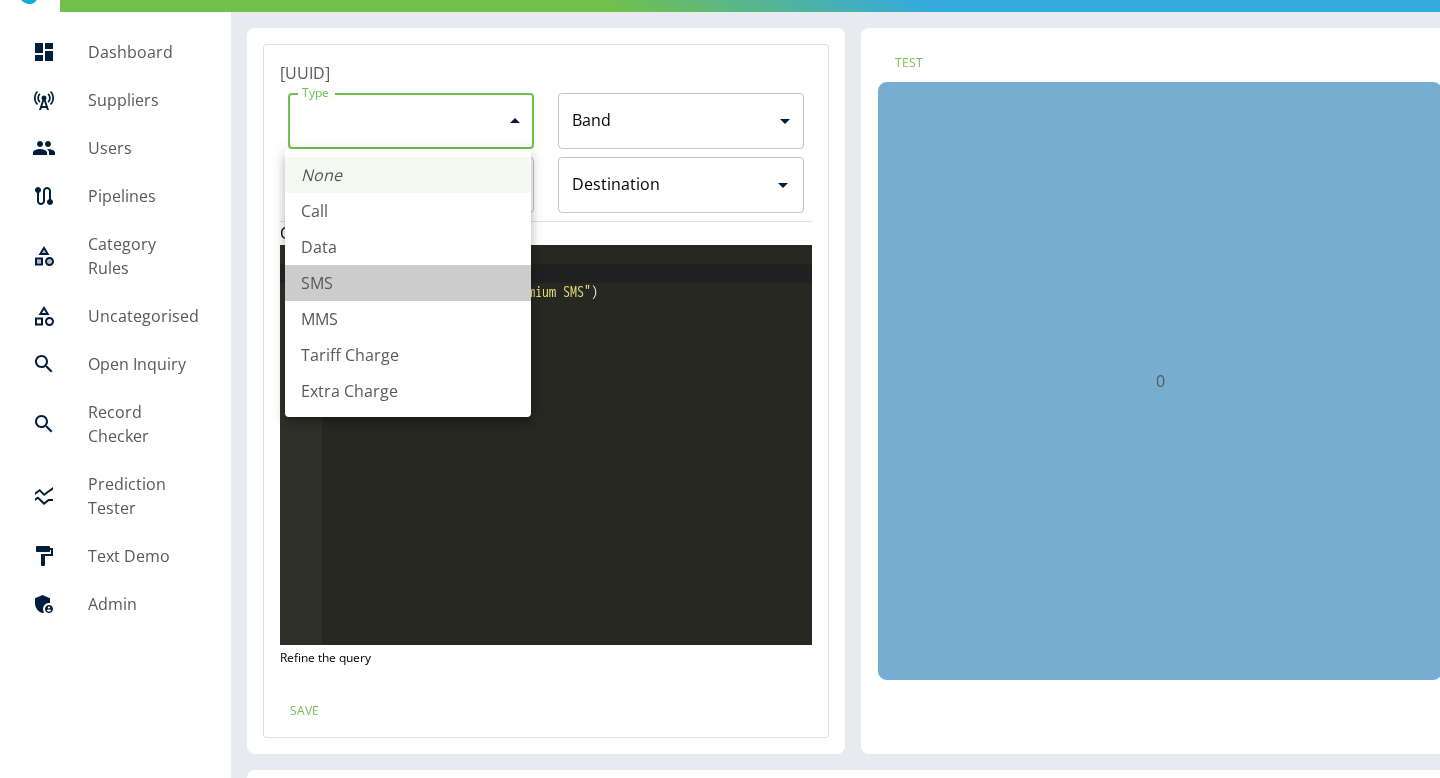 click on "SMS" at bounding box center (408, 283) 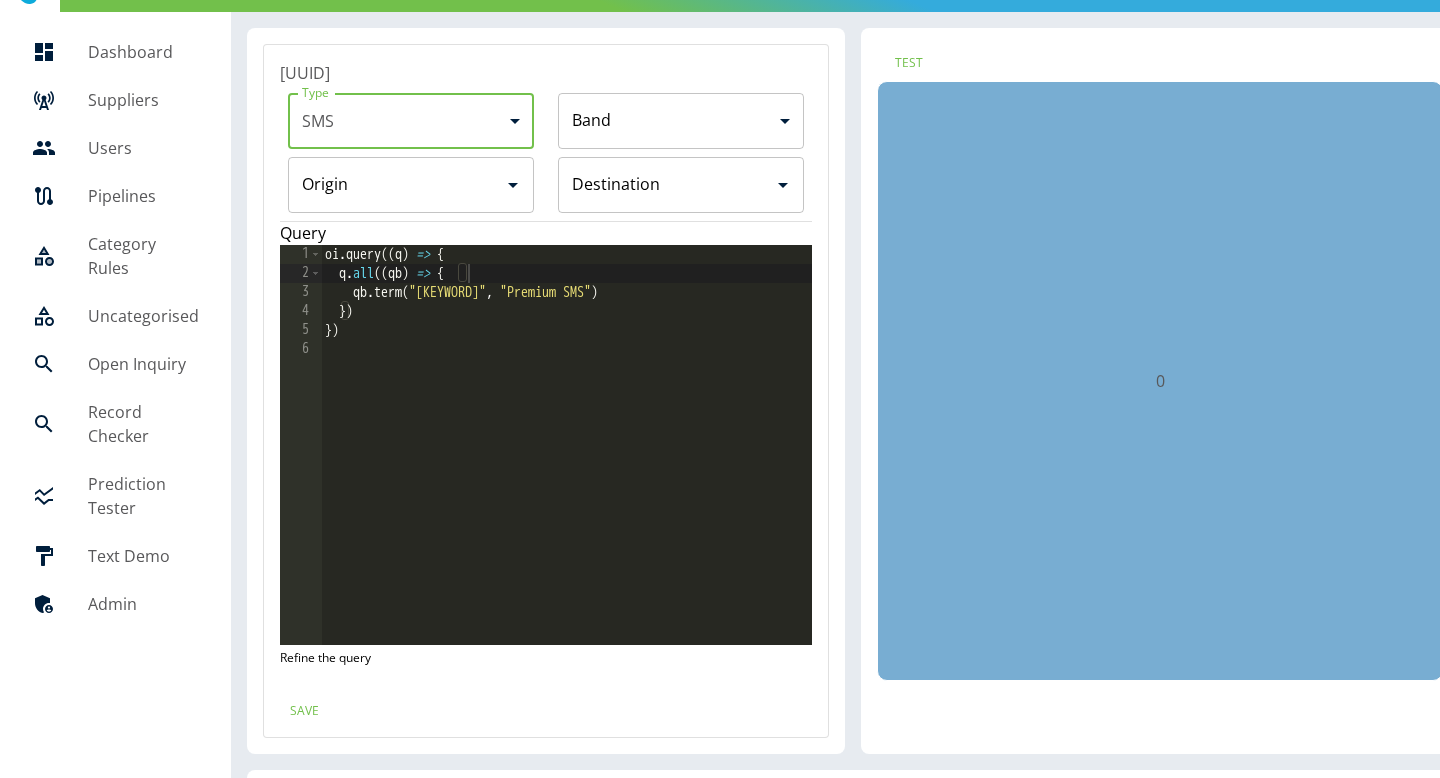 click on "**********" at bounding box center (720, 349) 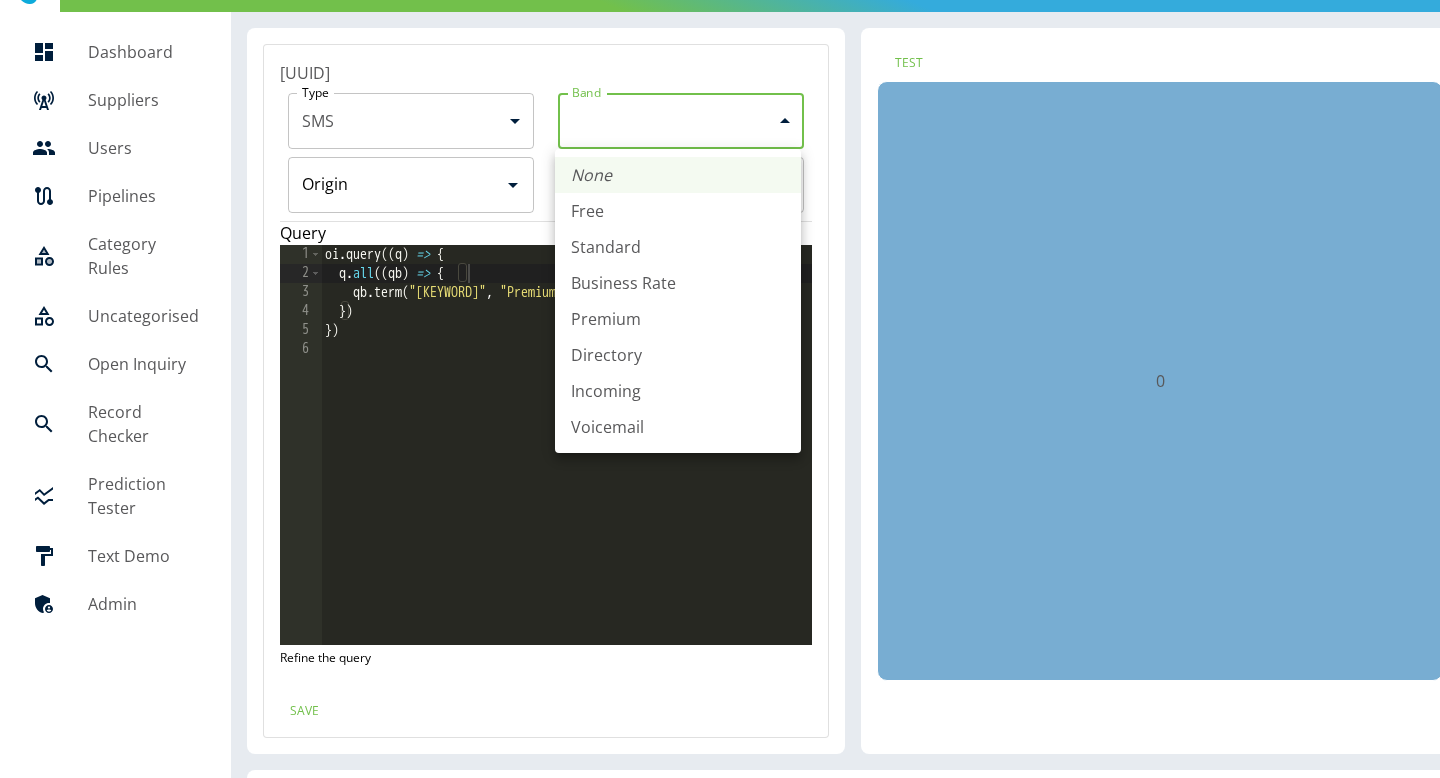 click on "Premium" at bounding box center (678, 319) 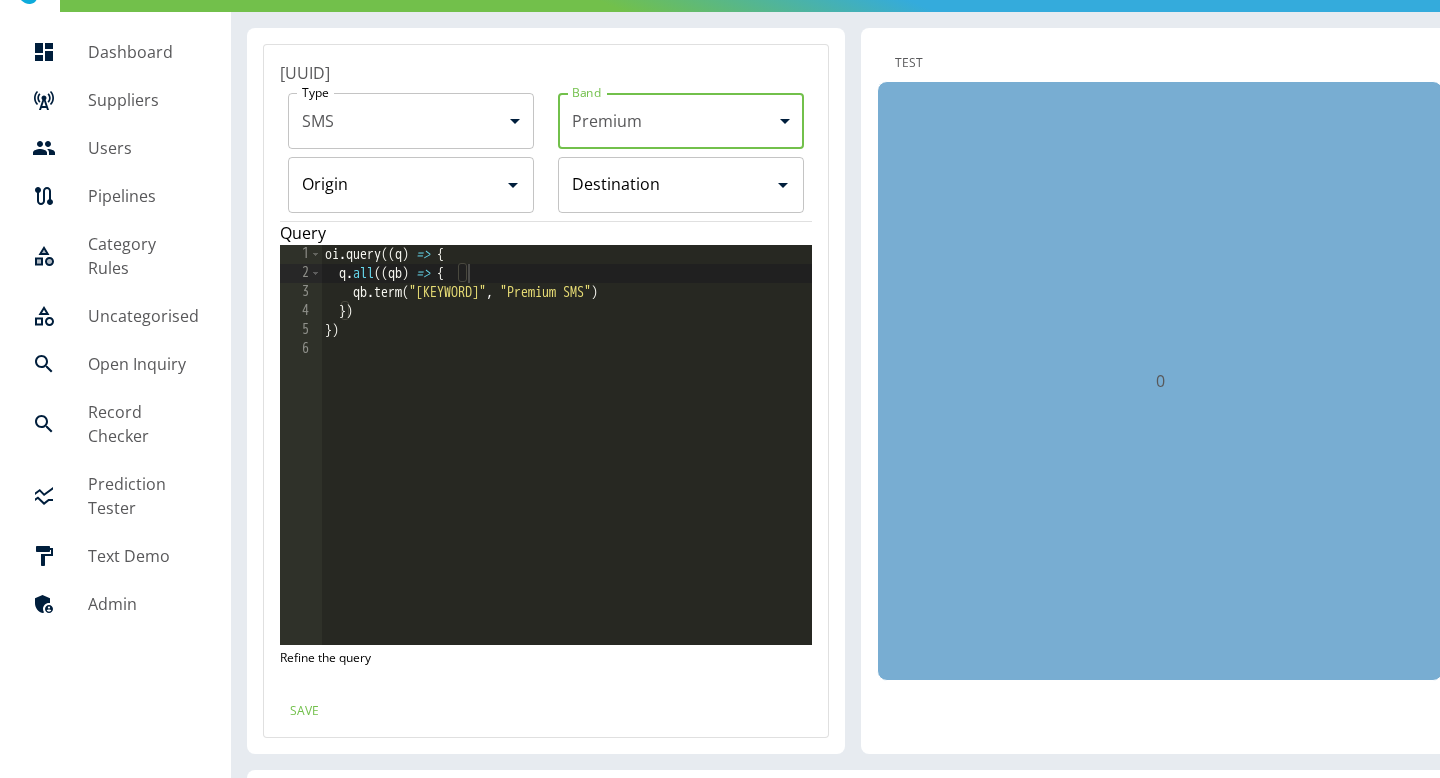 click on "Test" at bounding box center [909, 62] 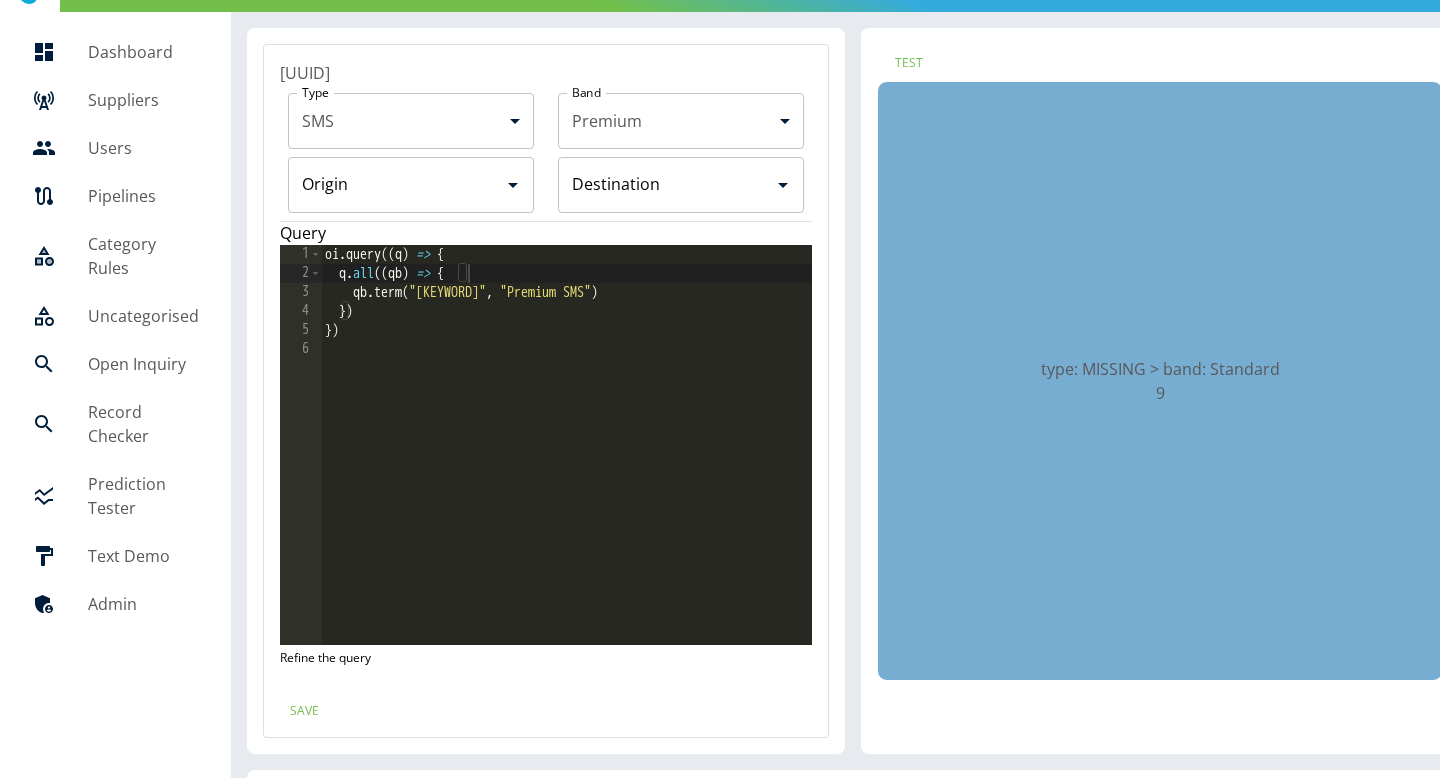 scroll, scrollTop: 81, scrollLeft: 0, axis: vertical 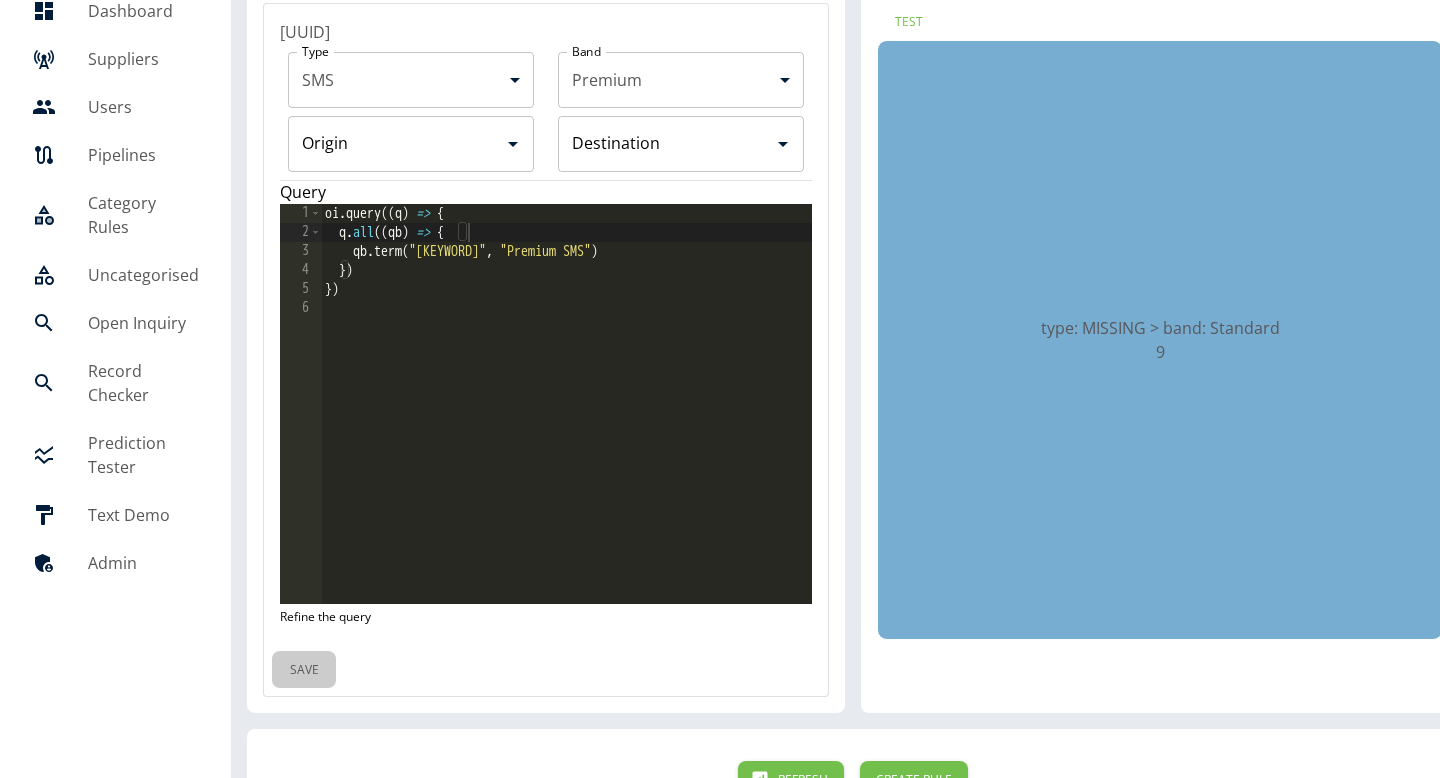 click on "Save" at bounding box center (304, 669) 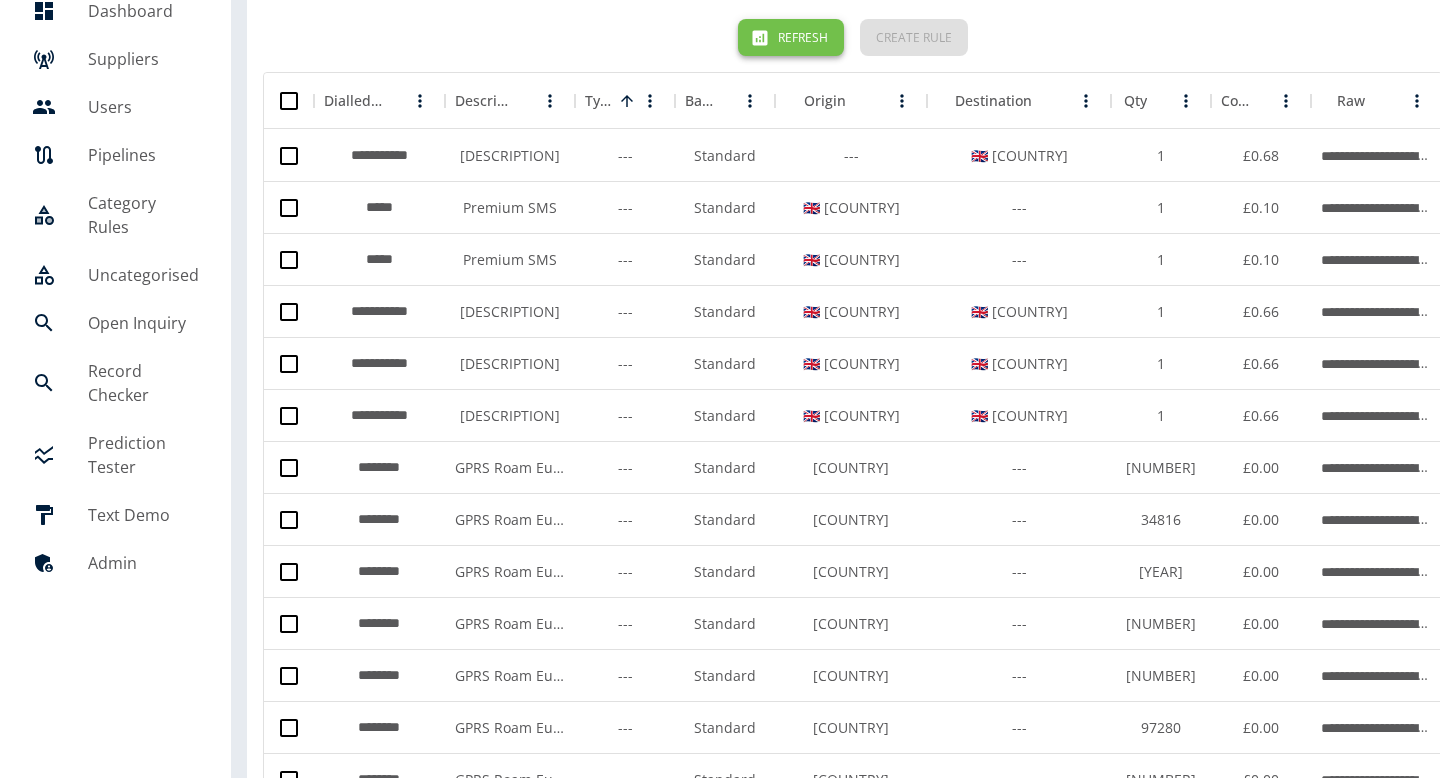 click on "Refresh" at bounding box center [791, 37] 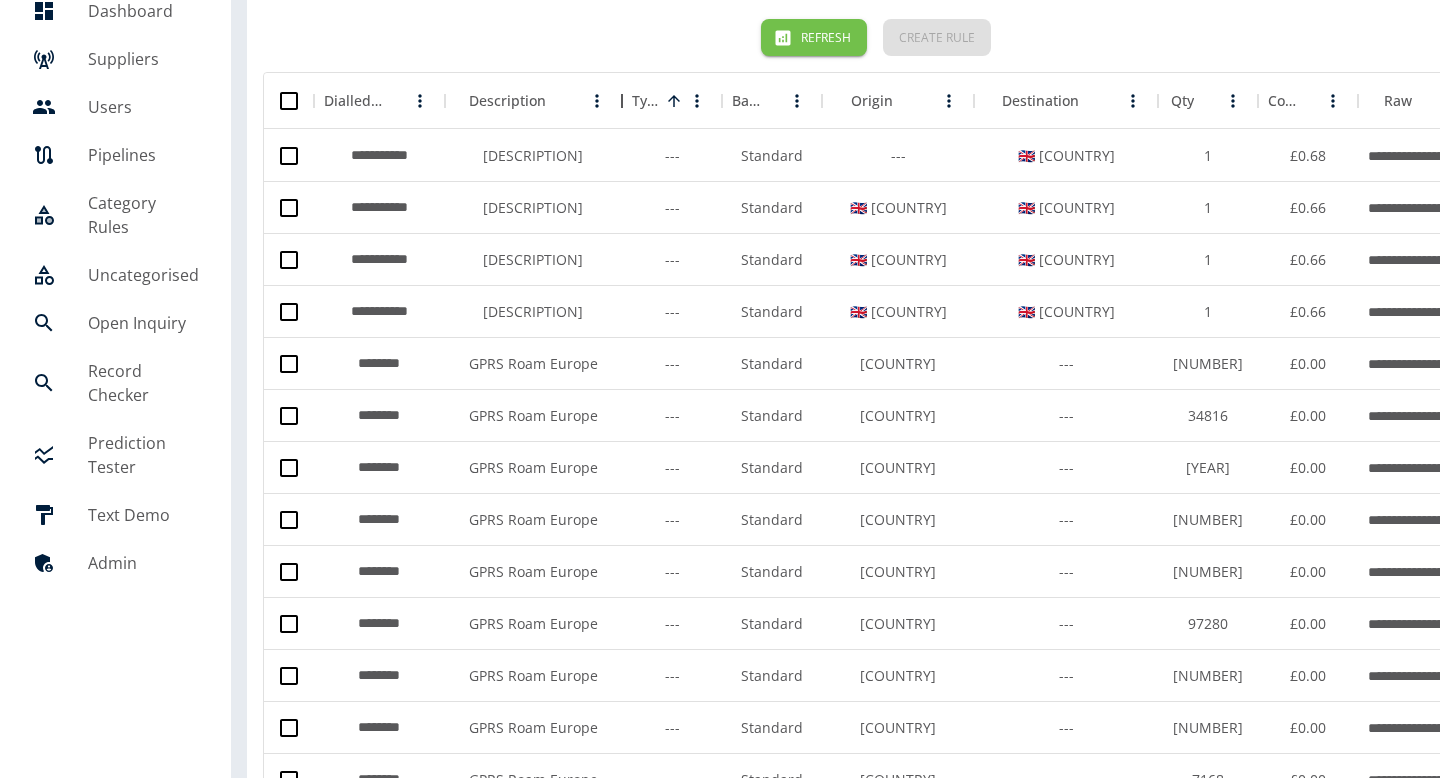 drag, startPoint x: 574, startPoint y: 104, endPoint x: 595, endPoint y: 104, distance: 21 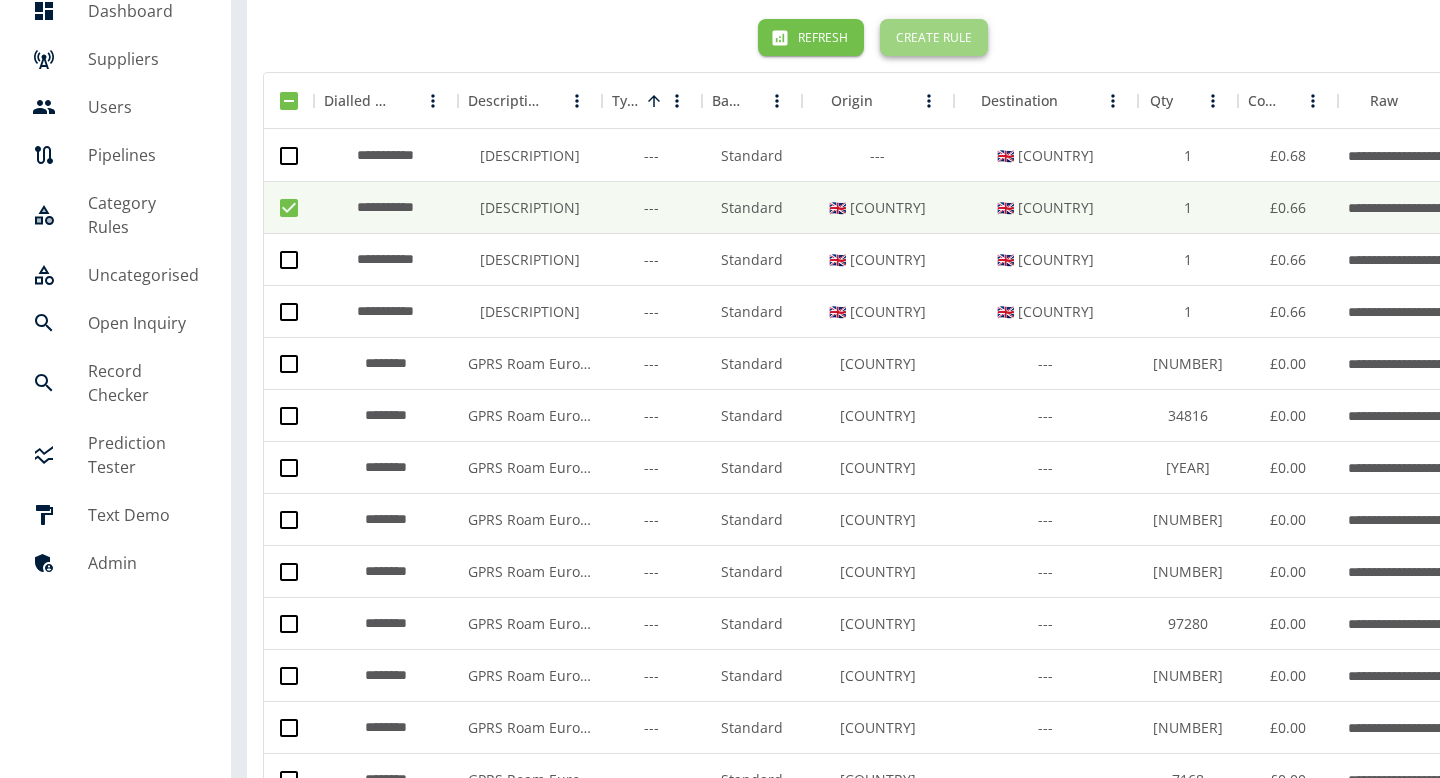 click on "Create Rule" at bounding box center [934, 37] 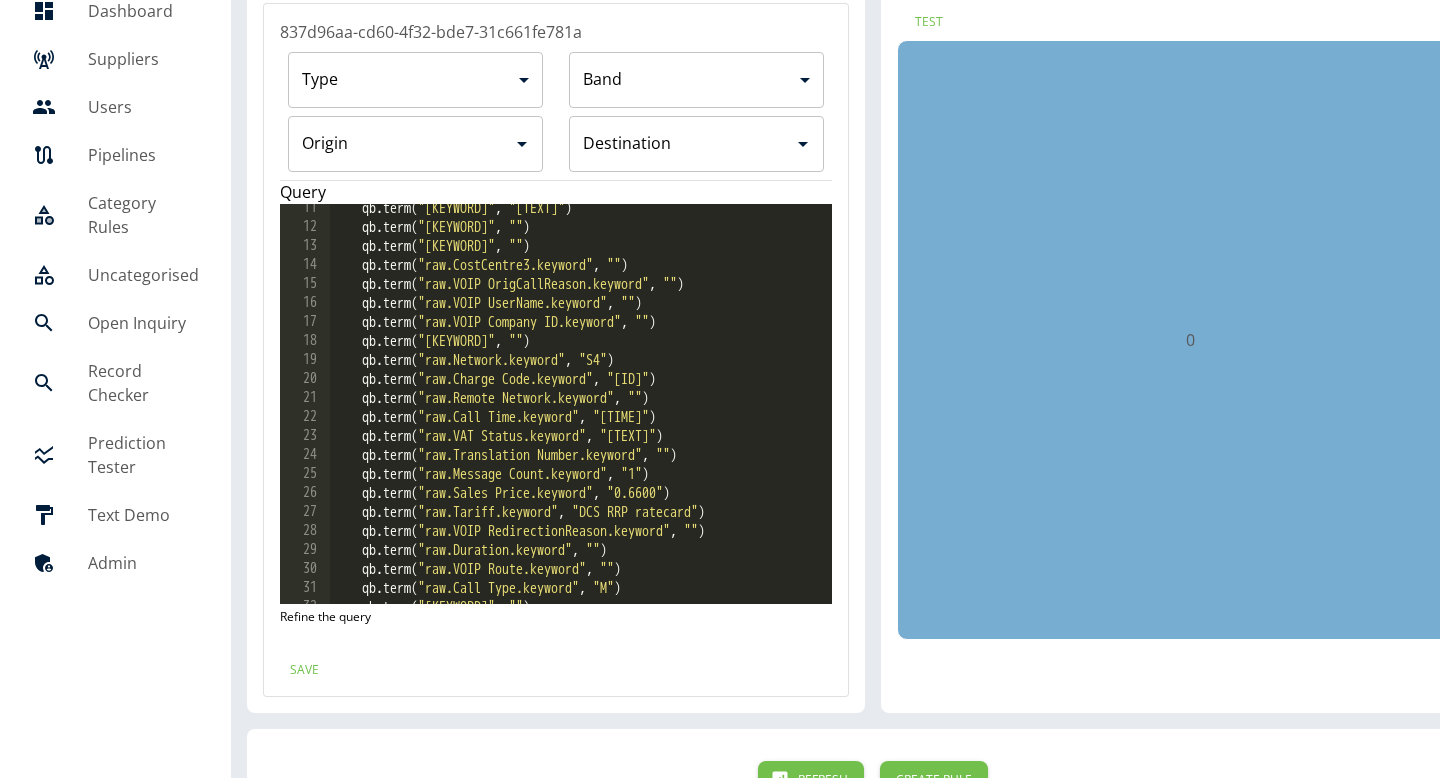 scroll, scrollTop: 417, scrollLeft: 0, axis: vertical 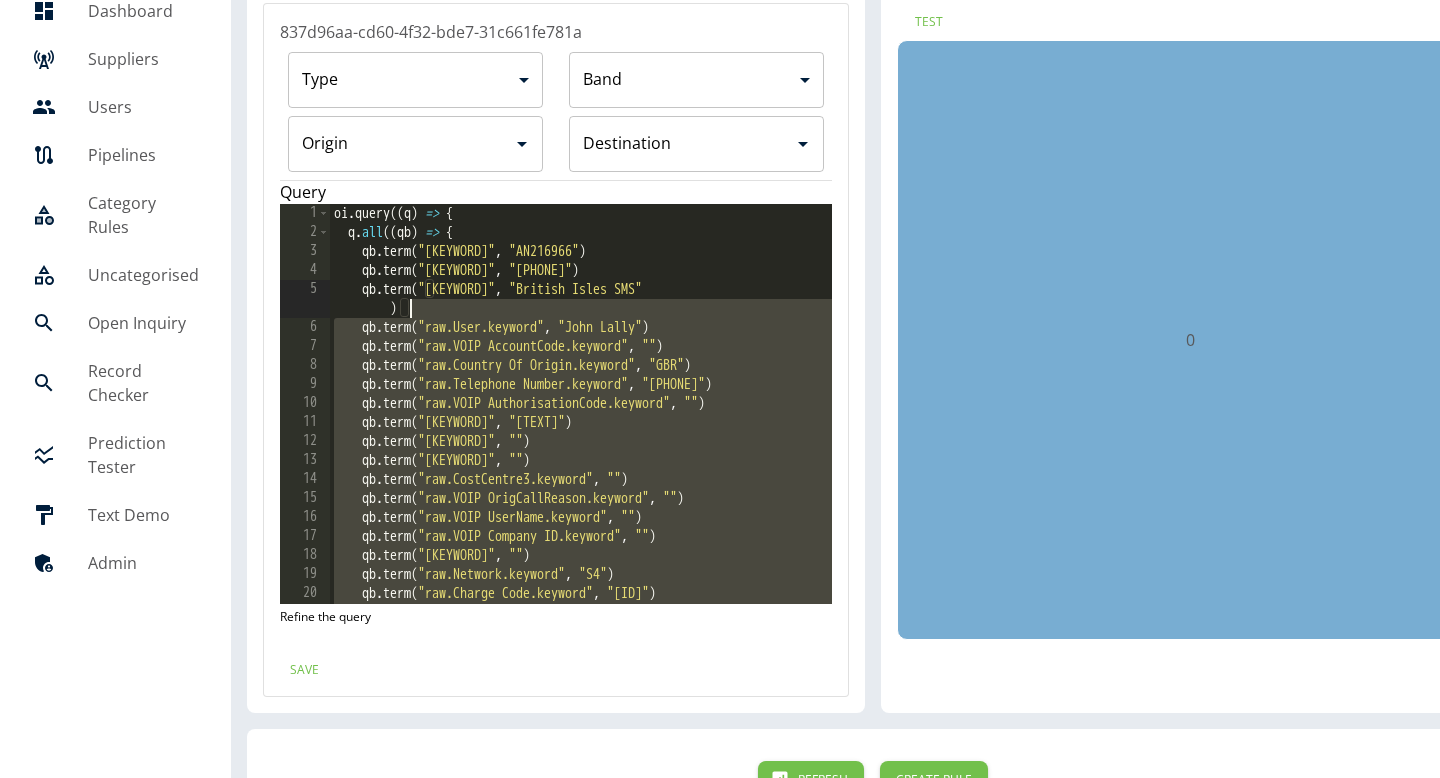 drag, startPoint x: 682, startPoint y: 529, endPoint x: 773, endPoint y: 316, distance: 231.6247 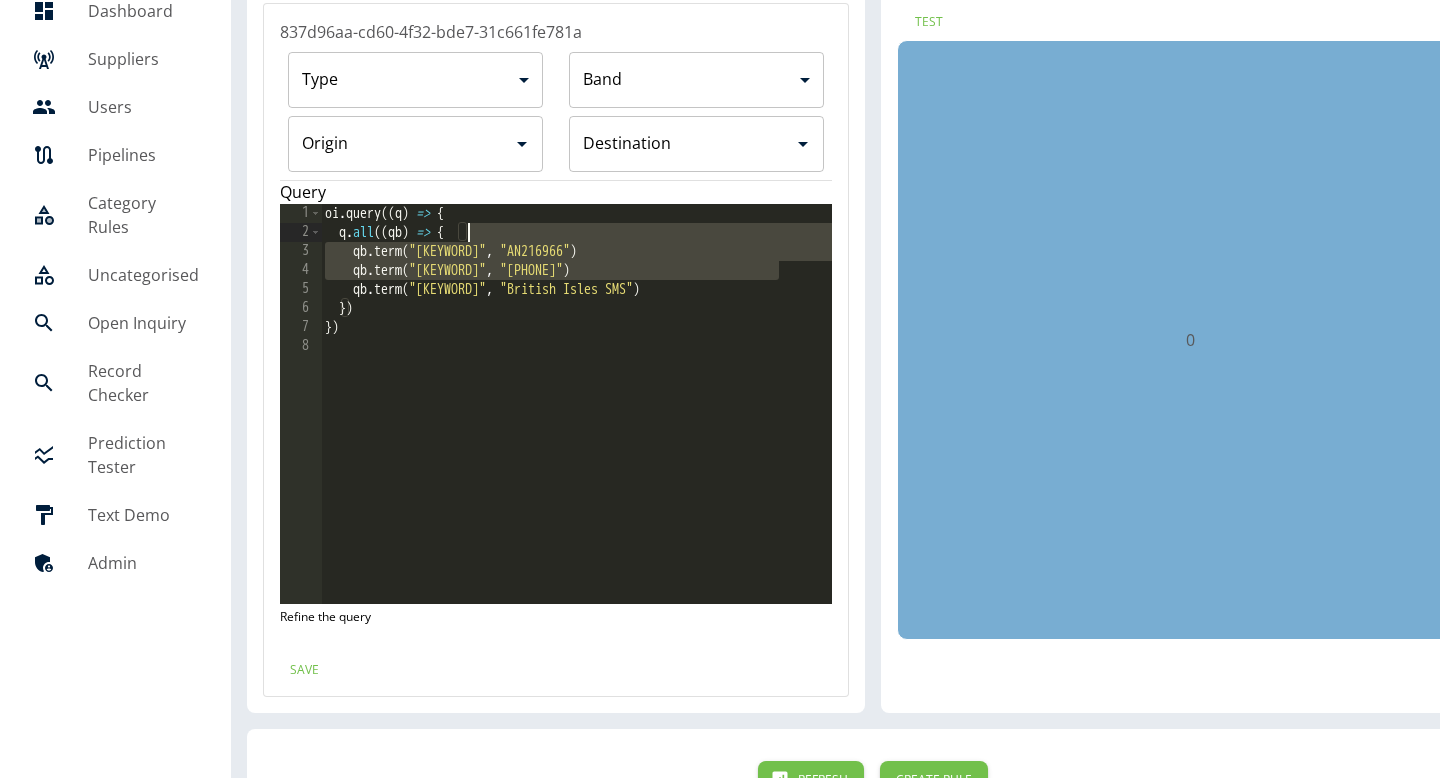 drag, startPoint x: 786, startPoint y: 271, endPoint x: 781, endPoint y: 232, distance: 39.319206 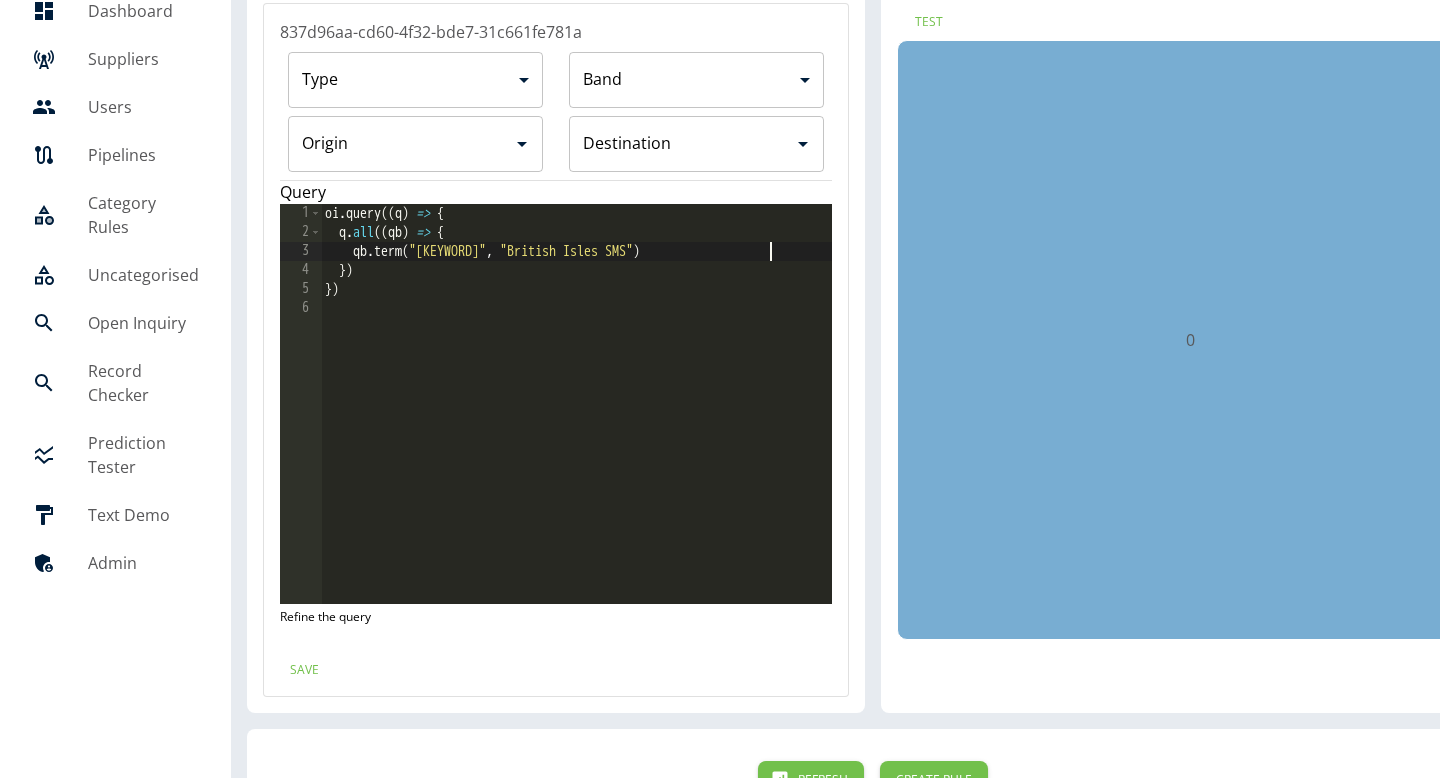 click on "oi . query (( q )   =>   {    q . all (( qb )   =>   {      qb . term ( "raw.Description.keyword" ,   "British Isles SMS" )    }) })" at bounding box center [576, 423] 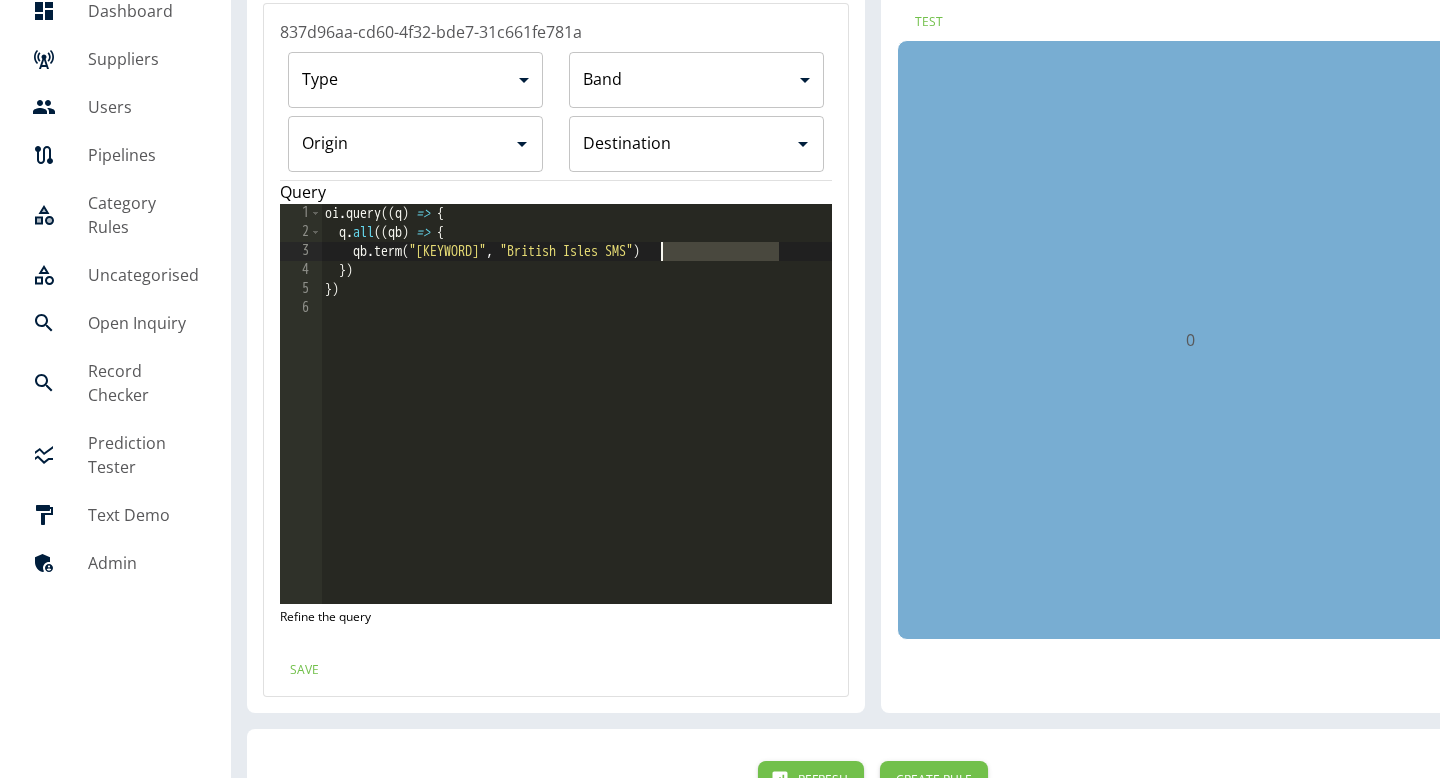 drag, startPoint x: 774, startPoint y: 254, endPoint x: 659, endPoint y: 252, distance: 115.01739 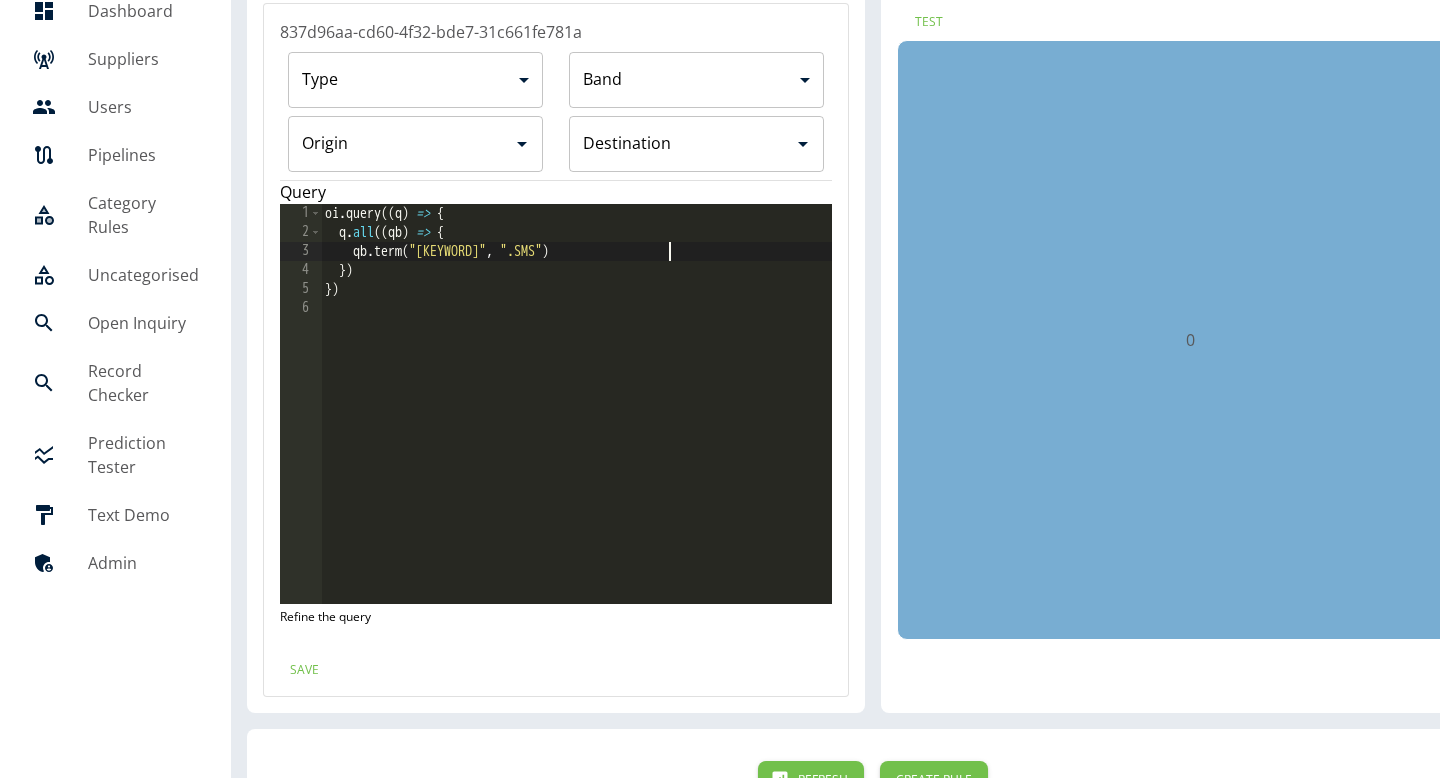 scroll, scrollTop: 0, scrollLeft: 25, axis: horizontal 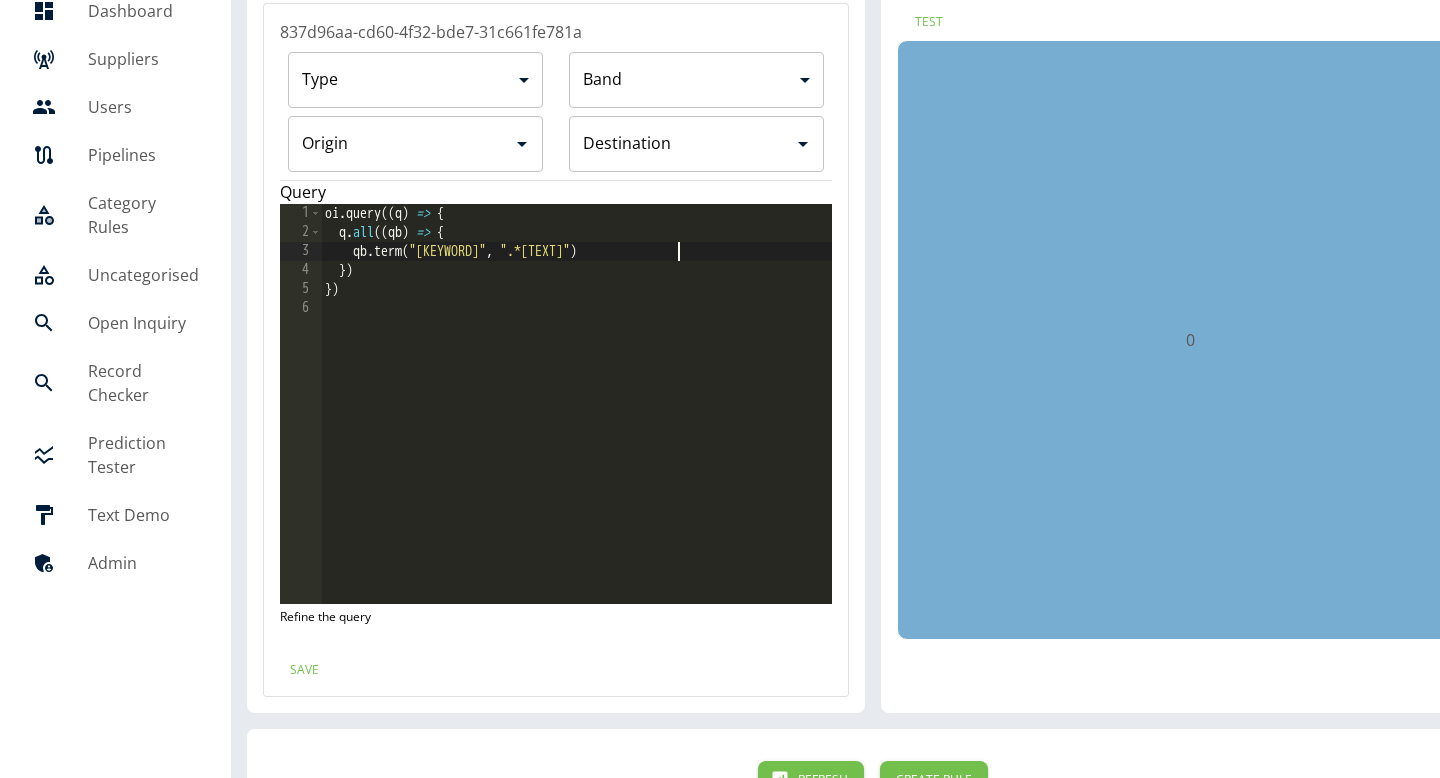 click on "oi . query (( q )   =>   {    q . all (( qb )   =>   {      qb . term ( "raw.Description.keyword" ,   ".*SMS" )    }) })" at bounding box center (576, 423) 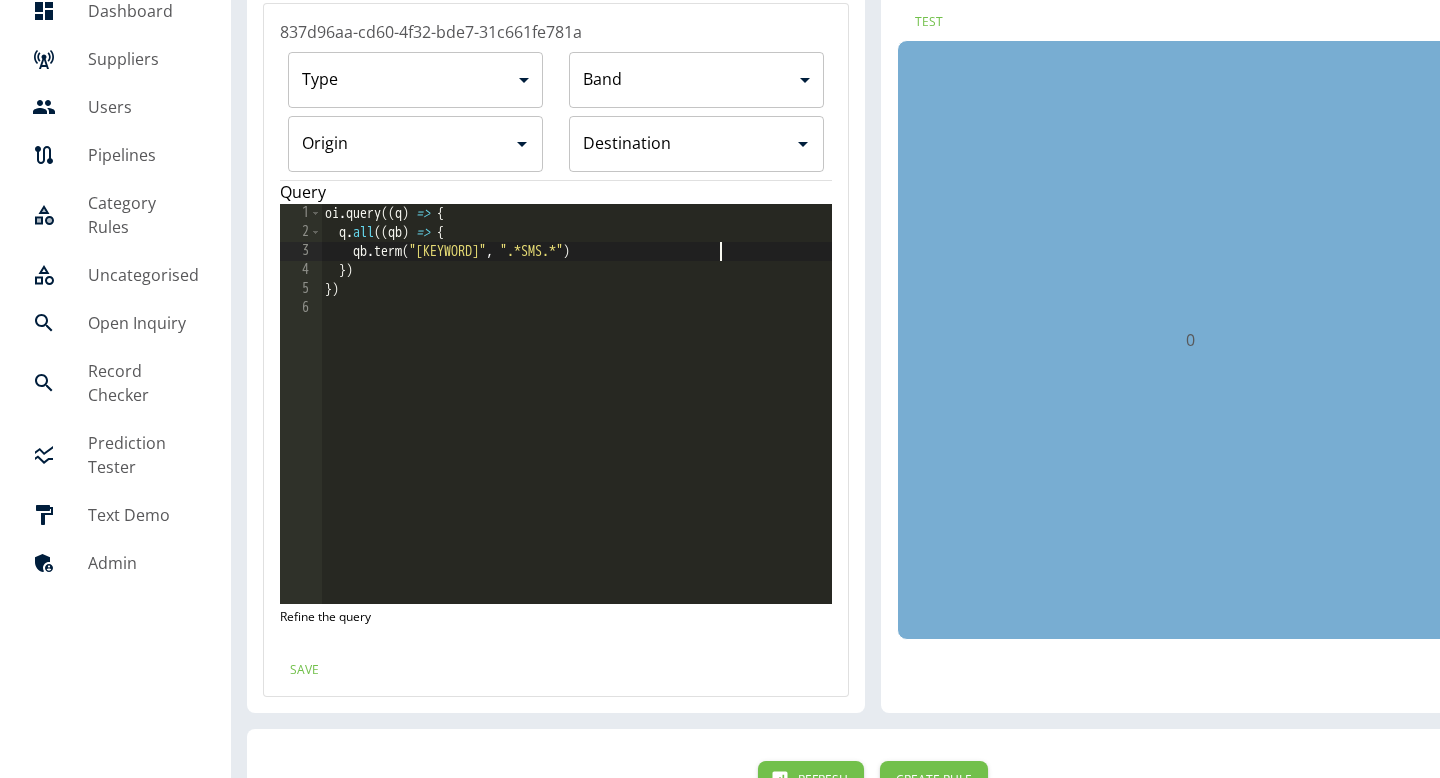 scroll, scrollTop: 0, scrollLeft: 28, axis: horizontal 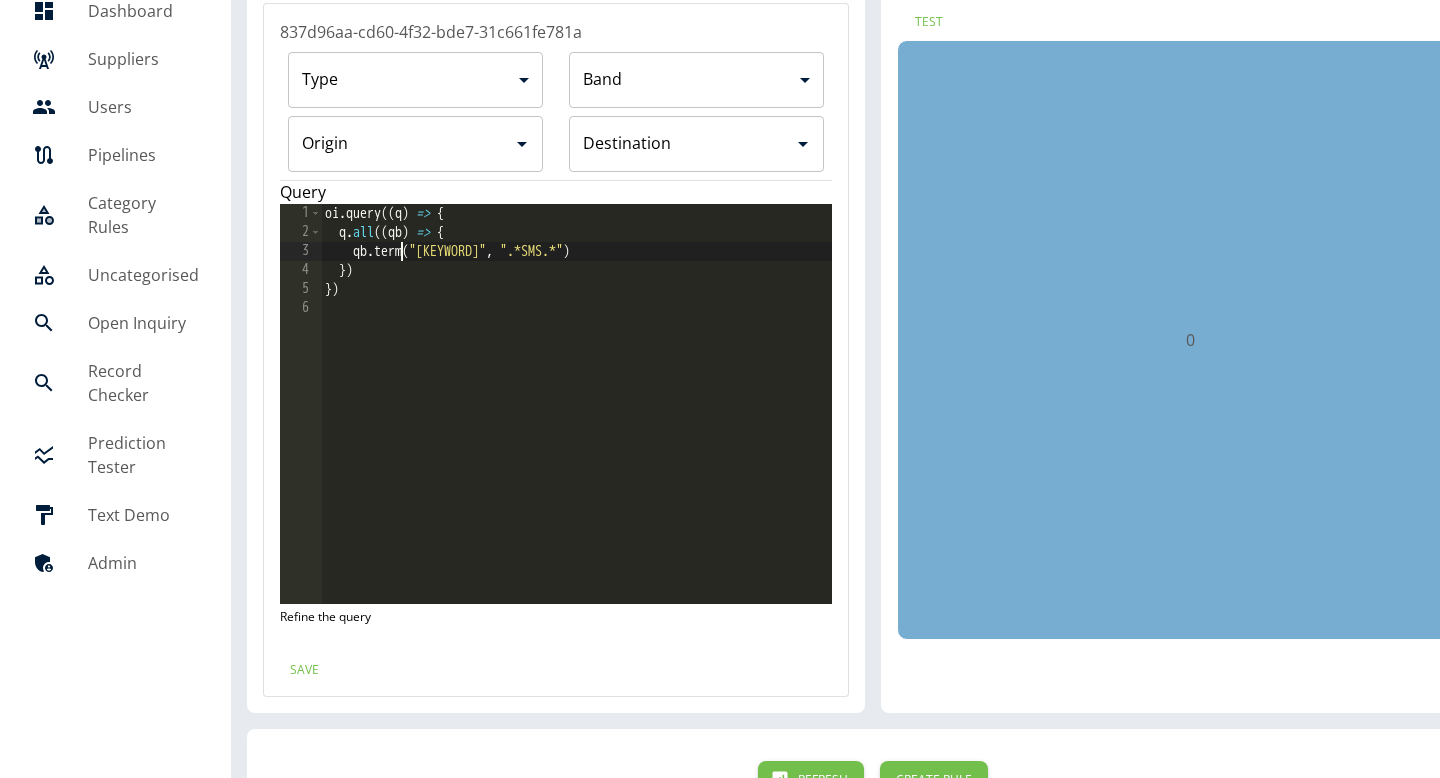 click on "oi . query (( q )   =>   {    q . all (( qb )   =>   {      qb . term ( "raw.Description.keyword" ,   ".*SMS.*" )    }) })" at bounding box center (576, 423) 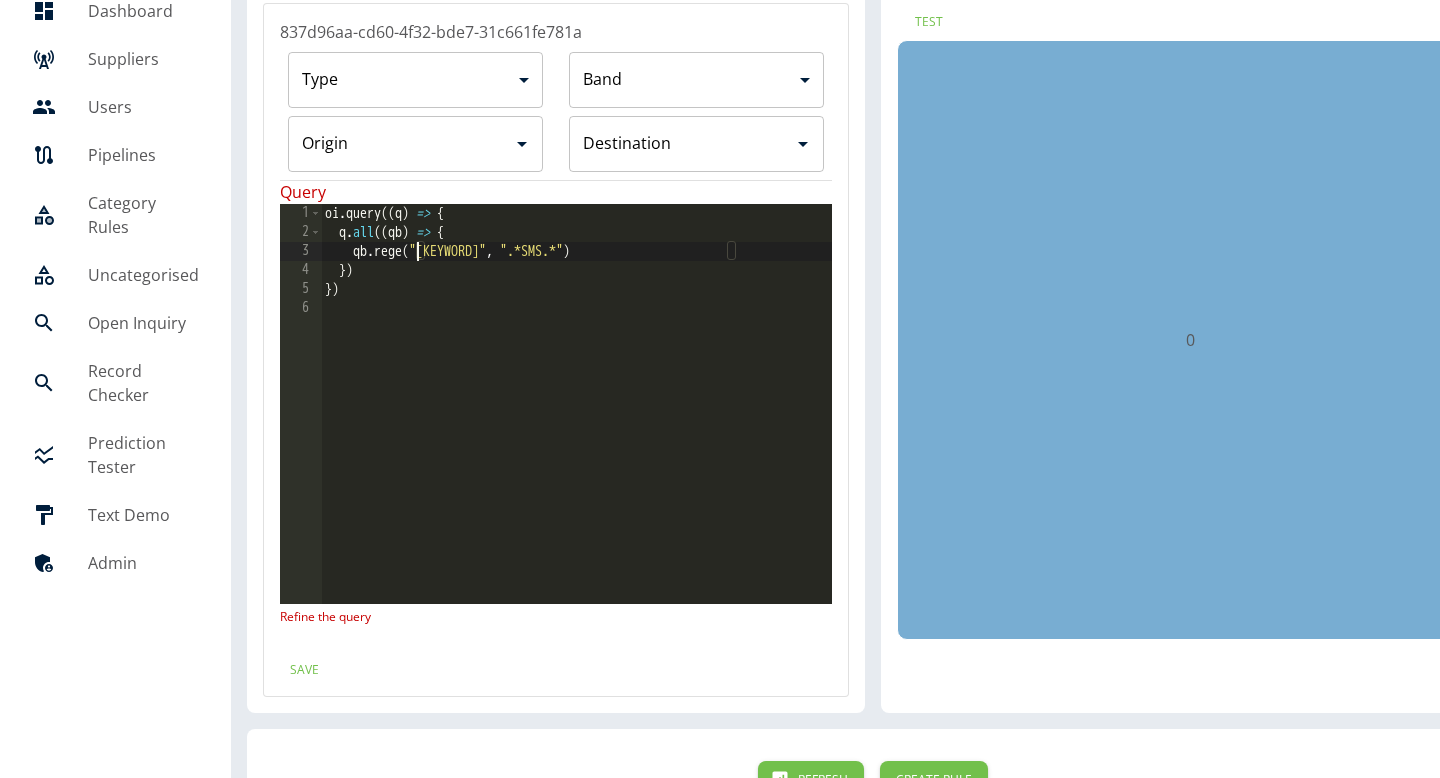 scroll, scrollTop: 0, scrollLeft: 7, axis: horizontal 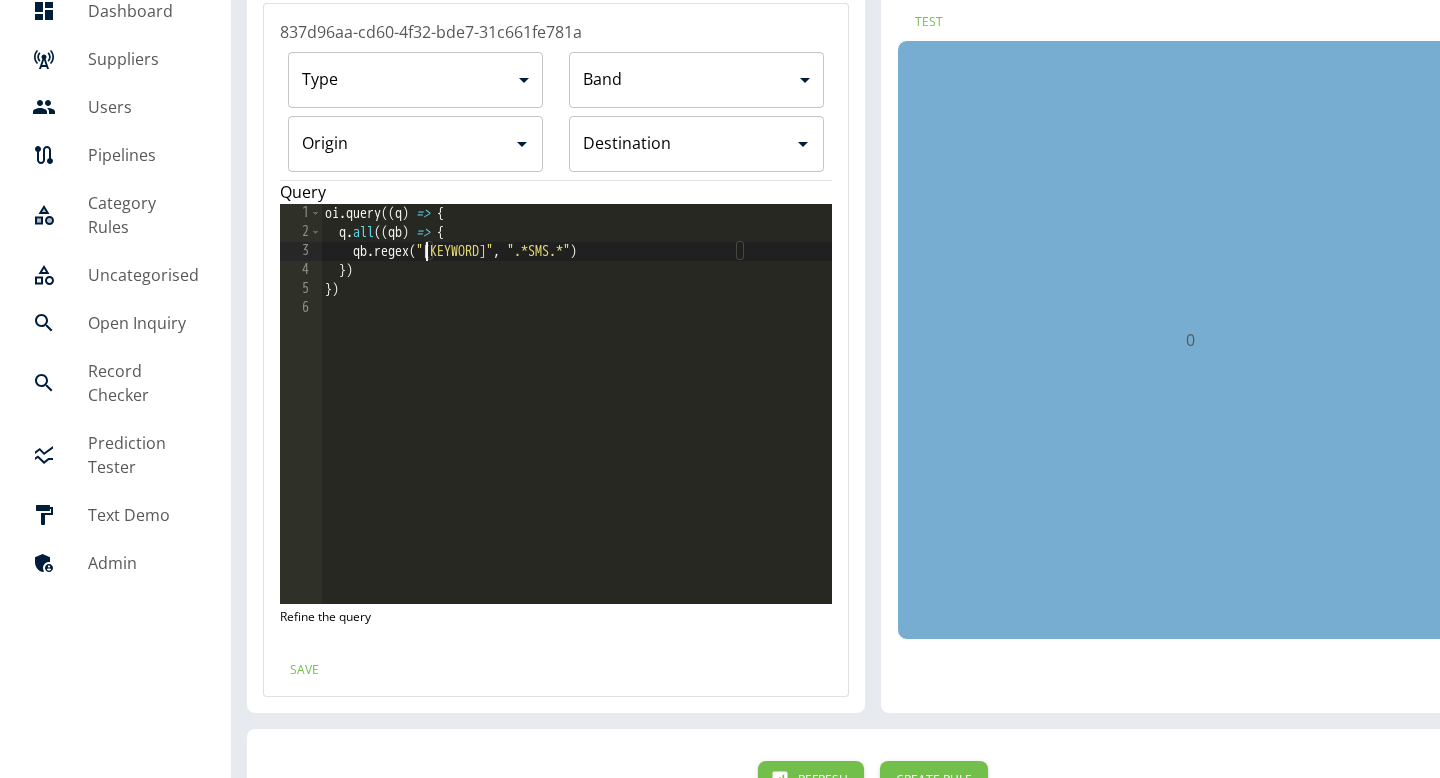 type on "**********" 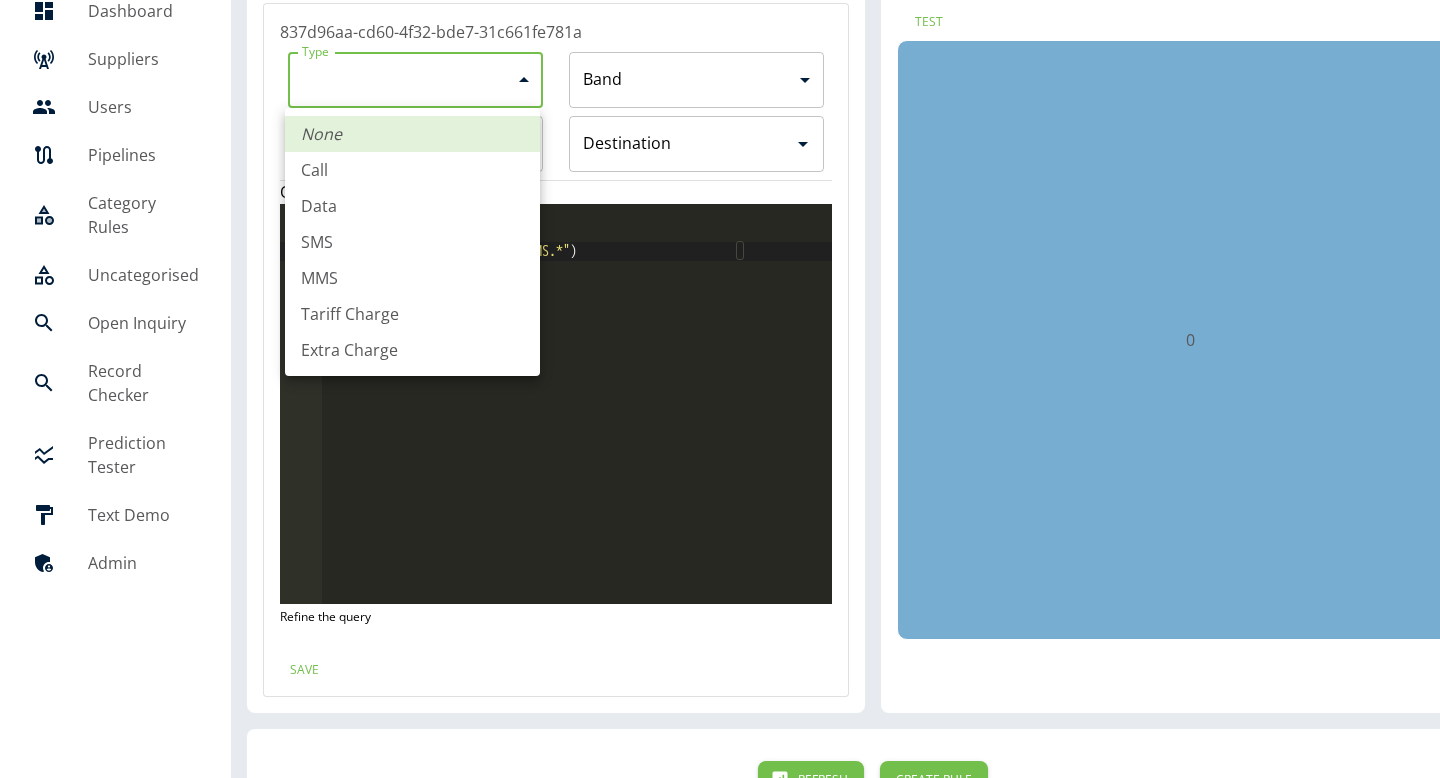 click on "**********" at bounding box center [720, 308] 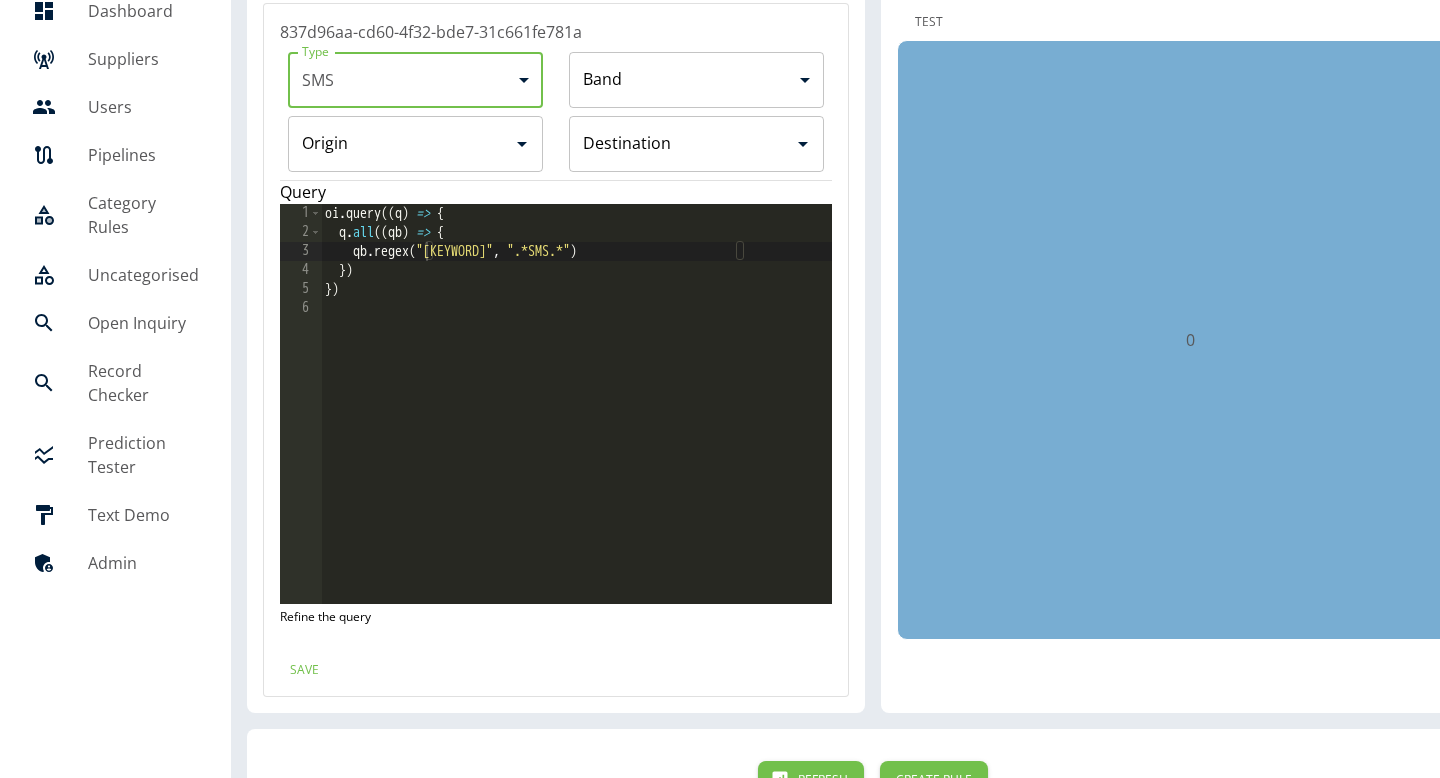 click on "Test" at bounding box center (929, 21) 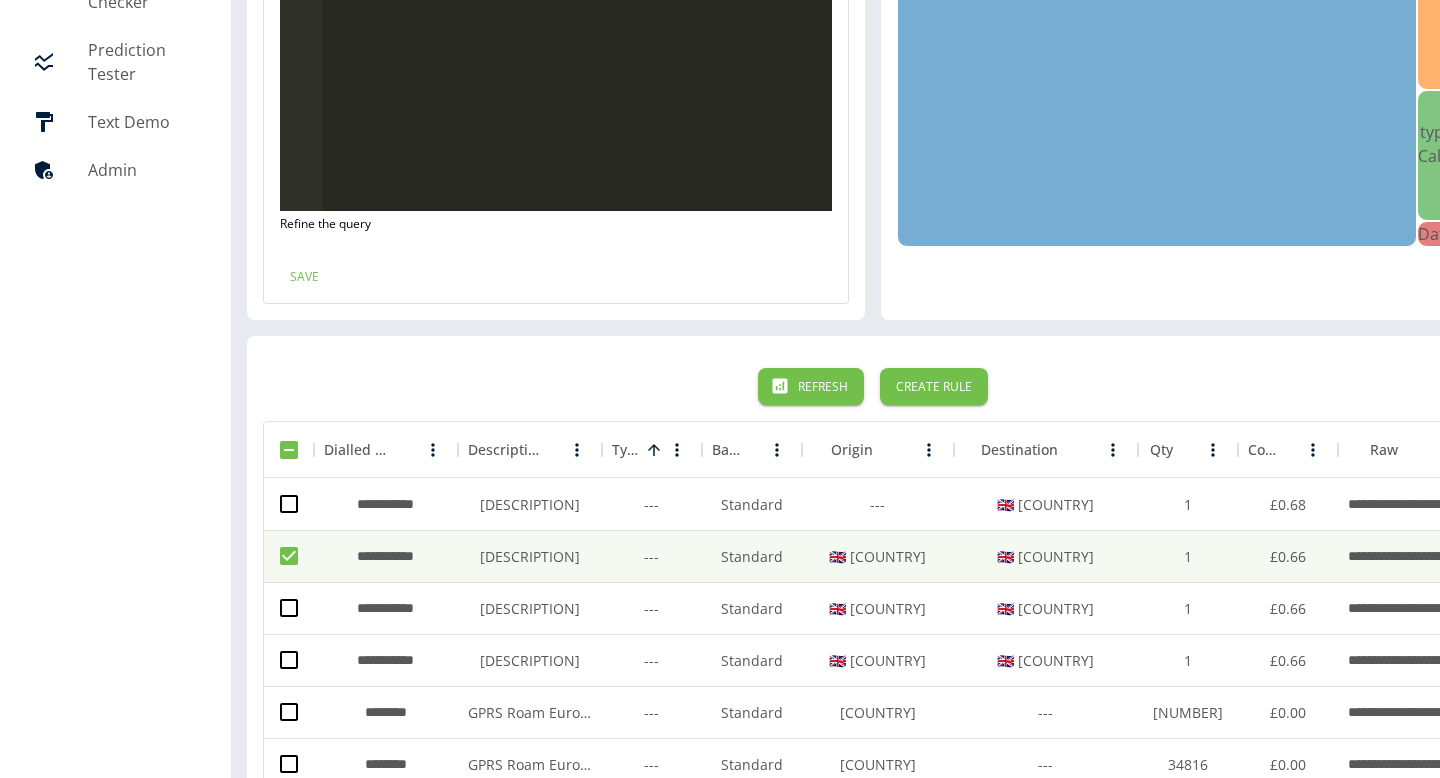 scroll, scrollTop: 0, scrollLeft: 0, axis: both 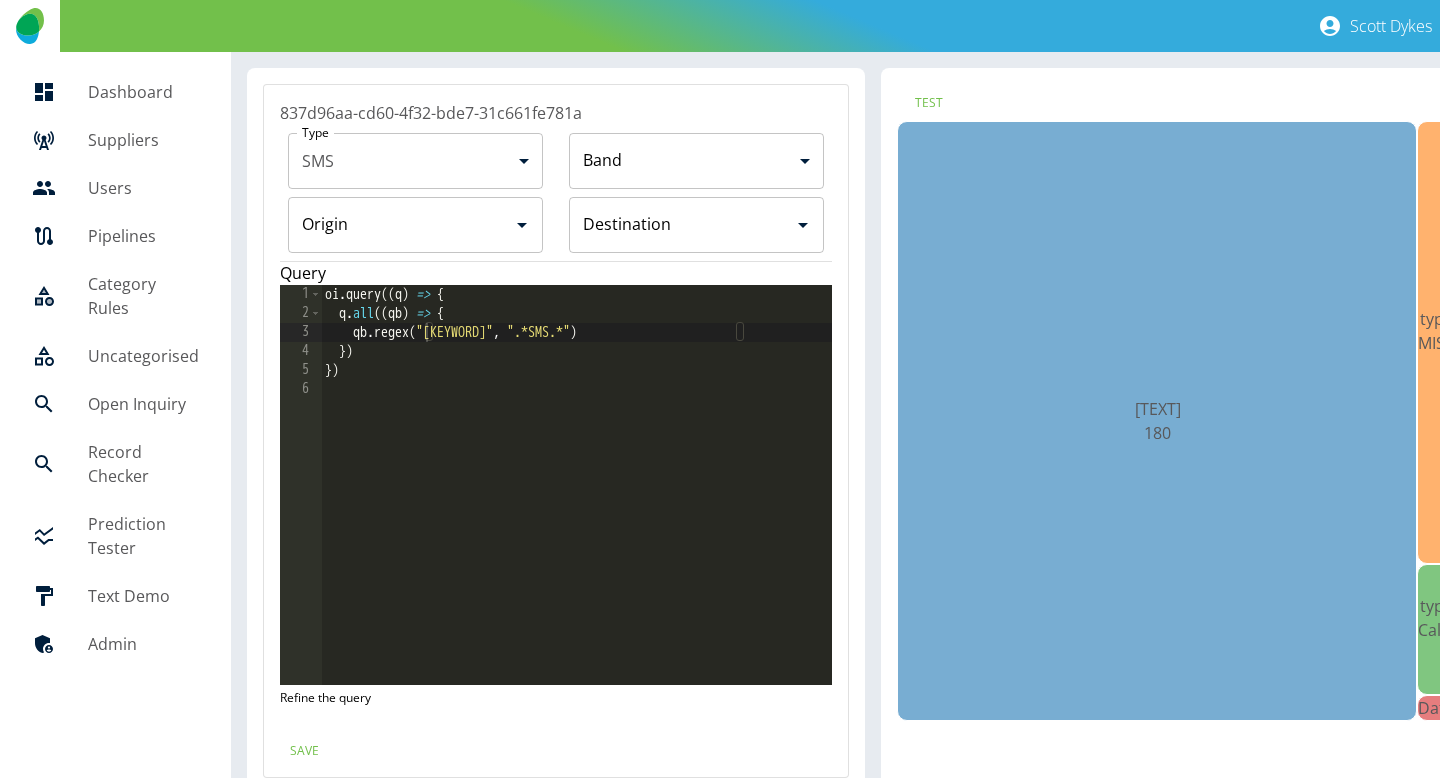 click on "oi . query (( q )   =>   {    q . all (( qb )   =>   {      qb . regex ( "raw.Description.keyword" ,   ".*SMS.*" )    }) })" at bounding box center [576, 504] 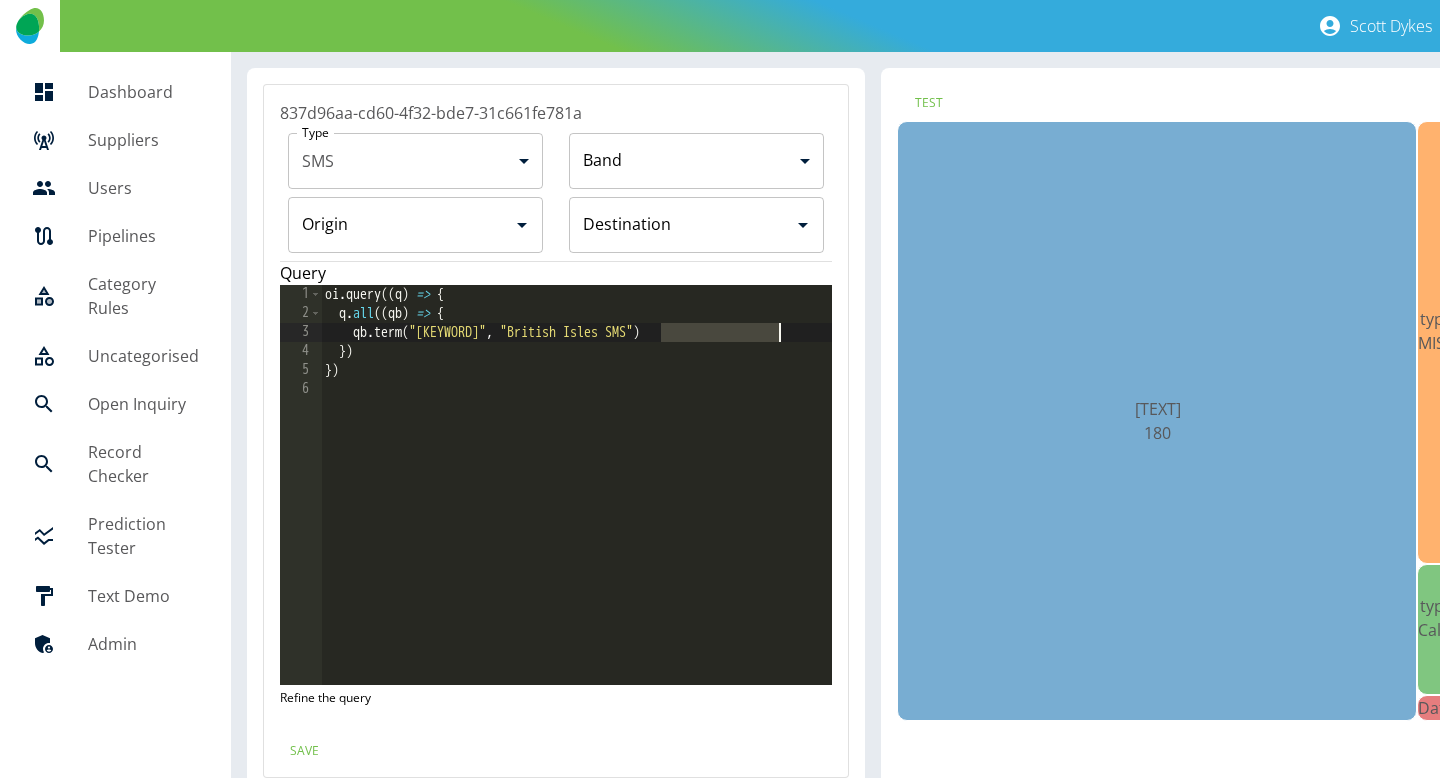 type on "**********" 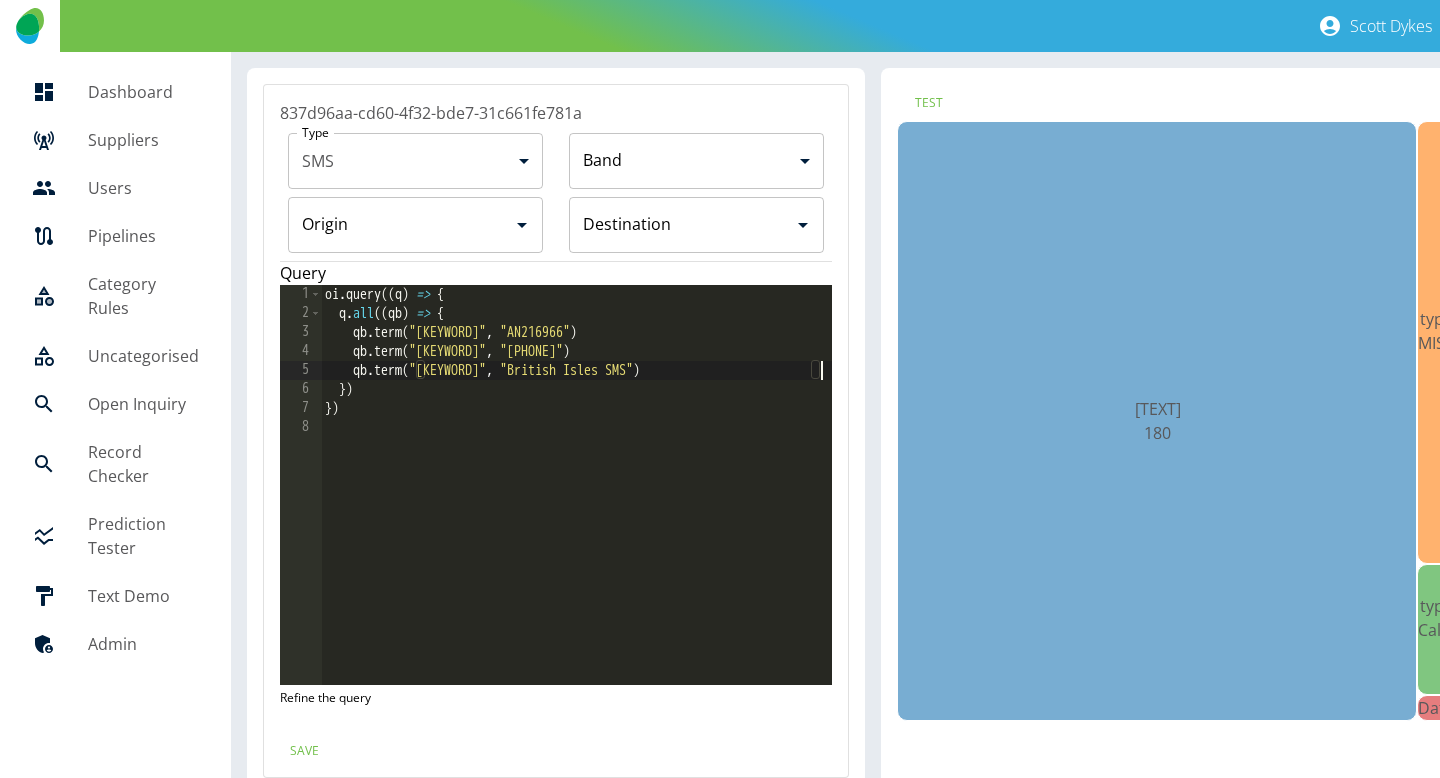 type on "**********" 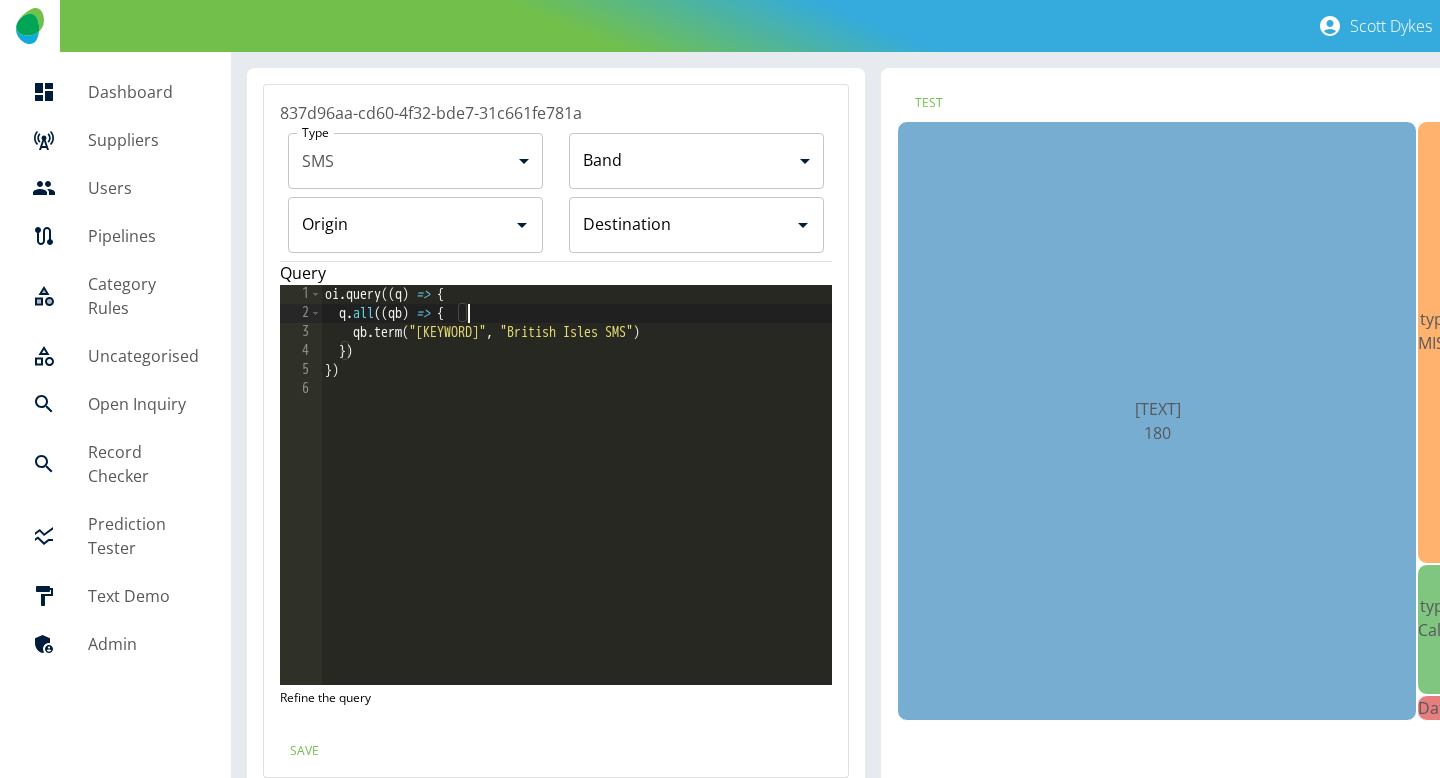 click on "**********" at bounding box center (720, 389) 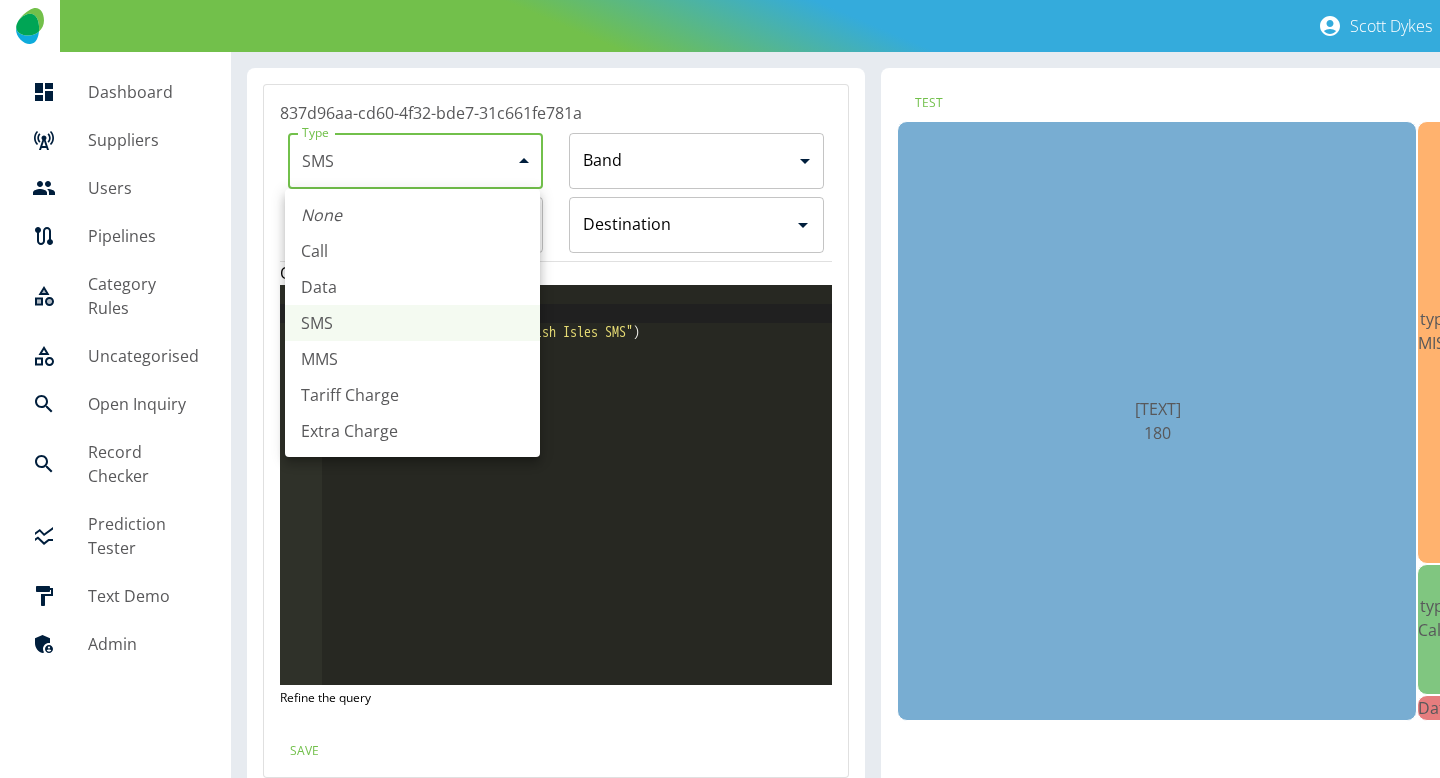 click at bounding box center [720, 389] 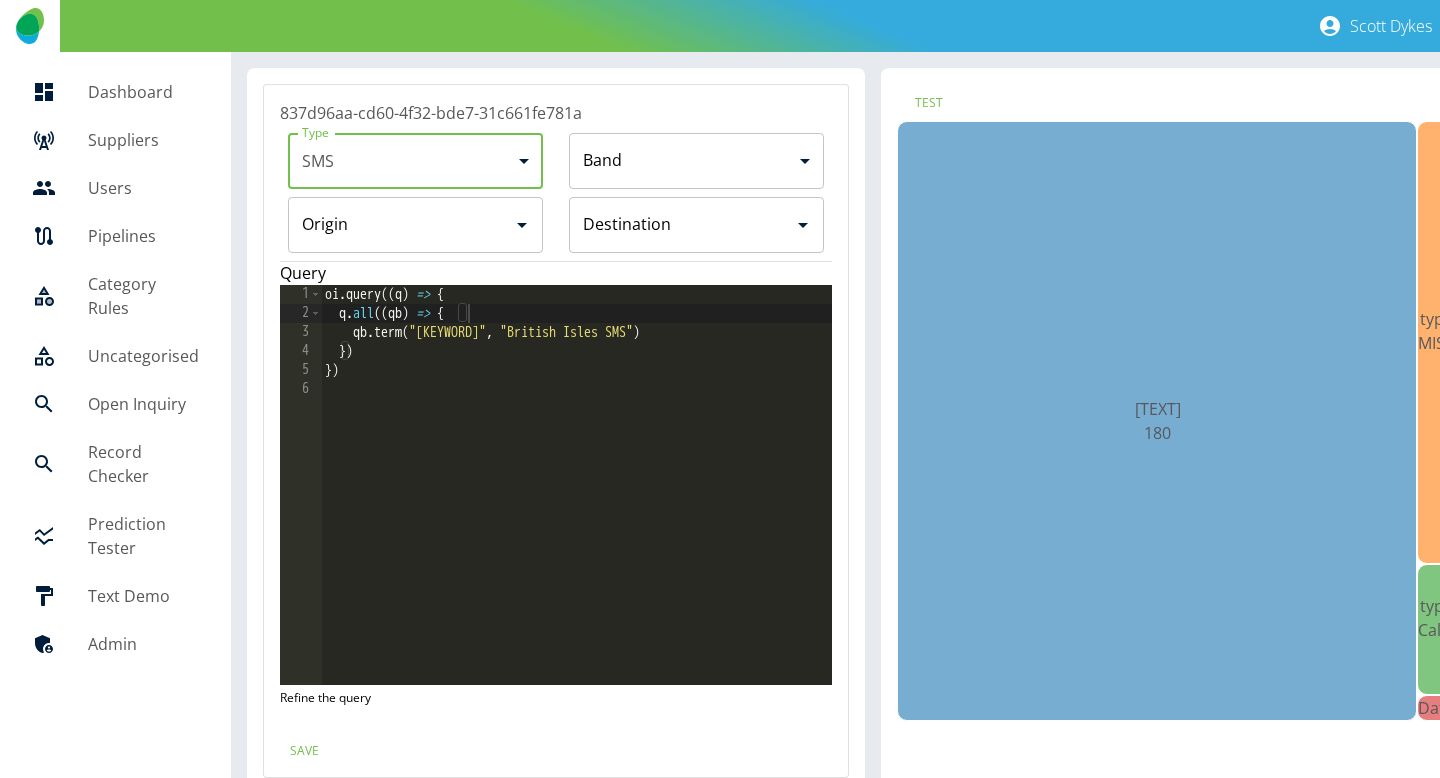 click on "None Call Data SMS MMS Tariff Charge Extra Charge" at bounding box center (720, 389) 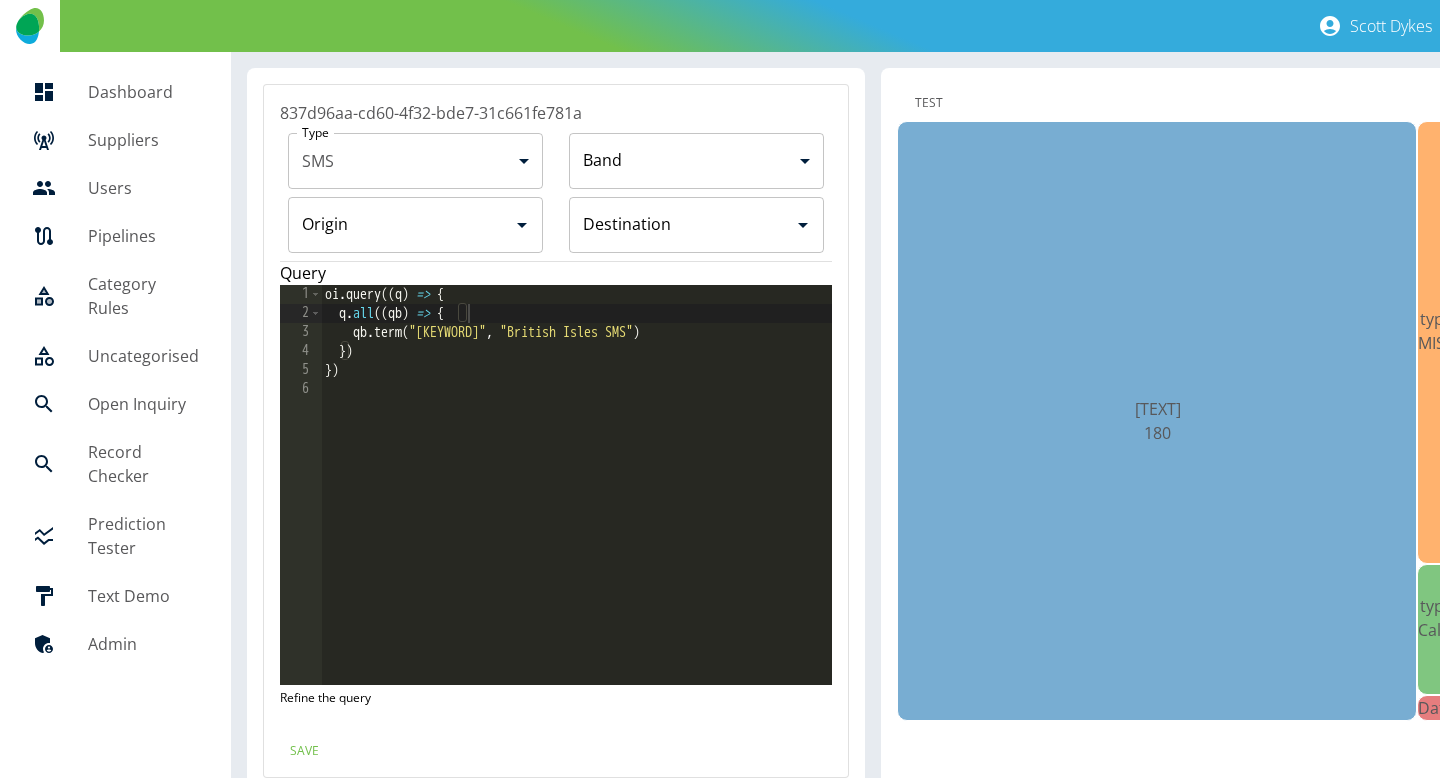 click on "Test" at bounding box center [929, 102] 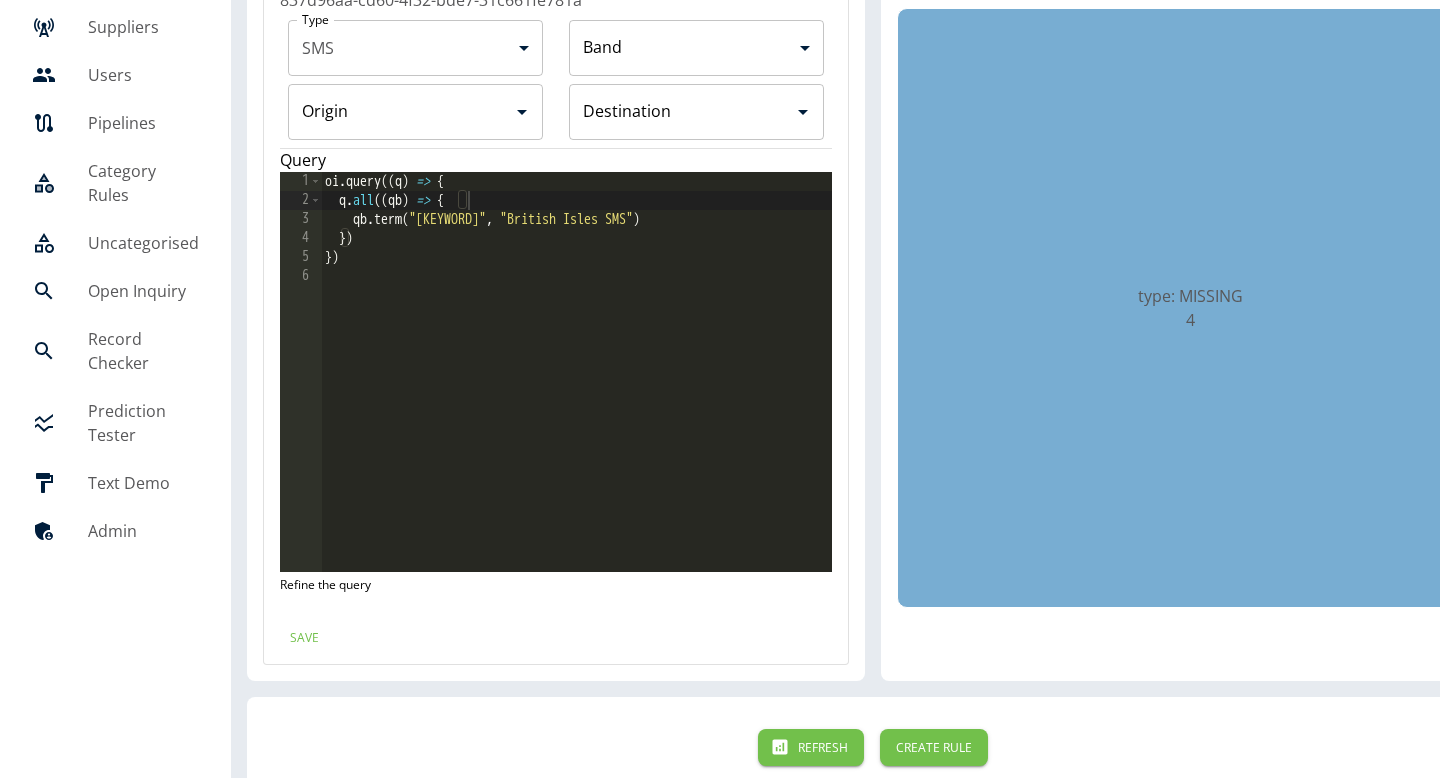 scroll, scrollTop: 129, scrollLeft: 0, axis: vertical 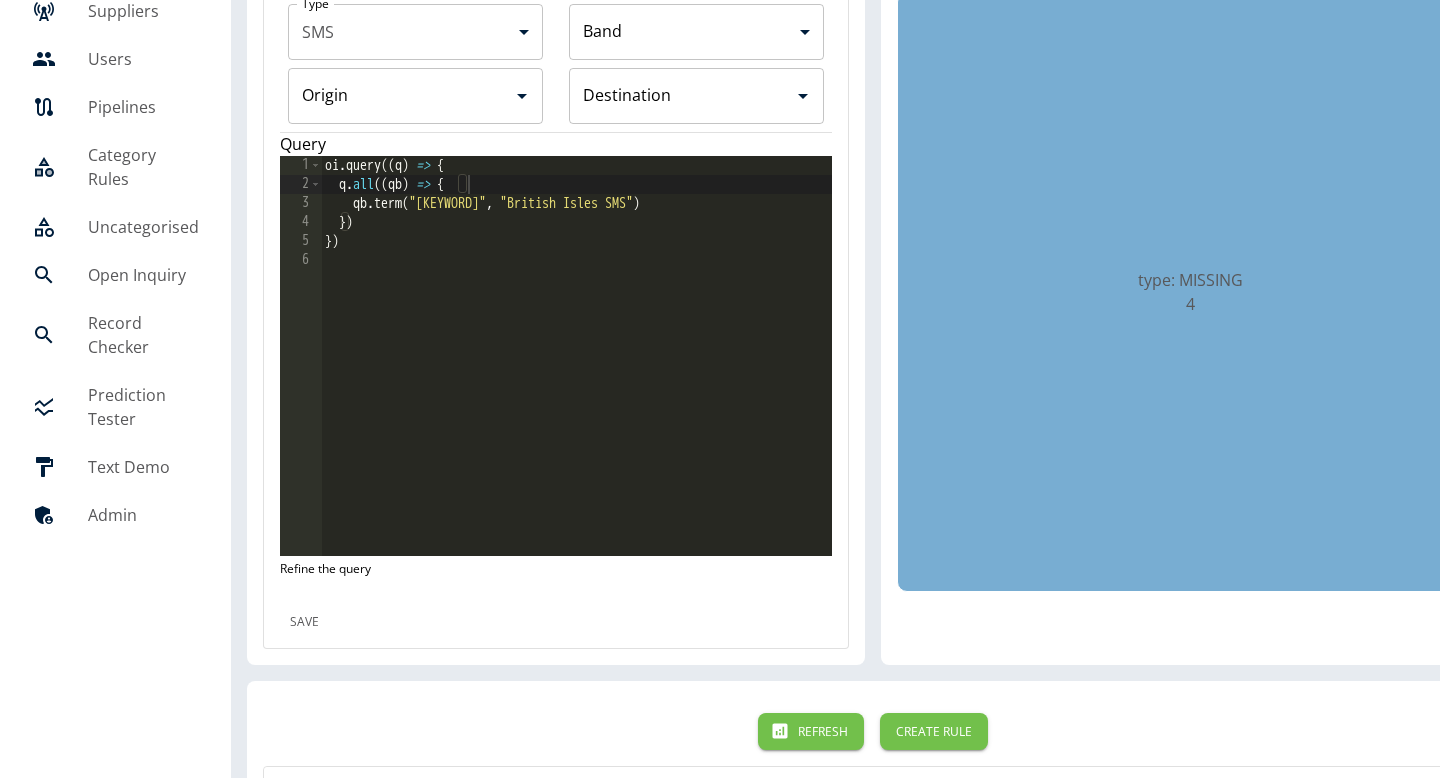 click on "Save" at bounding box center [304, 621] 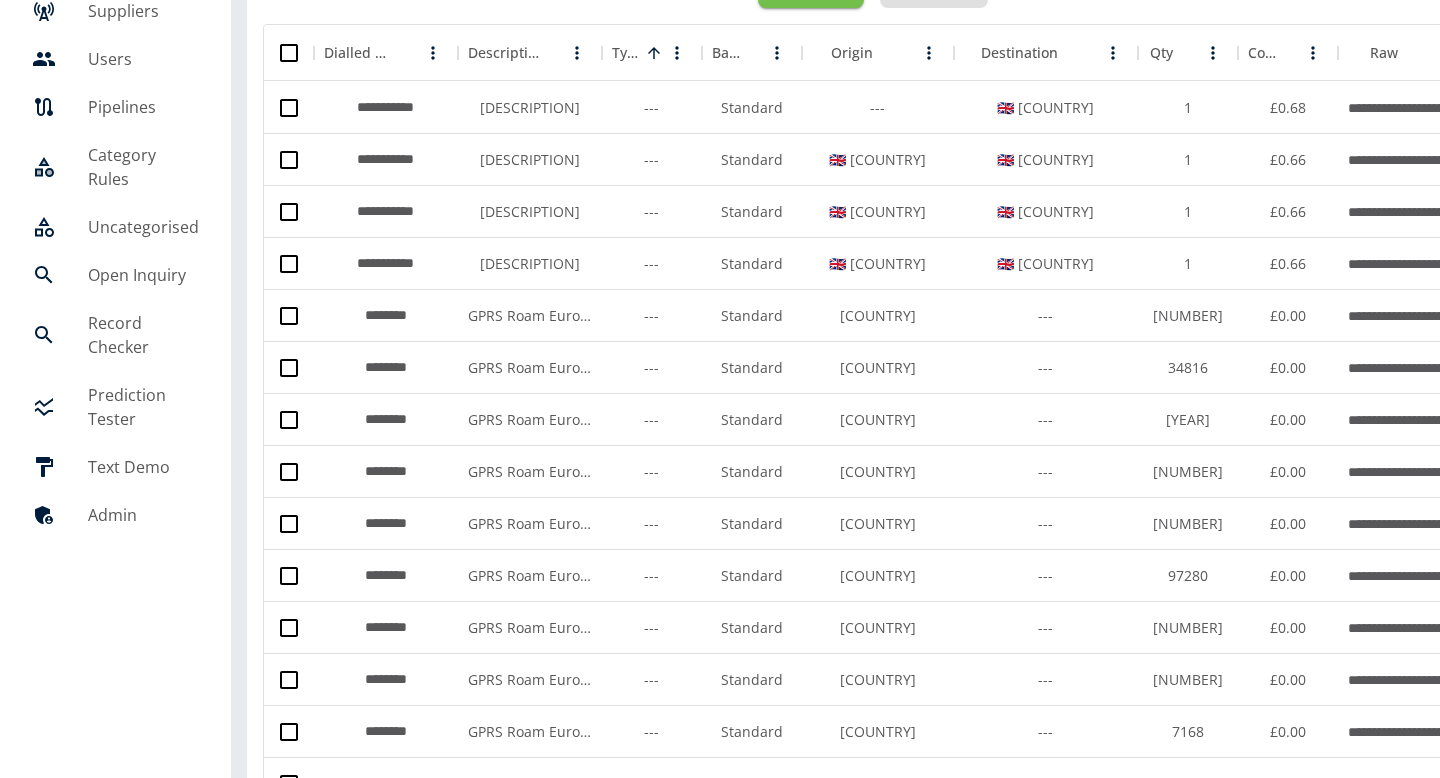 scroll, scrollTop: 106, scrollLeft: 0, axis: vertical 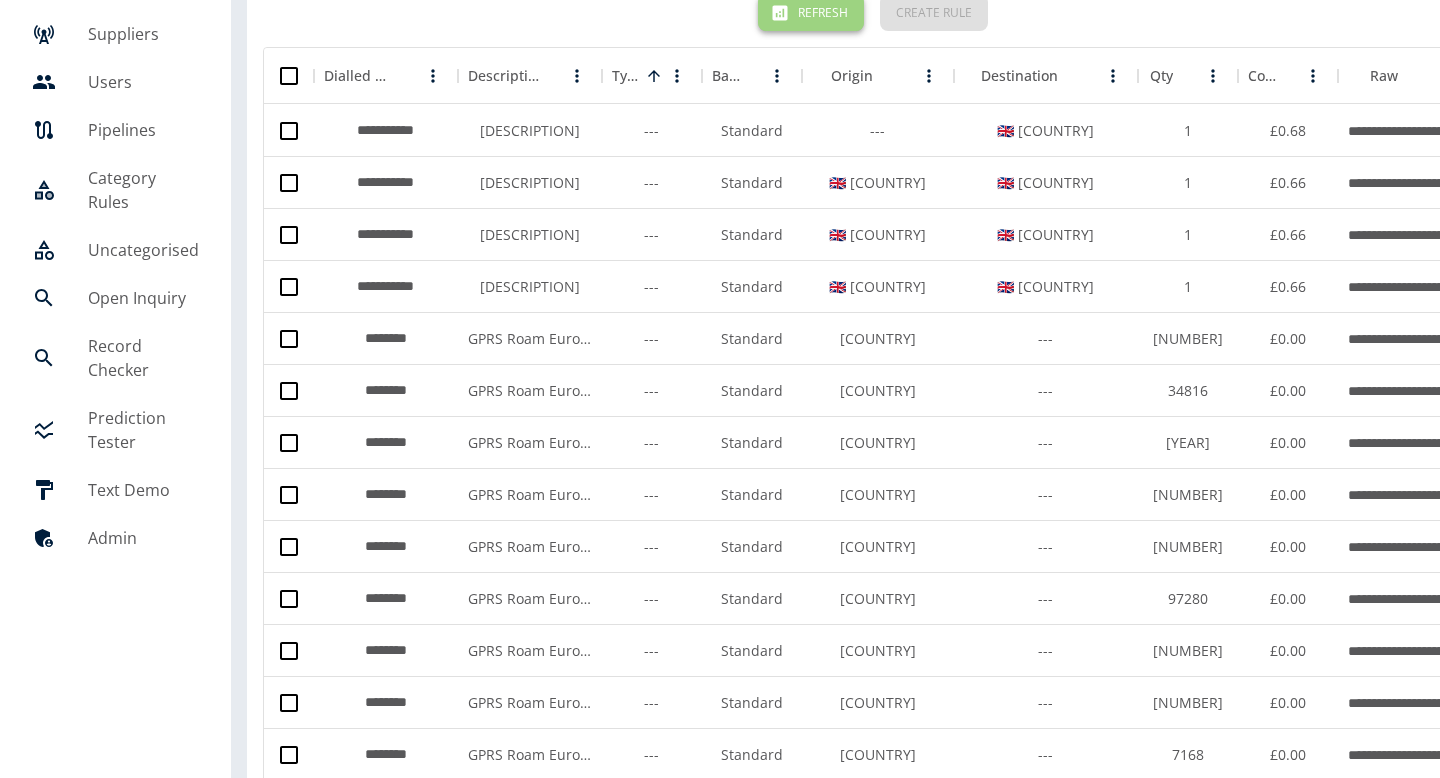 click on "Refresh" at bounding box center (811, 12) 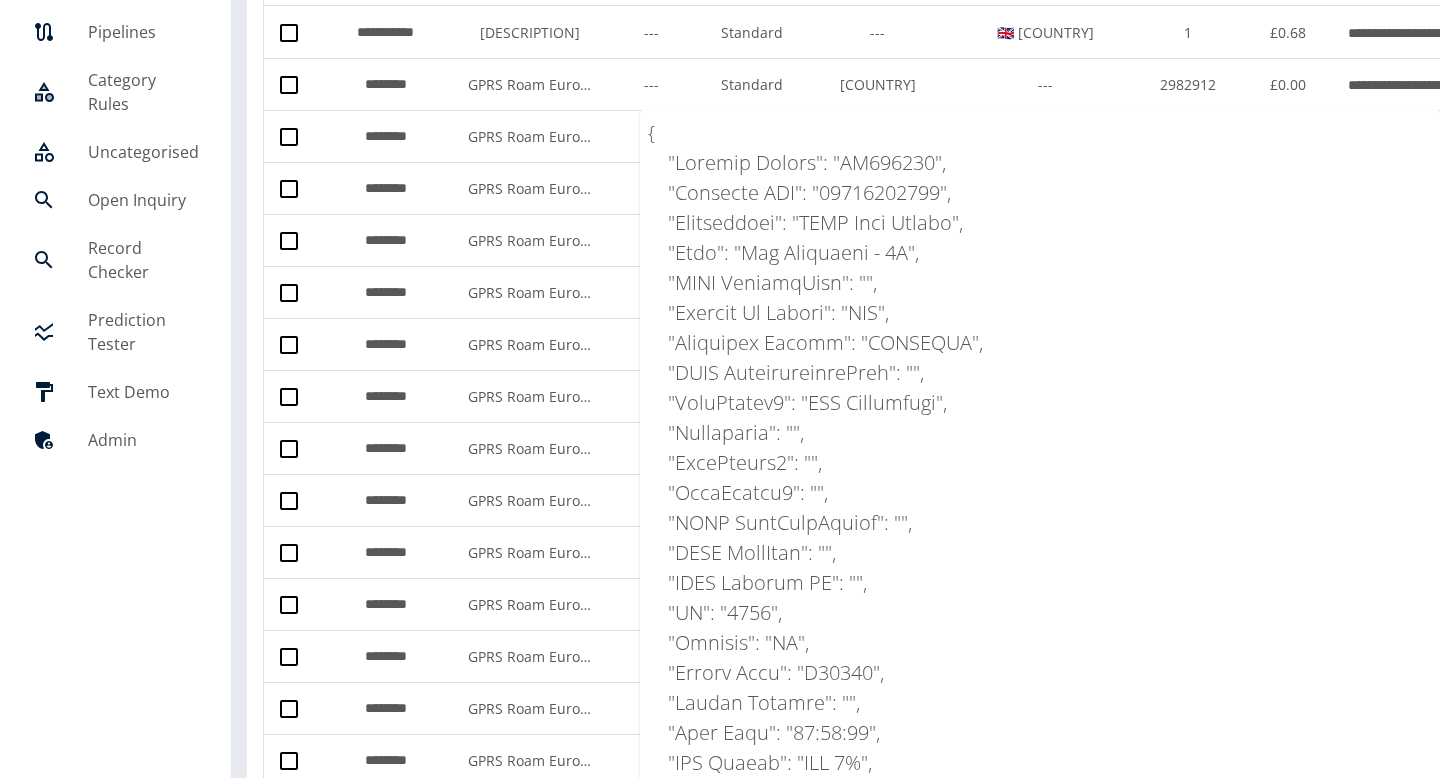 scroll, scrollTop: 196, scrollLeft: 0, axis: vertical 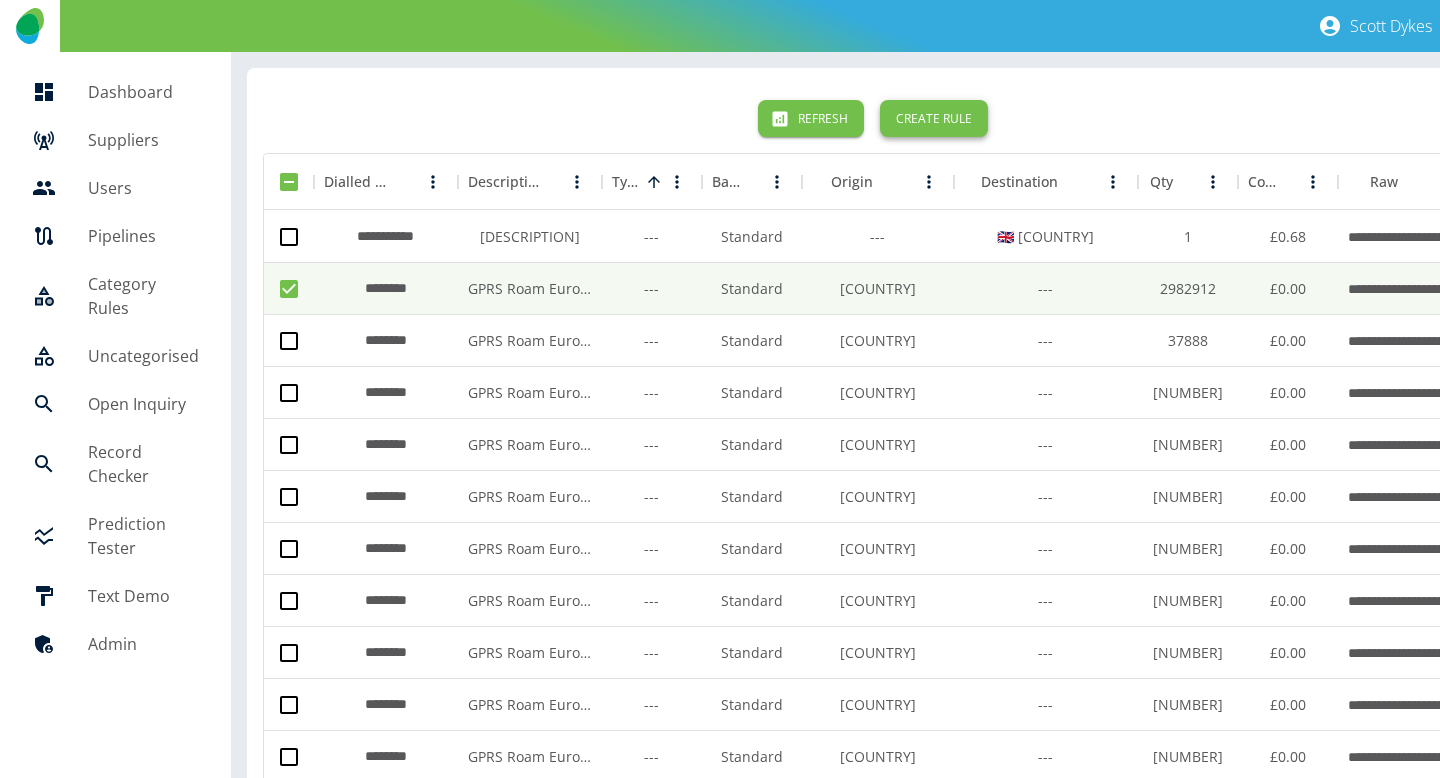 click on "Create Rule" at bounding box center [934, 118] 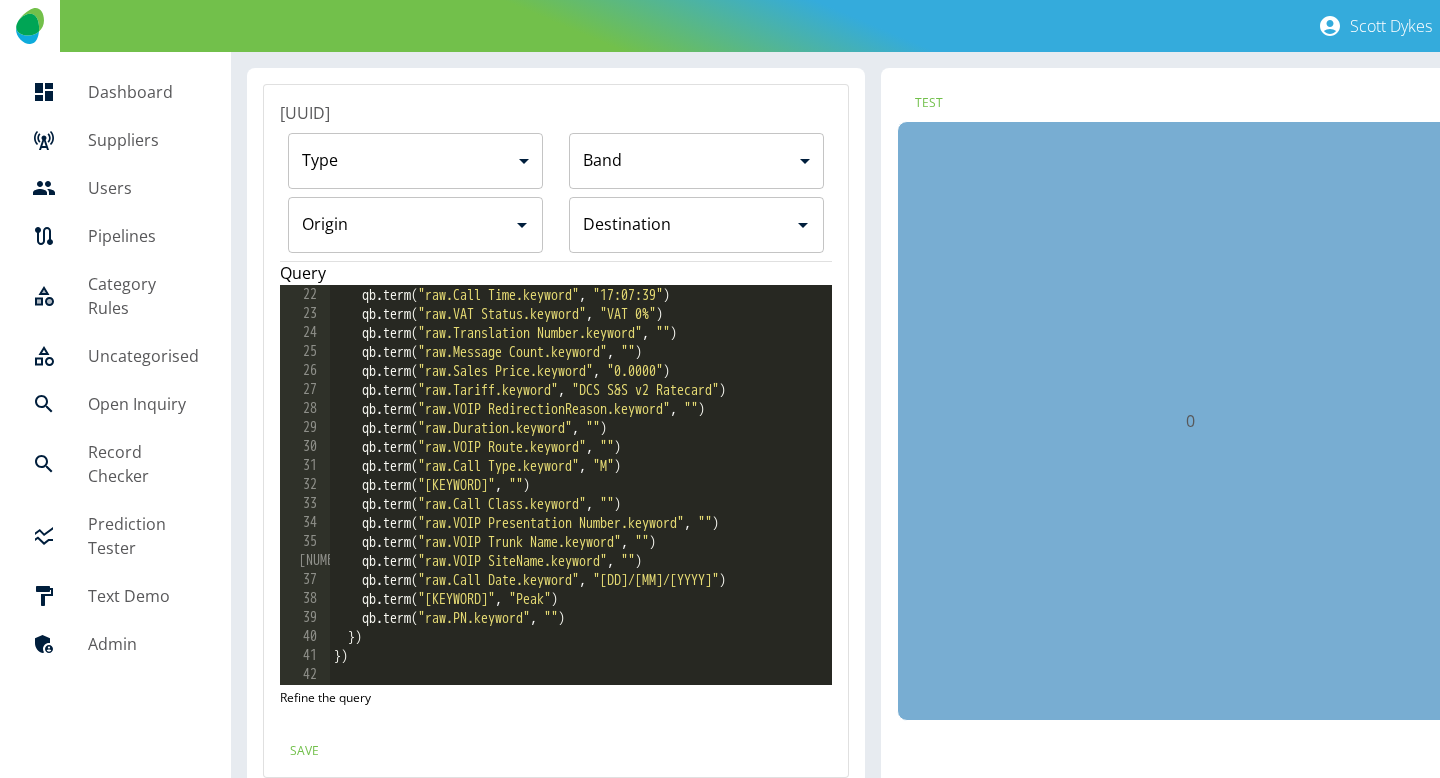 scroll, scrollTop: 398, scrollLeft: 0, axis: vertical 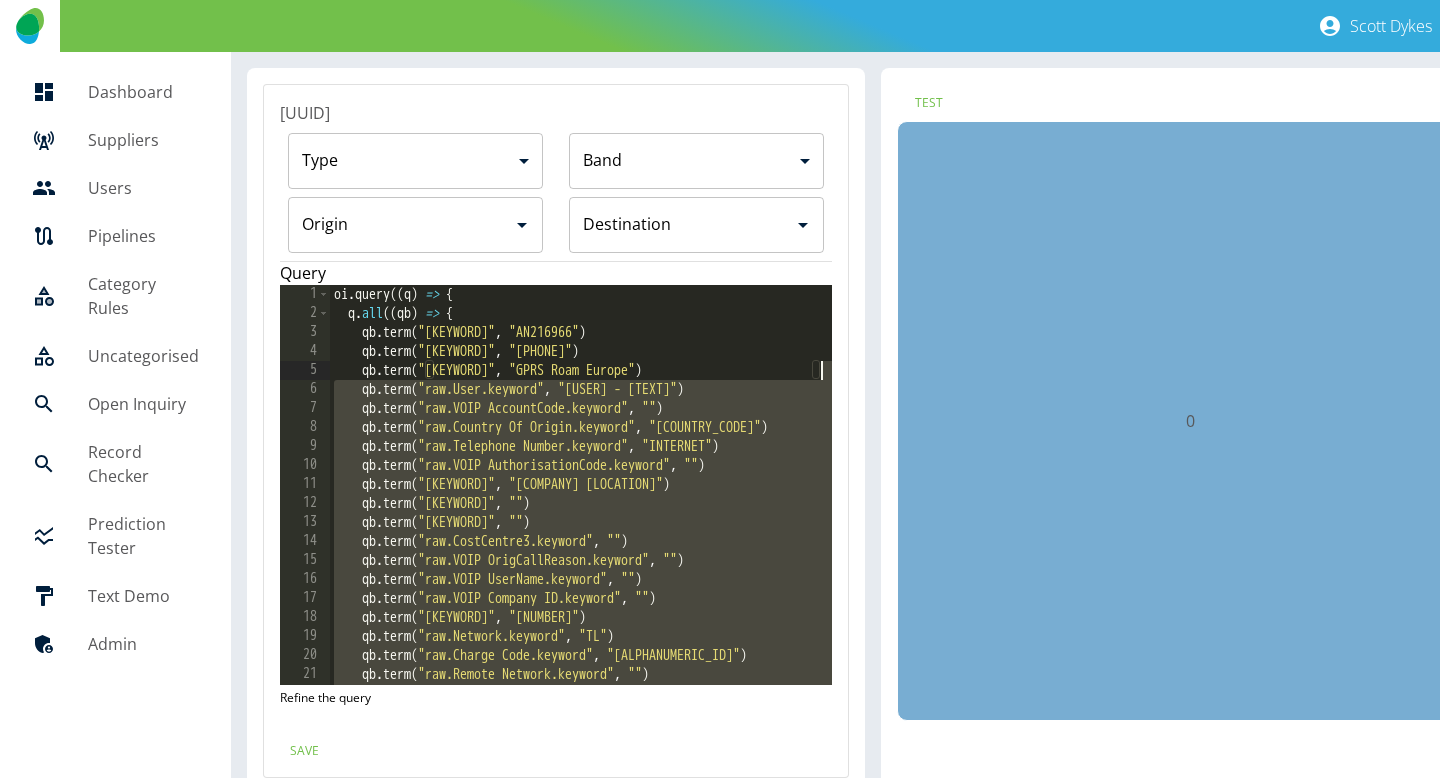 drag, startPoint x: 663, startPoint y: 615, endPoint x: 832, endPoint y: 375, distance: 293.53195 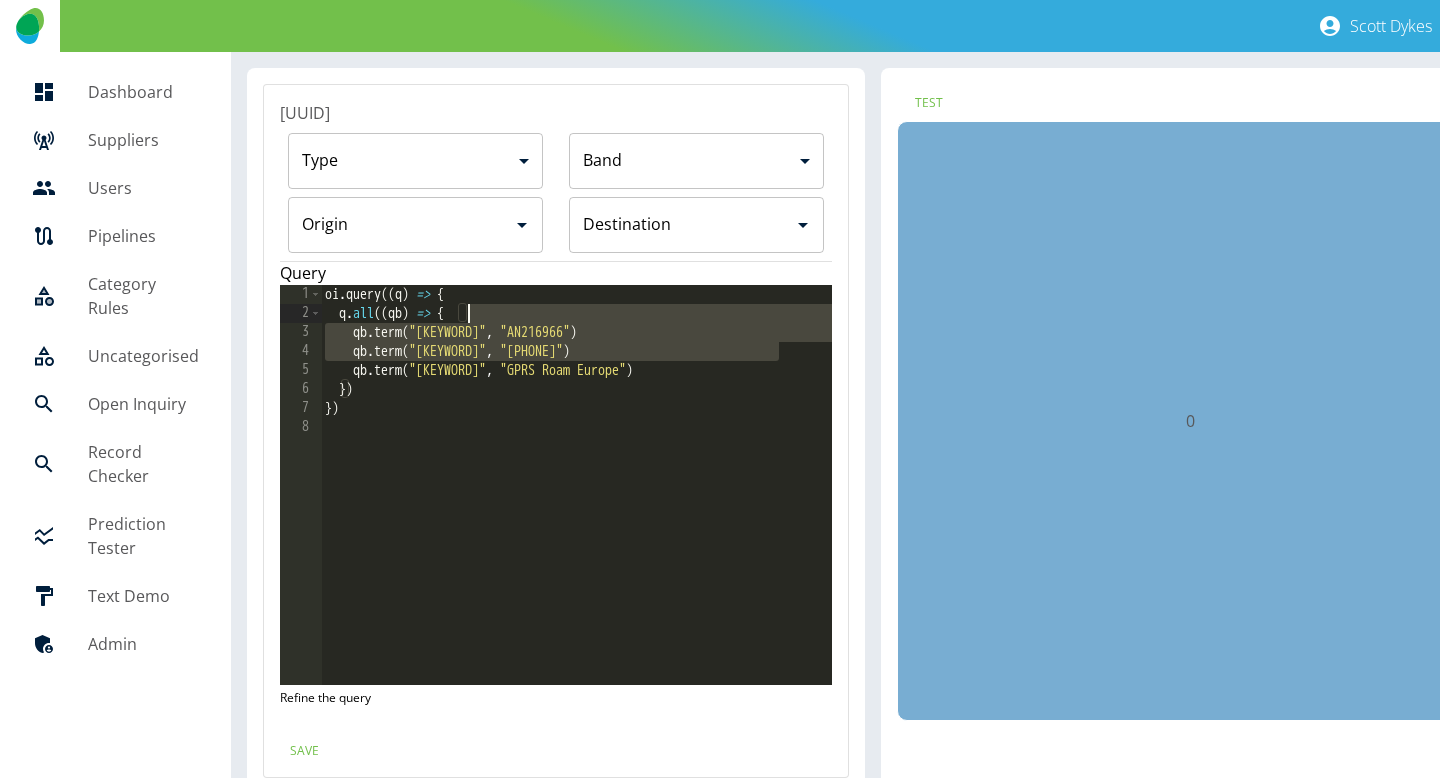 drag, startPoint x: 791, startPoint y: 352, endPoint x: 789, endPoint y: 317, distance: 35.057095 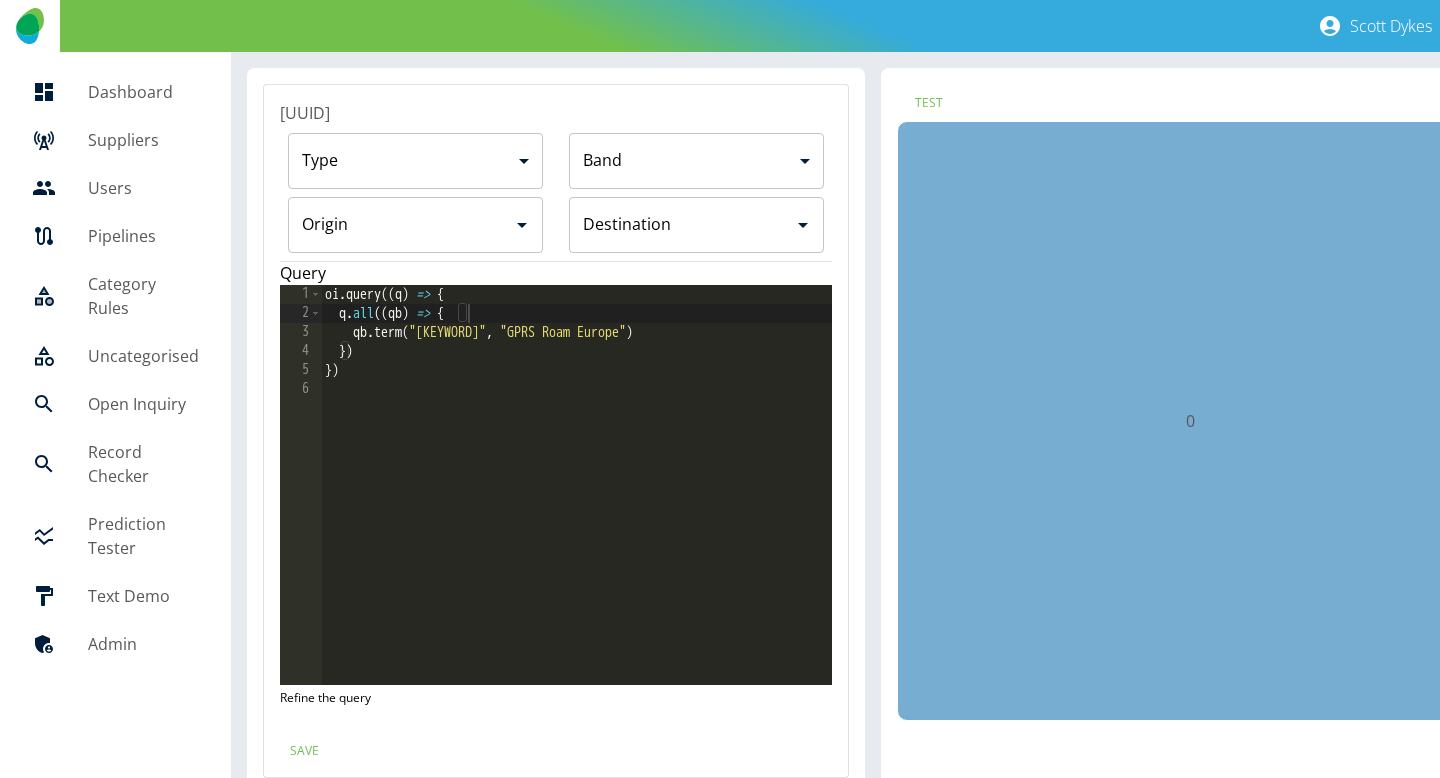 click on "Type ​ Type Band ​ Band Origin Origin Destination Destination" at bounding box center (556, 193) 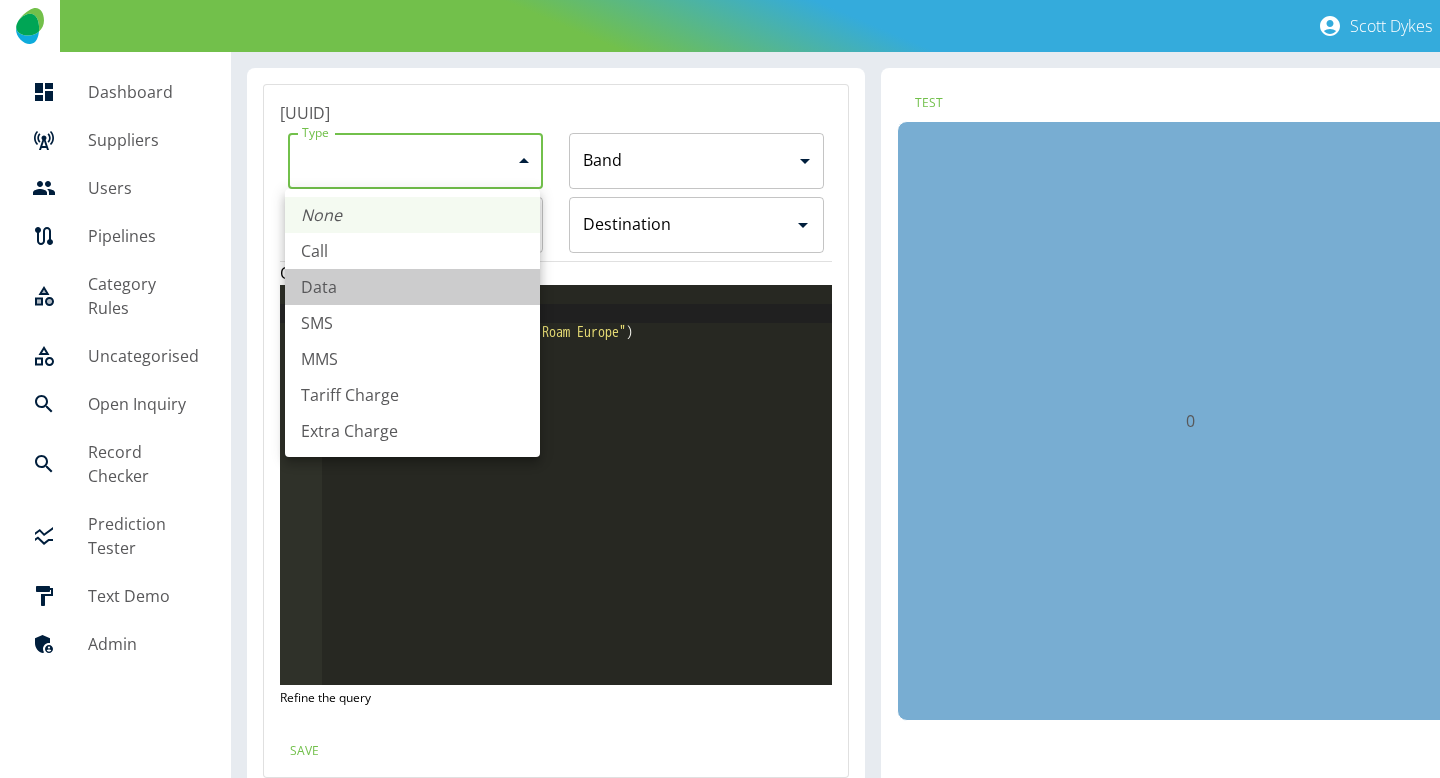 click on "Data" at bounding box center (412, 287) 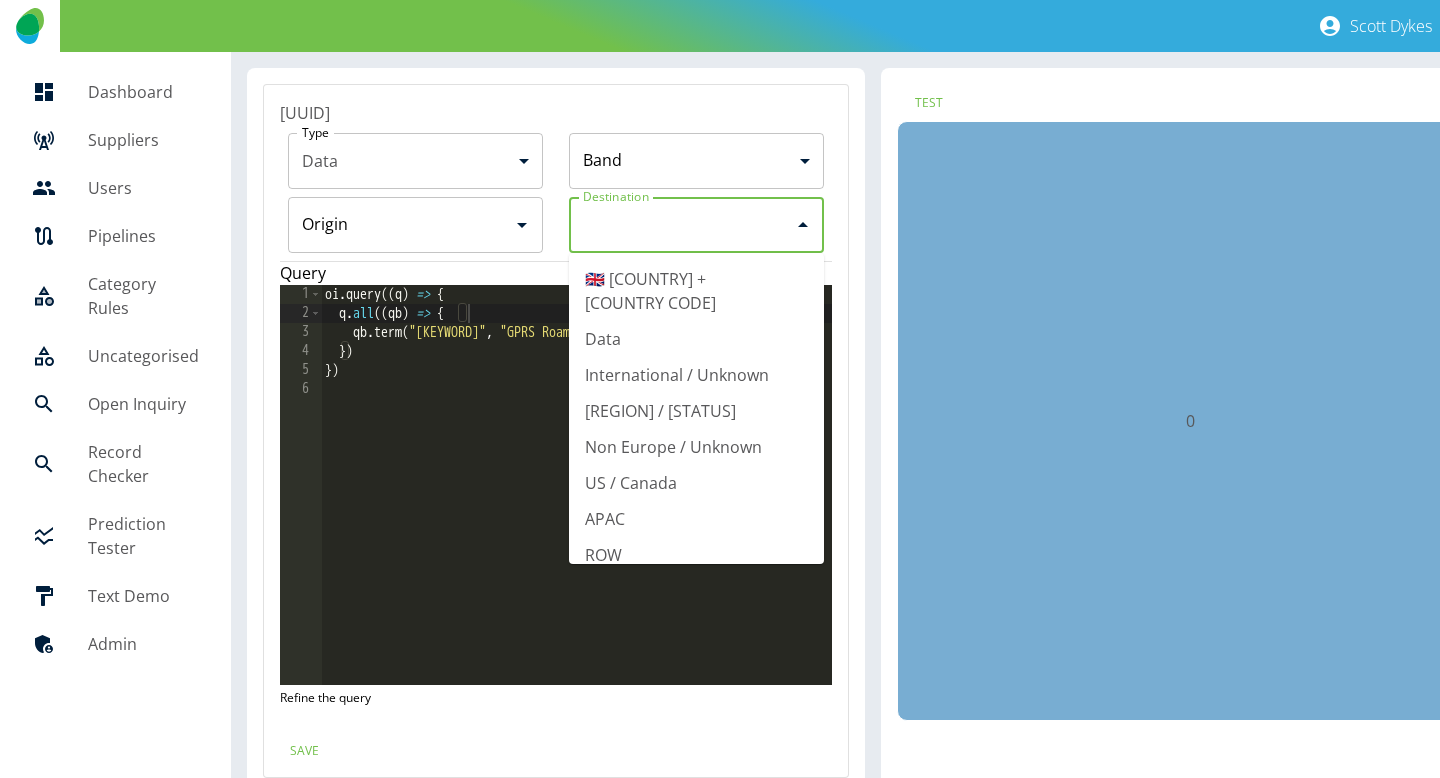 click on "Origin" at bounding box center [681, 225] 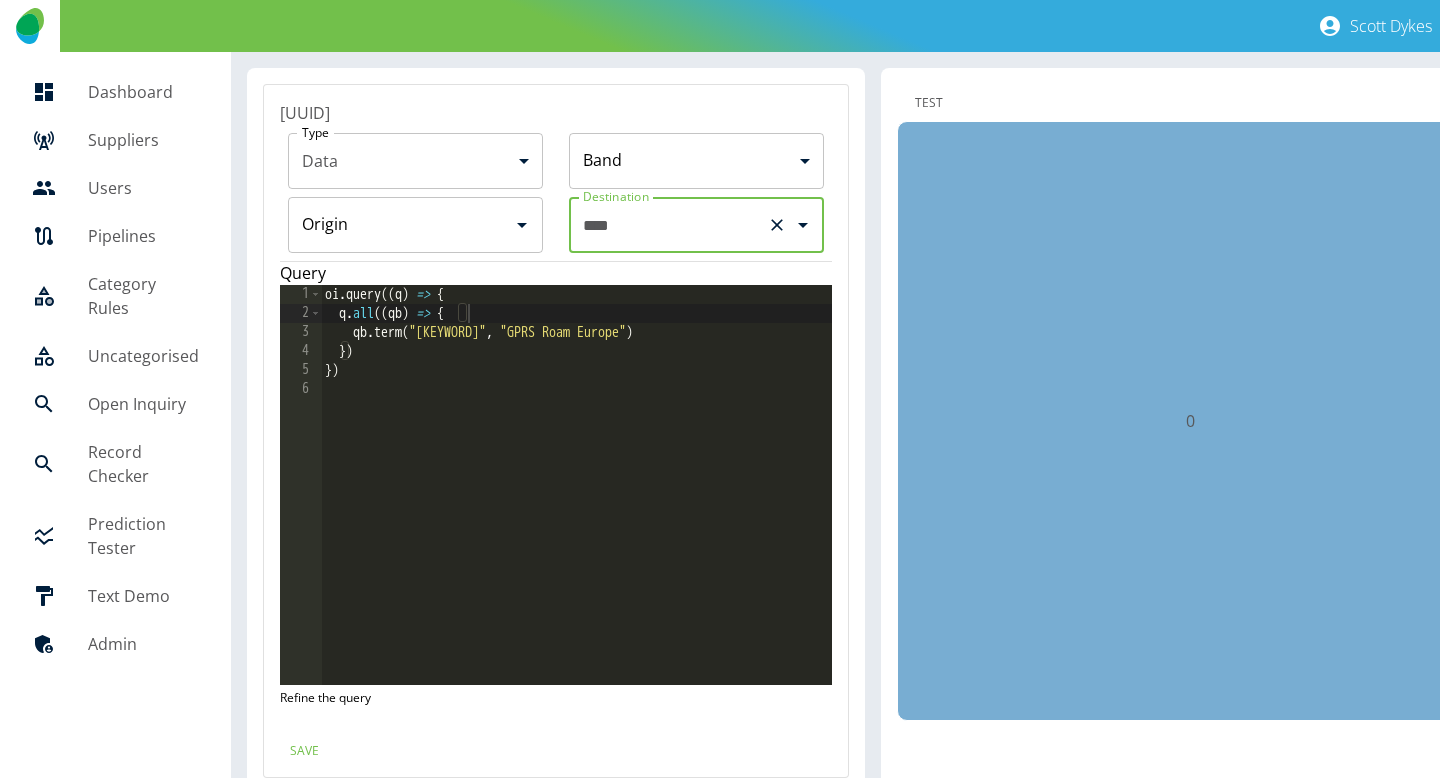 click on "Test" at bounding box center (929, 102) 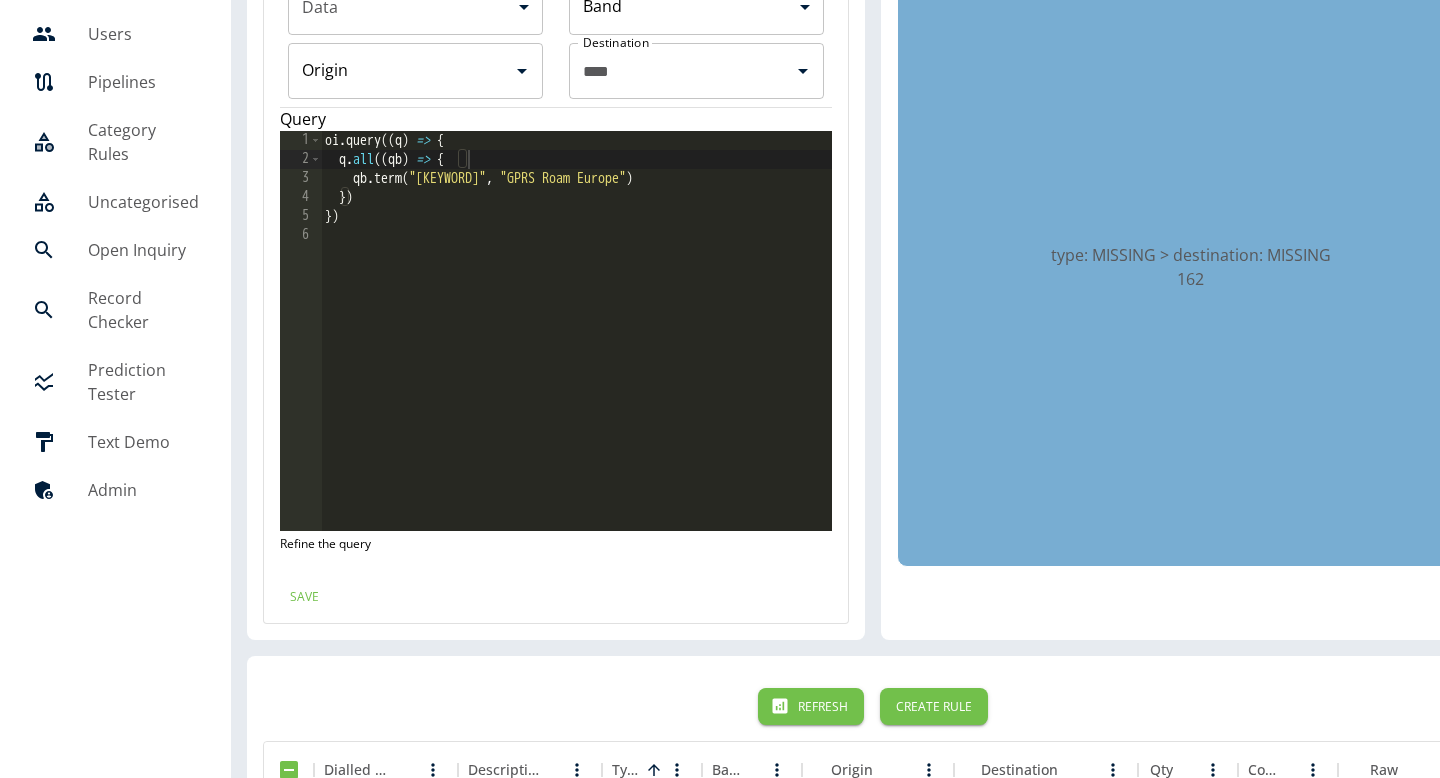 scroll, scrollTop: 155, scrollLeft: 0, axis: vertical 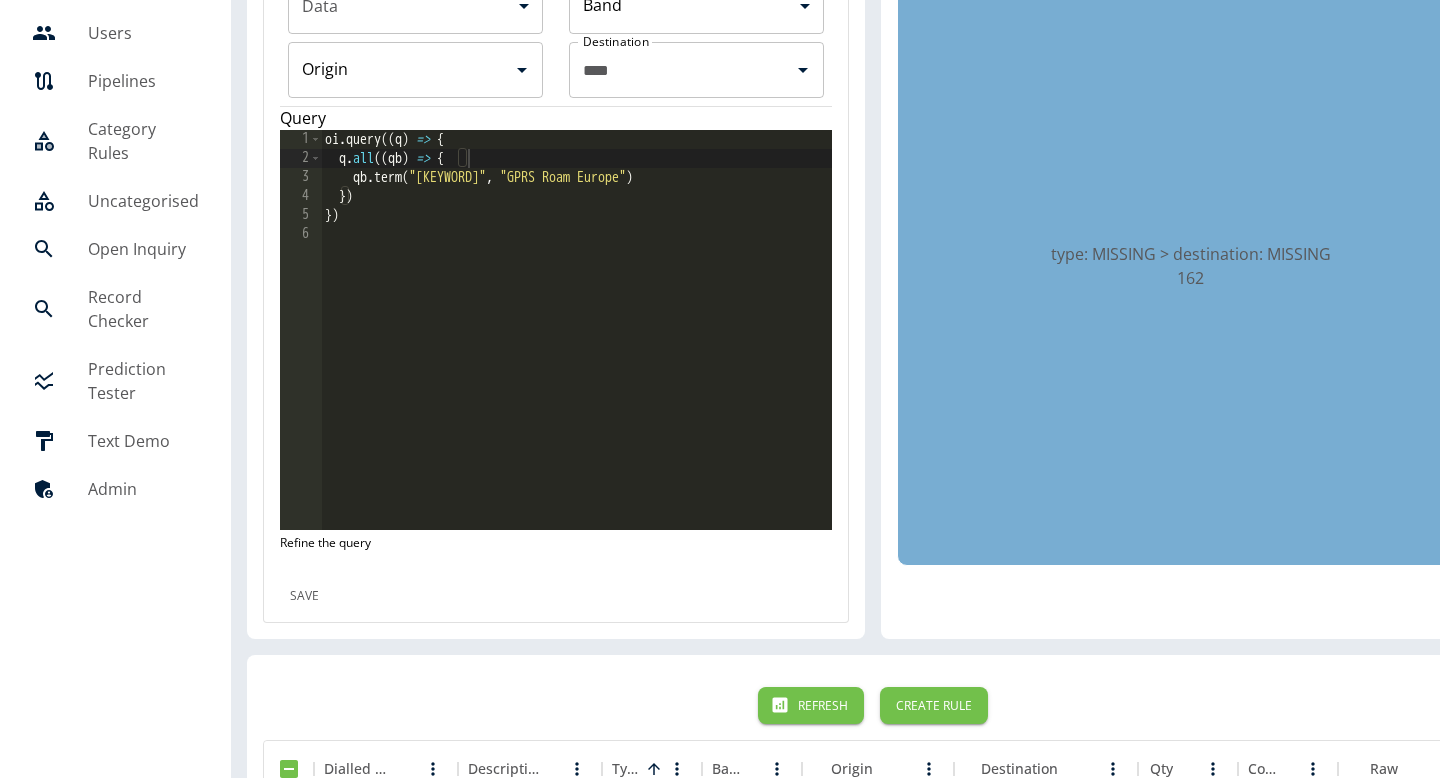 click on "Save" at bounding box center (304, 595) 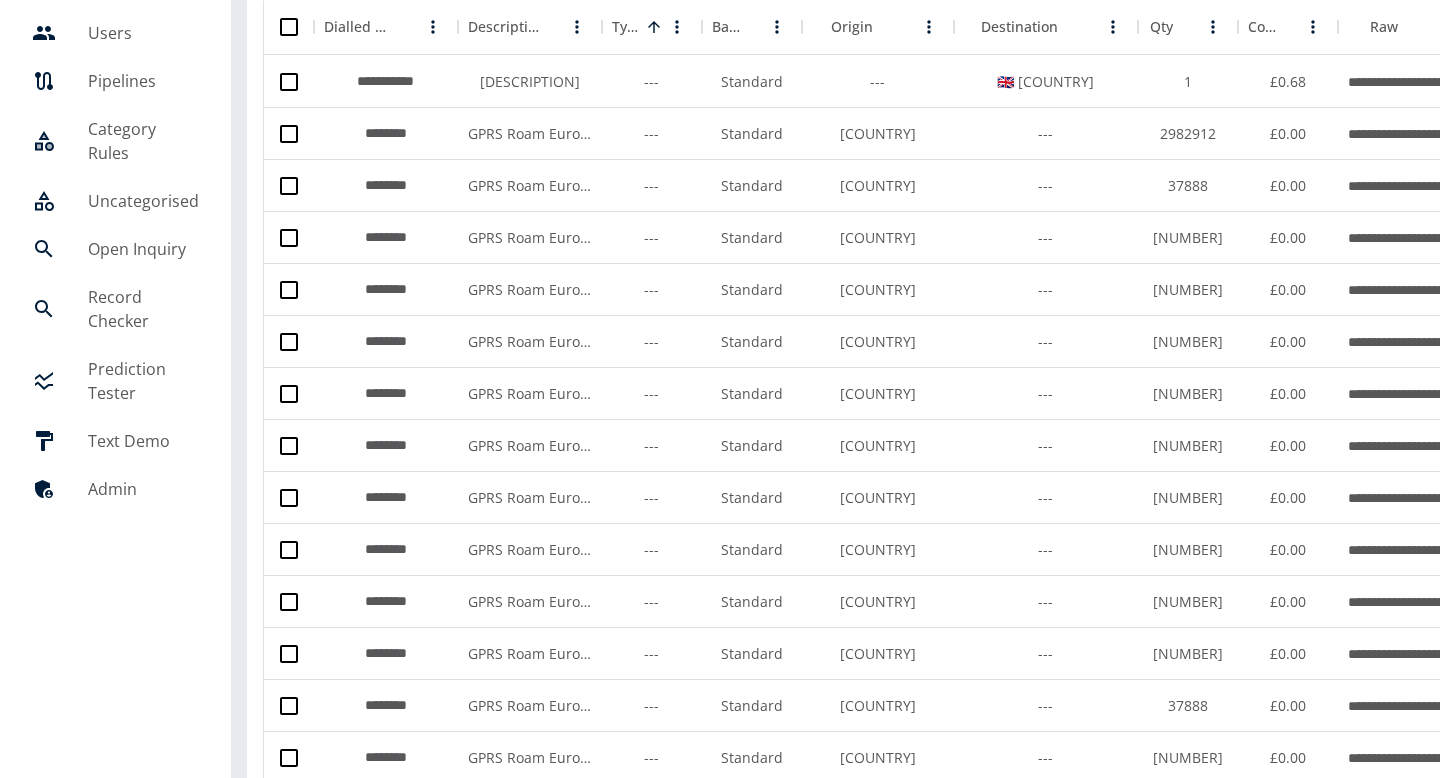 scroll, scrollTop: 0, scrollLeft: 0, axis: both 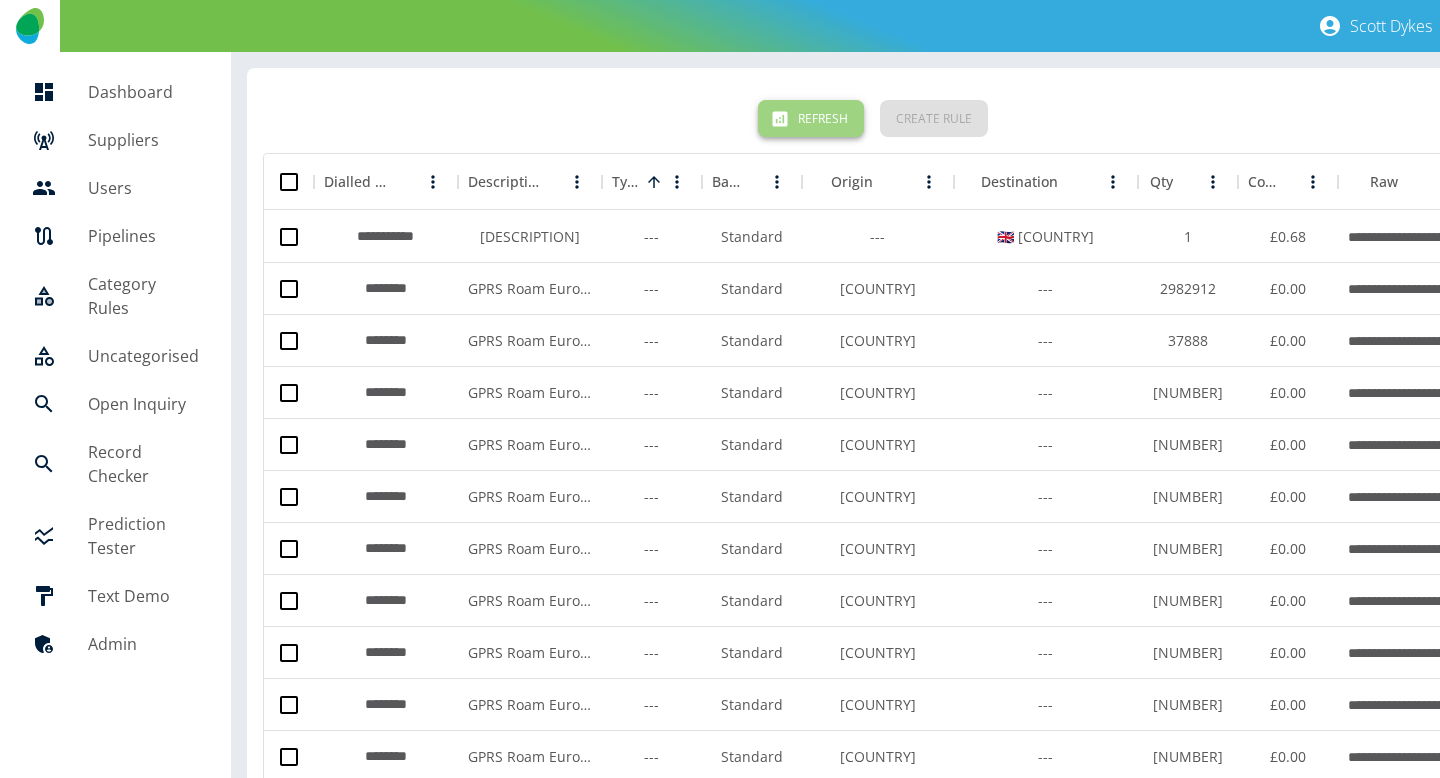 click on "Refresh" at bounding box center (811, 118) 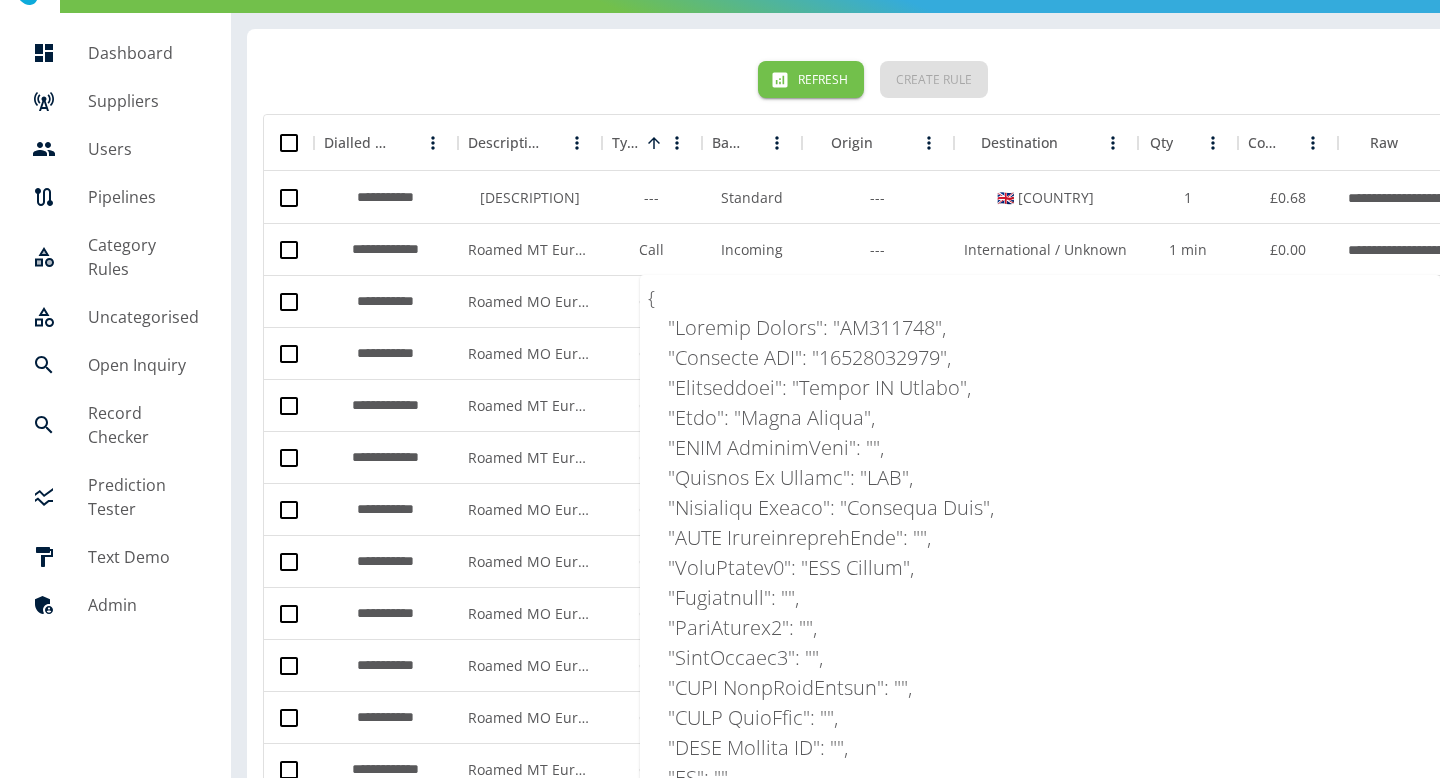 scroll, scrollTop: 0, scrollLeft: 0, axis: both 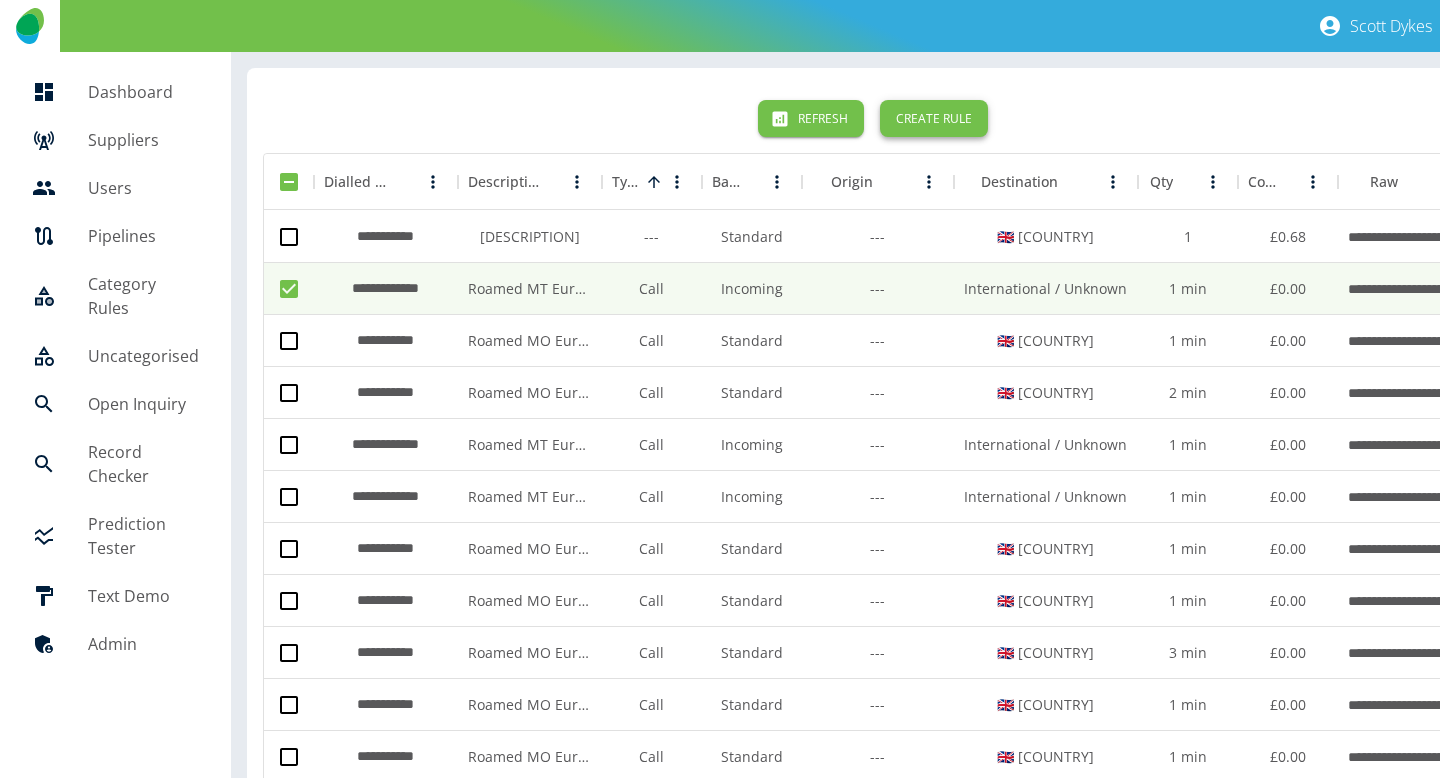 click on "Create Rule" at bounding box center [934, 118] 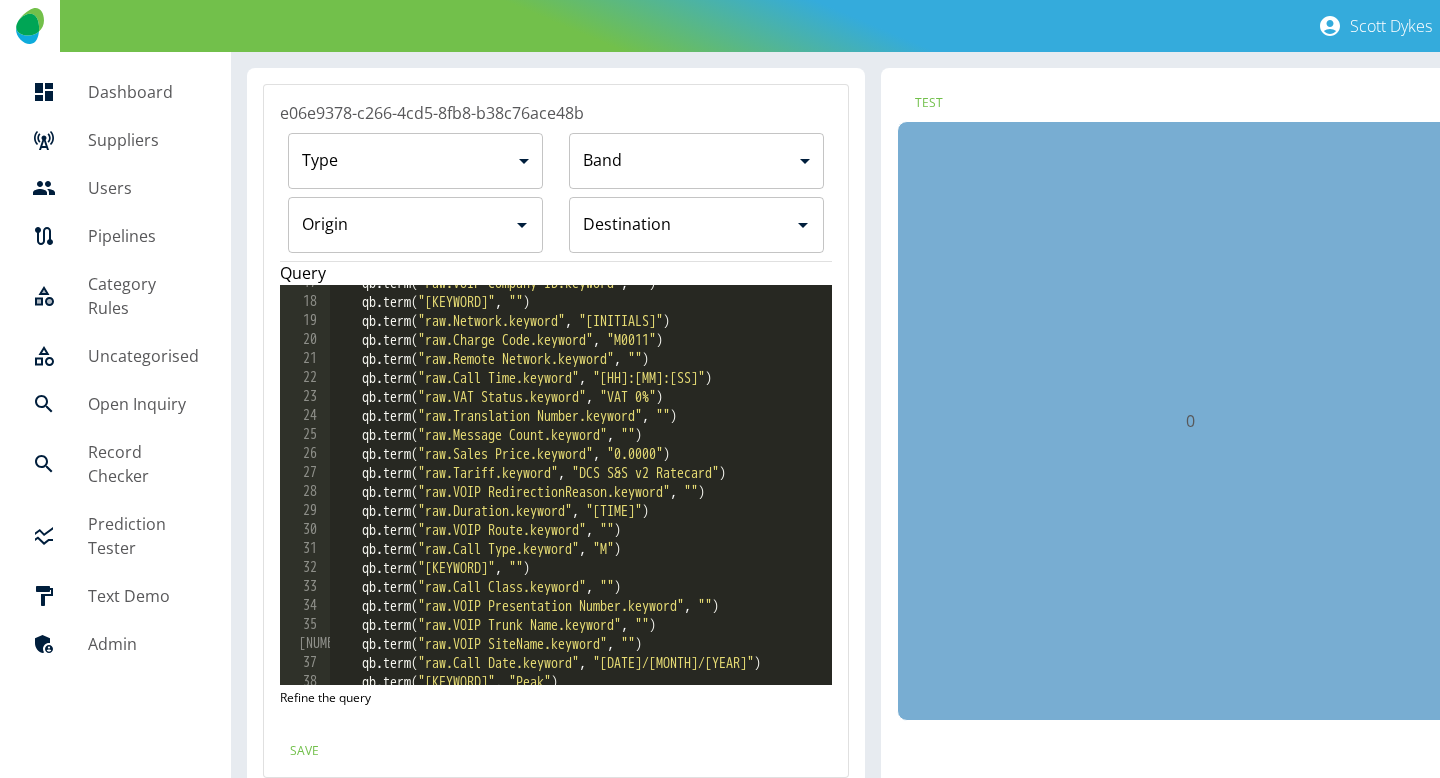 scroll, scrollTop: 417, scrollLeft: 0, axis: vertical 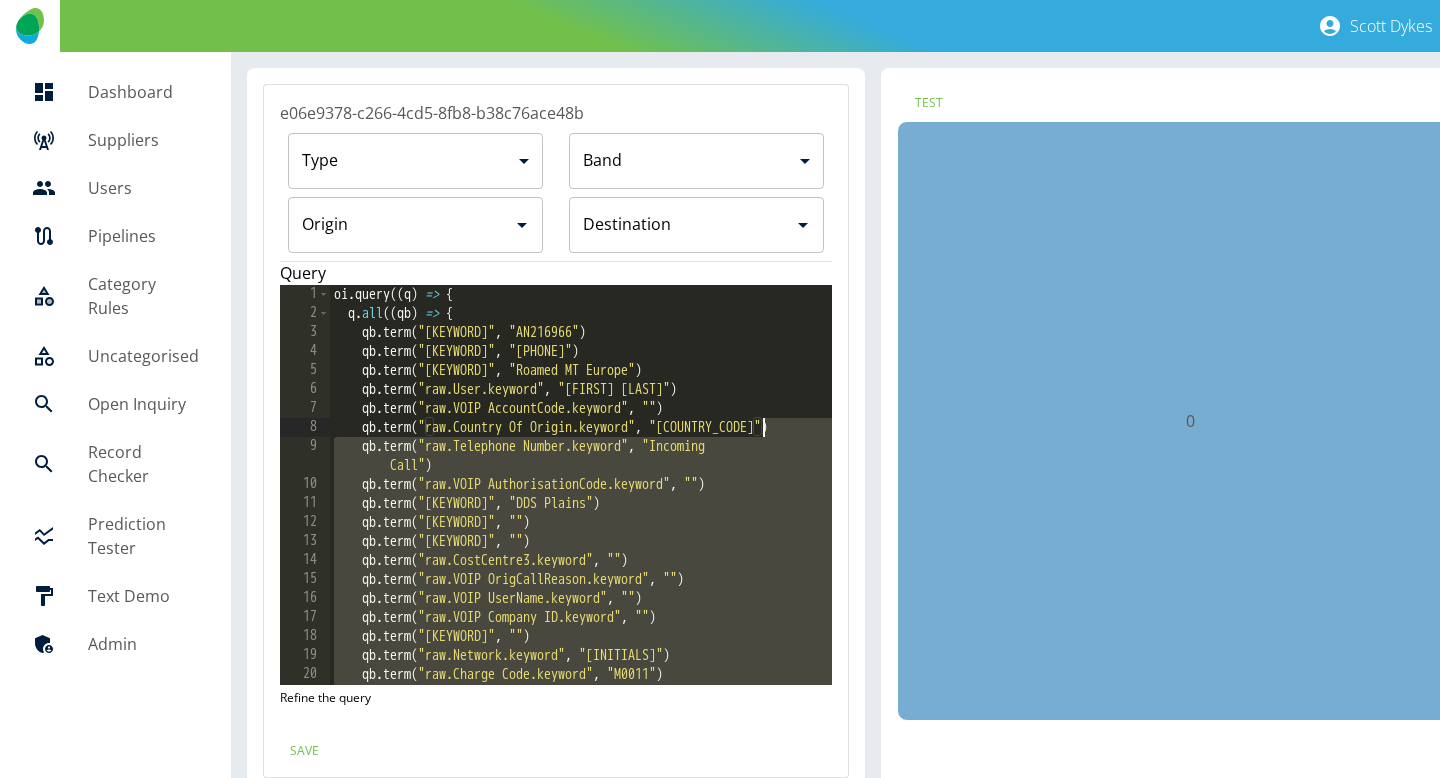 drag, startPoint x: 629, startPoint y: 622, endPoint x: 780, endPoint y: 425, distance: 248.21362 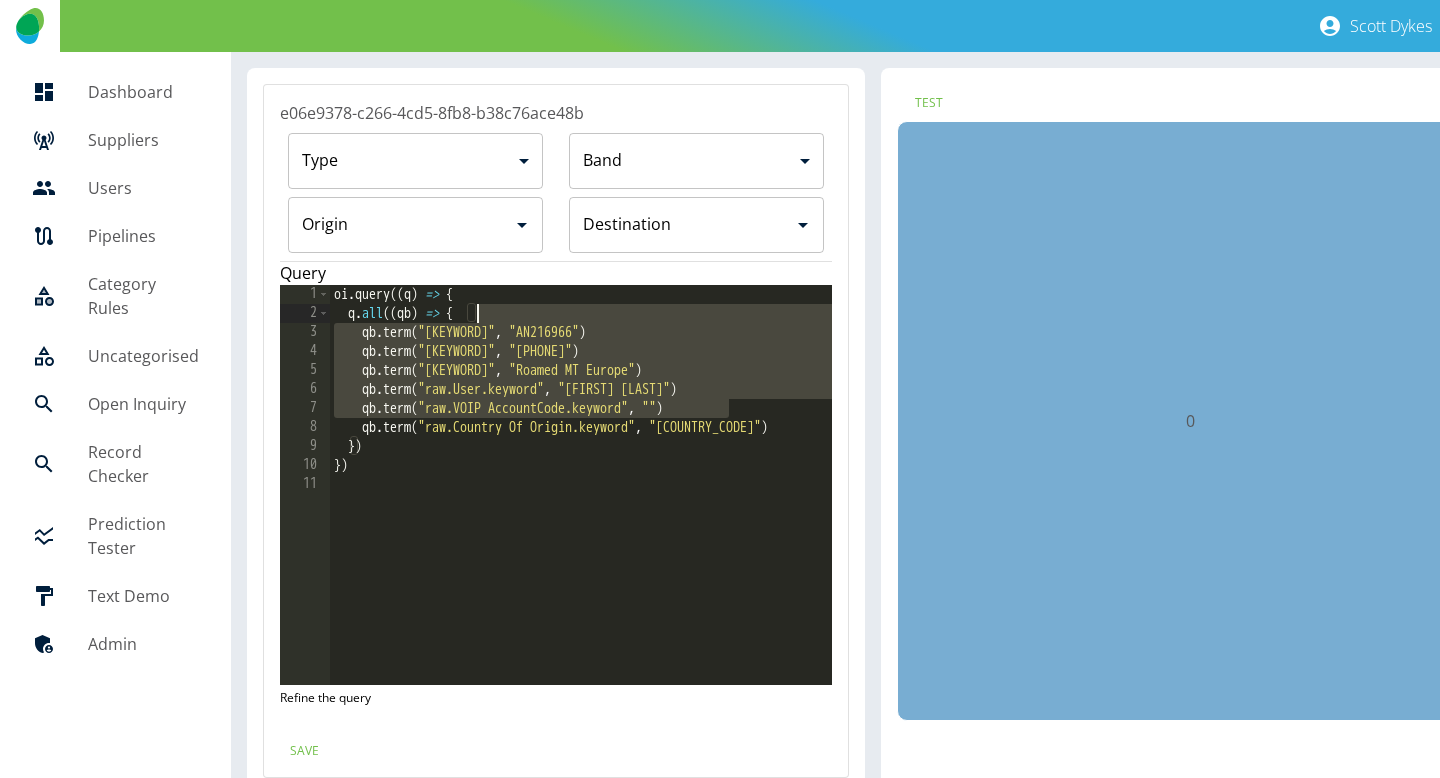 drag, startPoint x: 747, startPoint y: 403, endPoint x: 719, endPoint y: 316, distance: 91.394745 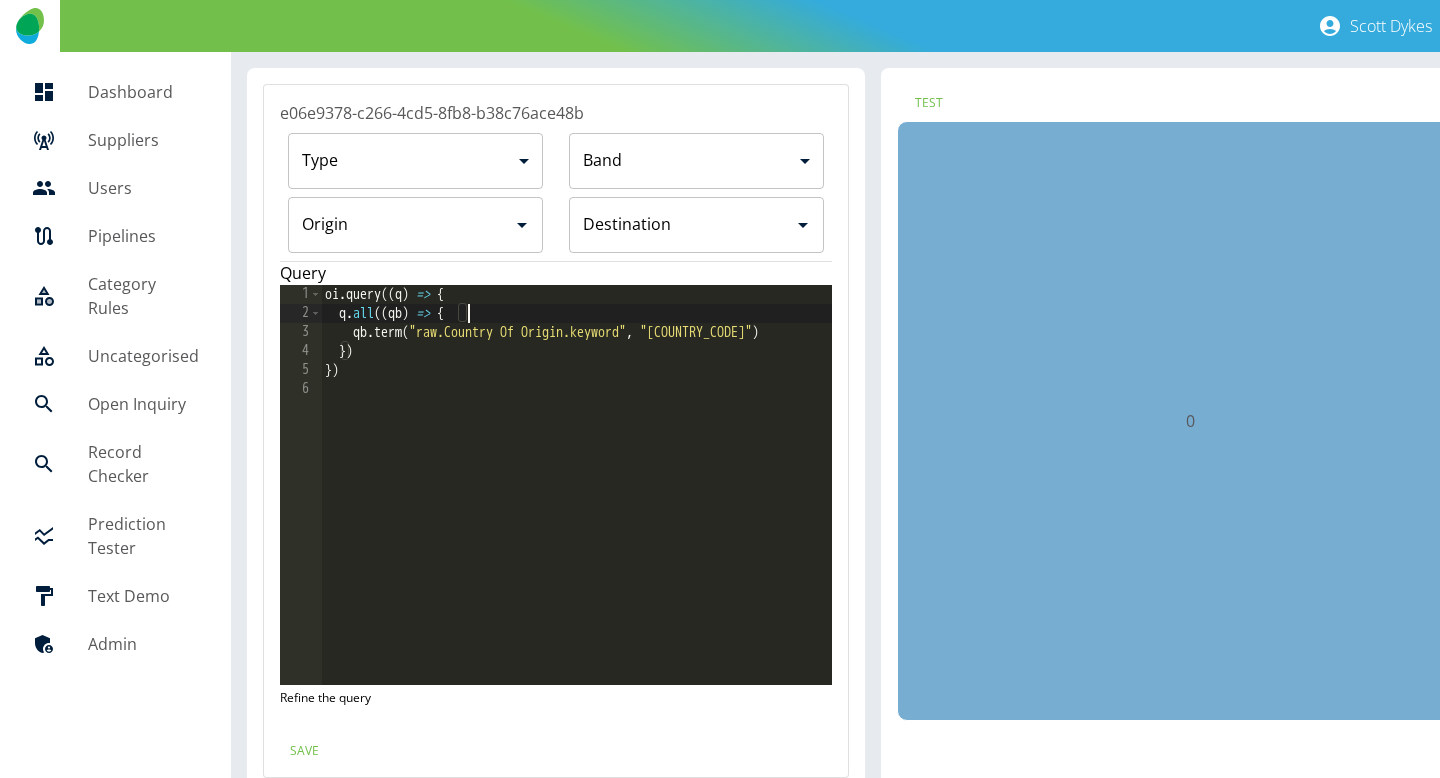 click on "Origin" at bounding box center (400, 225) 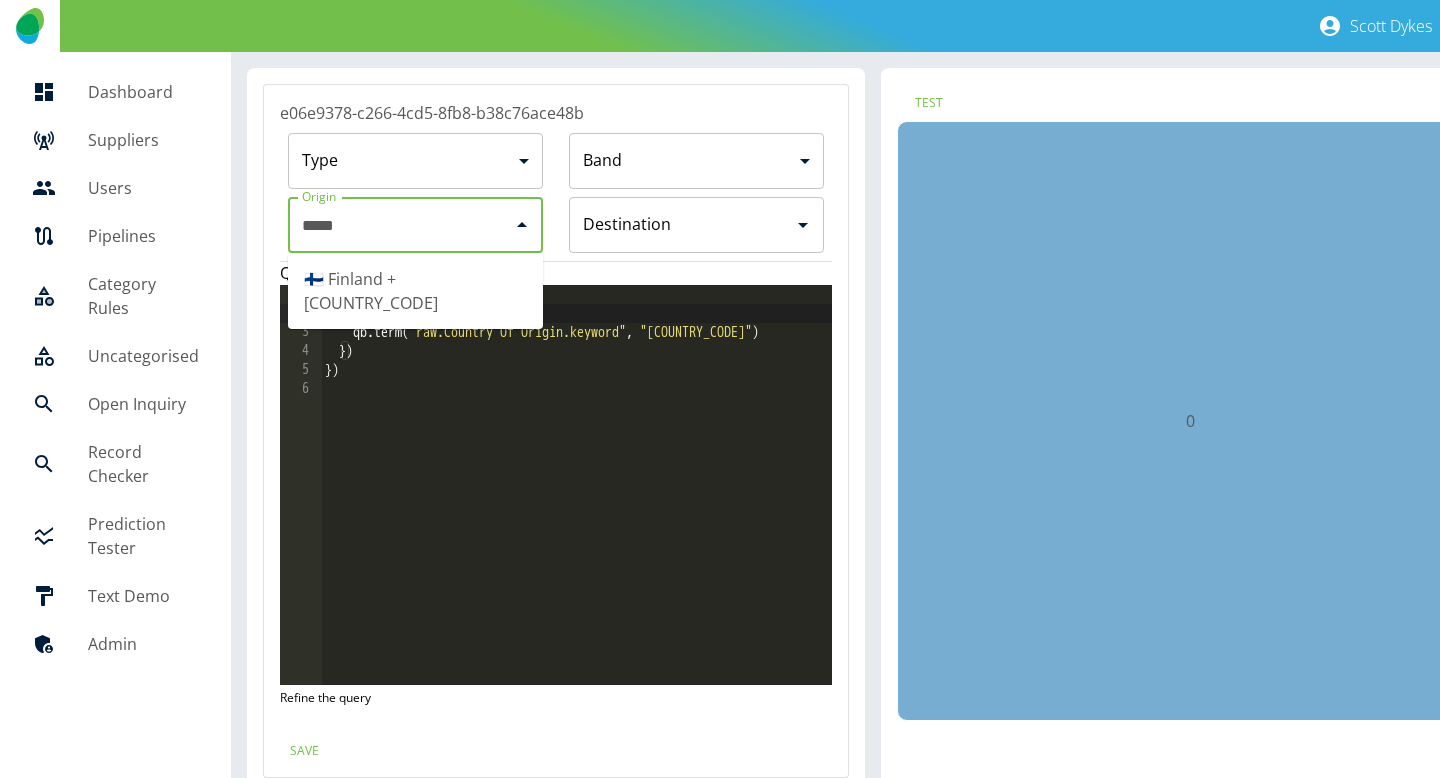 click on "🇫🇮   Finland   +358" at bounding box center [415, 291] 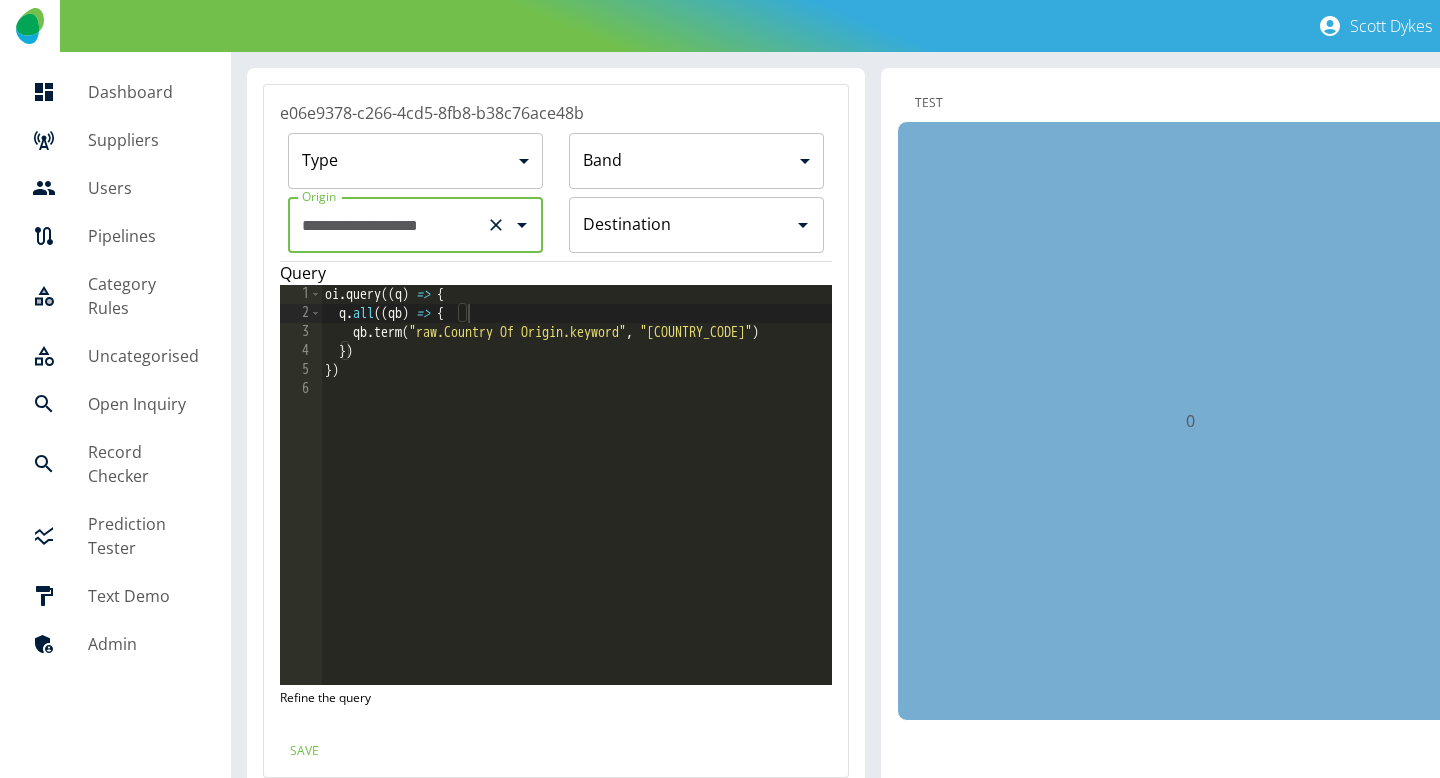 type on "**********" 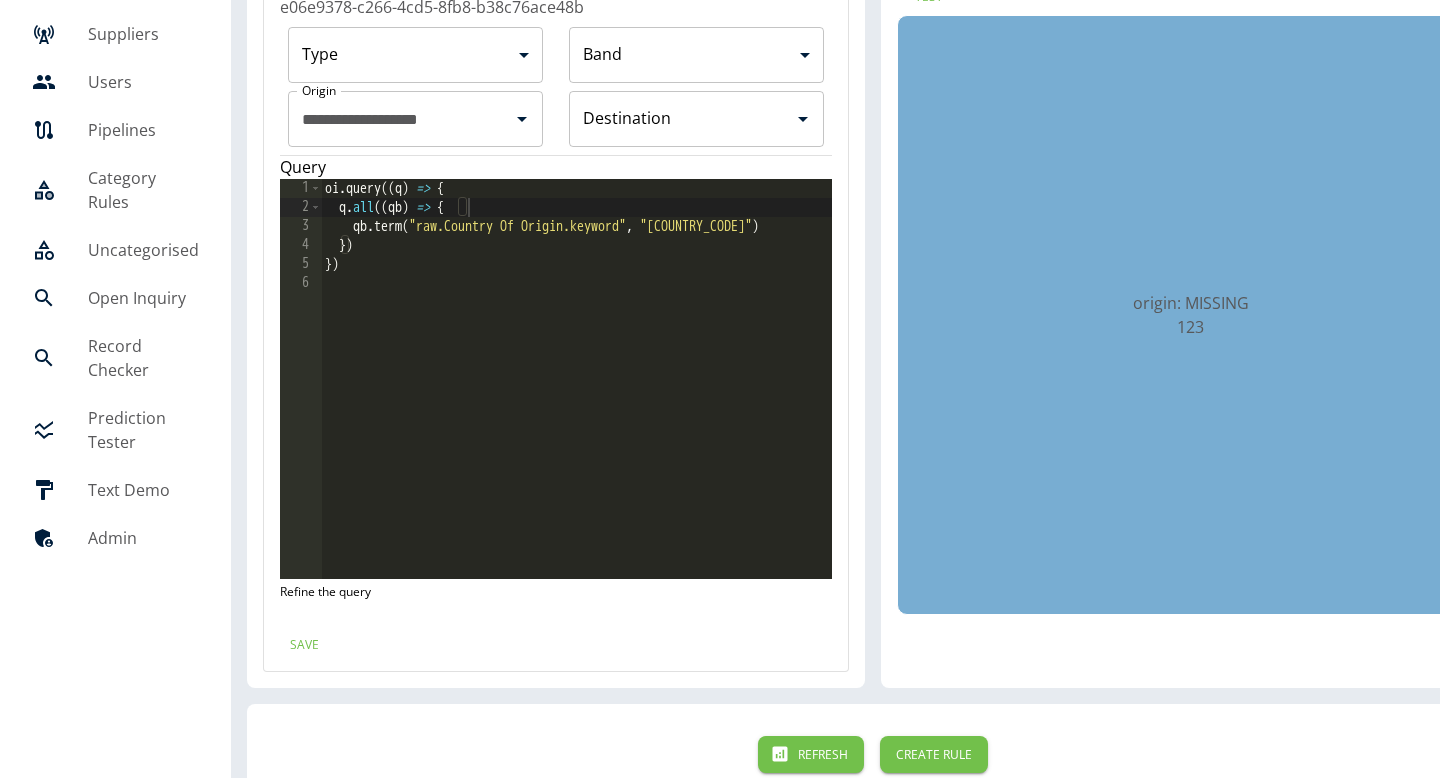 scroll, scrollTop: 116, scrollLeft: 0, axis: vertical 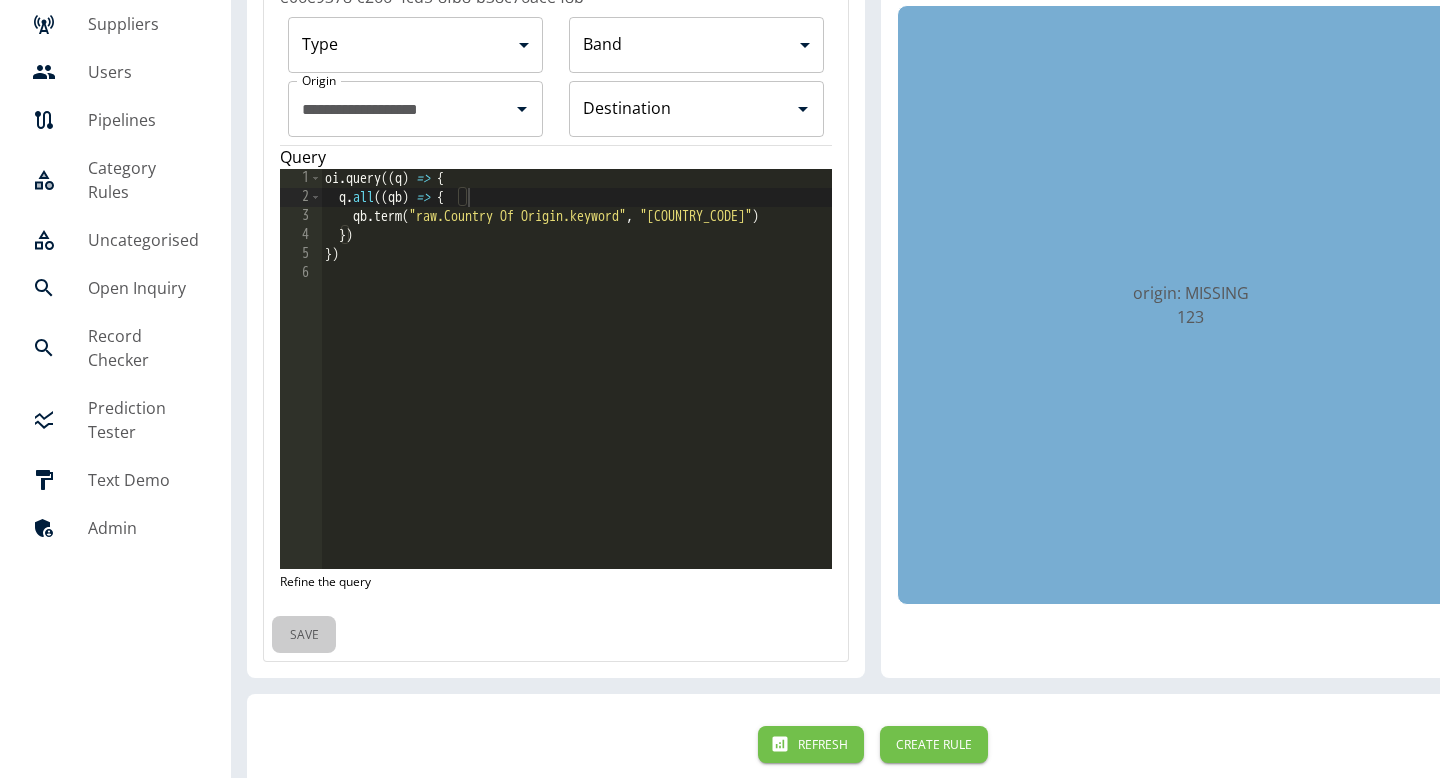 click on "Save" at bounding box center [304, 634] 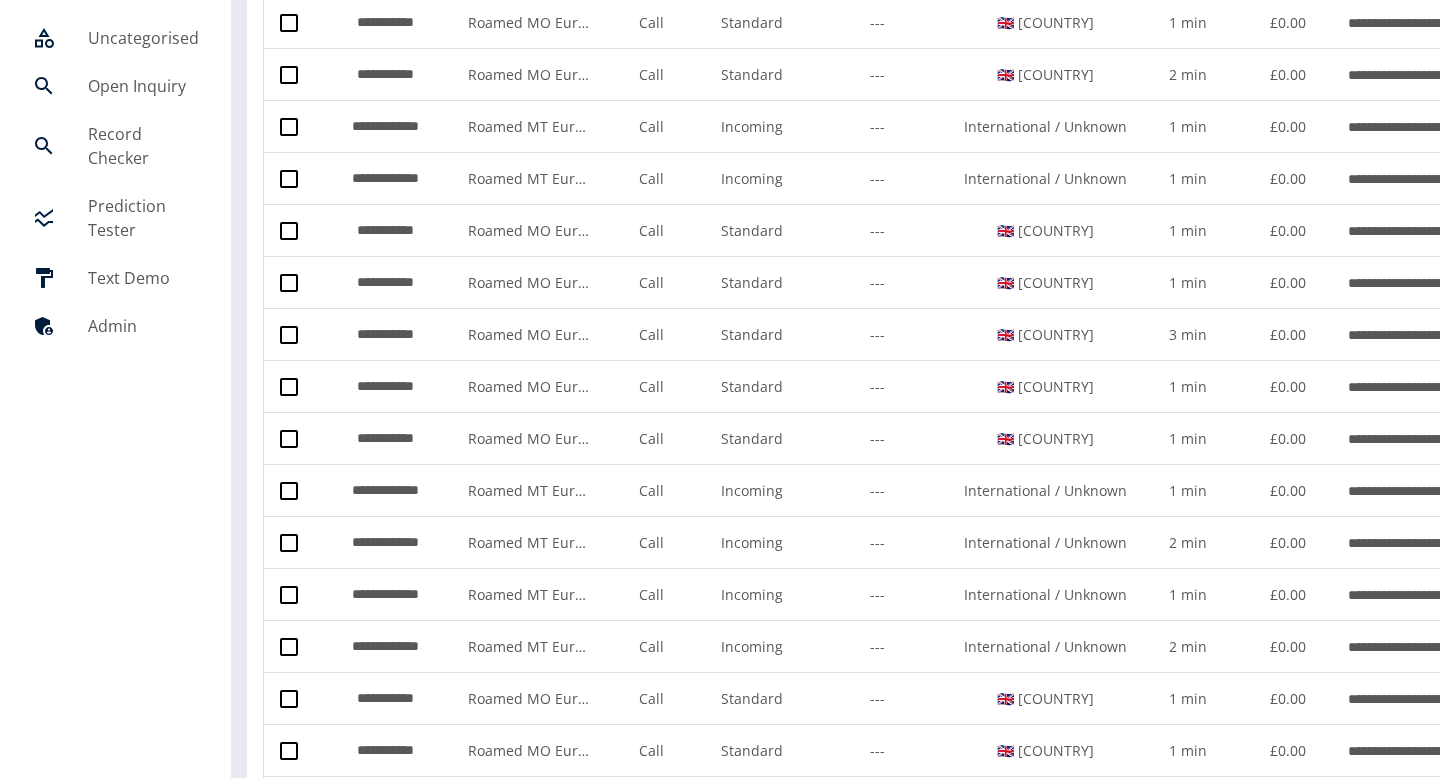 scroll, scrollTop: 0, scrollLeft: 0, axis: both 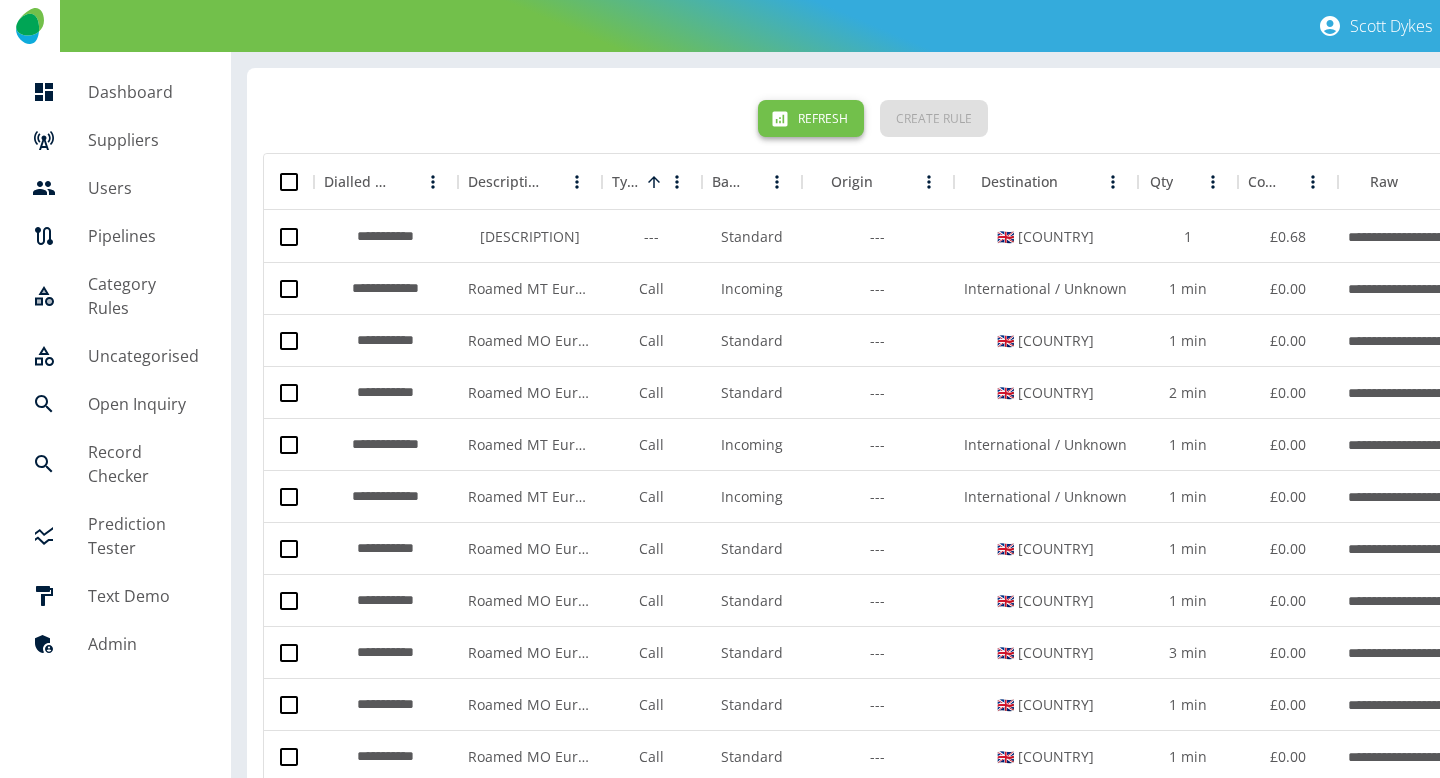 click on "Refresh" at bounding box center (811, 118) 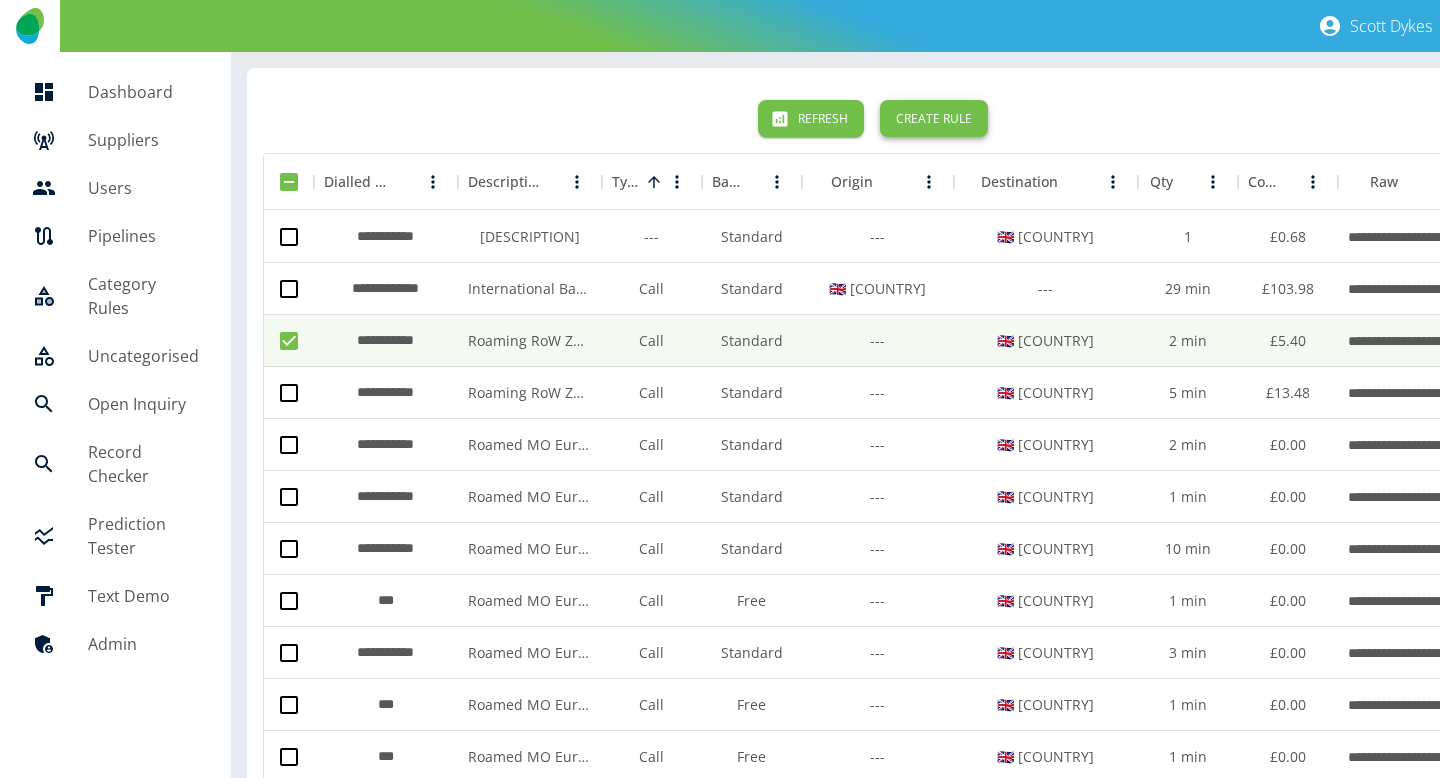 click on "Create Rule" at bounding box center (934, 118) 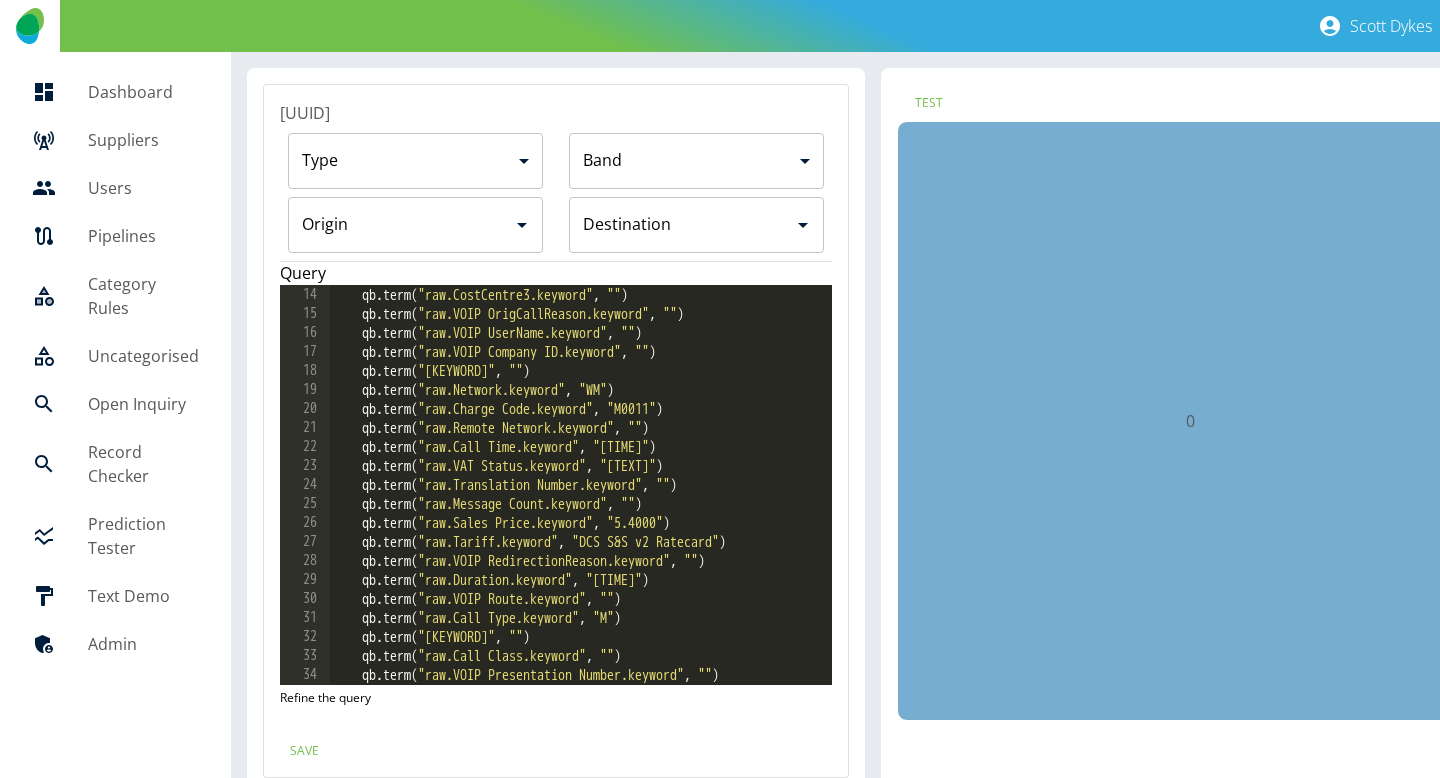 scroll, scrollTop: 417, scrollLeft: 0, axis: vertical 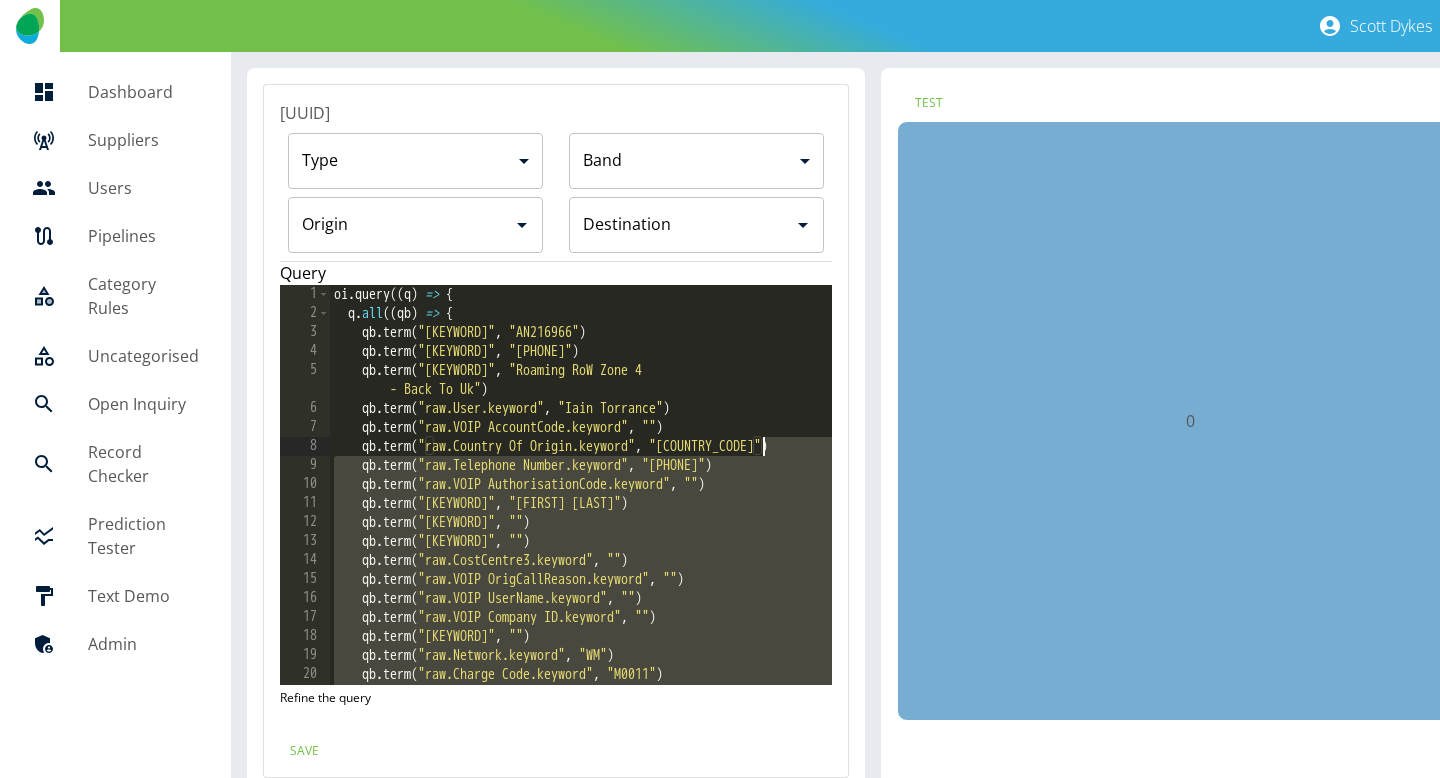 drag, startPoint x: 713, startPoint y: 615, endPoint x: 765, endPoint y: 447, distance: 175.86359 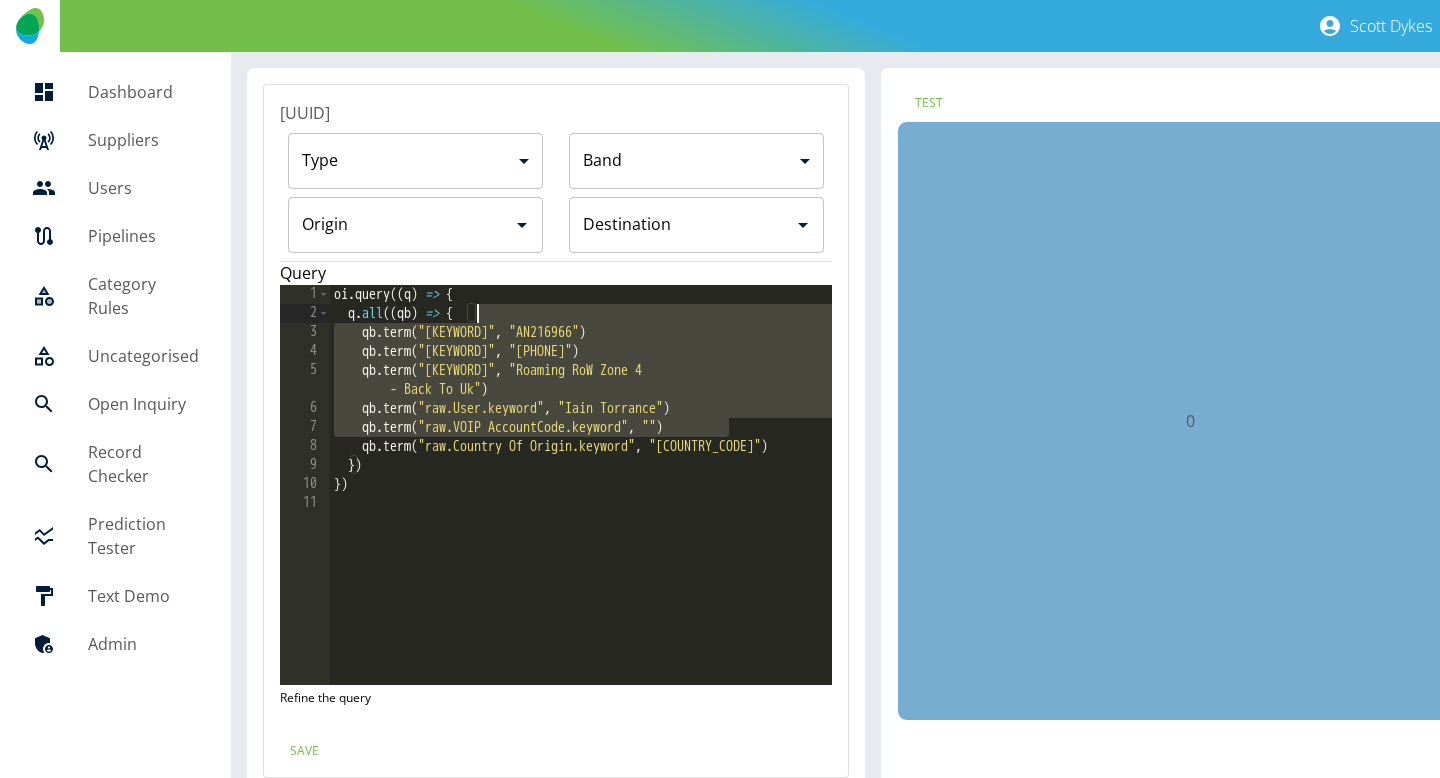 drag, startPoint x: 747, startPoint y: 426, endPoint x: 731, endPoint y: 307, distance: 120.070816 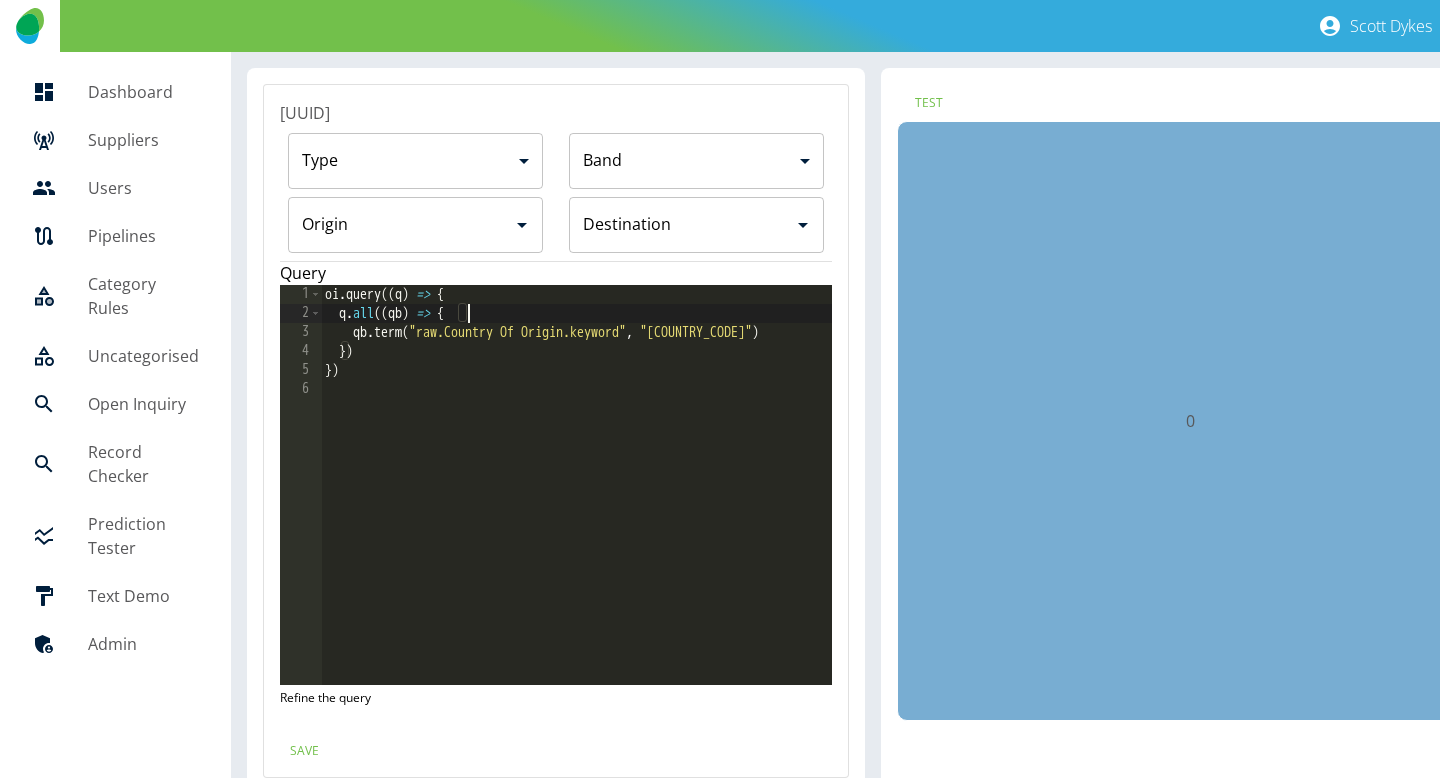 click on "Origin" at bounding box center [400, 225] 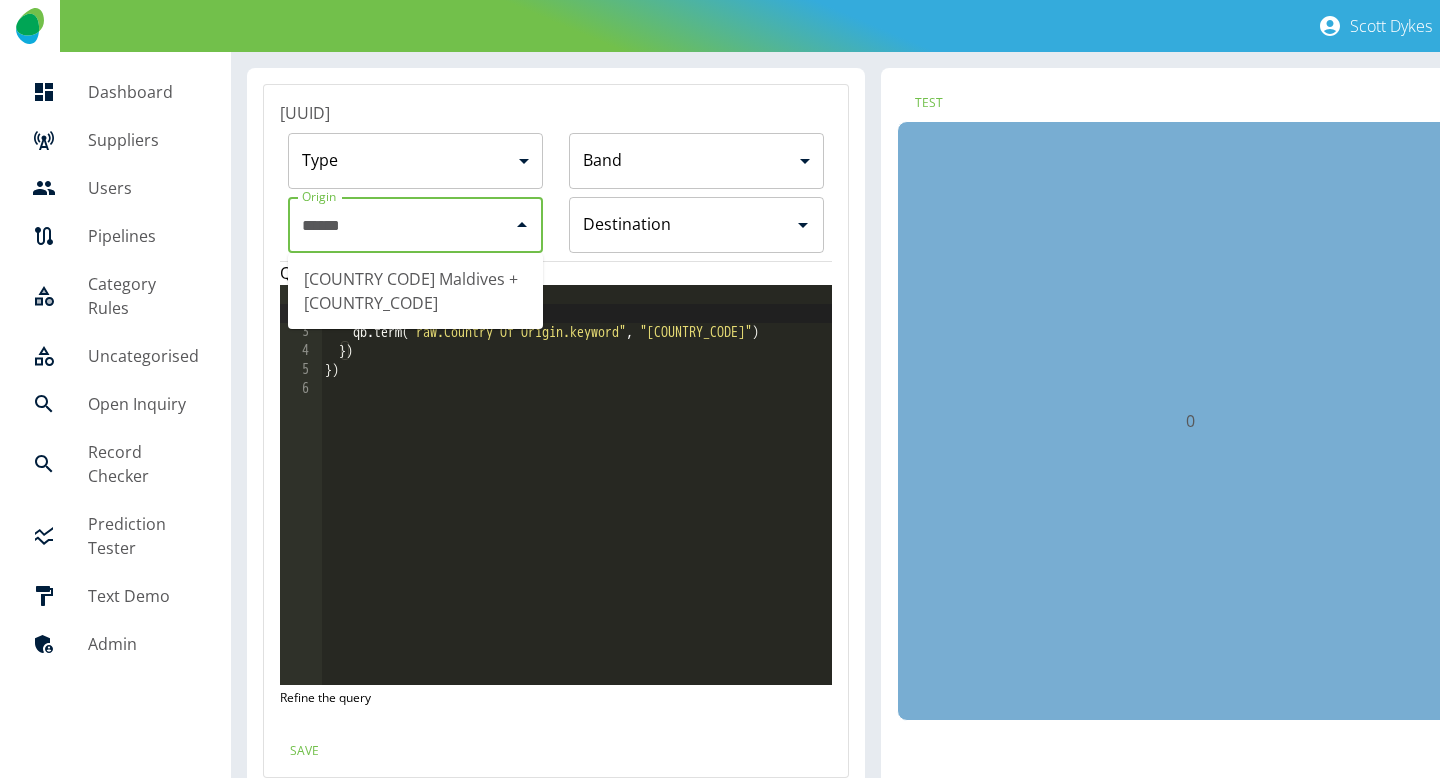 click on "🇲🇻   Maldives   +960" at bounding box center [415, 291] 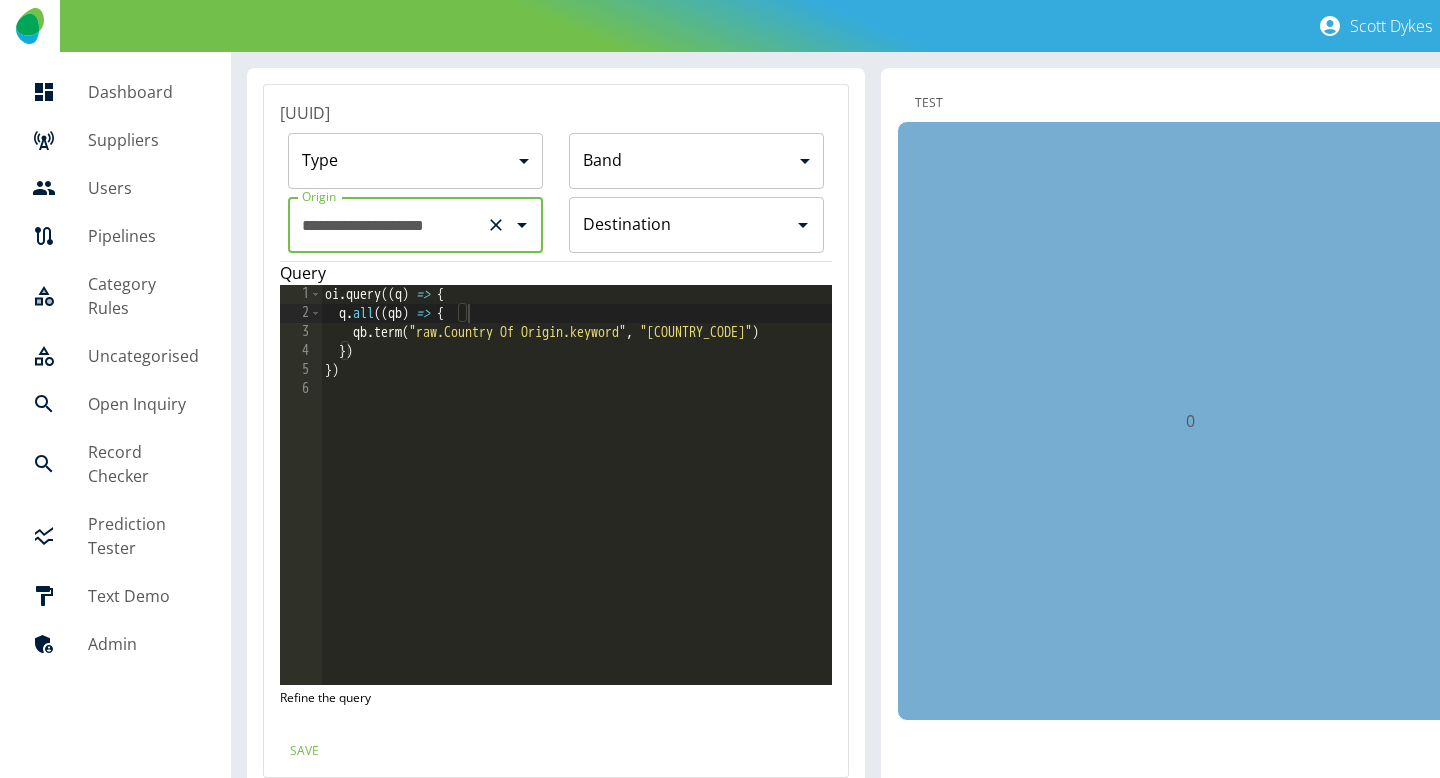 type on "**********" 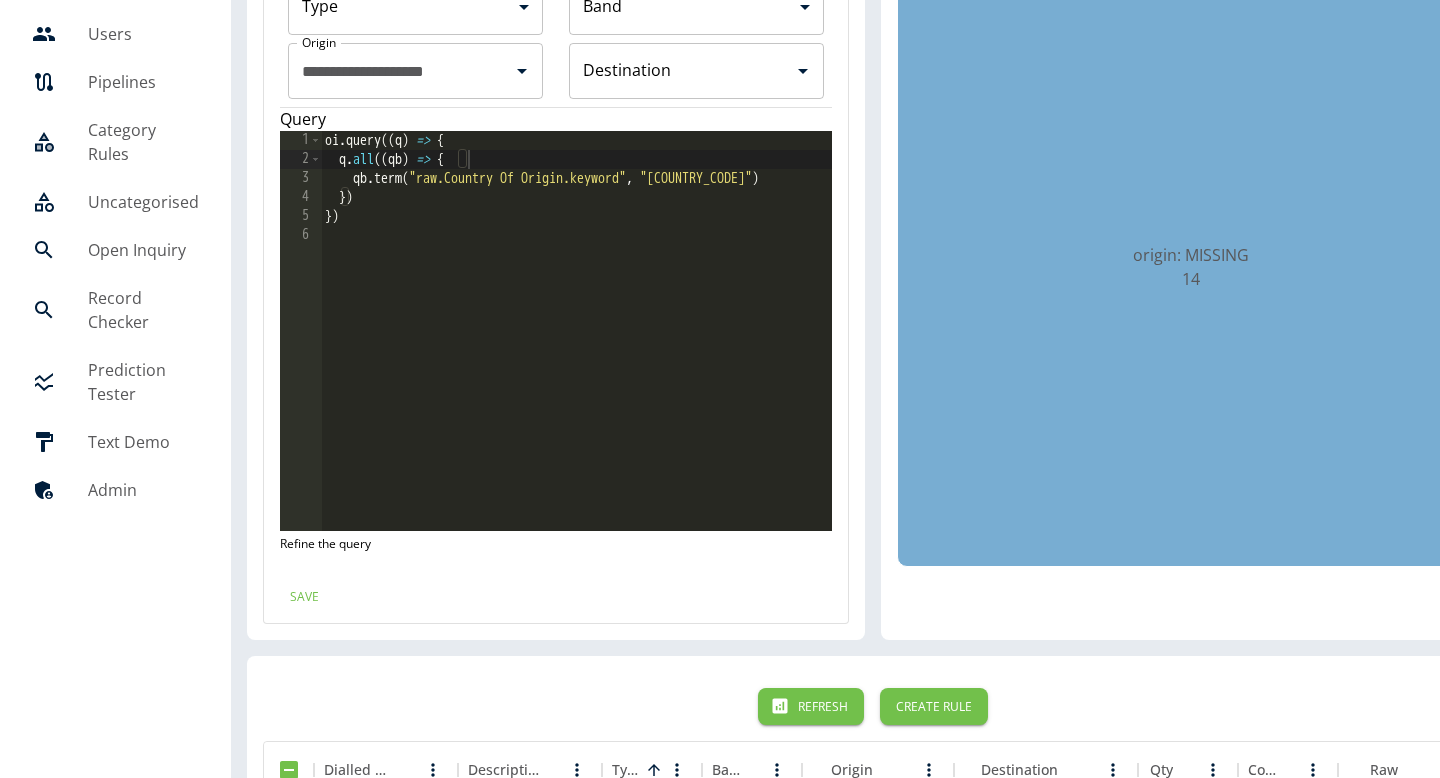 scroll, scrollTop: 206, scrollLeft: 0, axis: vertical 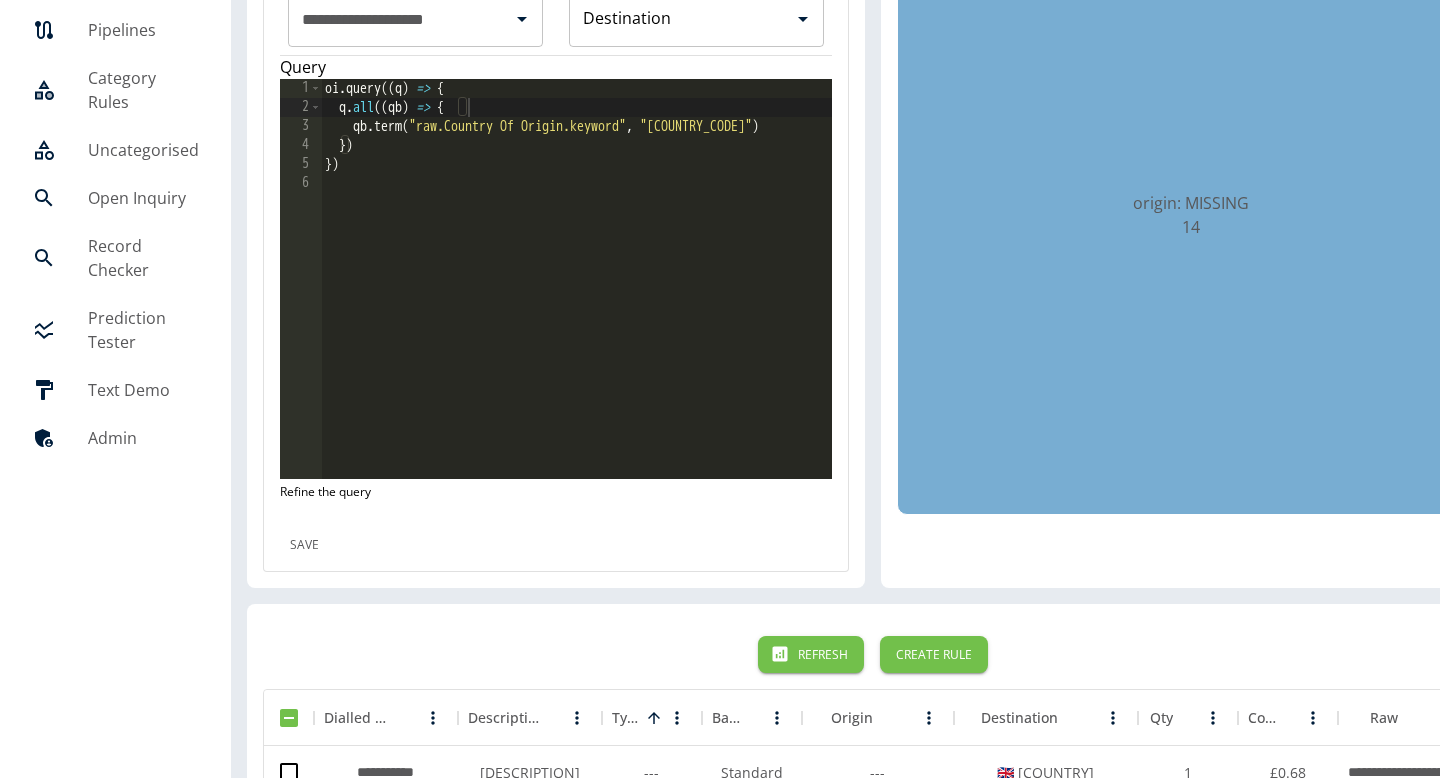 click on "Save" at bounding box center (304, 544) 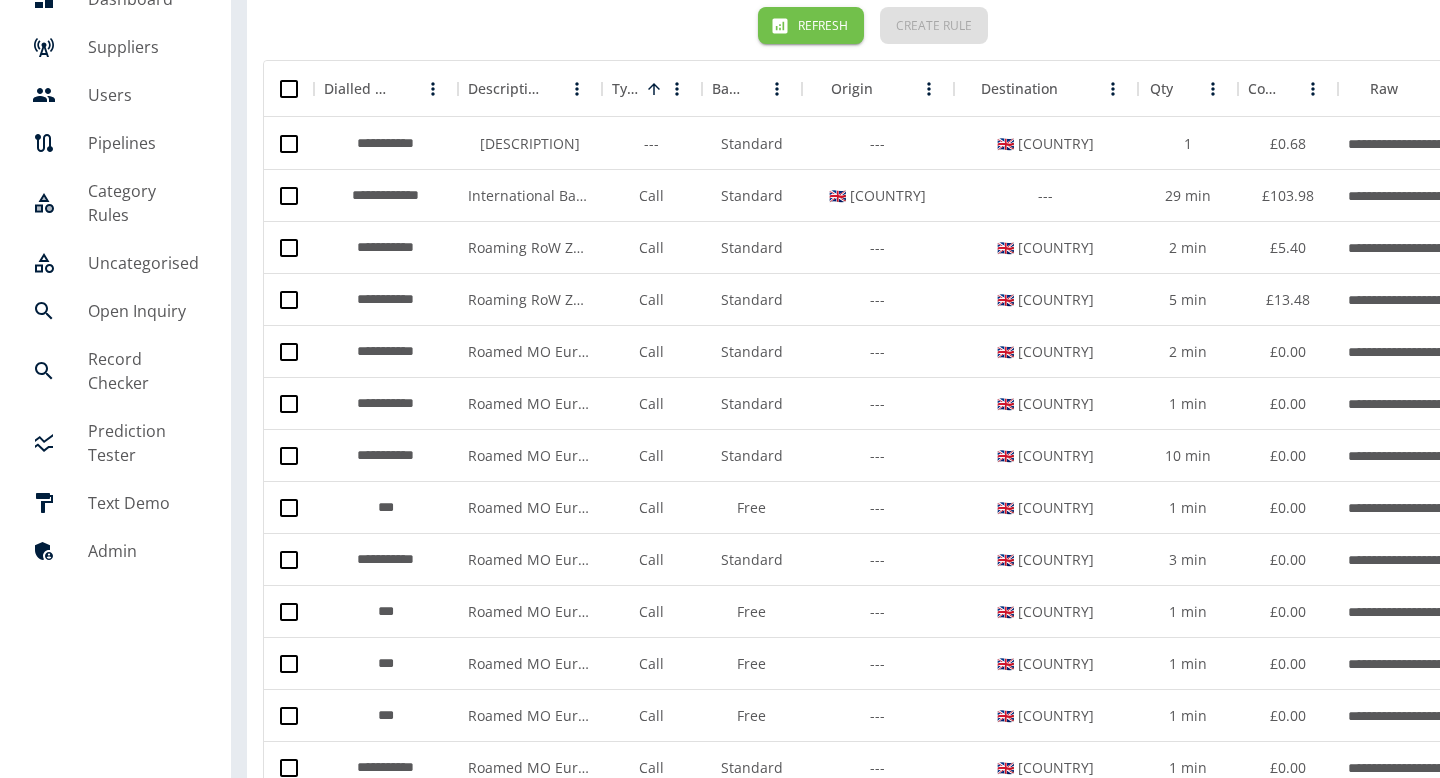 scroll, scrollTop: 68, scrollLeft: 0, axis: vertical 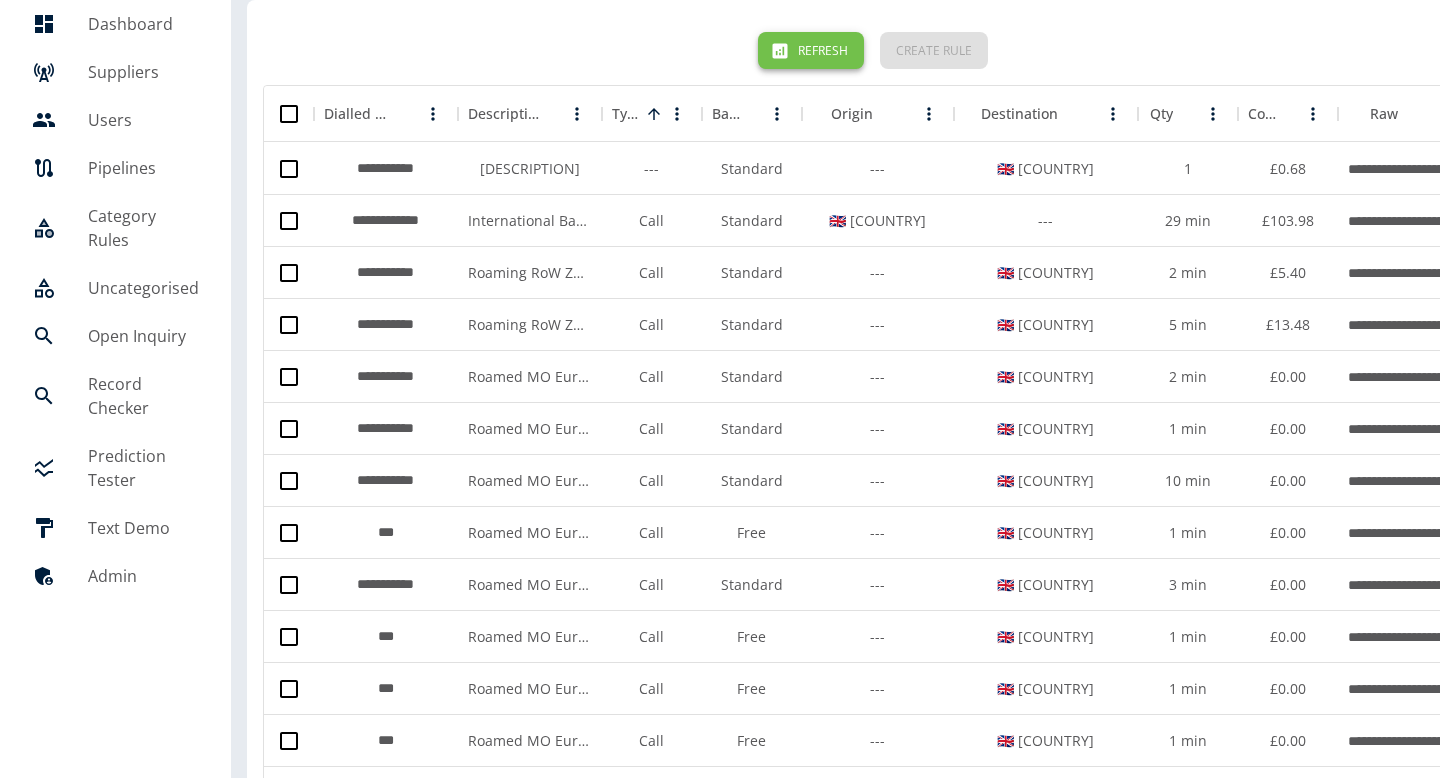 click on "Refresh" at bounding box center (811, 50) 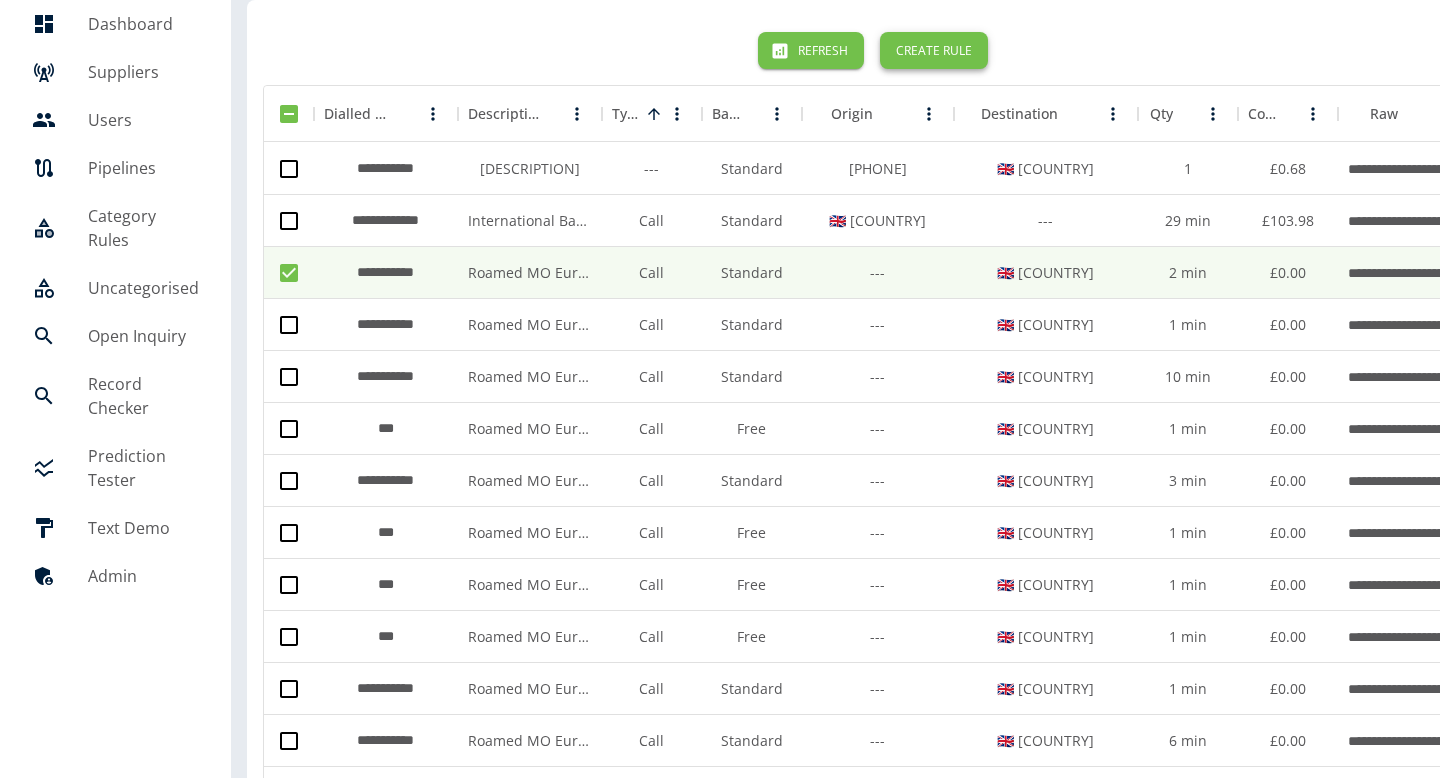 click on "Create Rule" at bounding box center [934, 50] 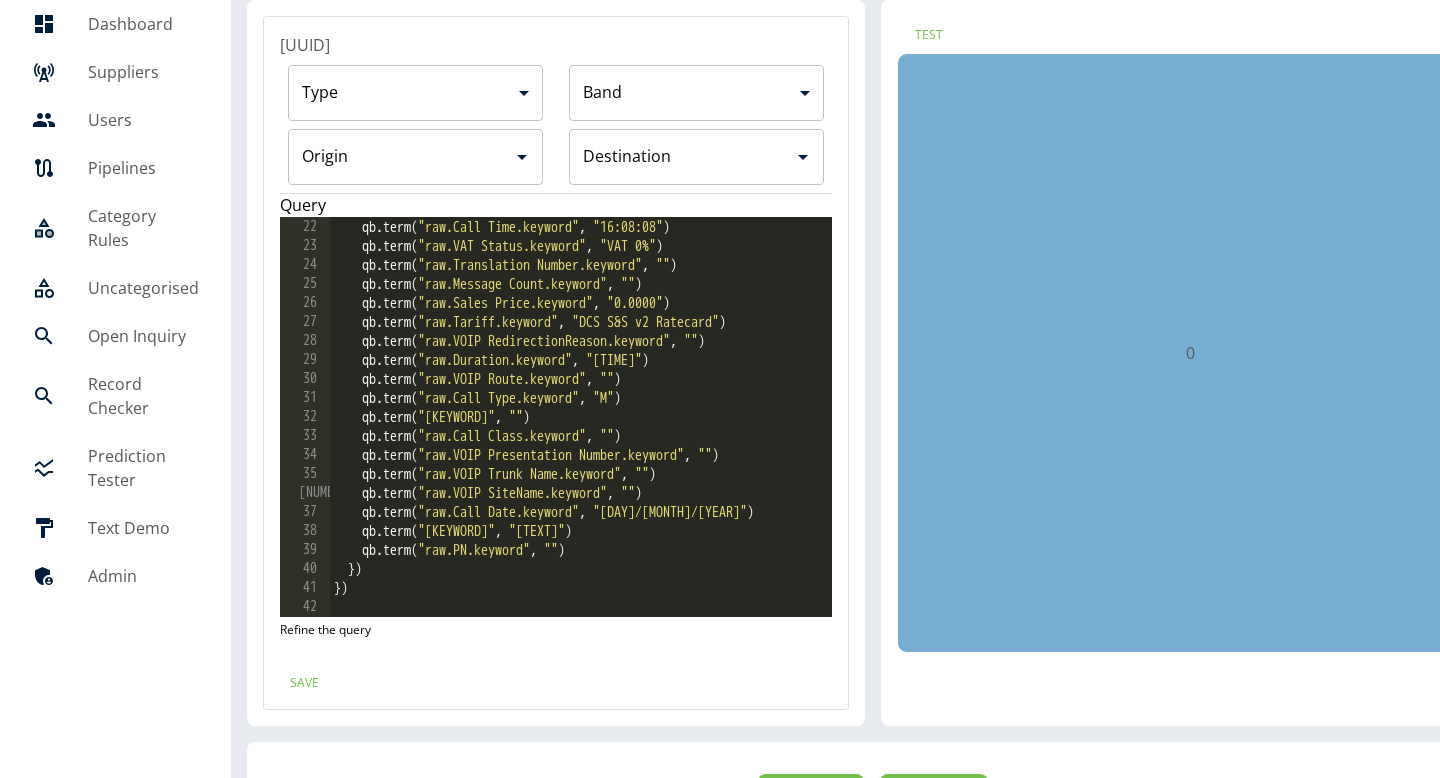 scroll, scrollTop: 417, scrollLeft: 0, axis: vertical 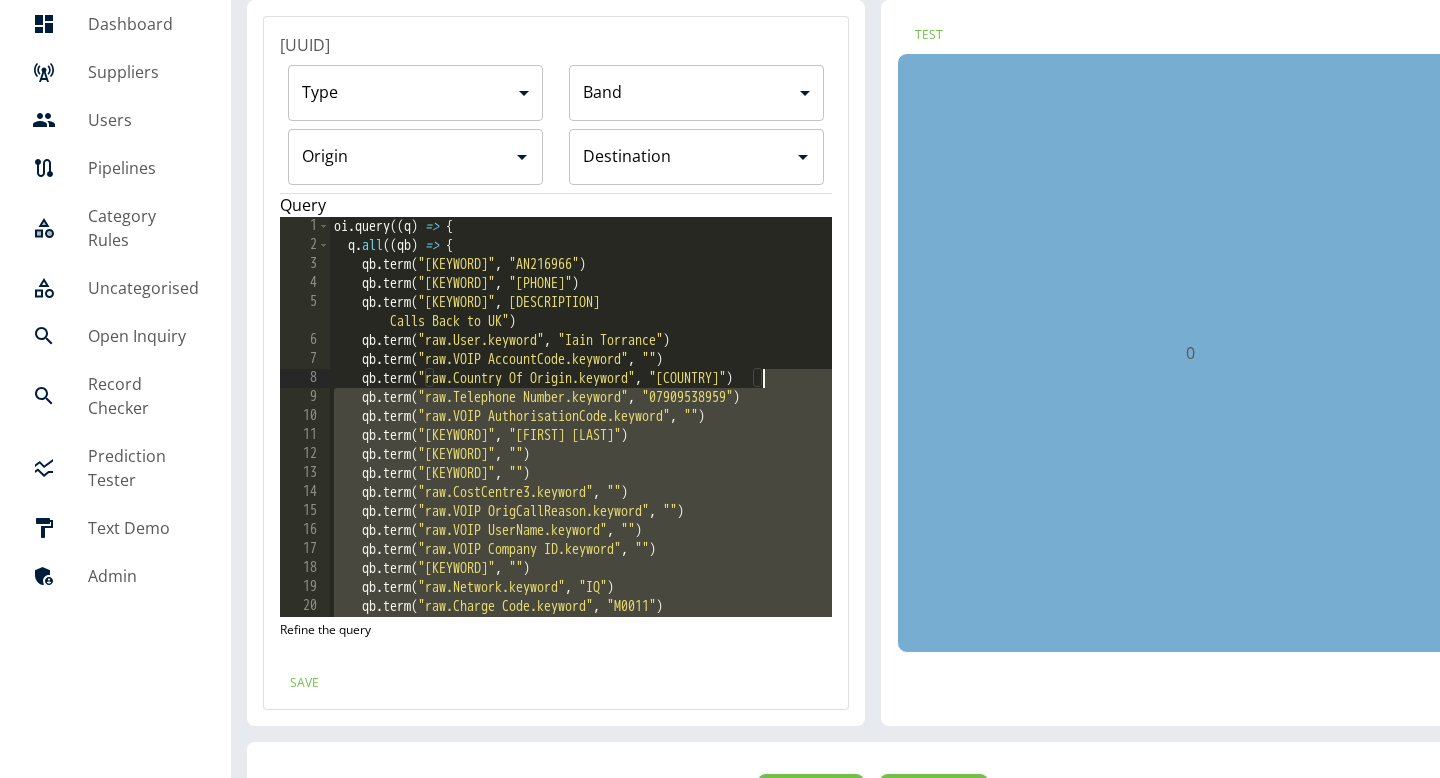 drag, startPoint x: 645, startPoint y: 544, endPoint x: 775, endPoint y: 371, distance: 216.40009 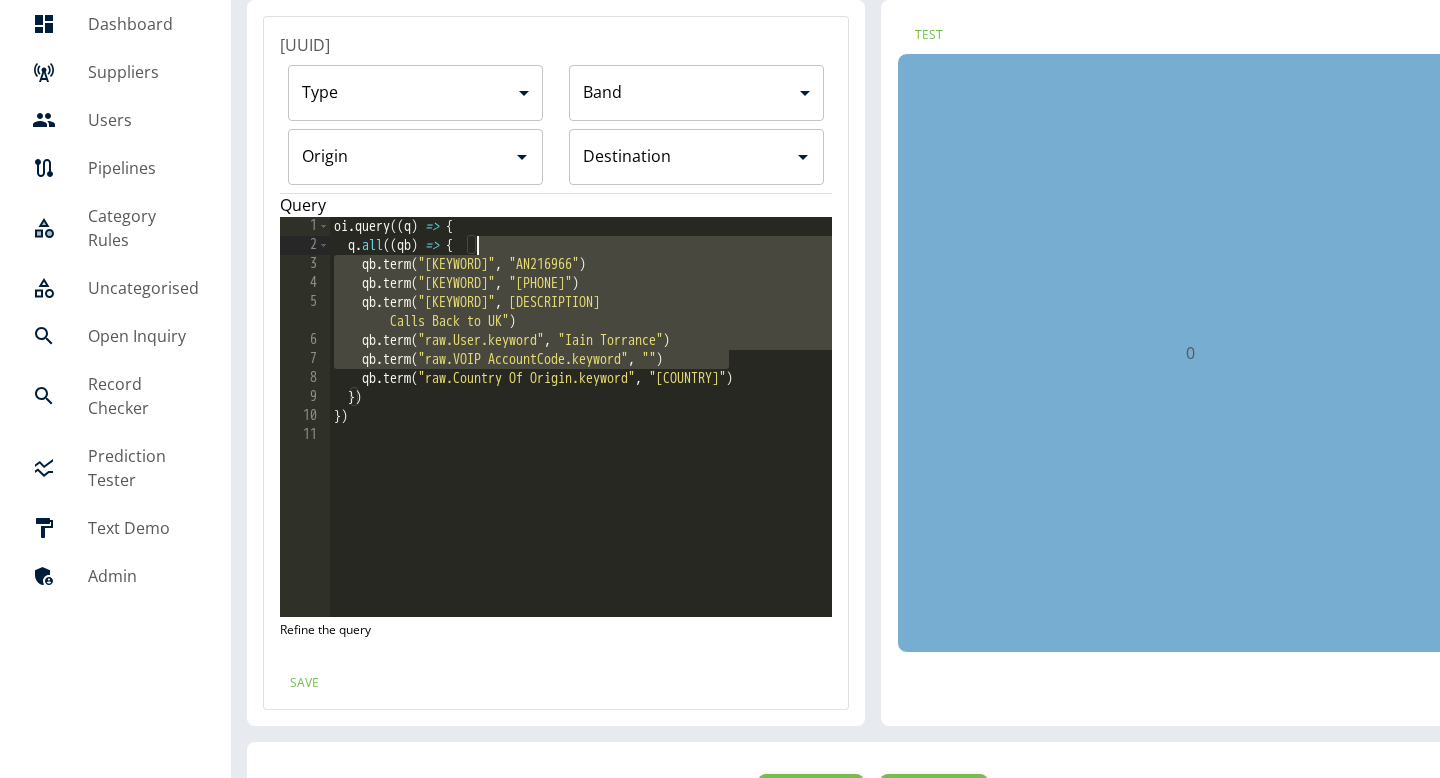 drag, startPoint x: 752, startPoint y: 361, endPoint x: 737, endPoint y: 252, distance: 110.02727 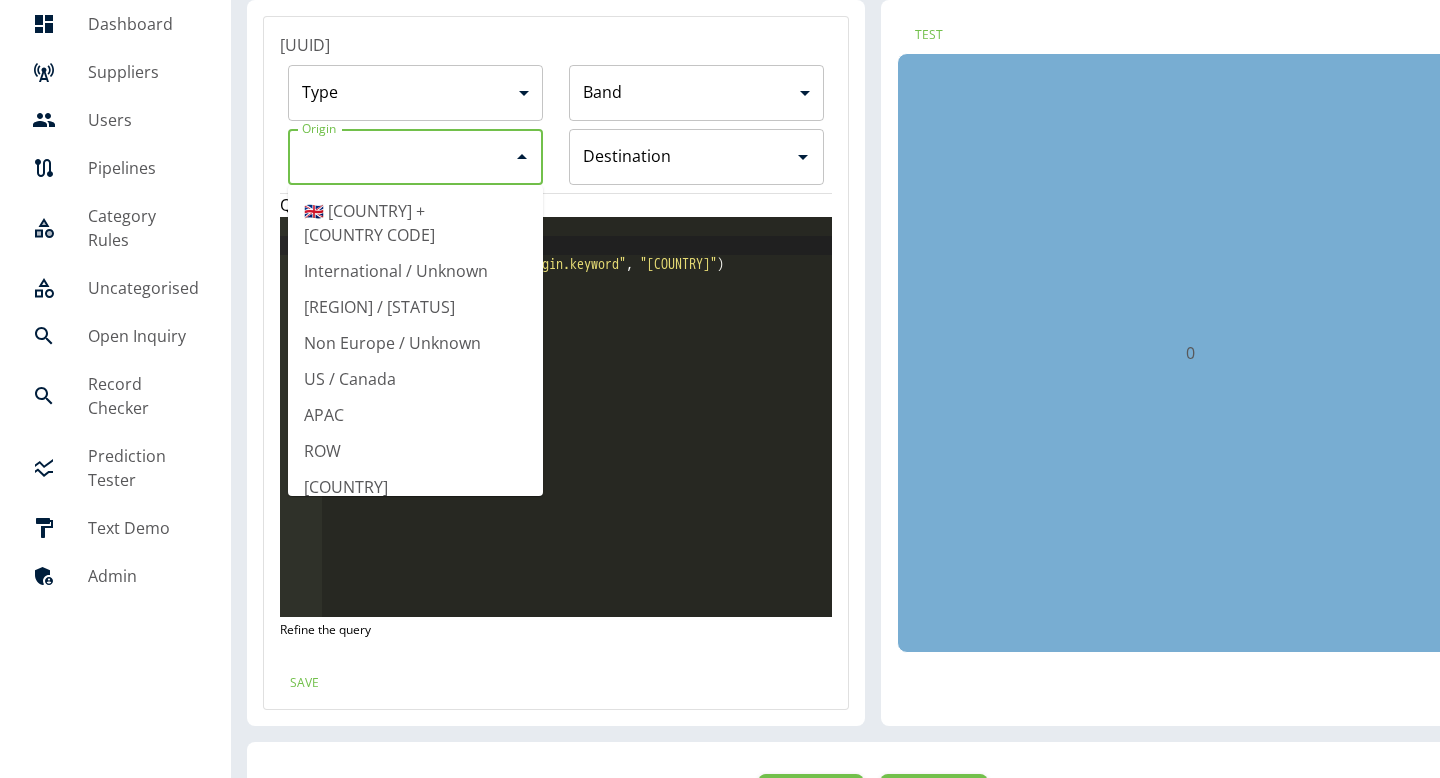 click on "Origin" at bounding box center (400, 157) 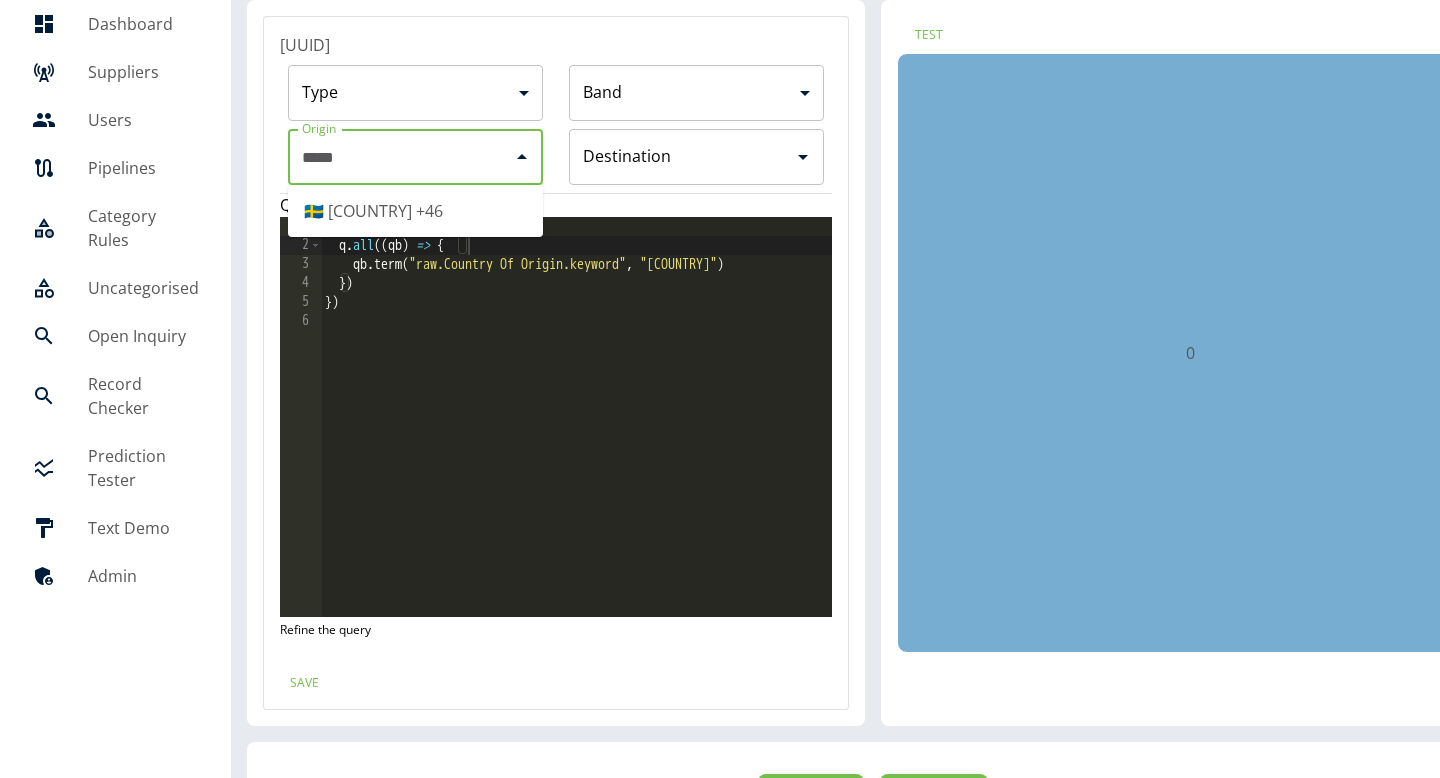 click on "🇸🇪   Sweden   +46" at bounding box center [415, 211] 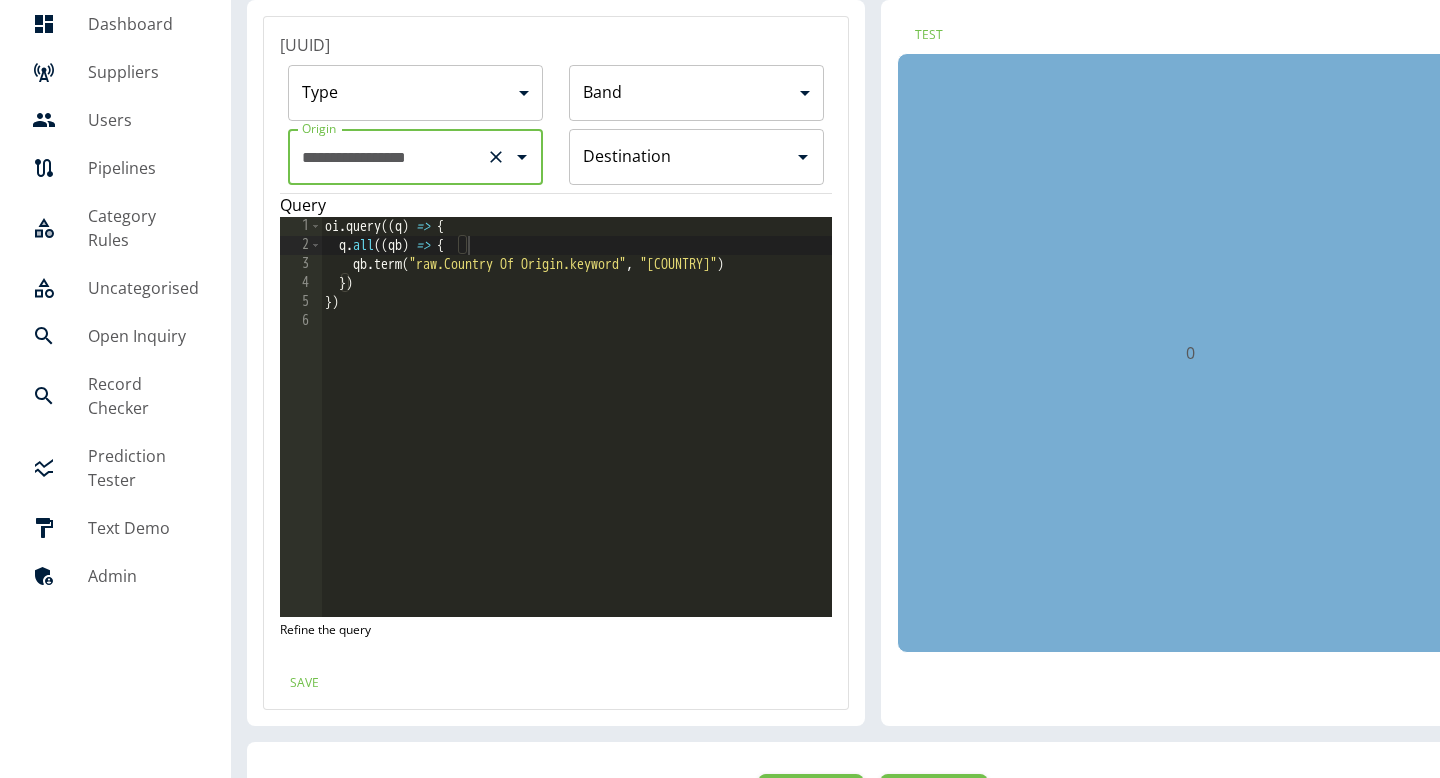 scroll, scrollTop: 0, scrollLeft: 0, axis: both 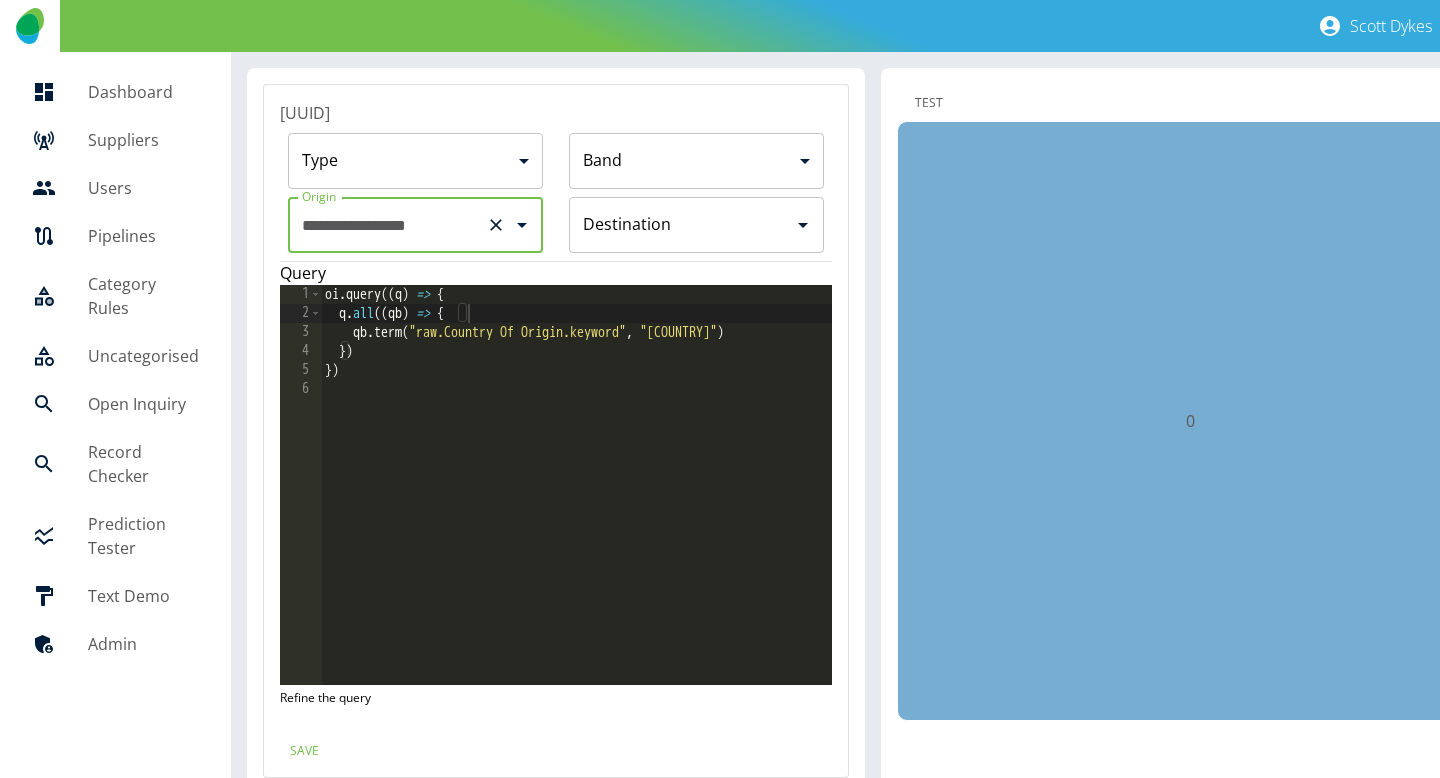 type on "**********" 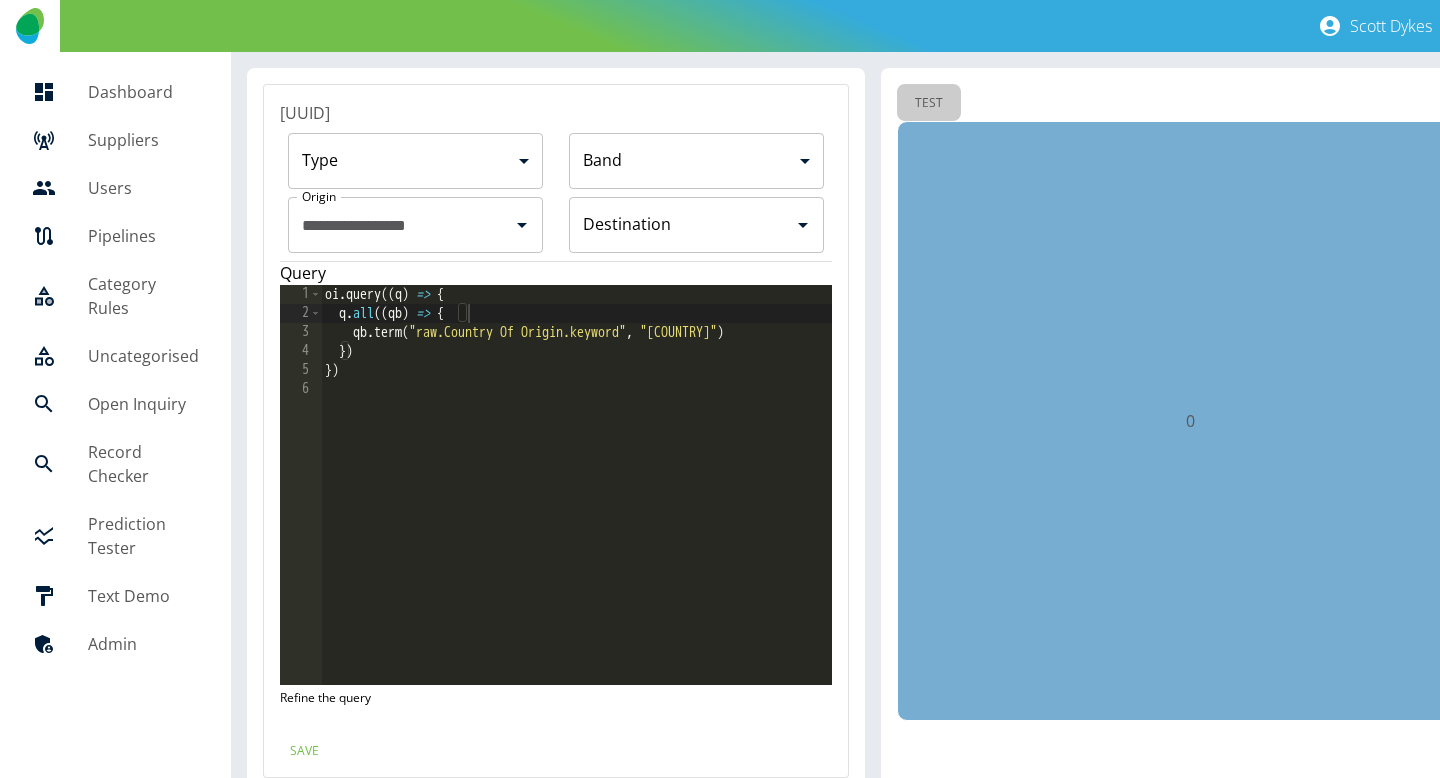 click on "Test" at bounding box center [929, 102] 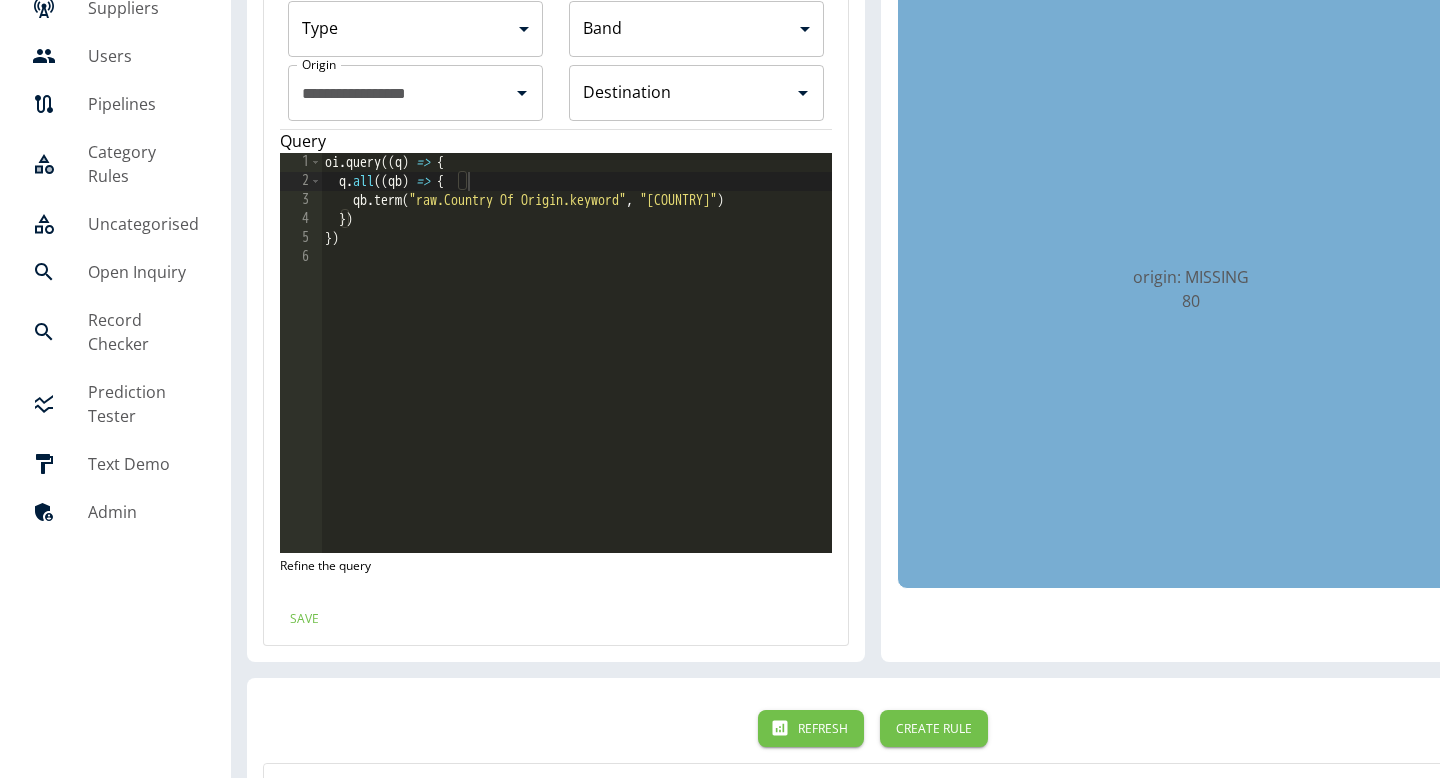 scroll, scrollTop: 134, scrollLeft: 0, axis: vertical 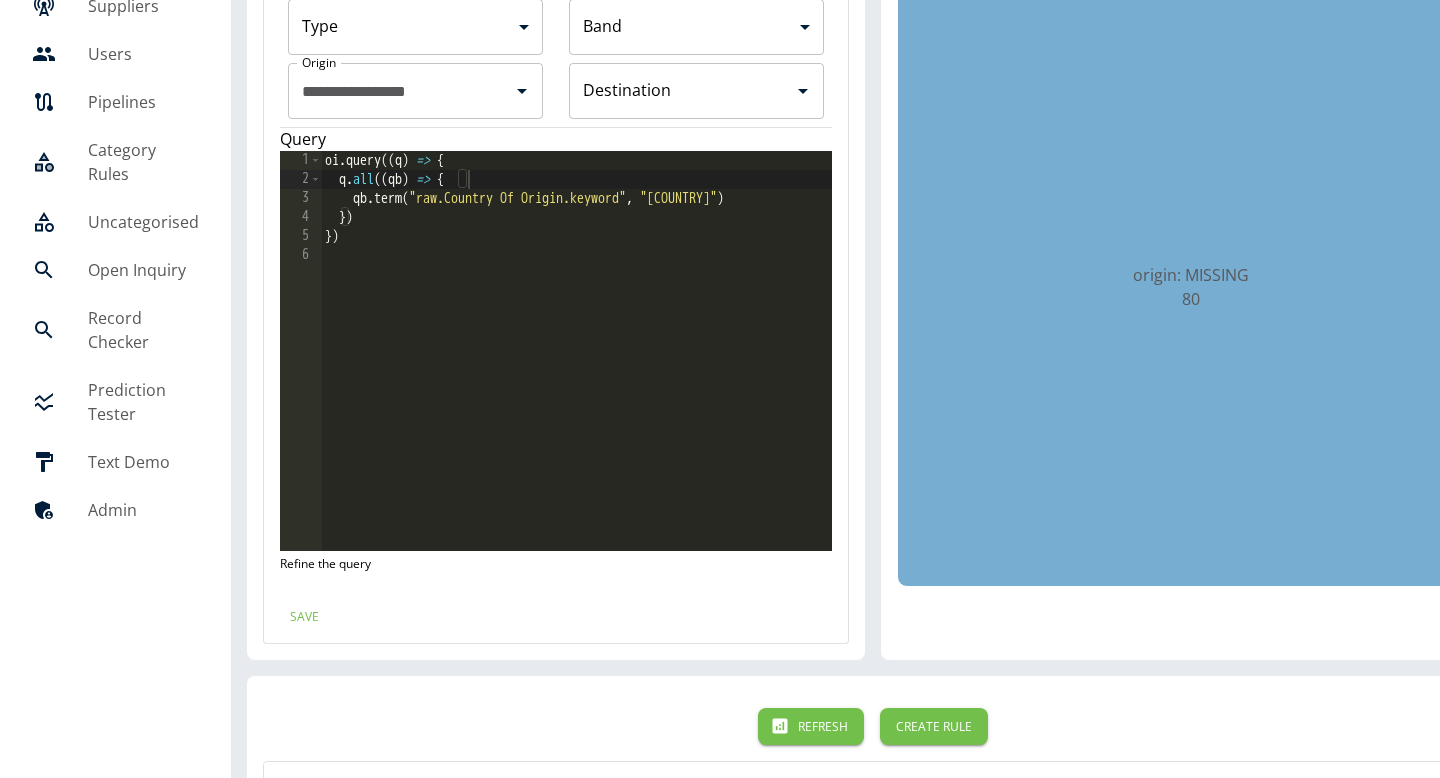 click on "Save" at bounding box center (556, 616) 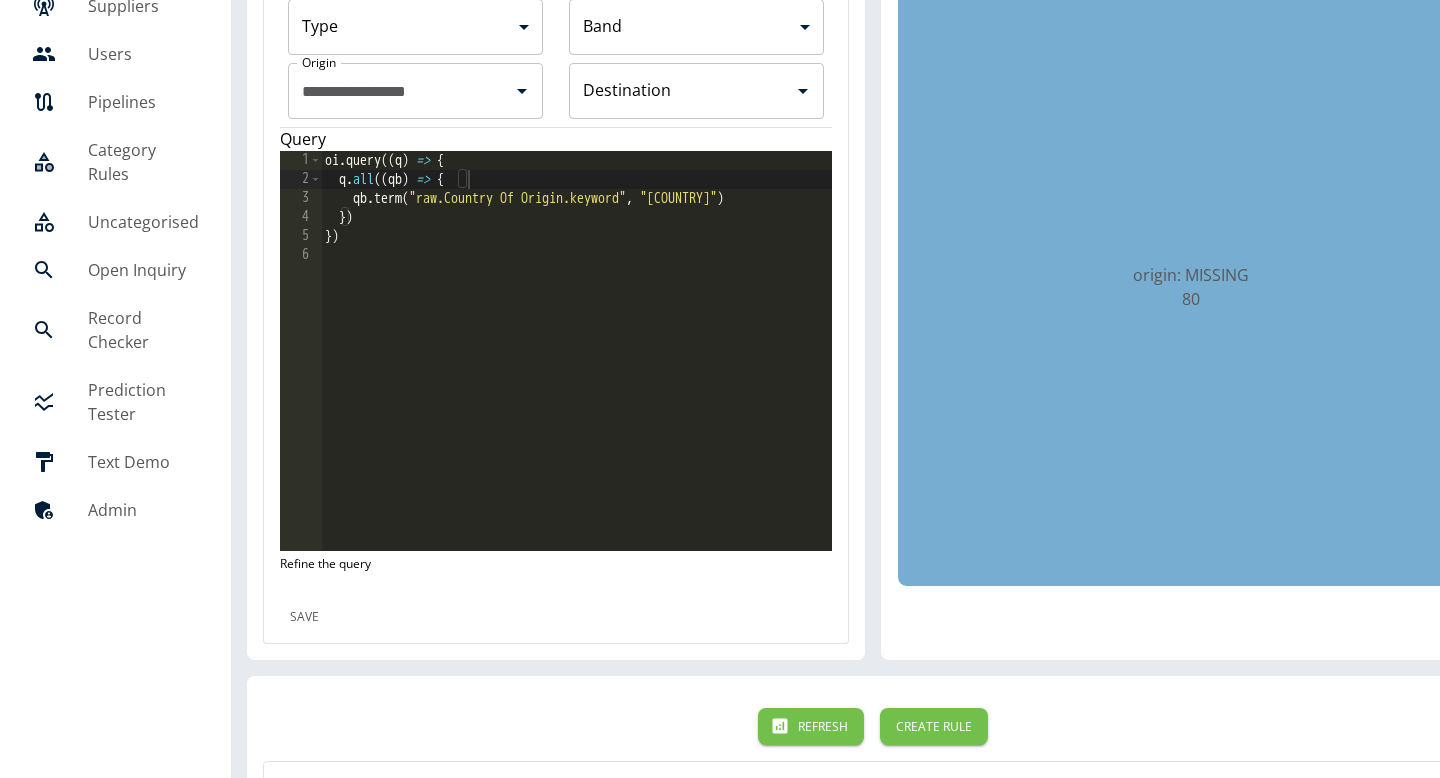 click on "Save" at bounding box center [304, 616] 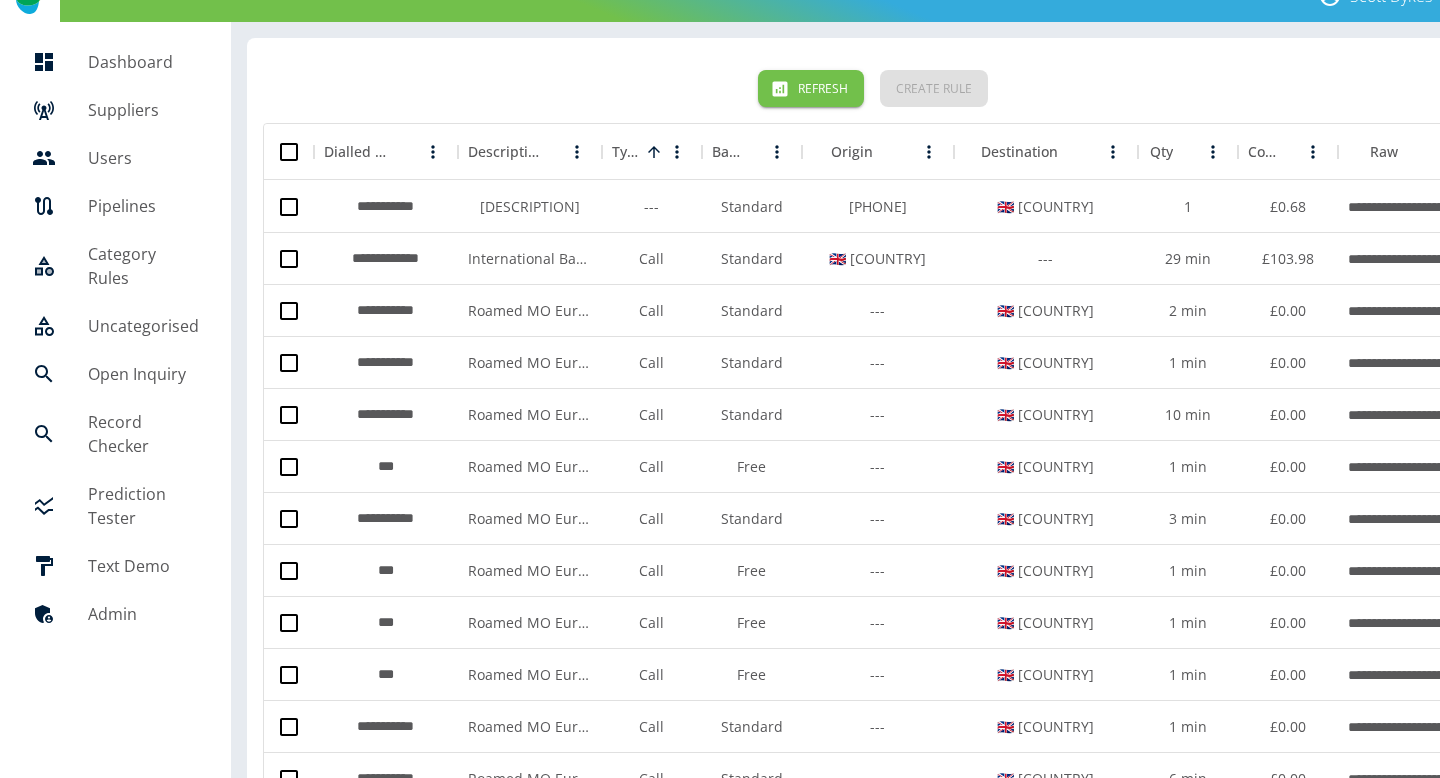 scroll, scrollTop: 22, scrollLeft: 0, axis: vertical 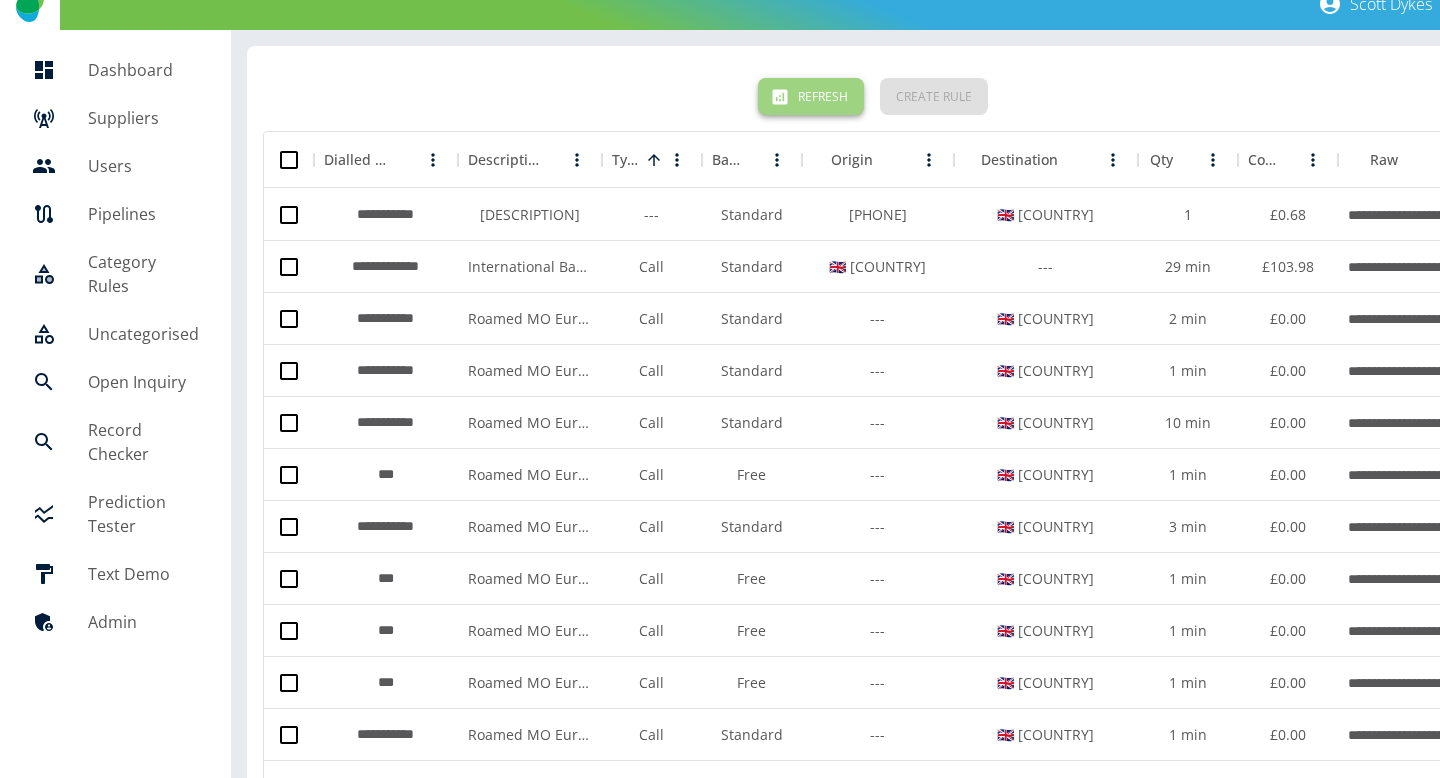 click on "Refresh" at bounding box center [811, 96] 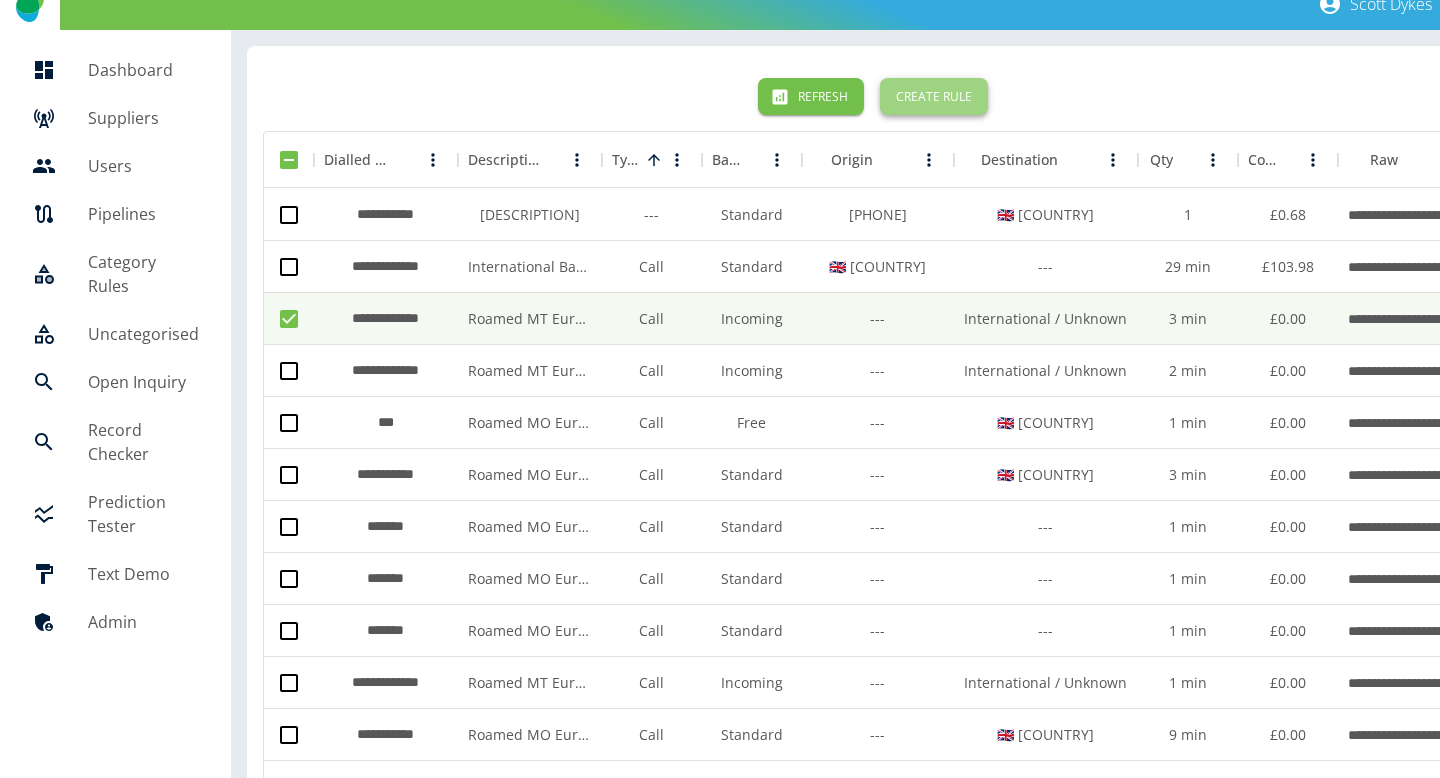 click on "Create Rule" at bounding box center (934, 96) 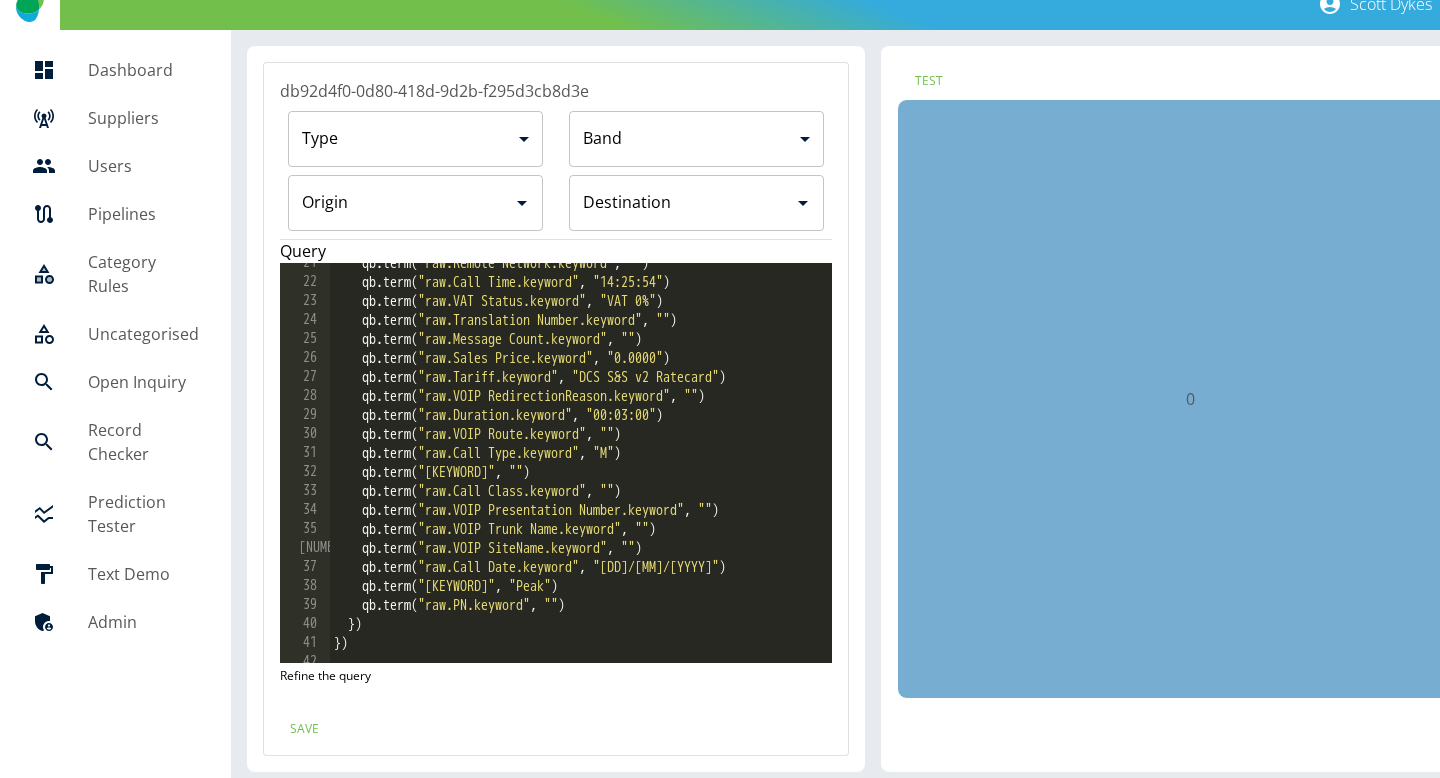 scroll, scrollTop: 417, scrollLeft: 0, axis: vertical 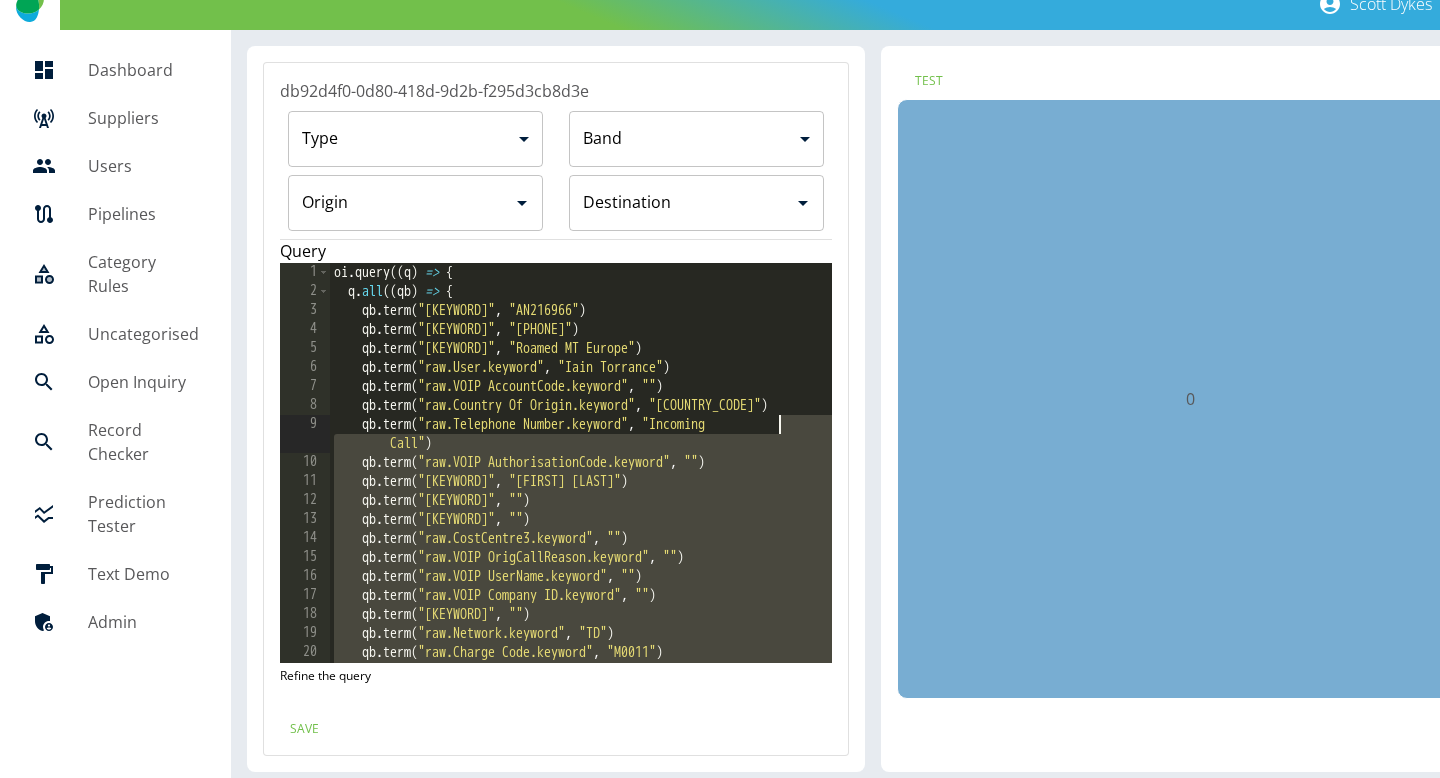drag, startPoint x: 712, startPoint y: 586, endPoint x: 785, endPoint y: 412, distance: 188.69287 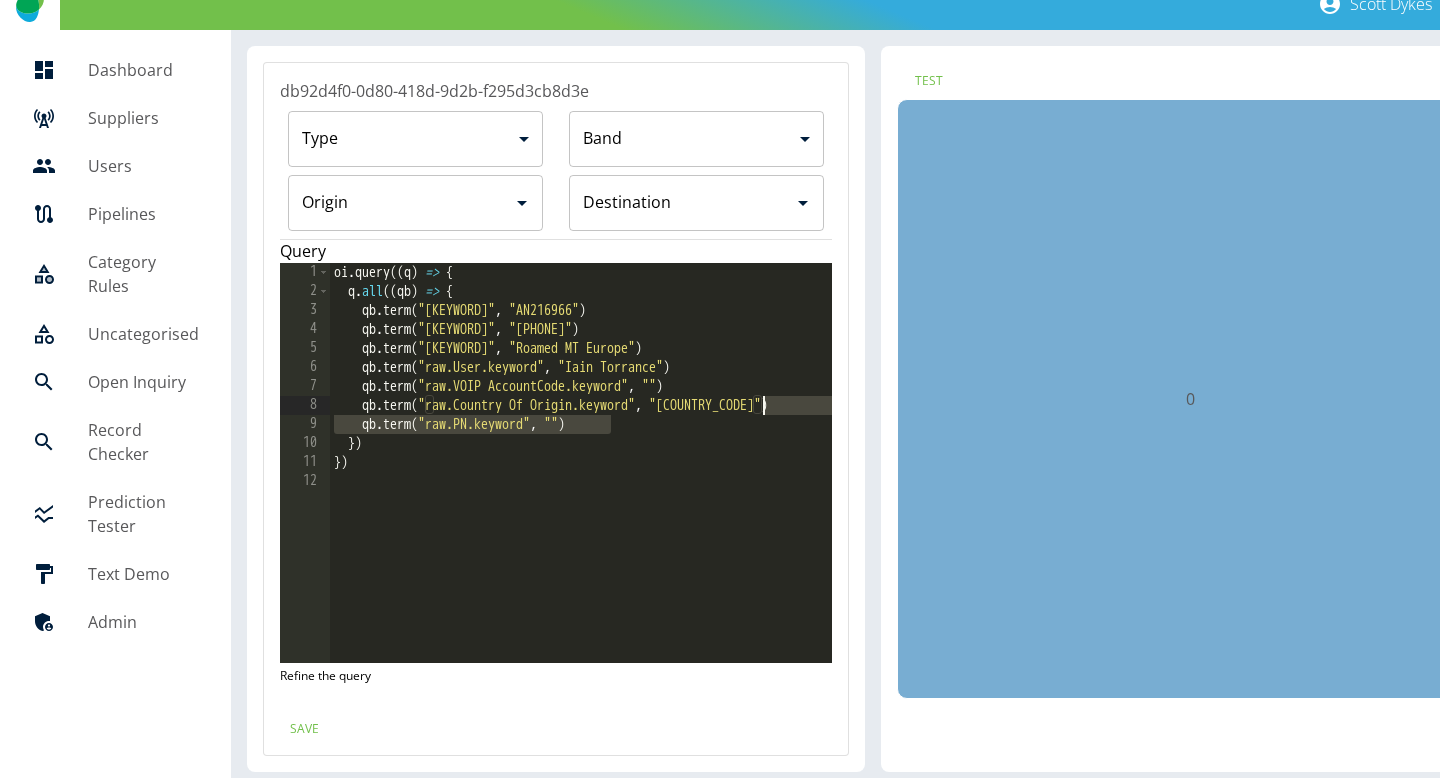 drag, startPoint x: 750, startPoint y: 429, endPoint x: 770, endPoint y: 411, distance: 26.907248 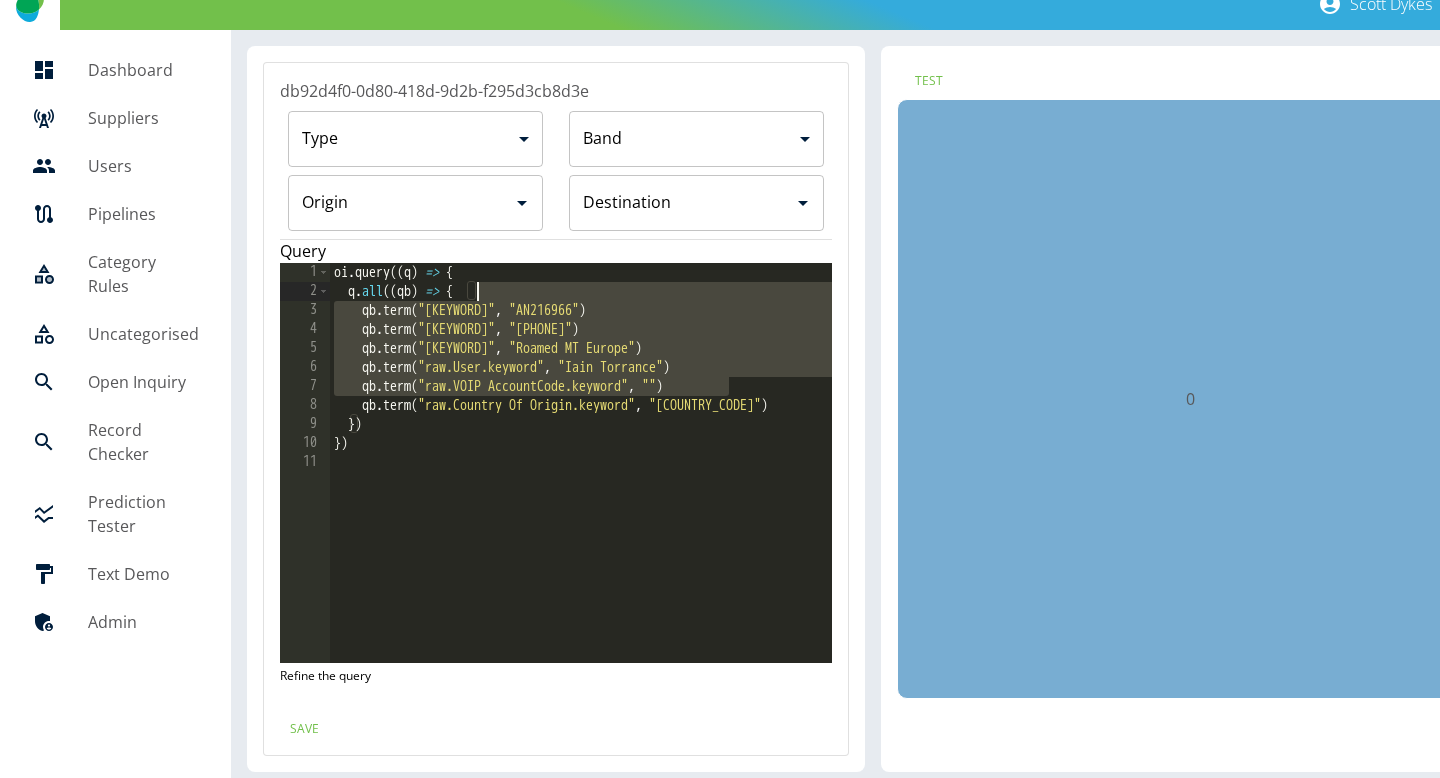 drag, startPoint x: 741, startPoint y: 377, endPoint x: 741, endPoint y: 292, distance: 85 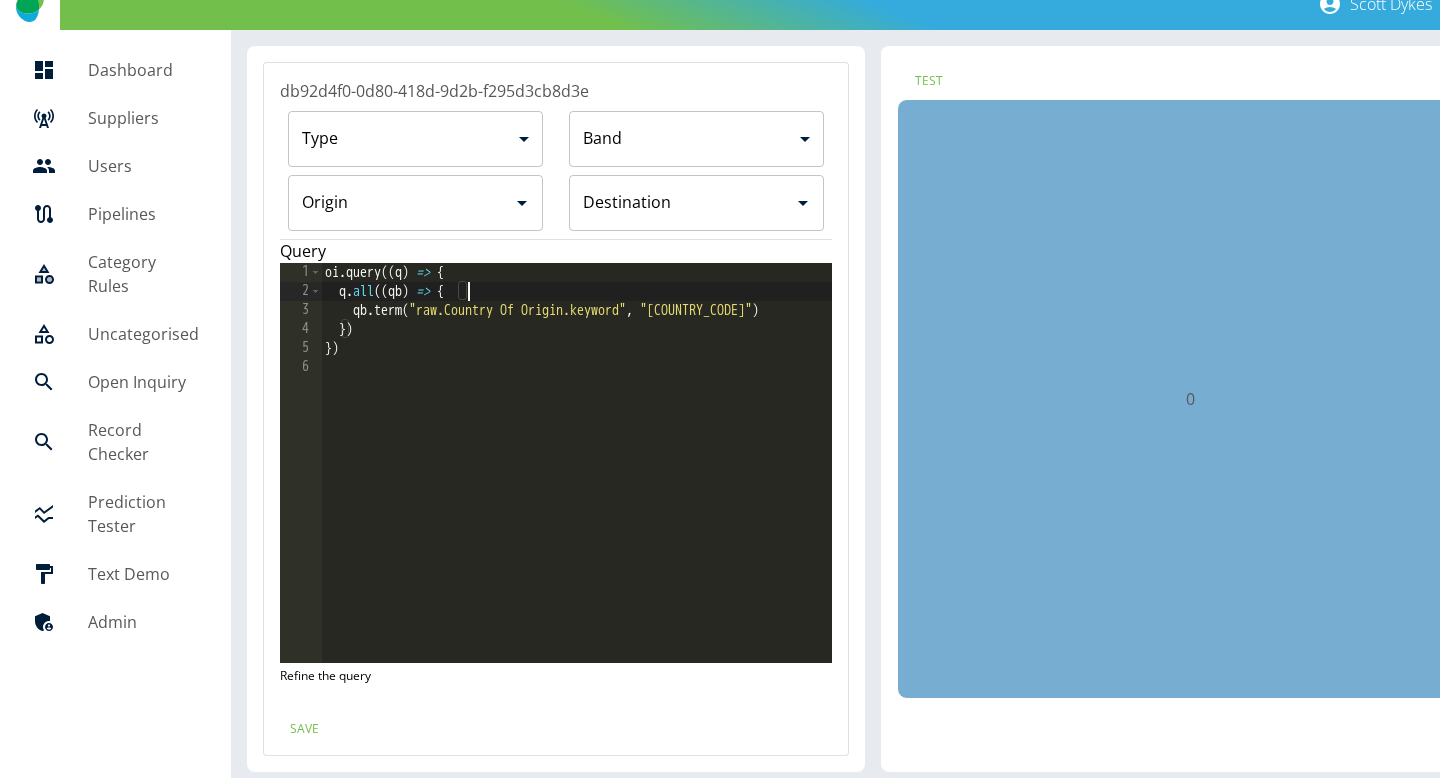 scroll, scrollTop: 15, scrollLeft: 0, axis: vertical 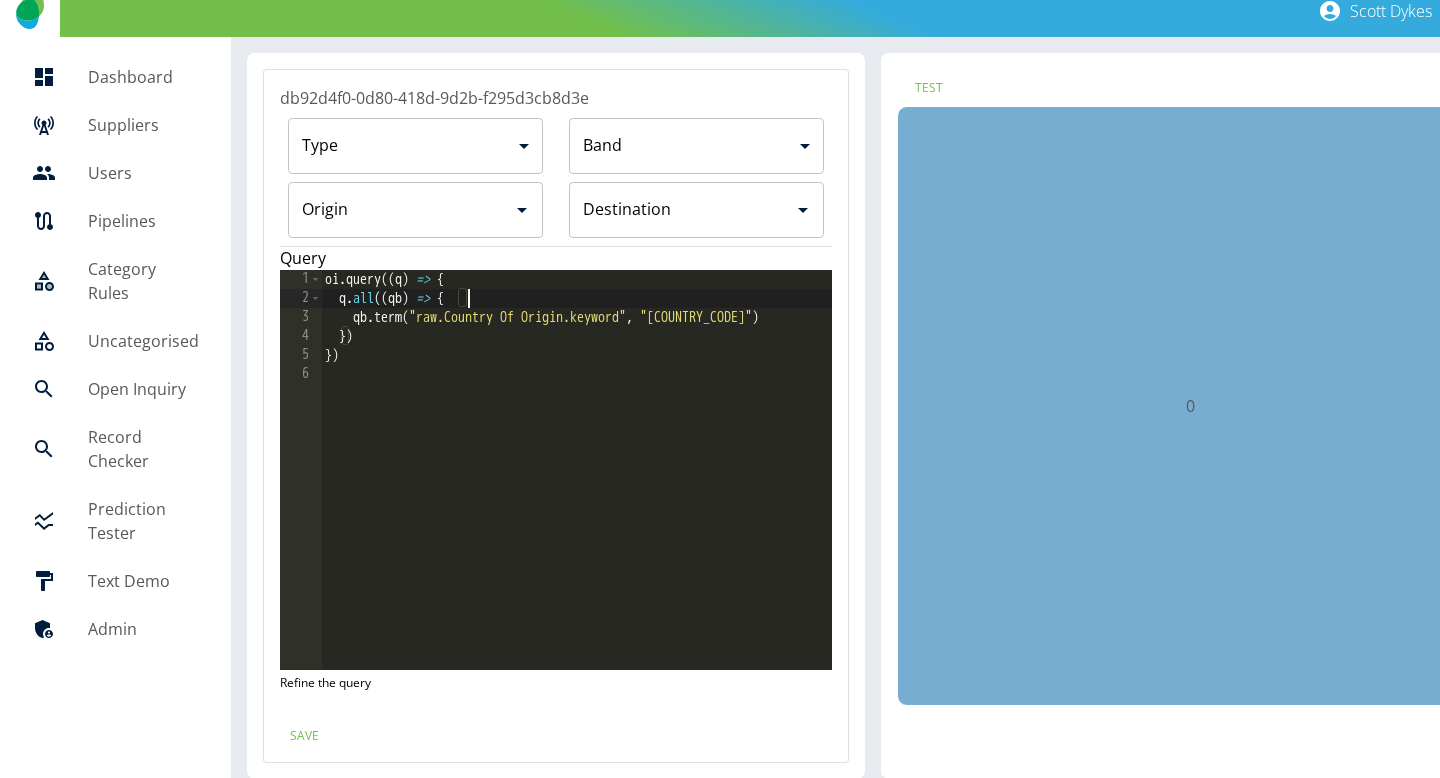 click on "Origin" at bounding box center (415, 210) 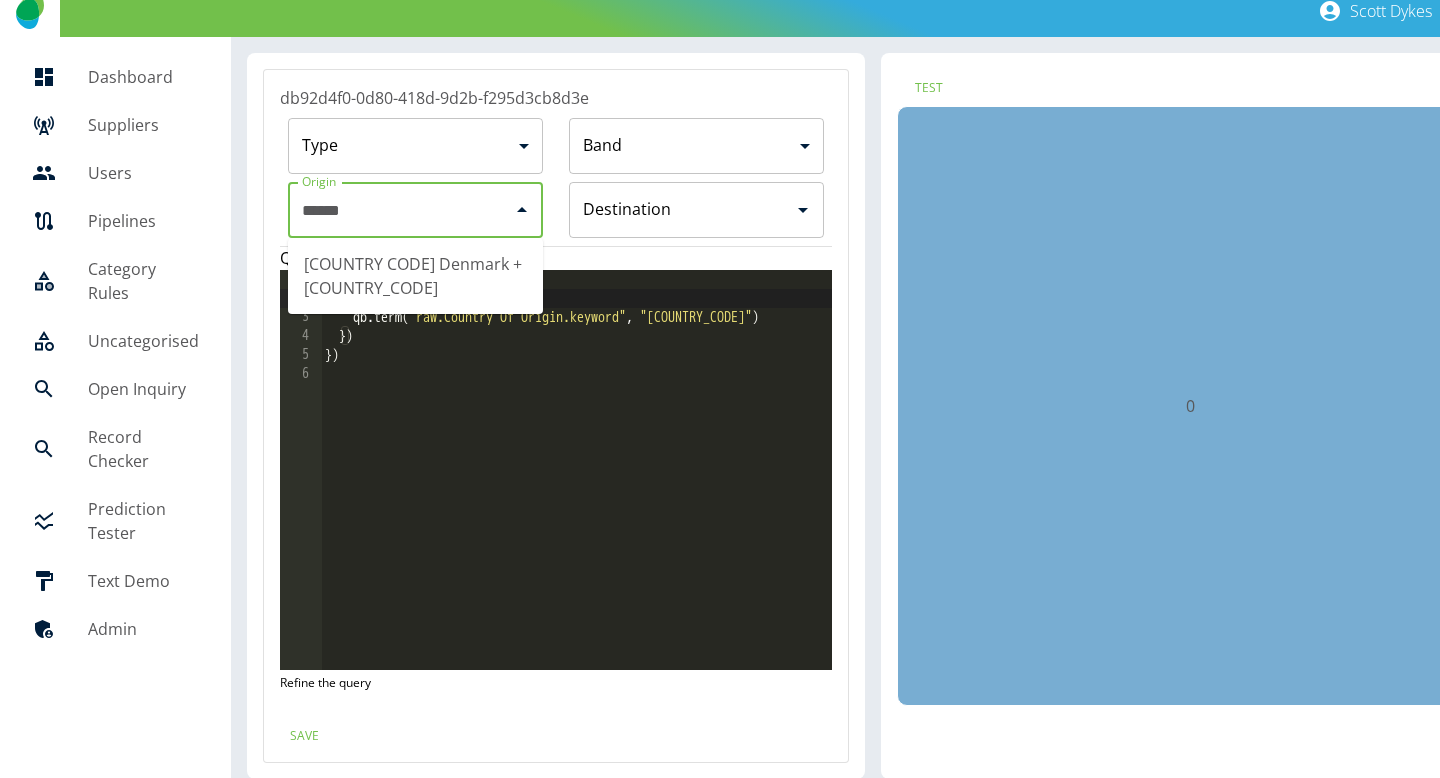 click on "🇩🇰   Denmark   +45" at bounding box center [415, 276] 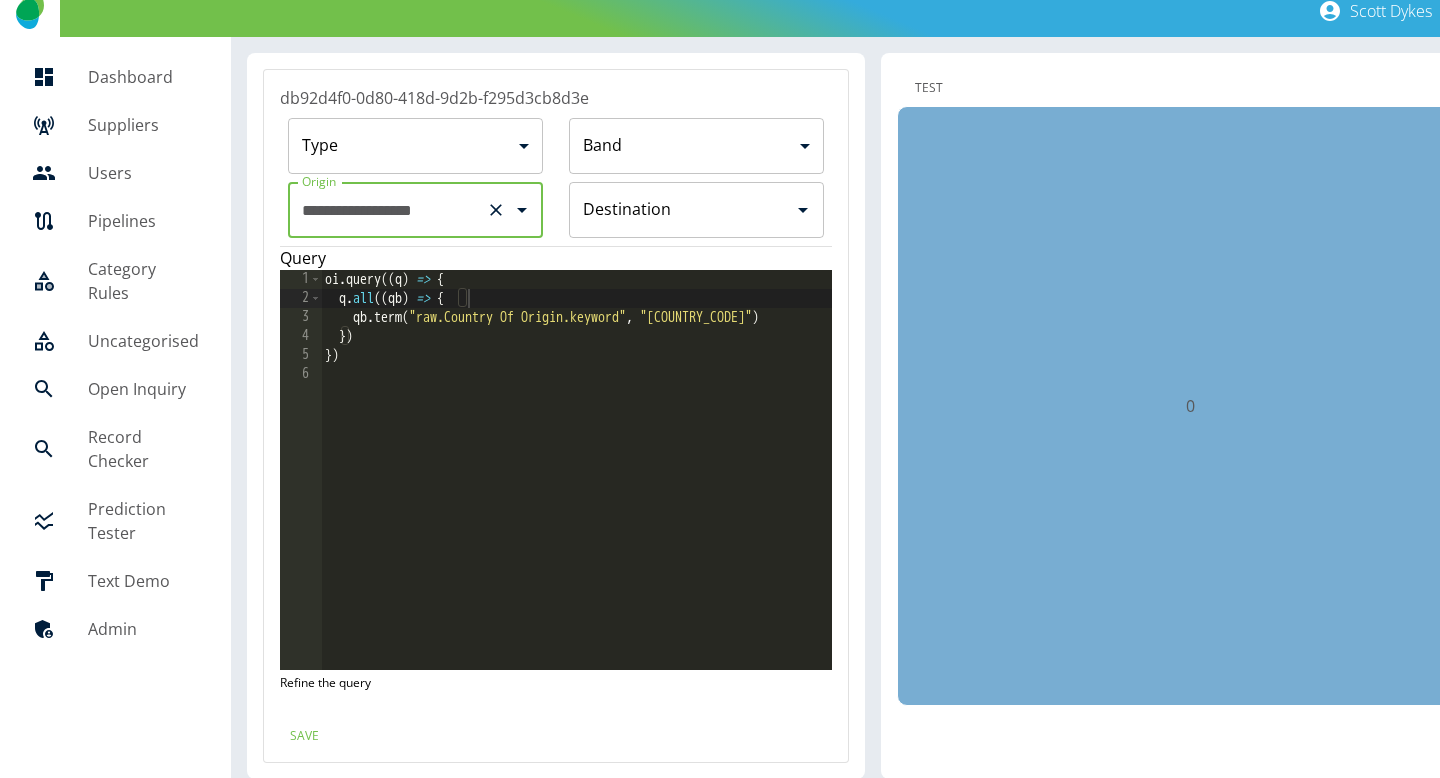 type on "**********" 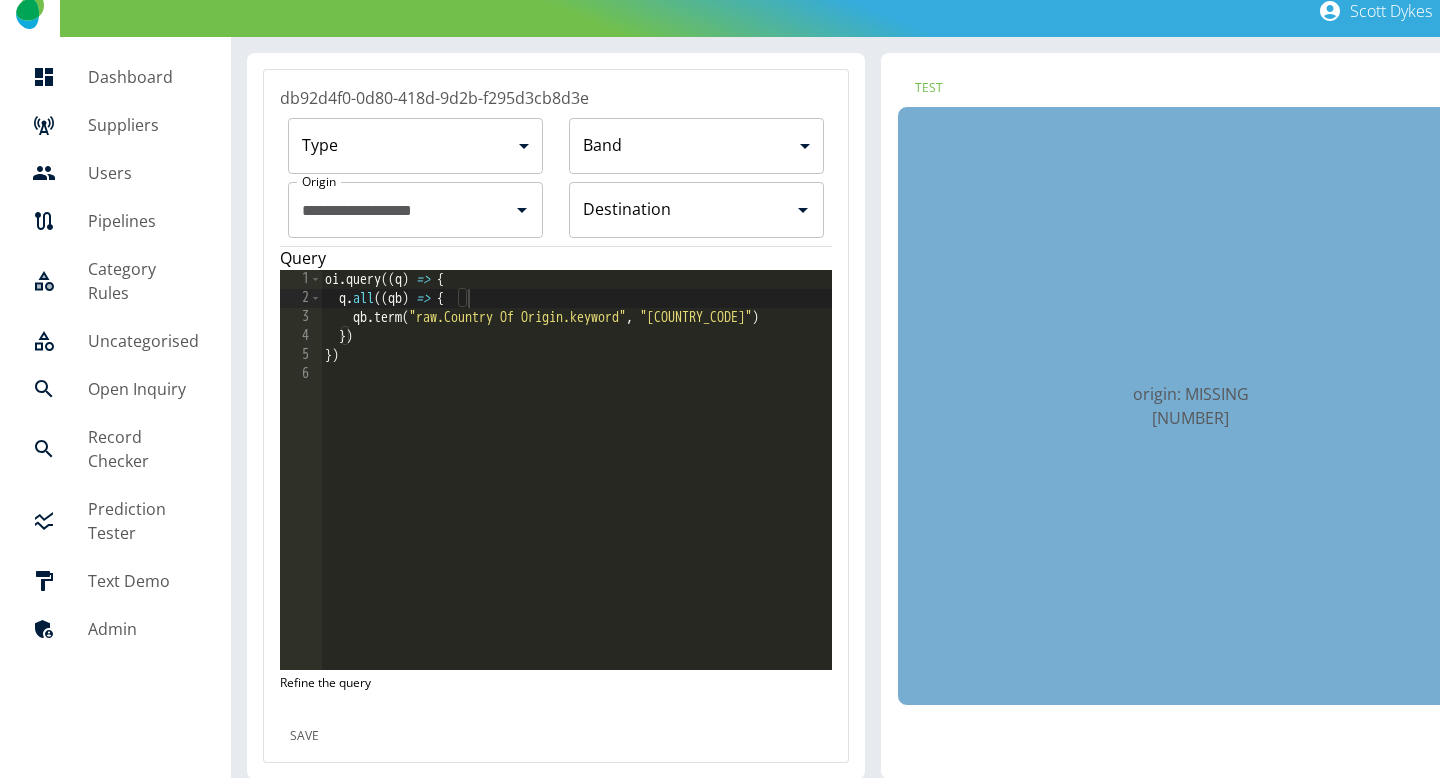 click on "Save" at bounding box center [304, 735] 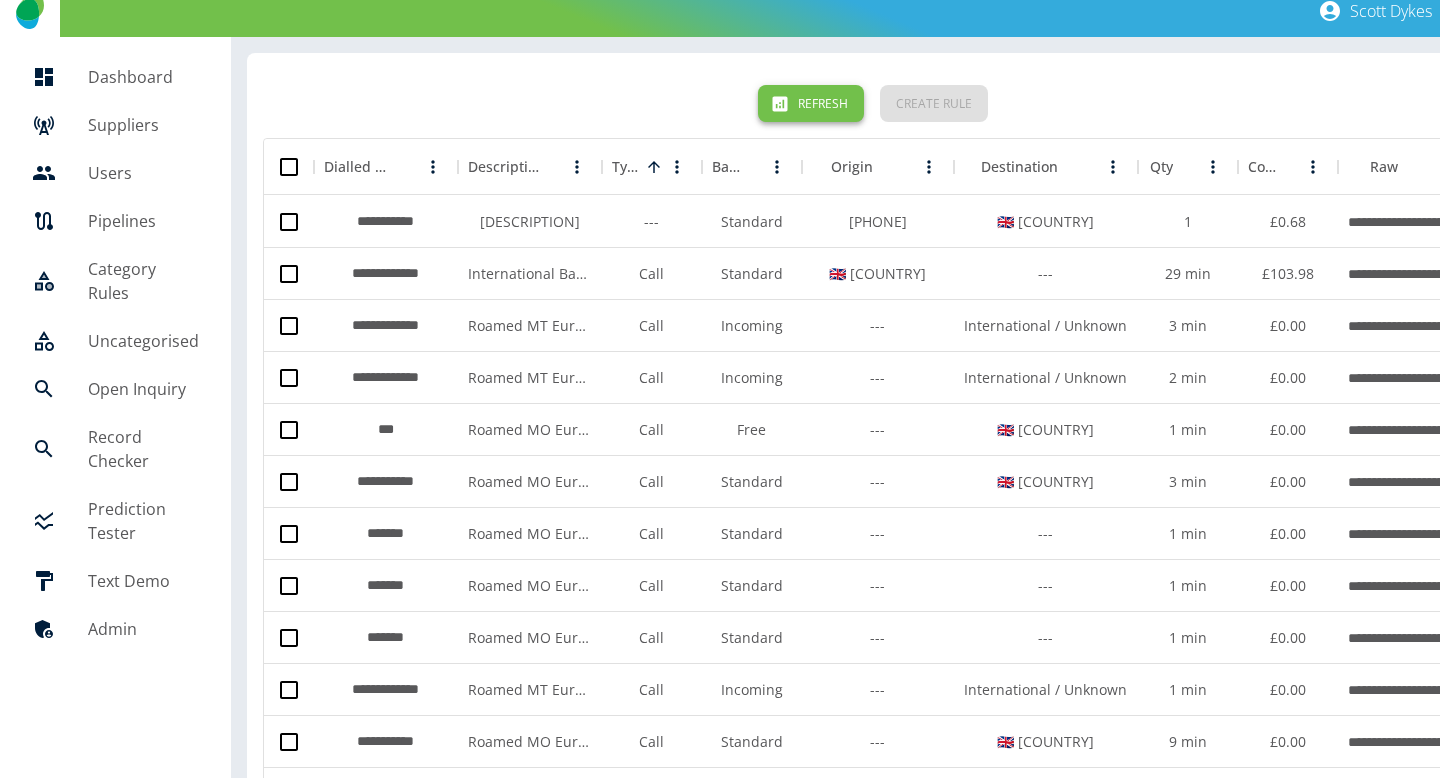 click on "Refresh" at bounding box center [811, 103] 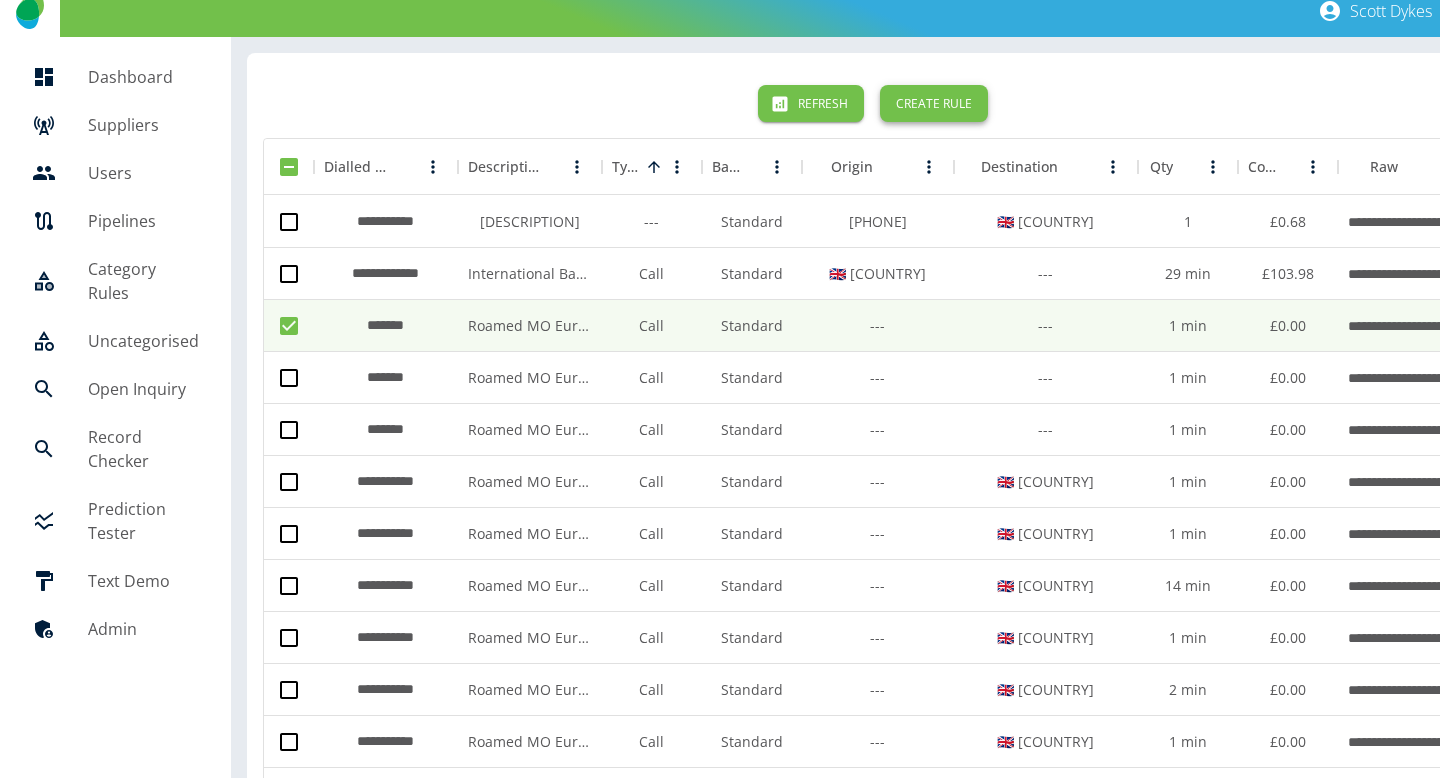 click on "Create Rule" at bounding box center (934, 103) 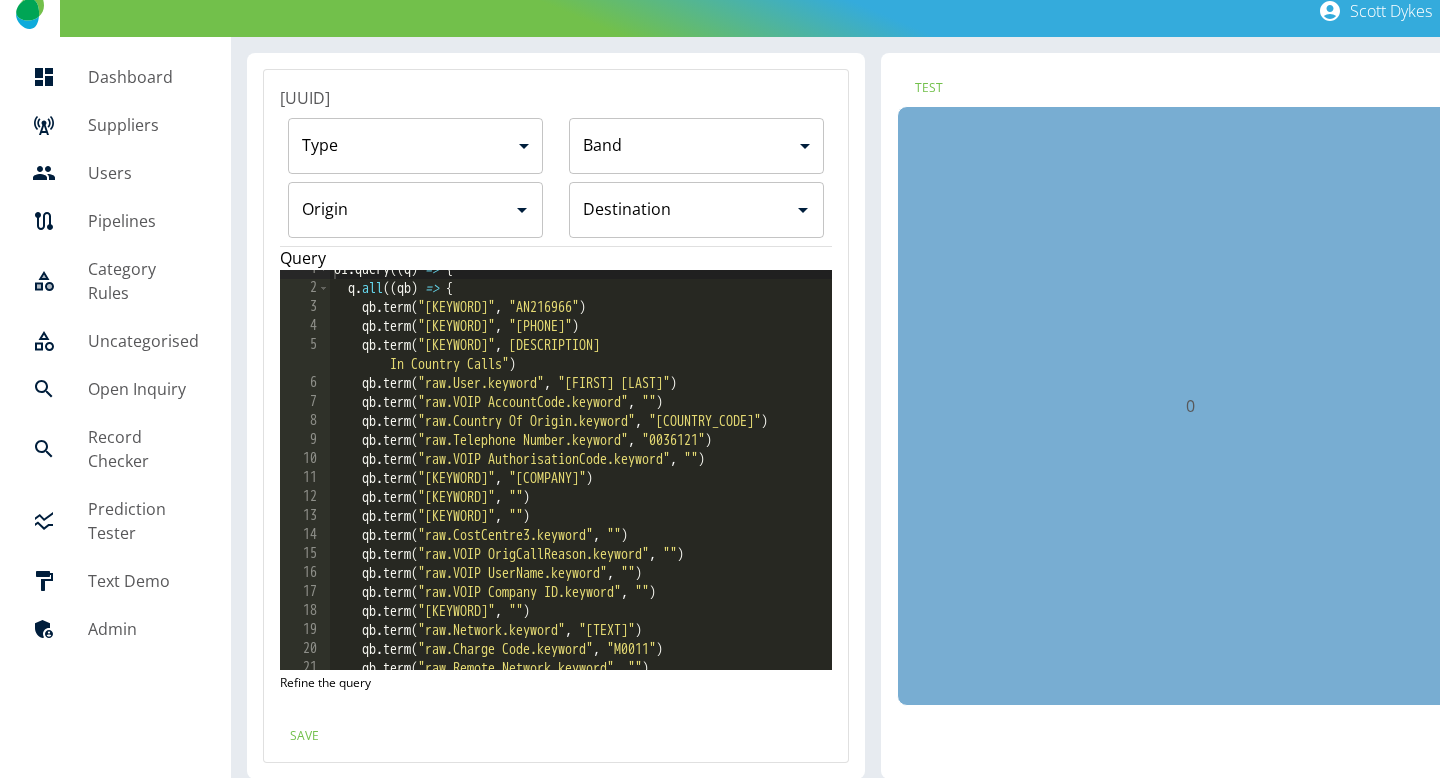 scroll, scrollTop: 417, scrollLeft: 0, axis: vertical 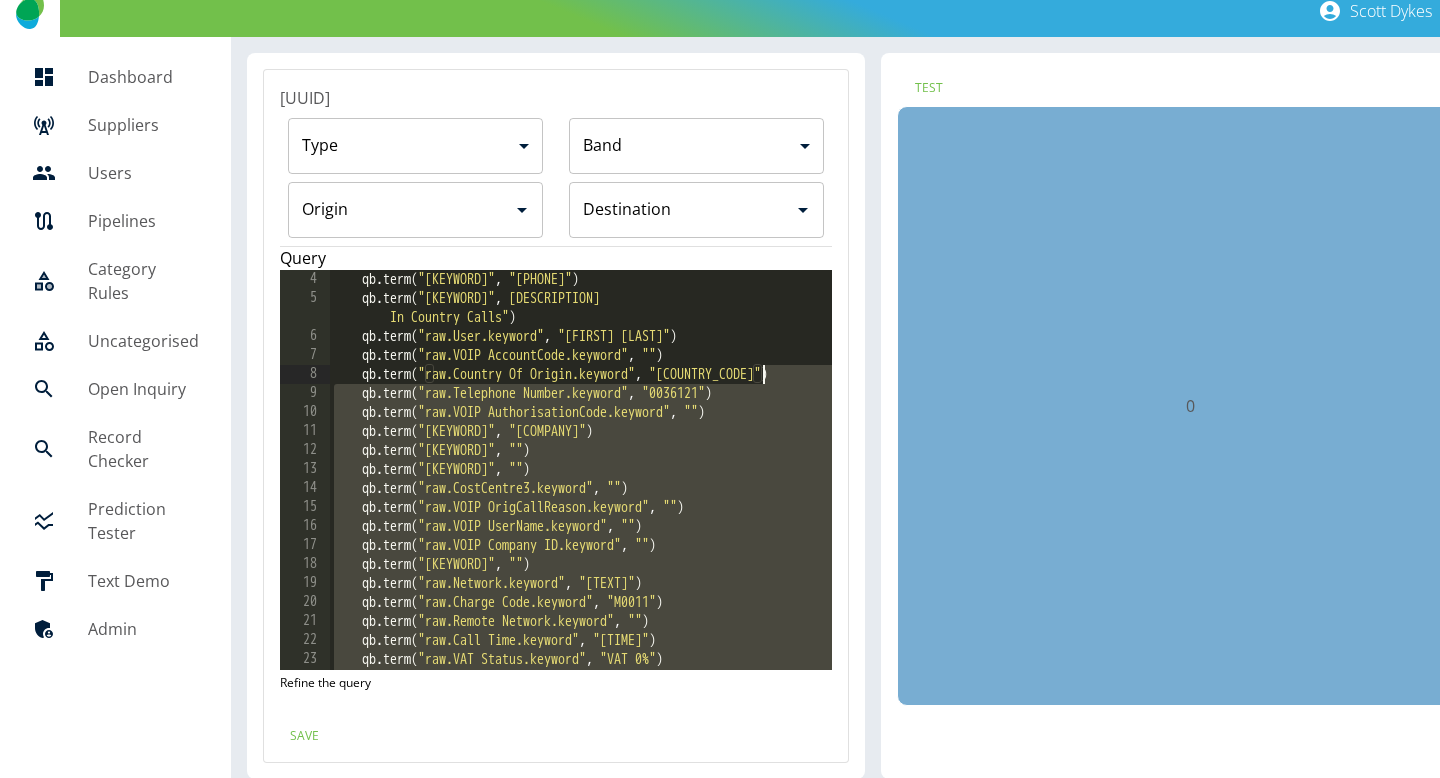 drag, startPoint x: 661, startPoint y: 598, endPoint x: 786, endPoint y: 377, distance: 253.90155 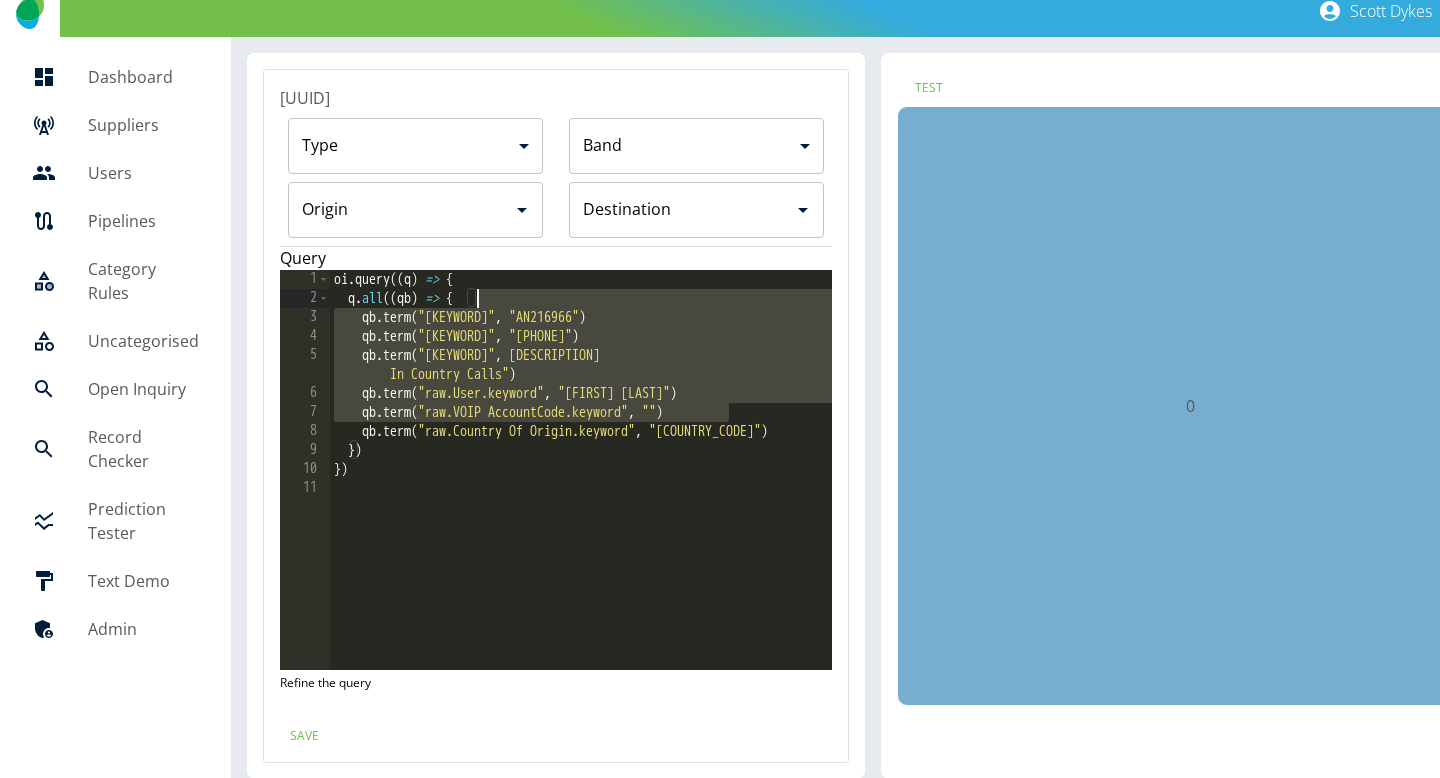 drag, startPoint x: 733, startPoint y: 414, endPoint x: 719, endPoint y: 297, distance: 117.83463 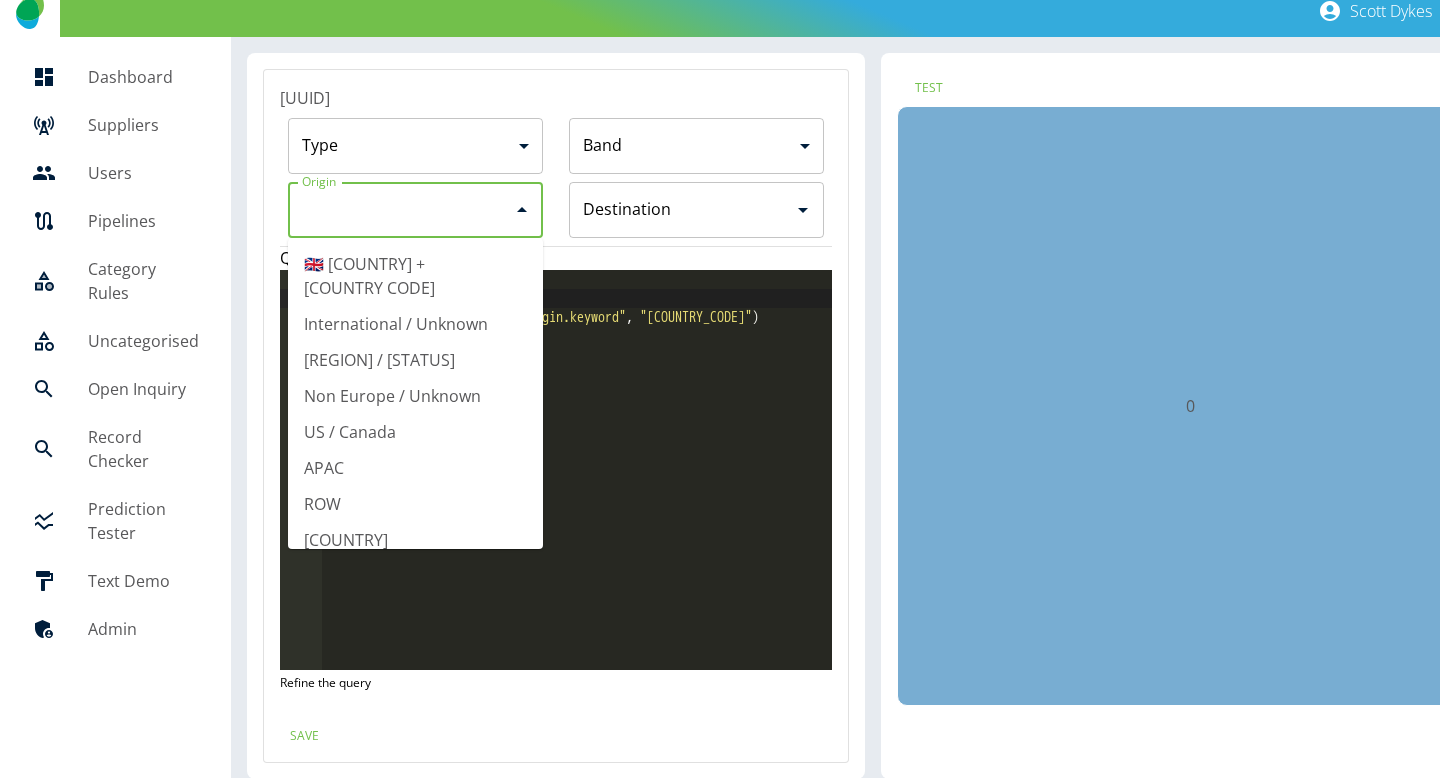 click on "Origin" at bounding box center [400, 210] 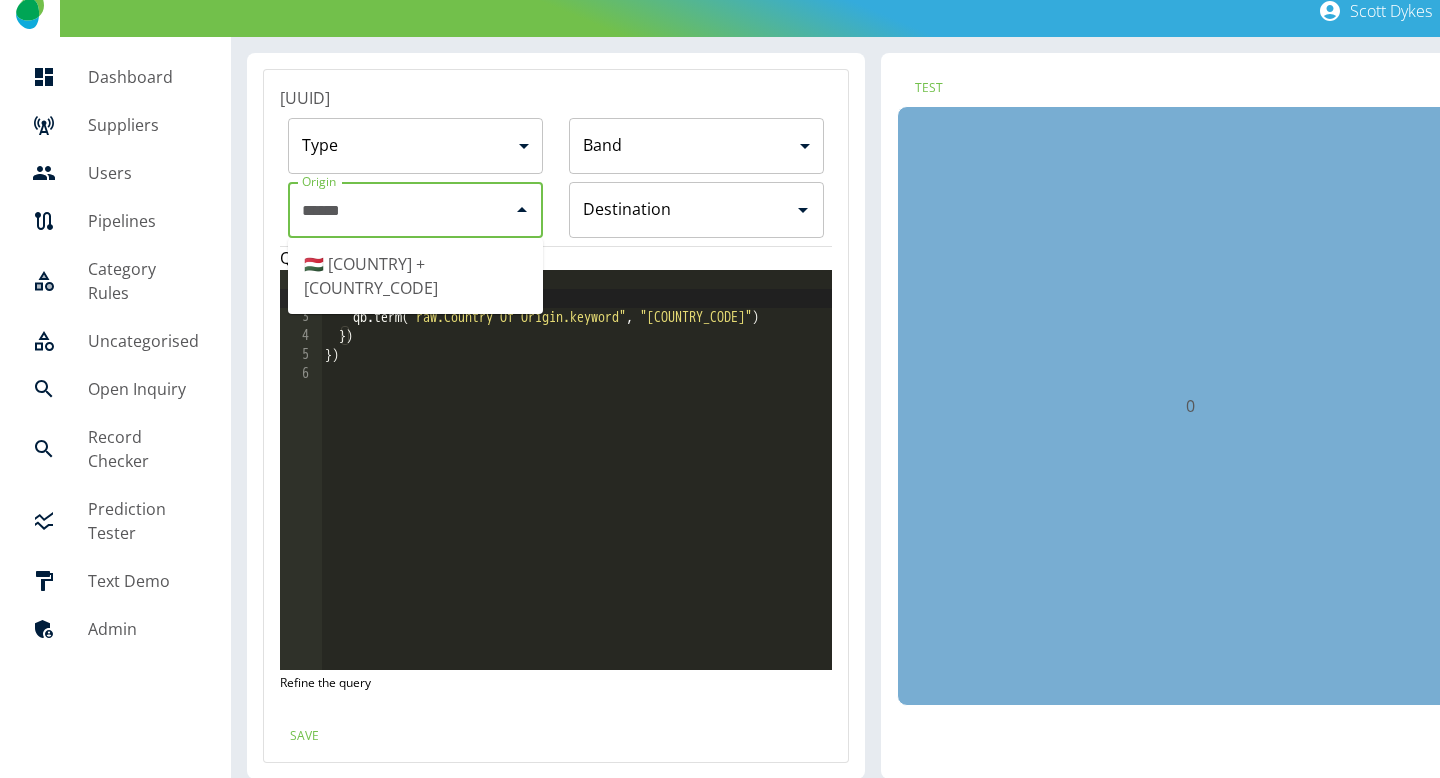click on "🇭🇺   Hungary   +36" at bounding box center [415, 276] 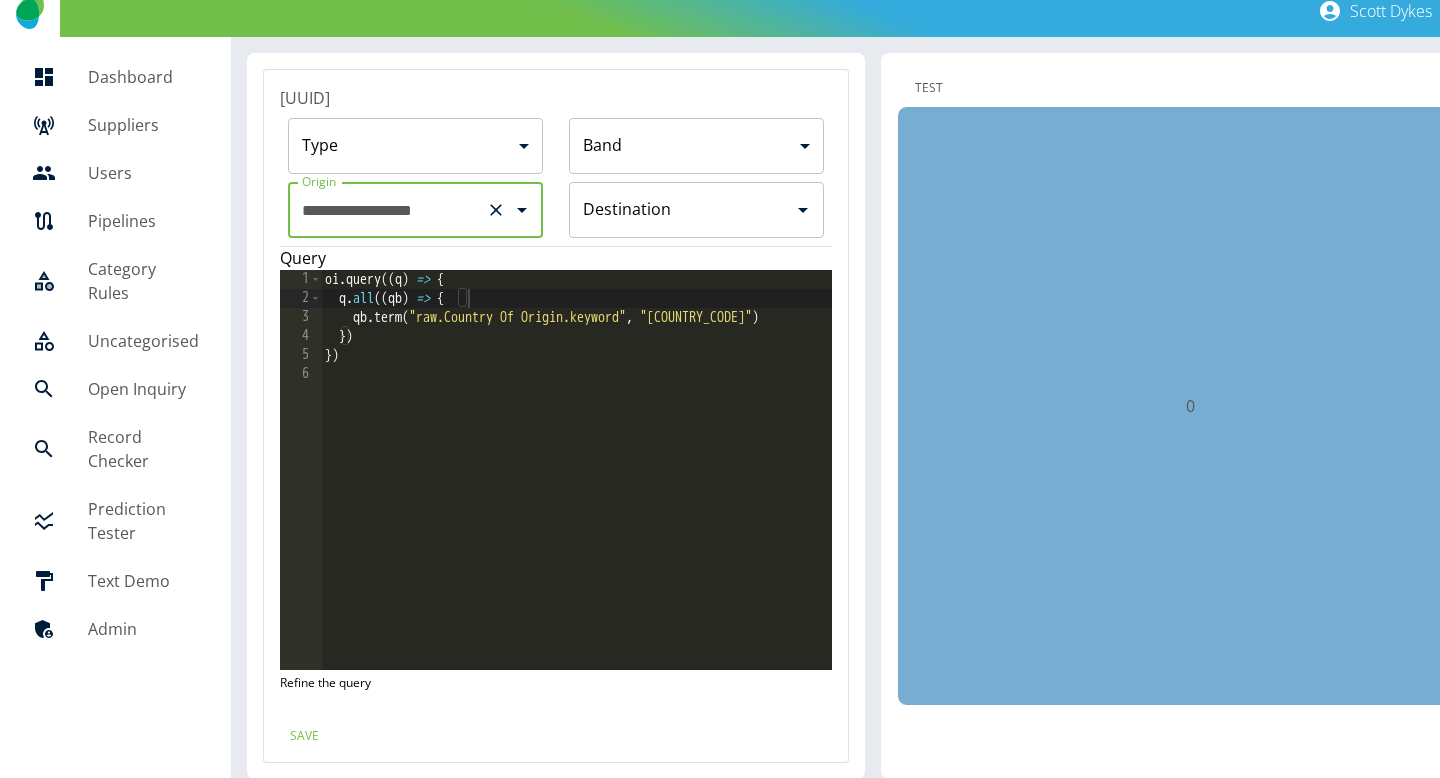 type on "**********" 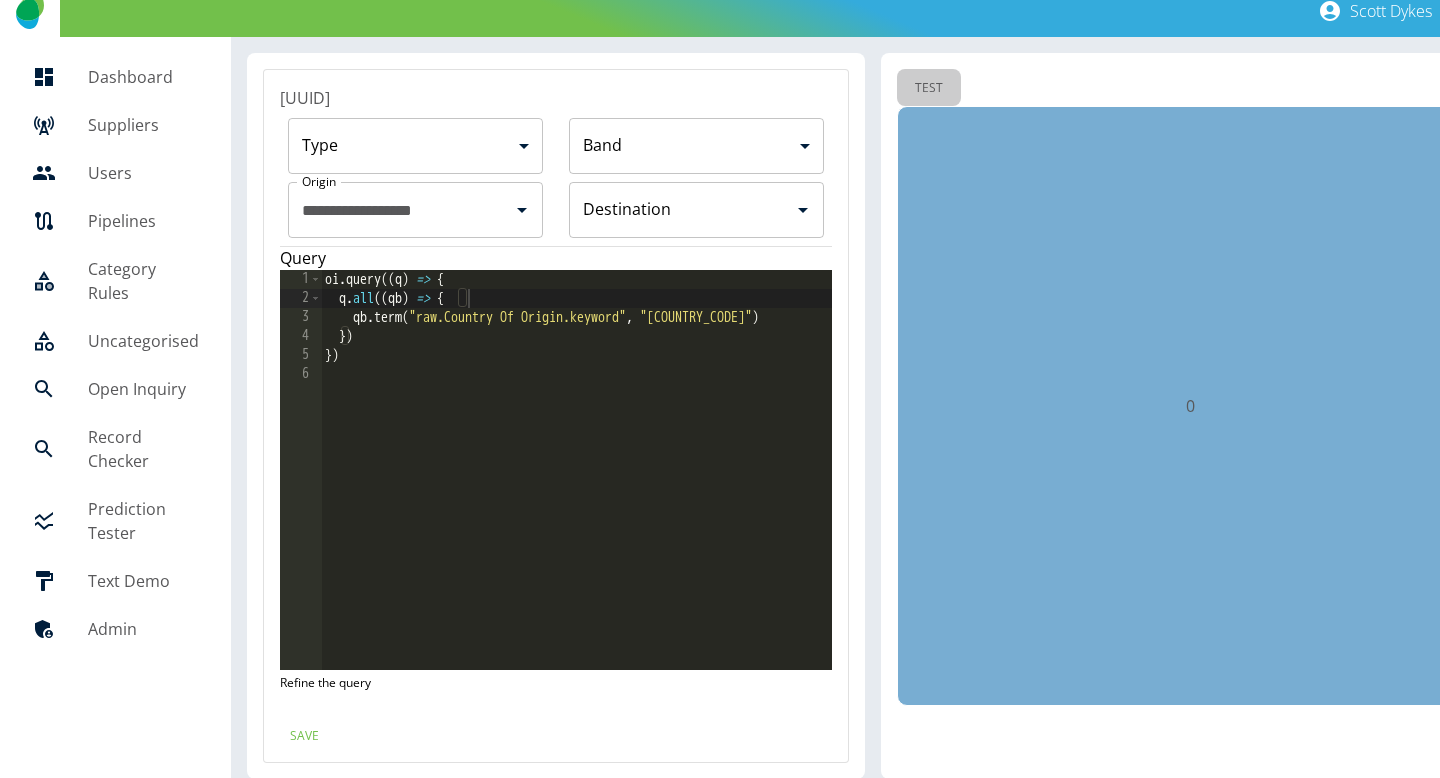 click on "Test" at bounding box center (929, 87) 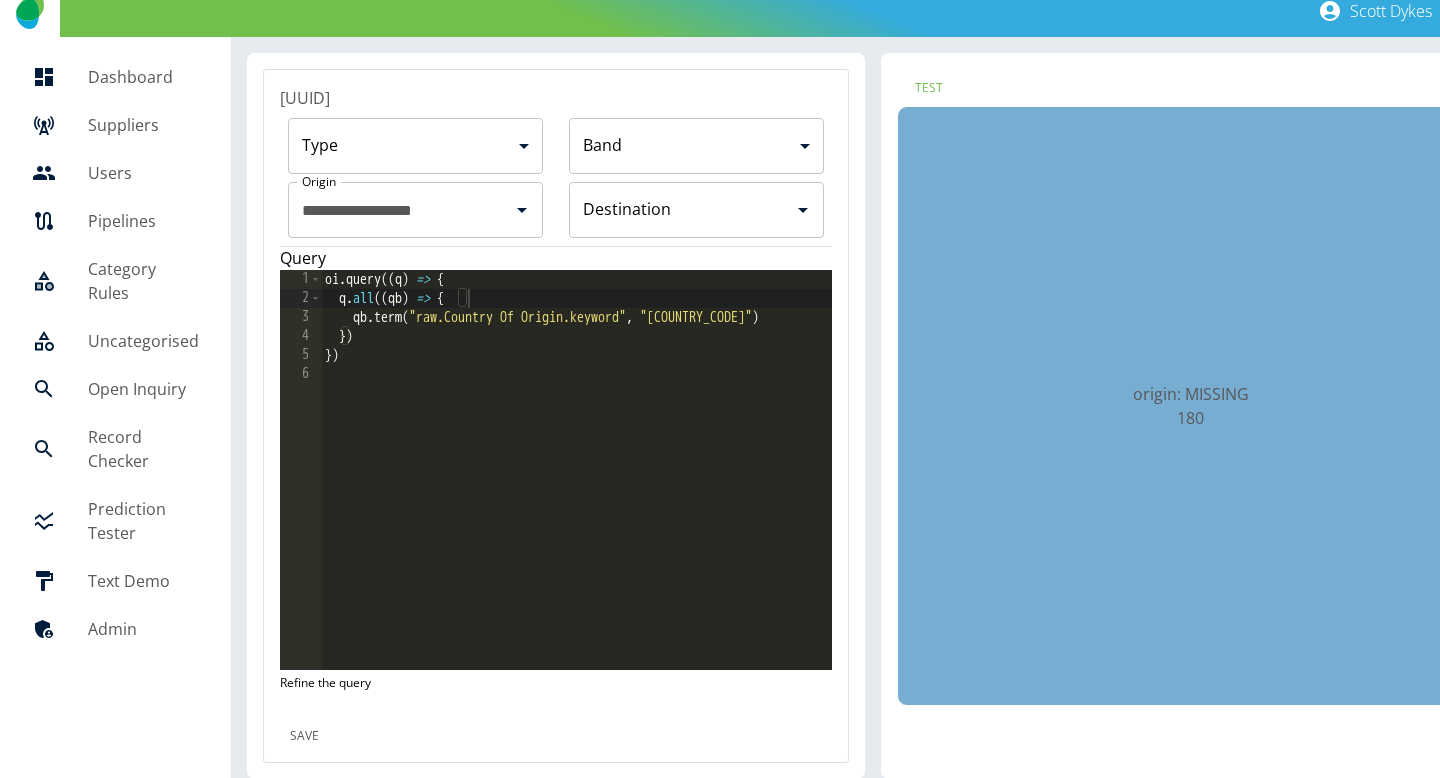 click on "Save" at bounding box center (304, 735) 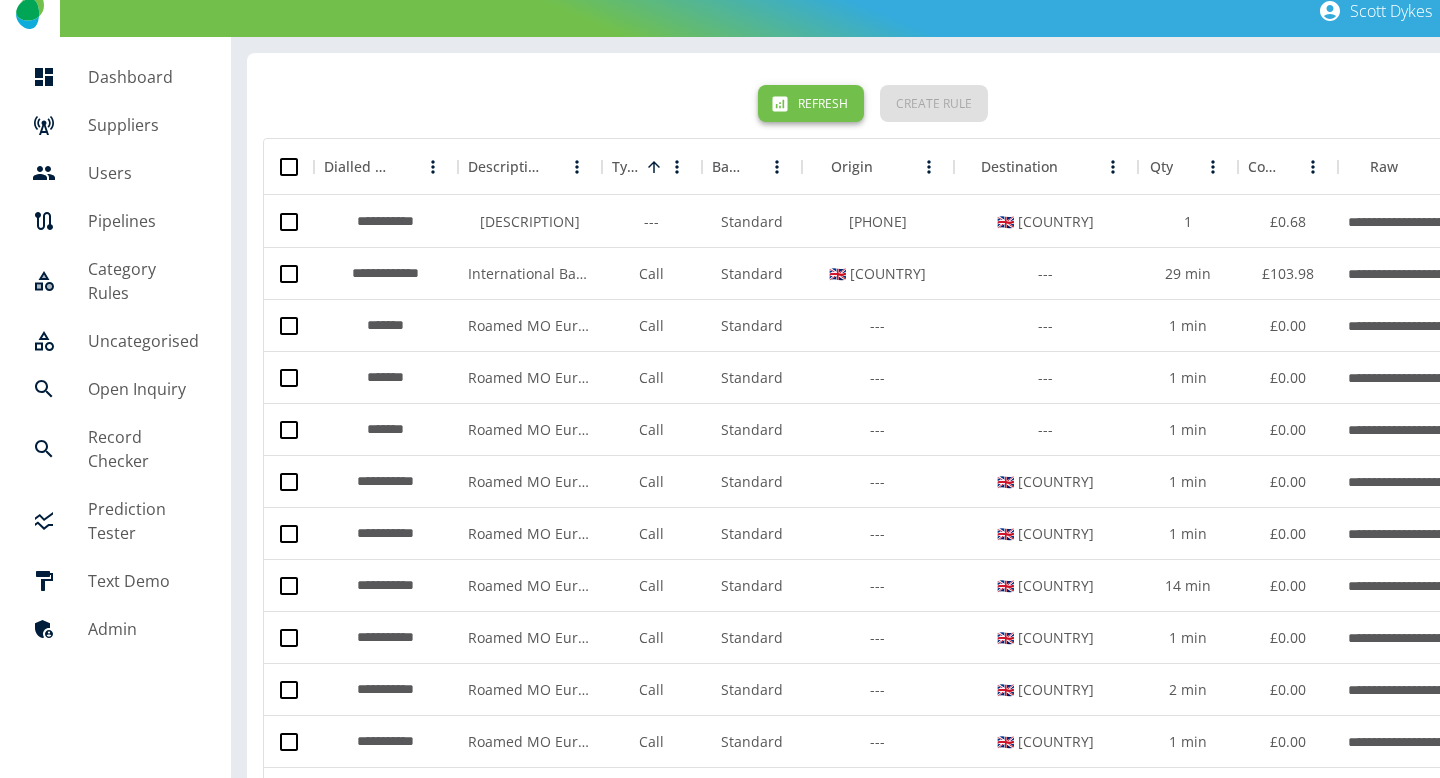 click on "Refresh" at bounding box center [811, 103] 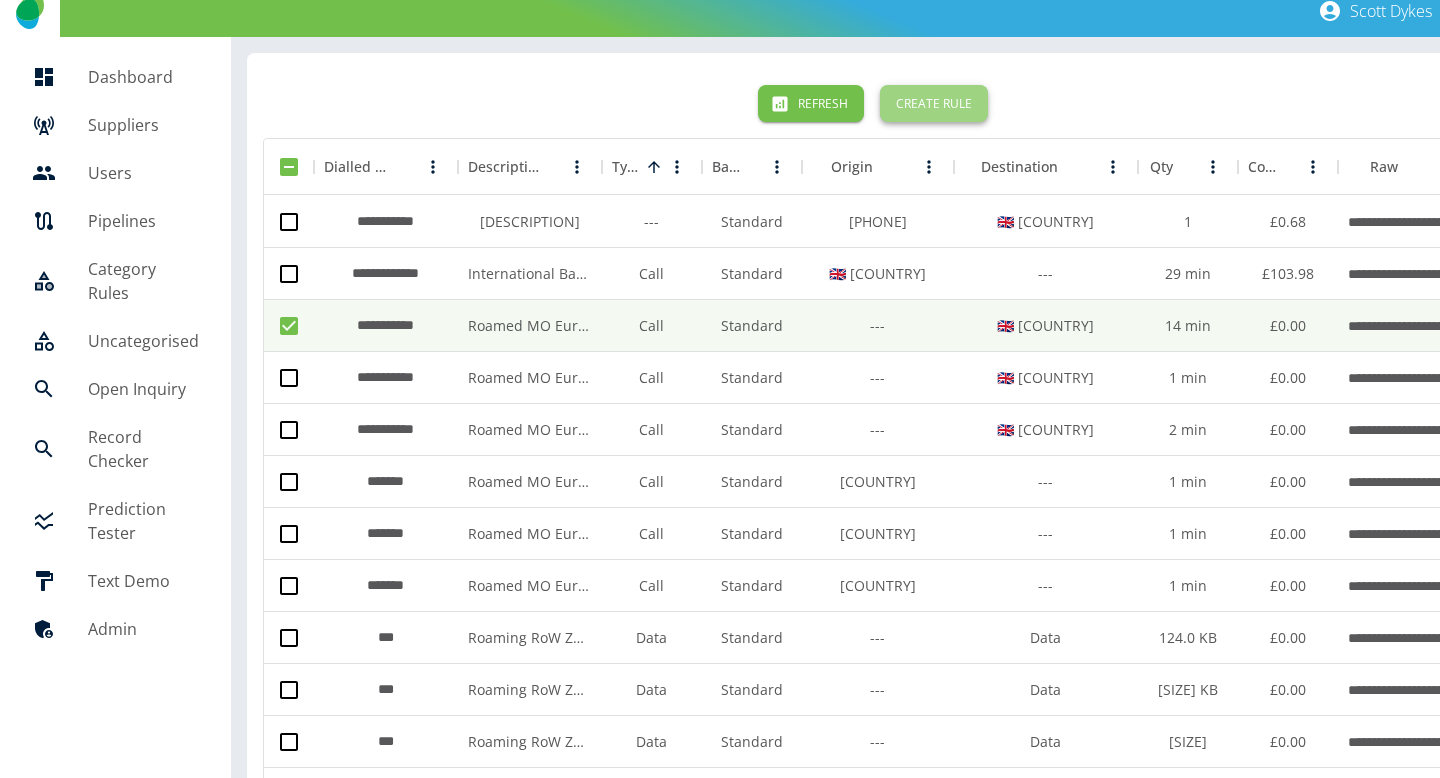 click on "Create Rule" at bounding box center (934, 103) 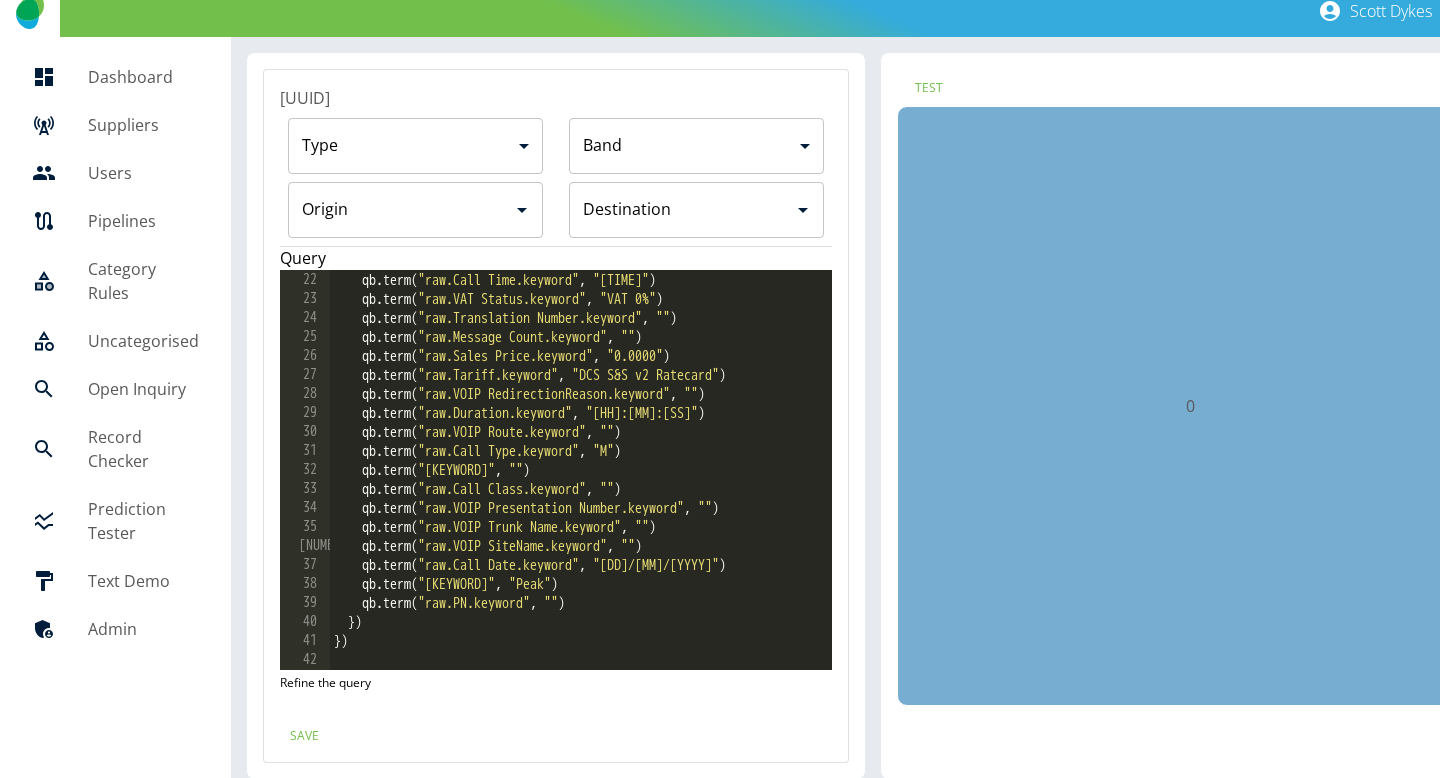scroll, scrollTop: 417, scrollLeft: 0, axis: vertical 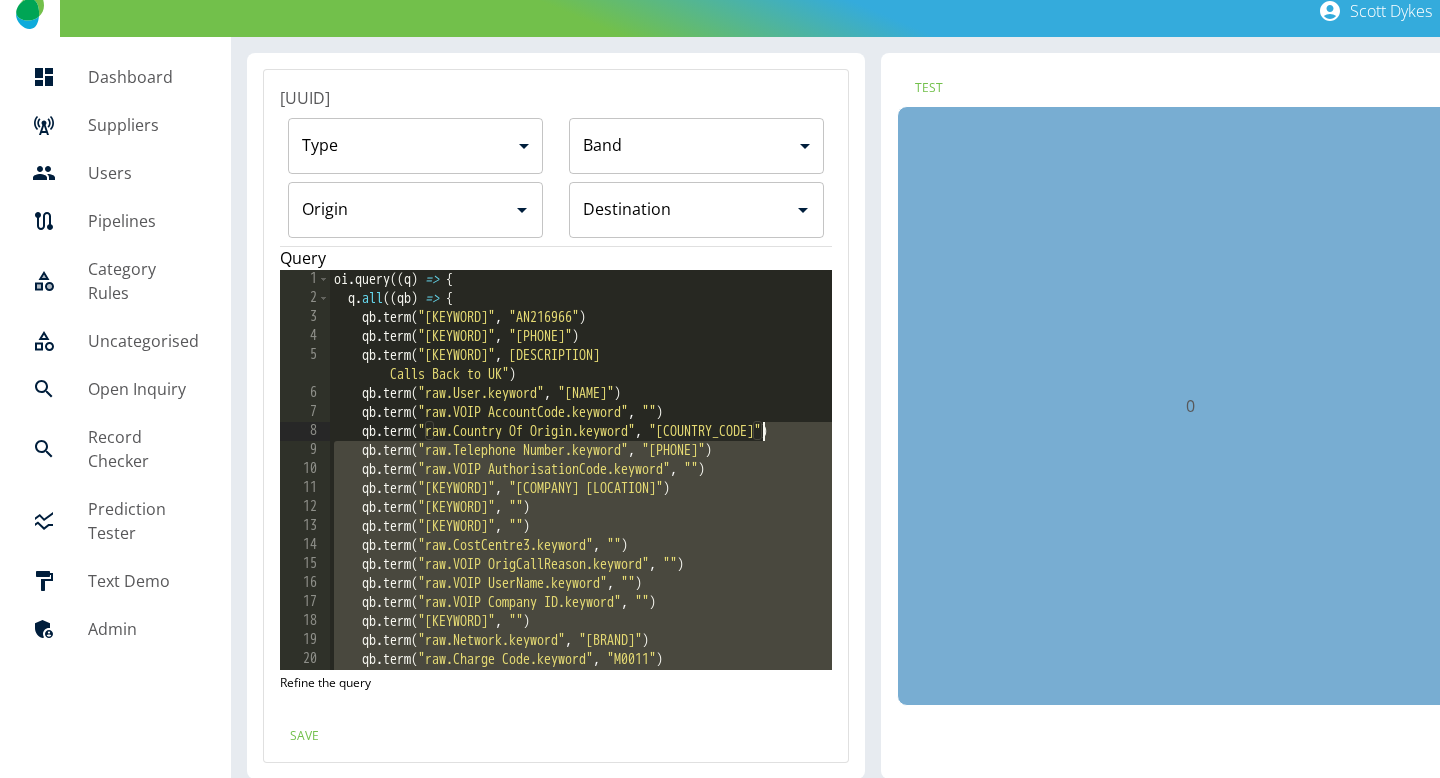 drag, startPoint x: 661, startPoint y: 610, endPoint x: 763, endPoint y: 424, distance: 212.13203 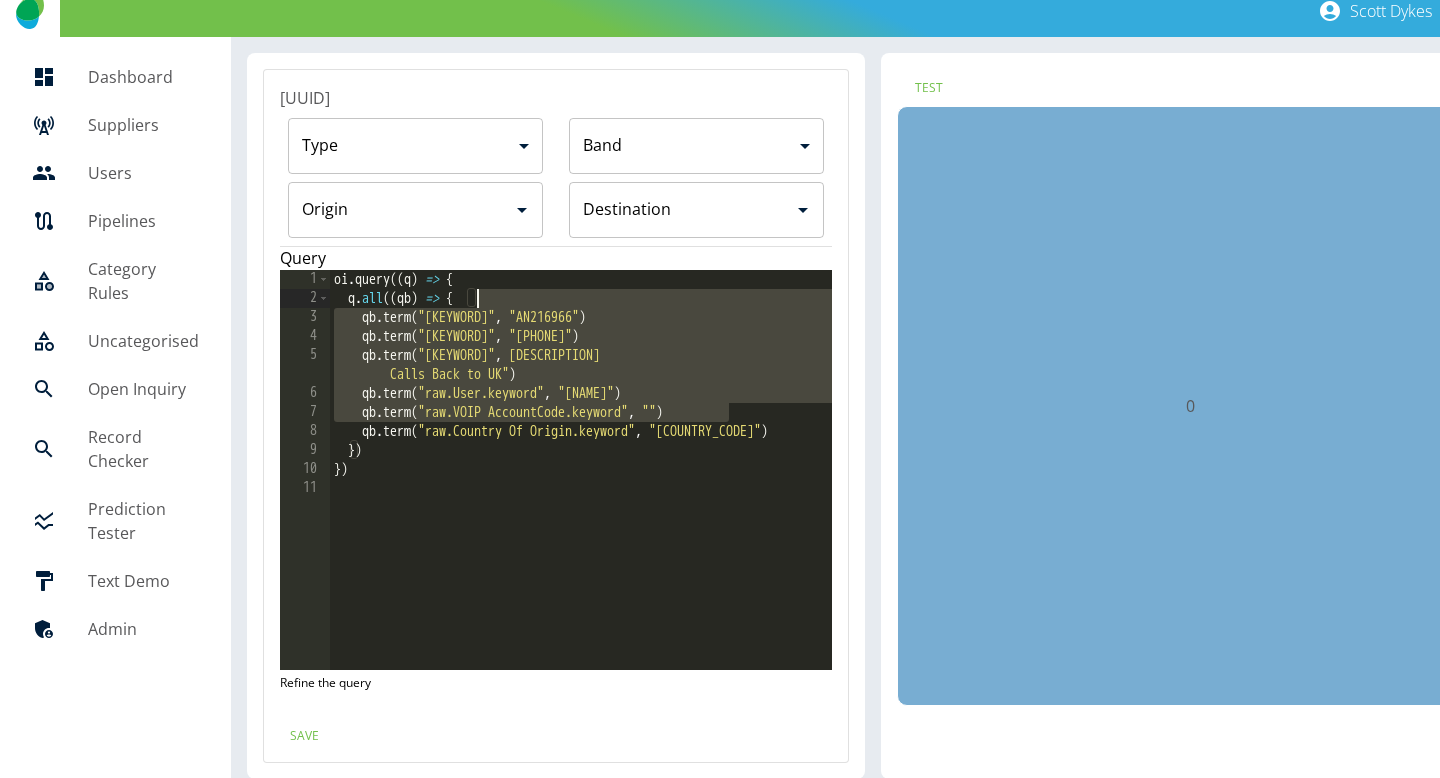 drag, startPoint x: 741, startPoint y: 412, endPoint x: 712, endPoint y: 301, distance: 114.72576 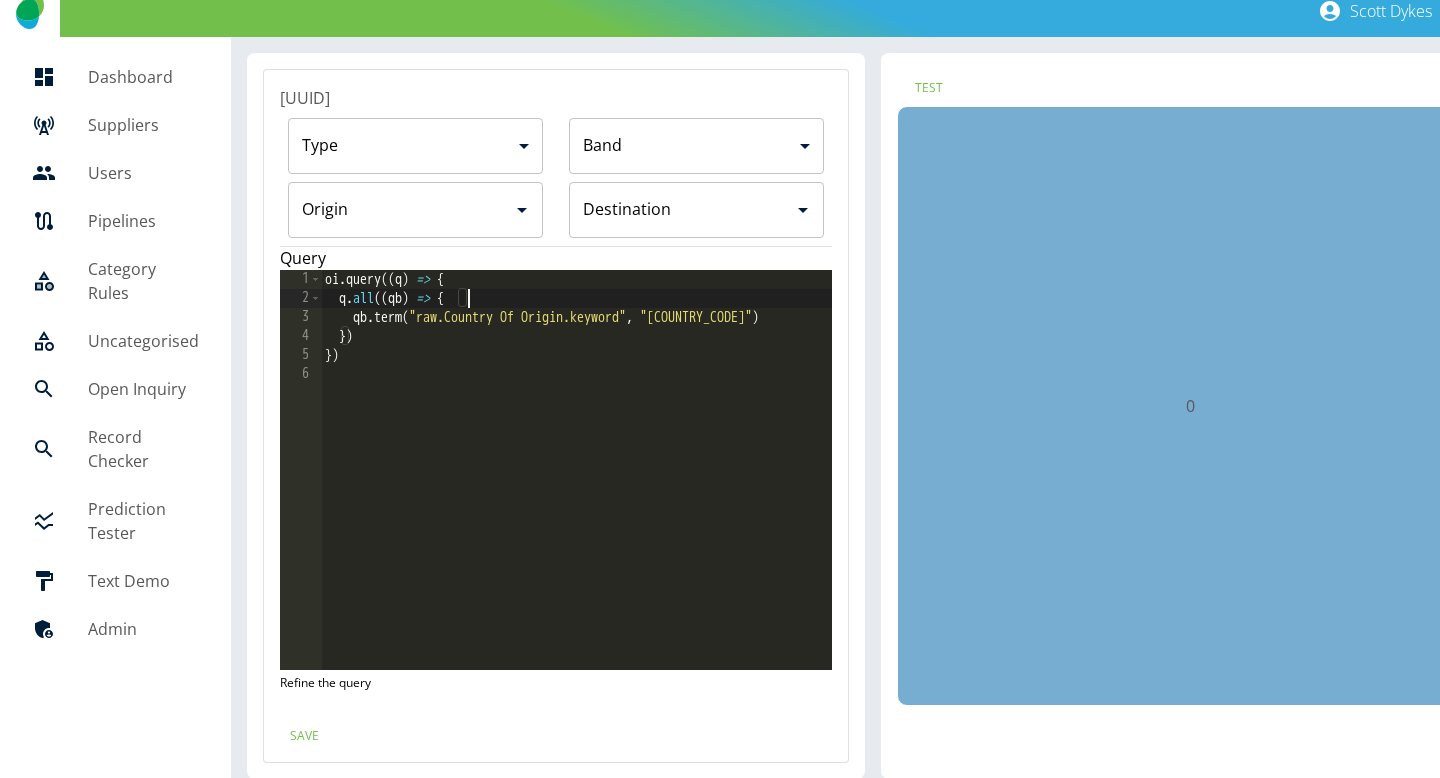 click on "Origin" at bounding box center (400, 210) 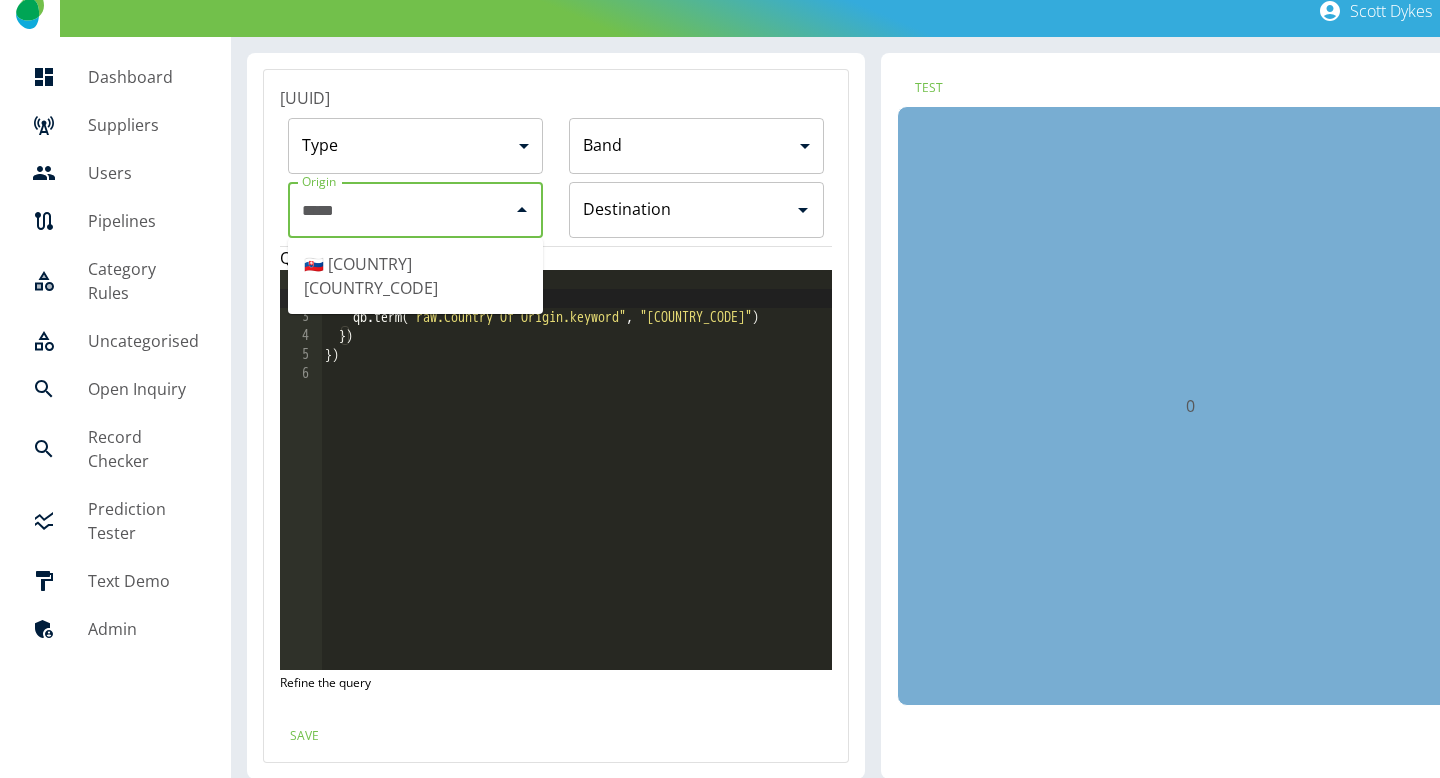 click on "🇸🇰   Slovakia   +421" at bounding box center (415, 276) 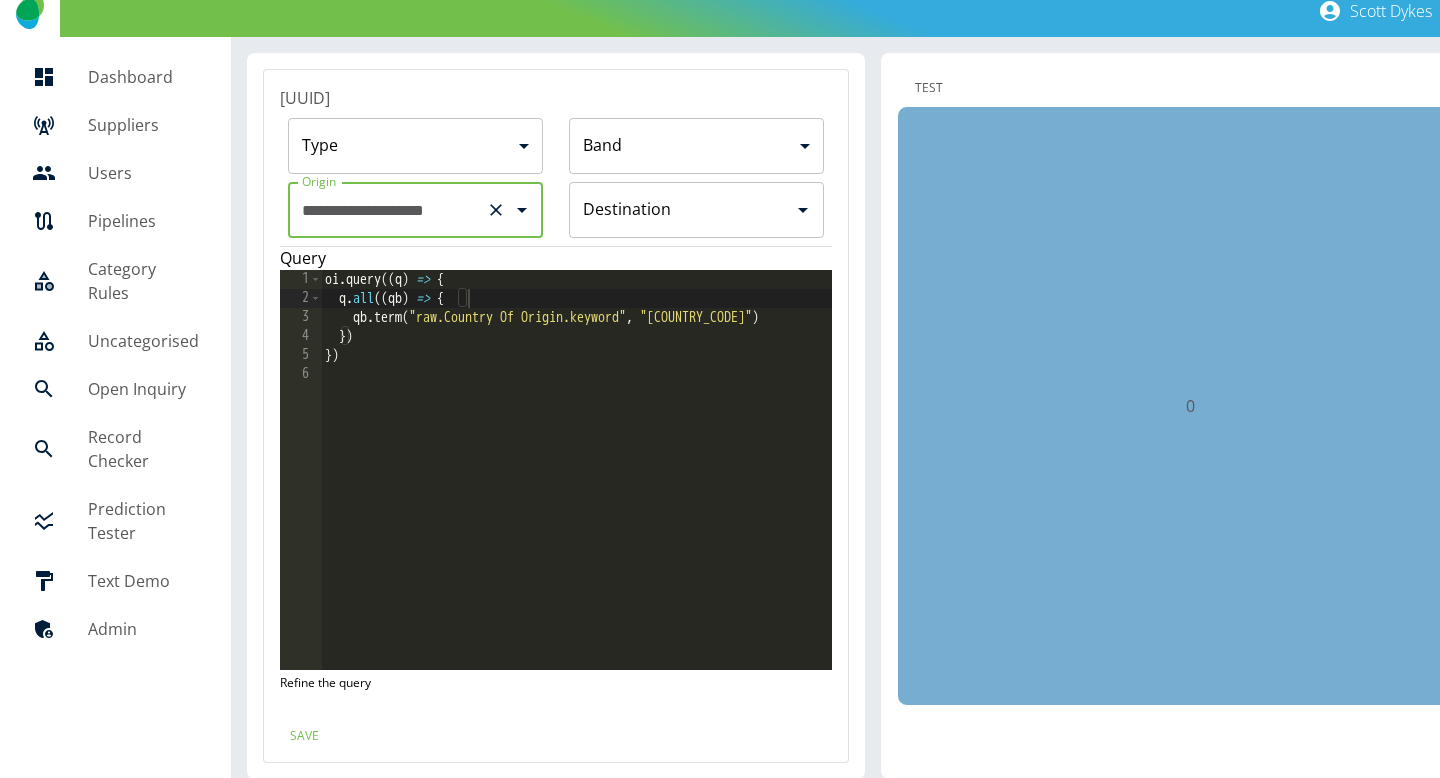 type on "**********" 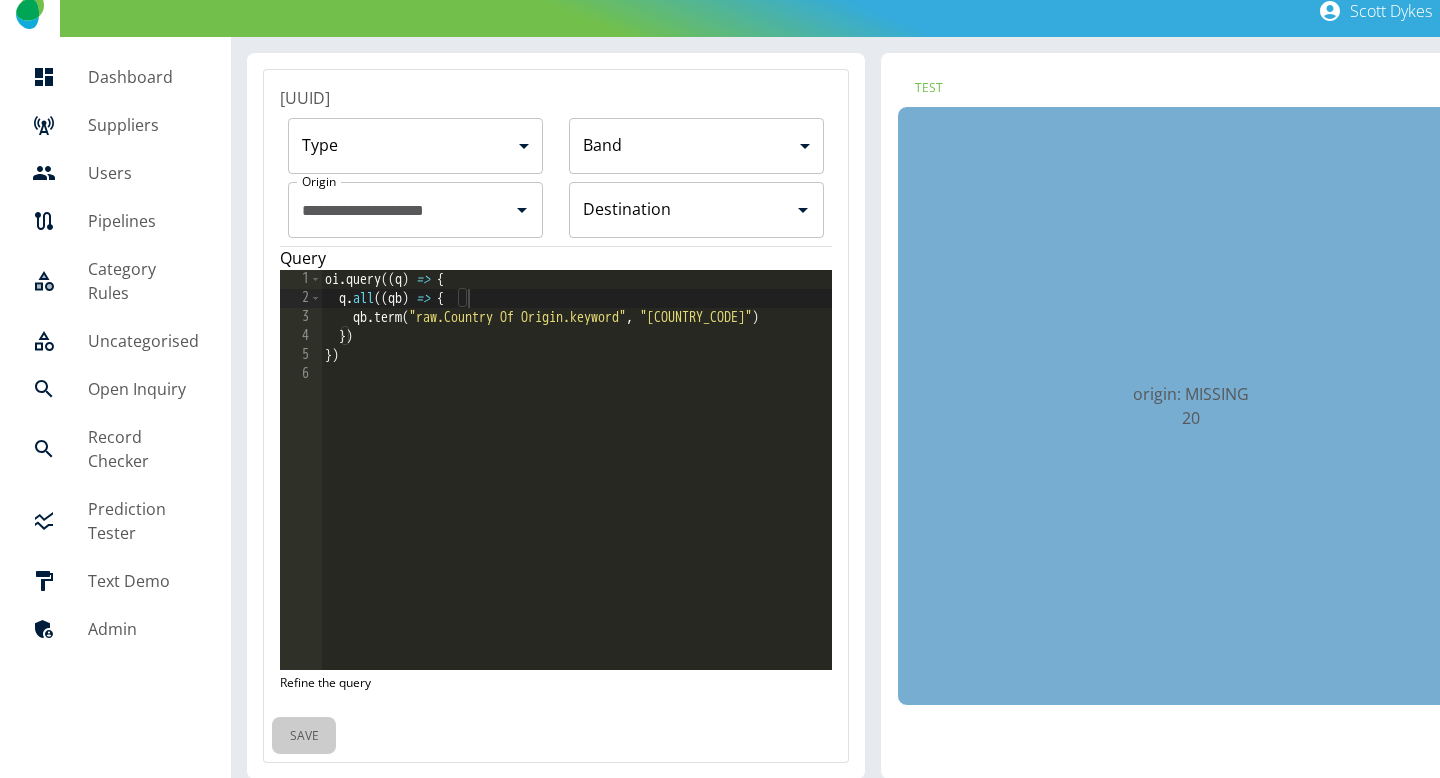 click on "Save" at bounding box center (304, 735) 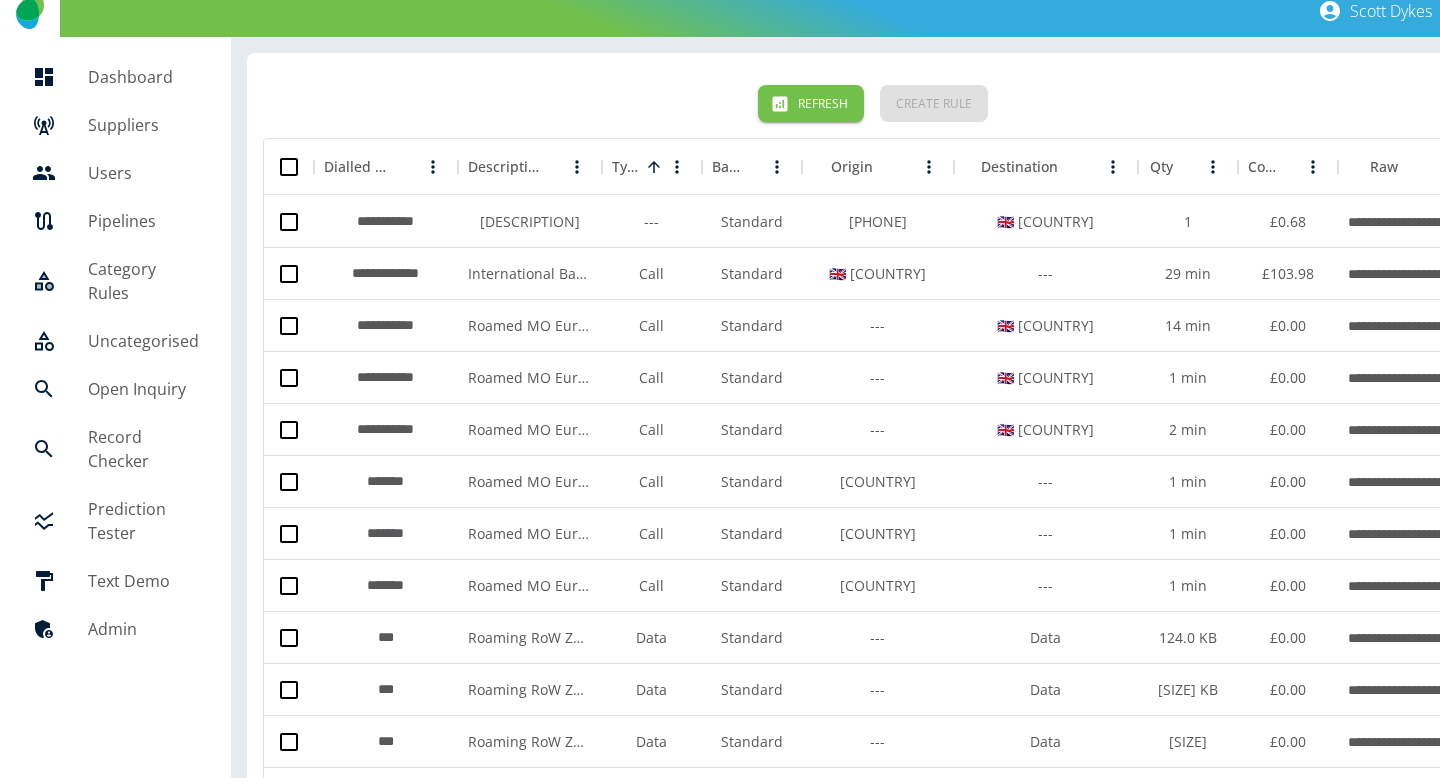 click on "Refresh Create Rule" at bounding box center [873, 103] 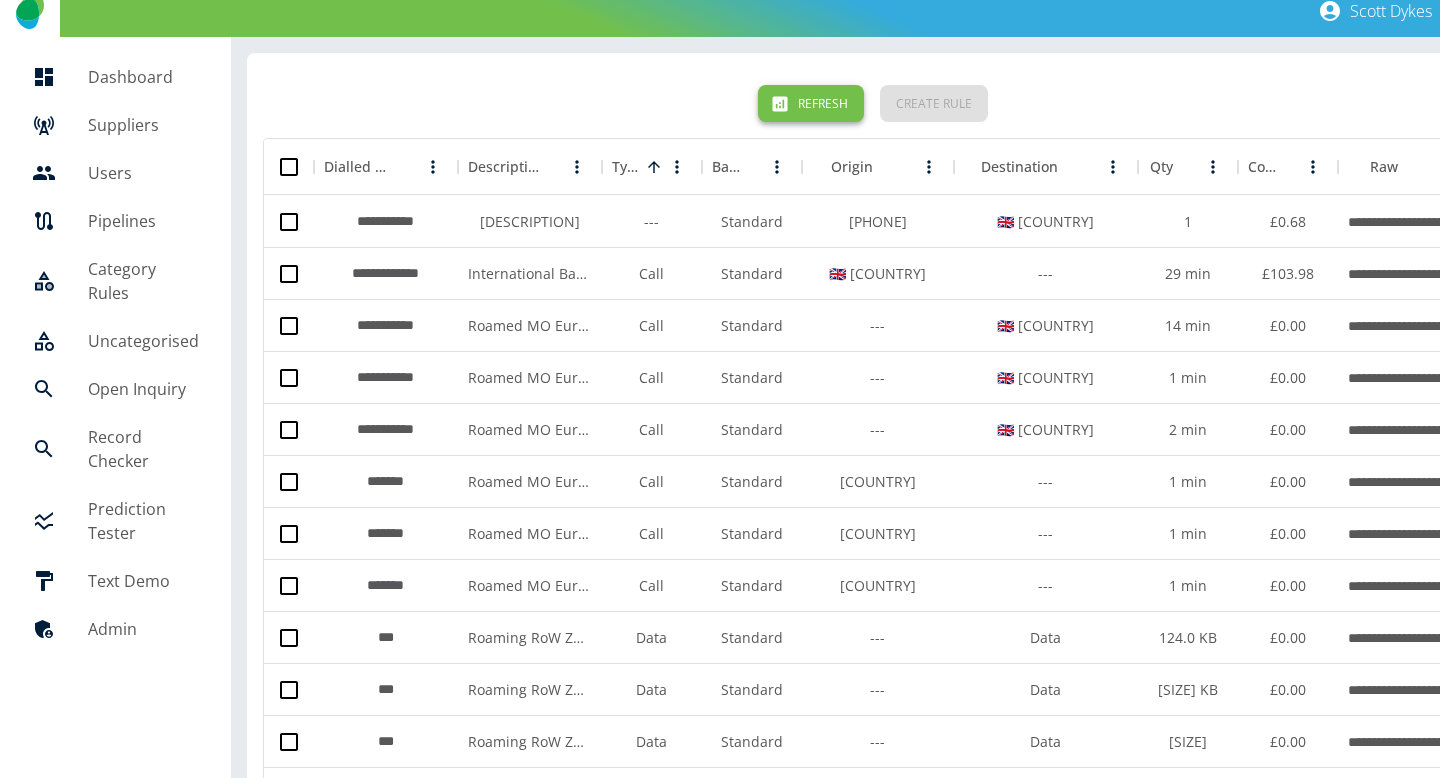 click on "Refresh" at bounding box center [811, 103] 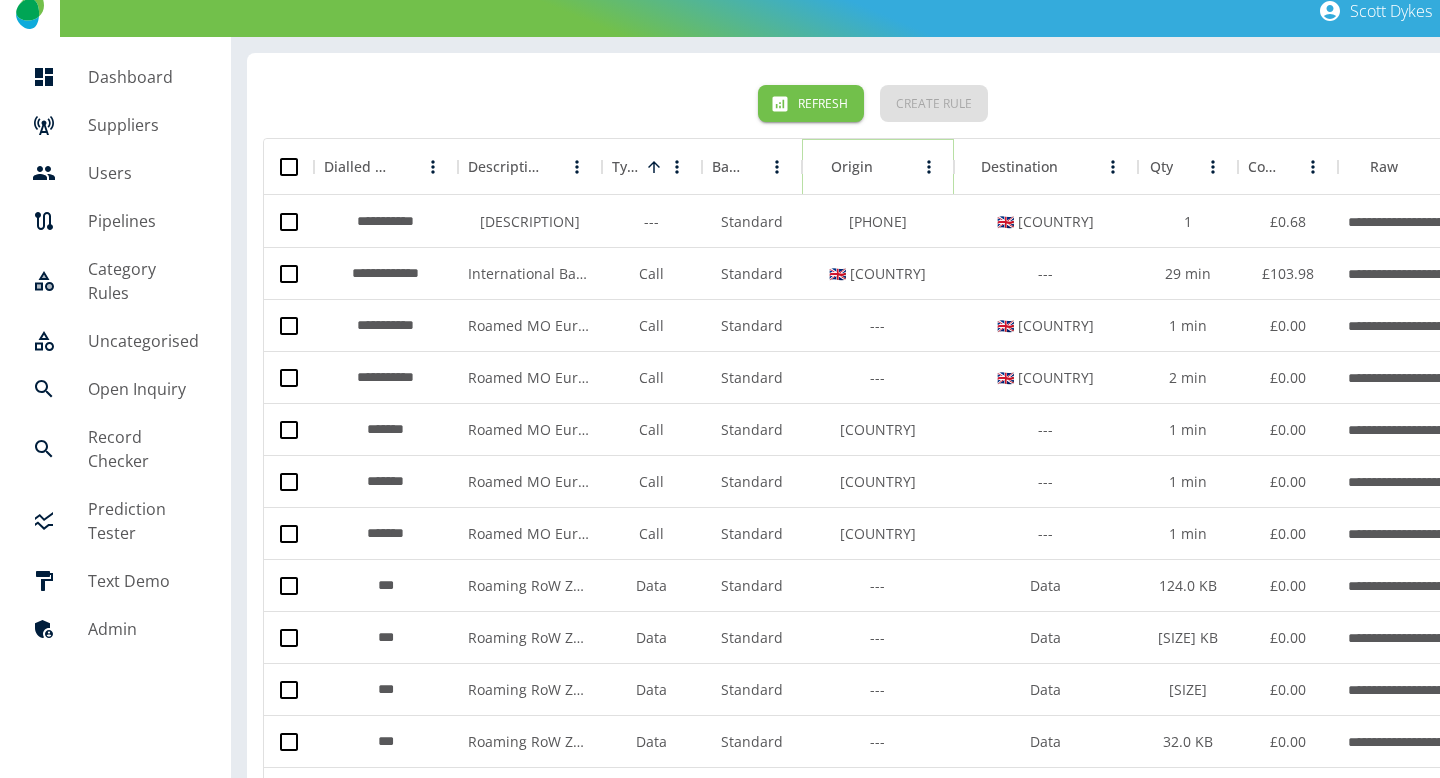 click 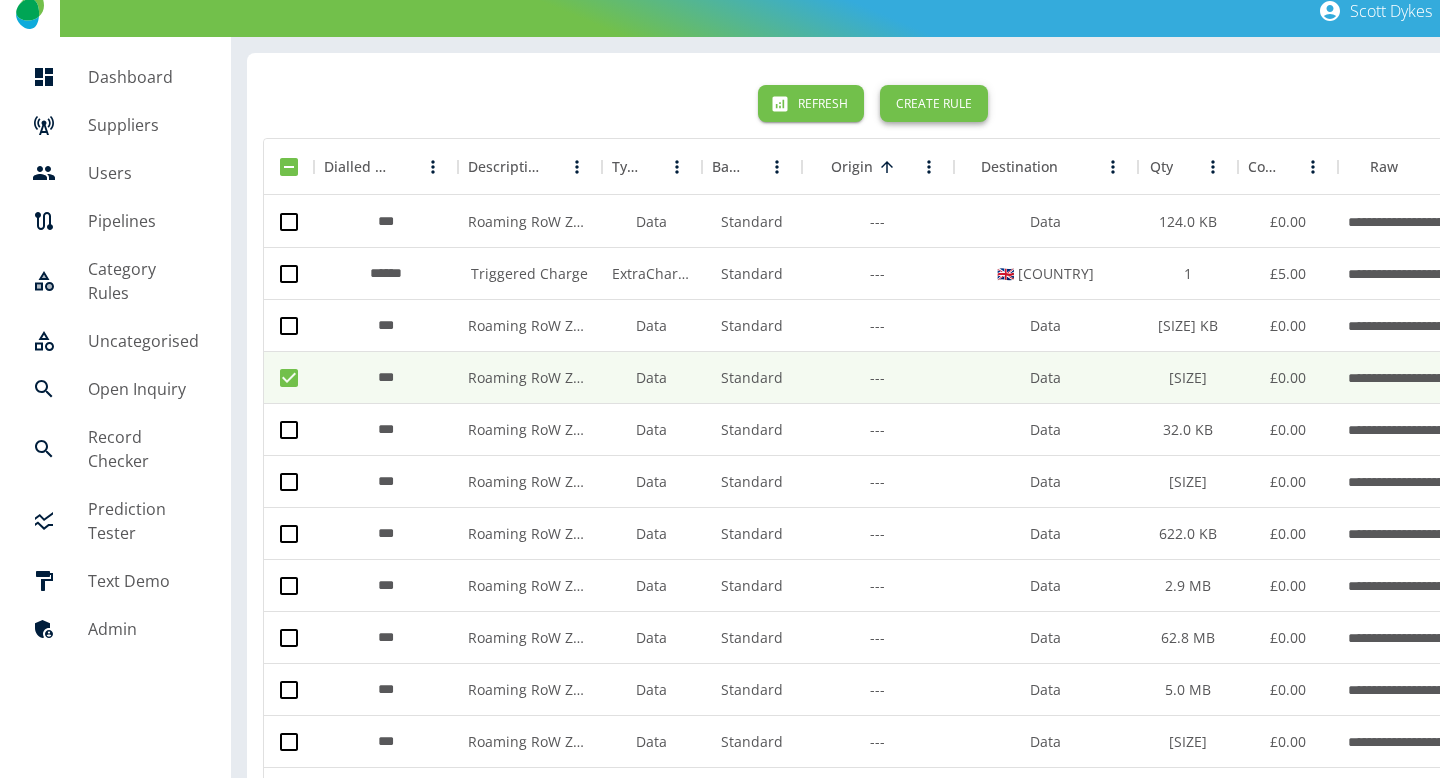click on "Create Rule" at bounding box center [934, 103] 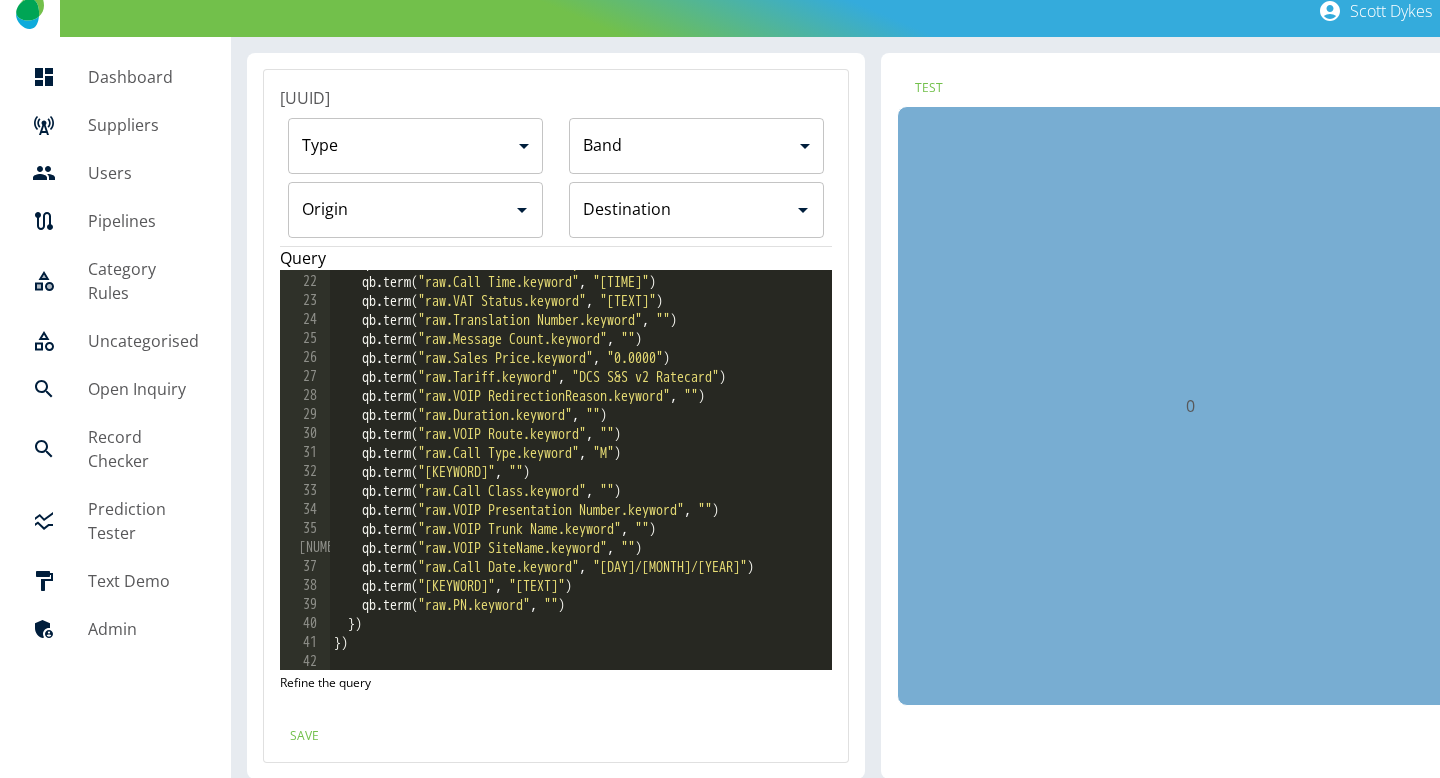 scroll, scrollTop: 417, scrollLeft: 0, axis: vertical 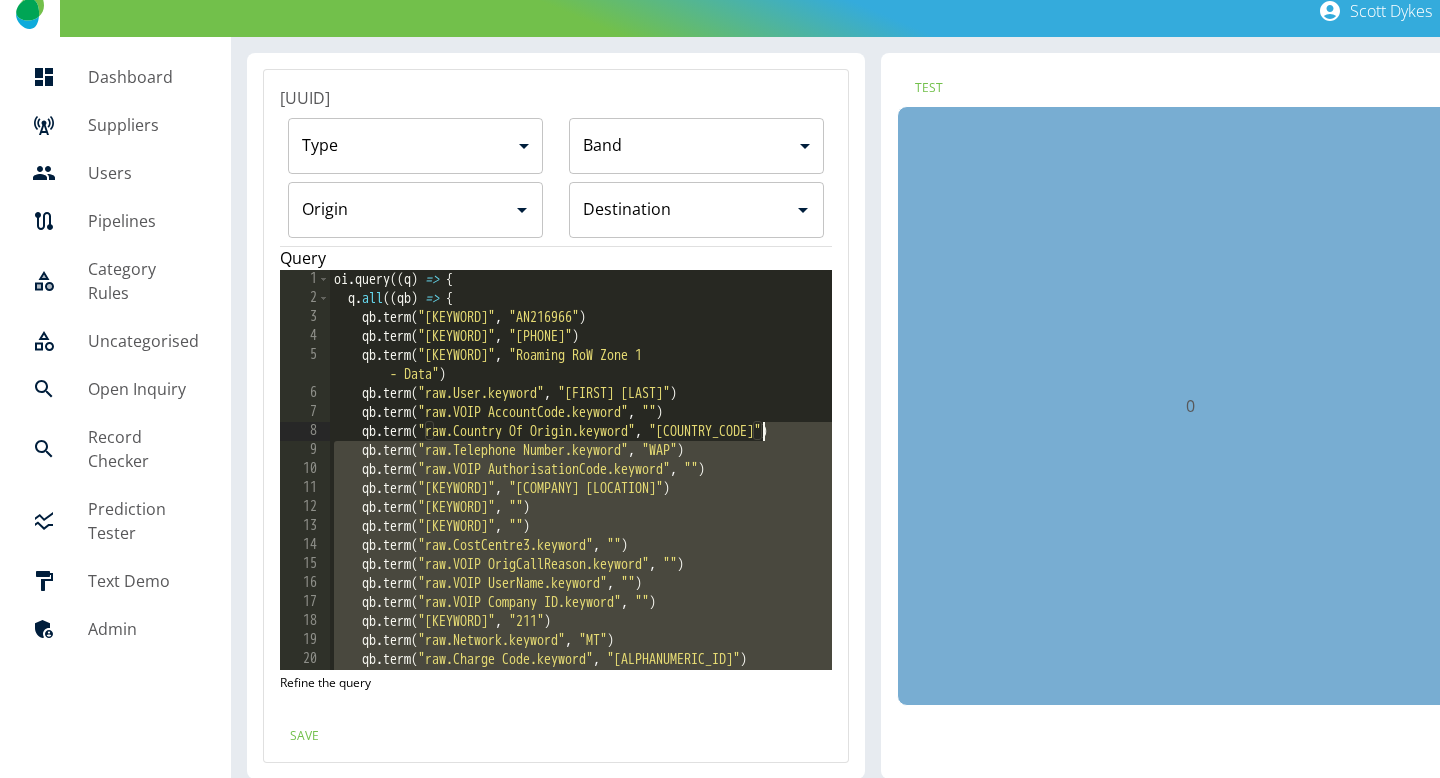 drag, startPoint x: 664, startPoint y: 608, endPoint x: 776, endPoint y: 436, distance: 205.25107 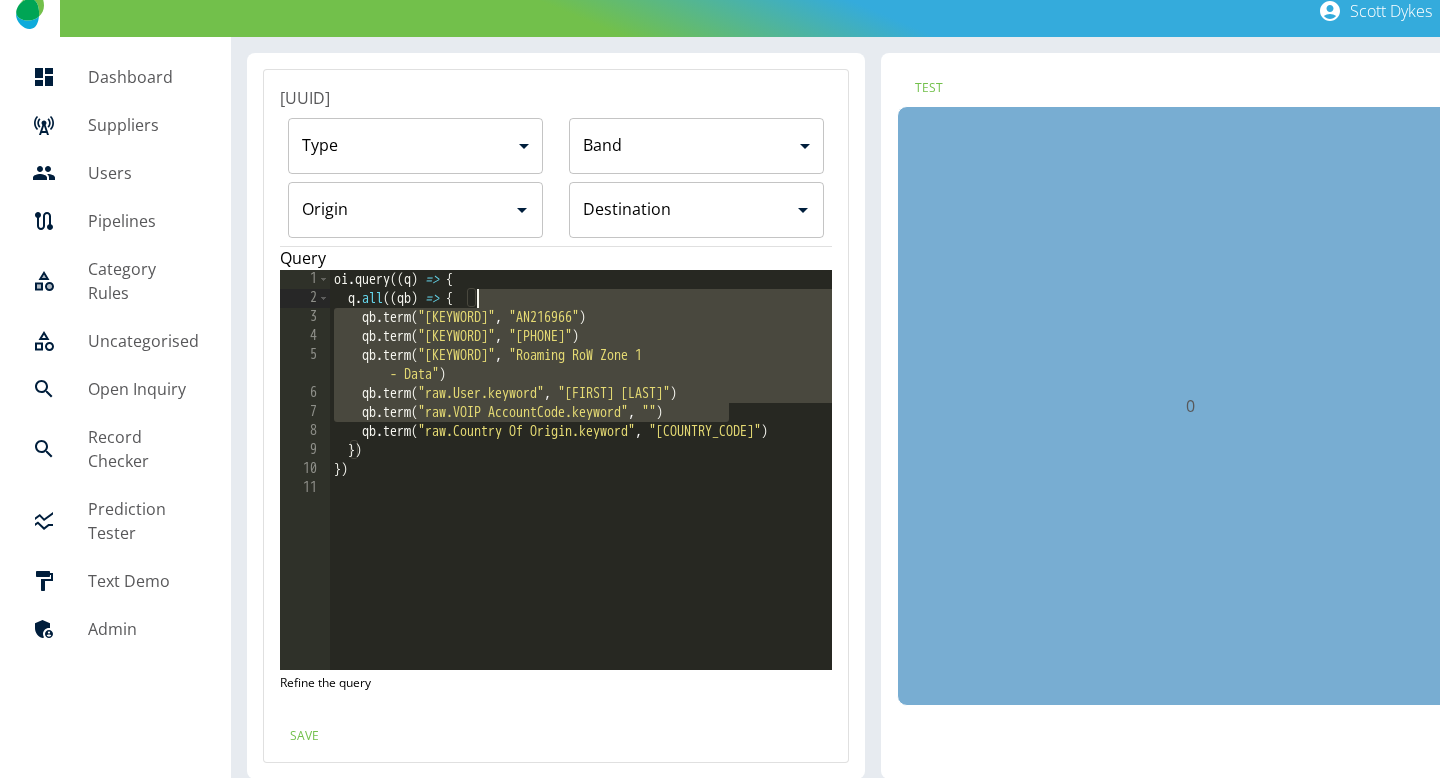 drag, startPoint x: 754, startPoint y: 413, endPoint x: 753, endPoint y: 297, distance: 116.00431 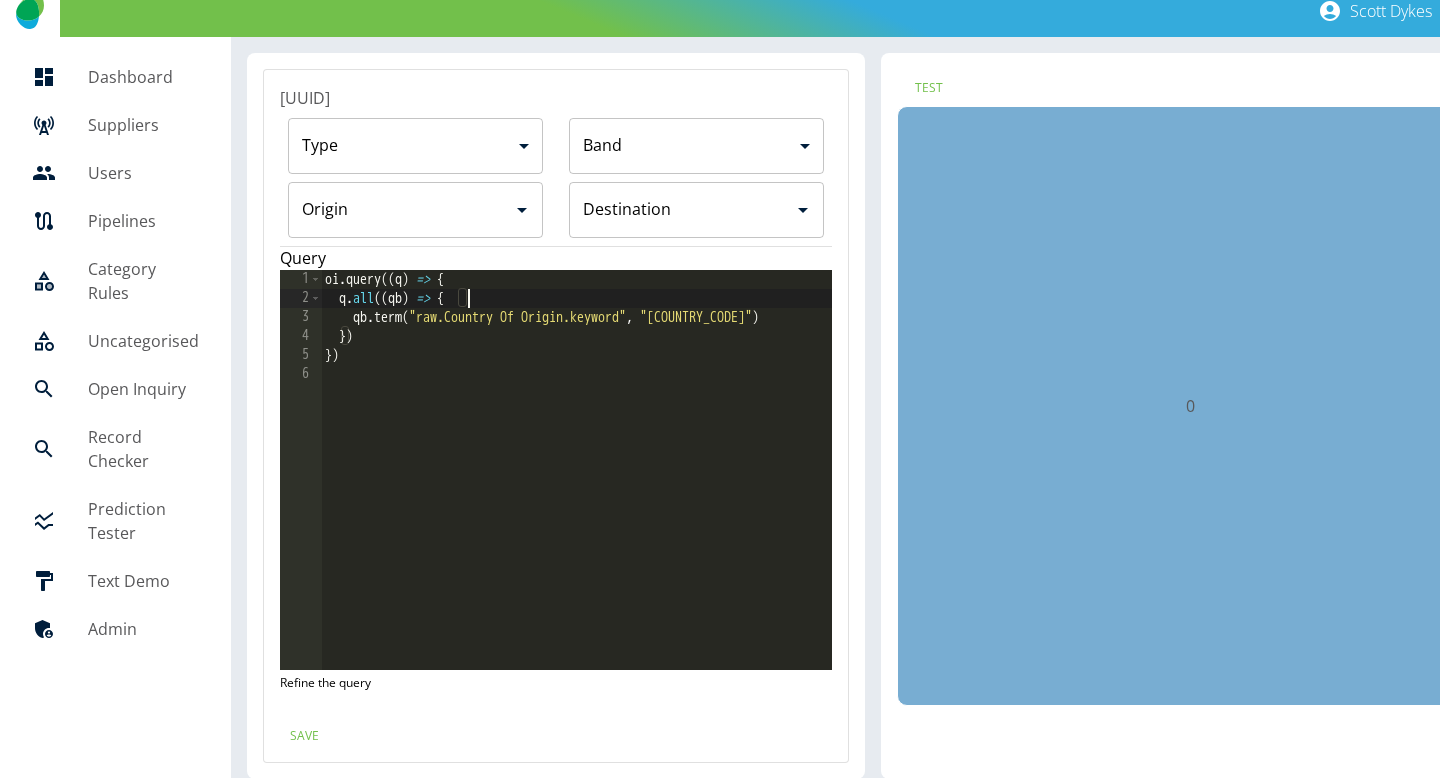 click on "Origin" at bounding box center [400, 210] 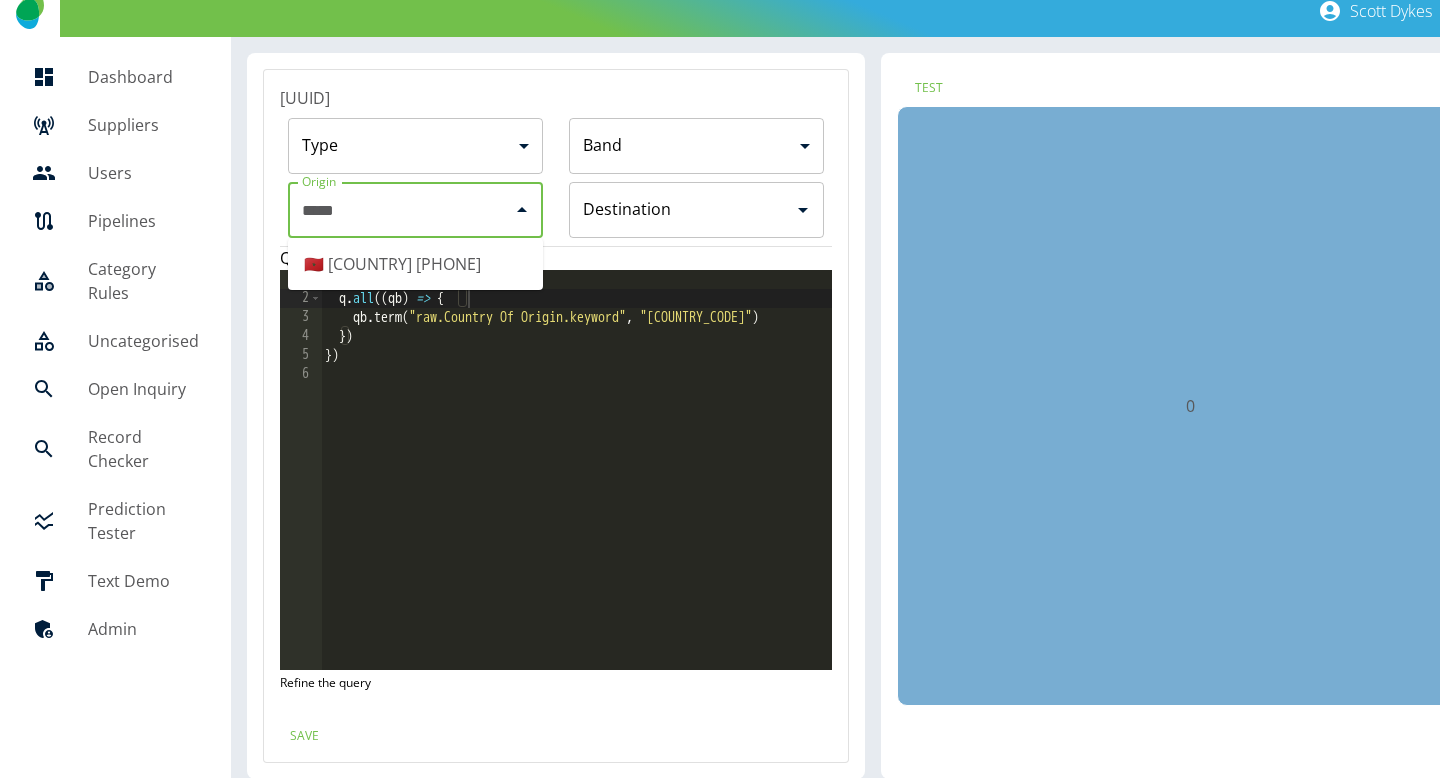 click on "🇲🇦   Morocco   +212" at bounding box center [415, 264] 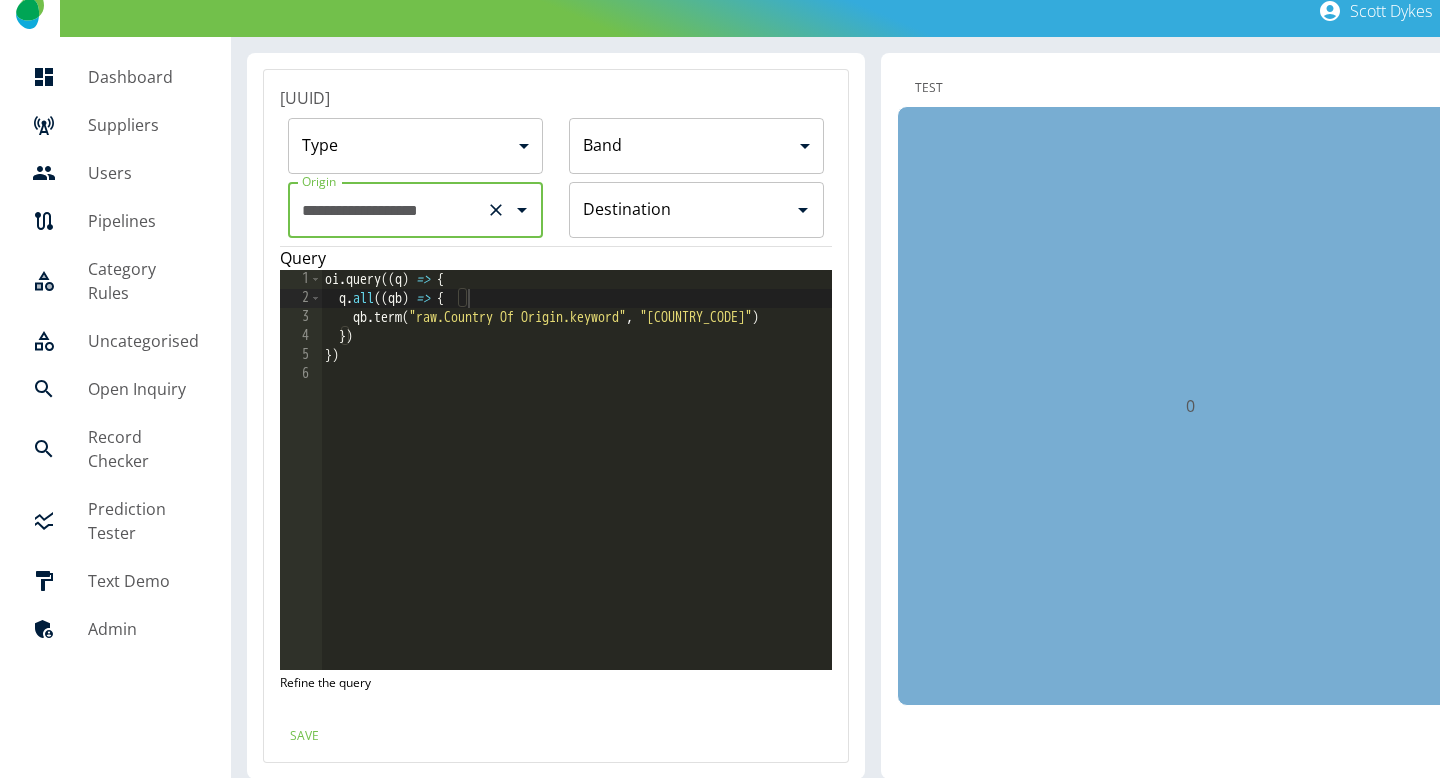 type on "**********" 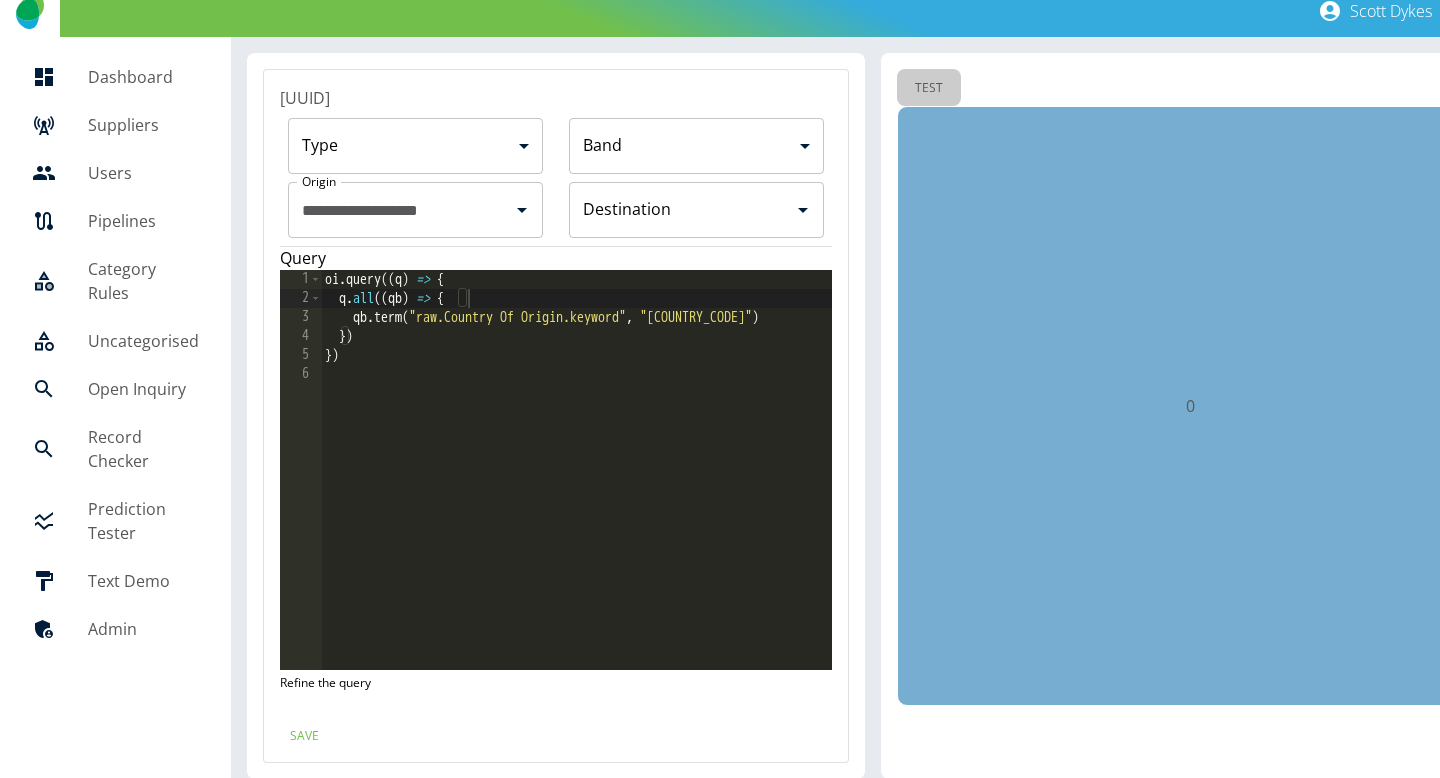 click on "Test" at bounding box center [929, 87] 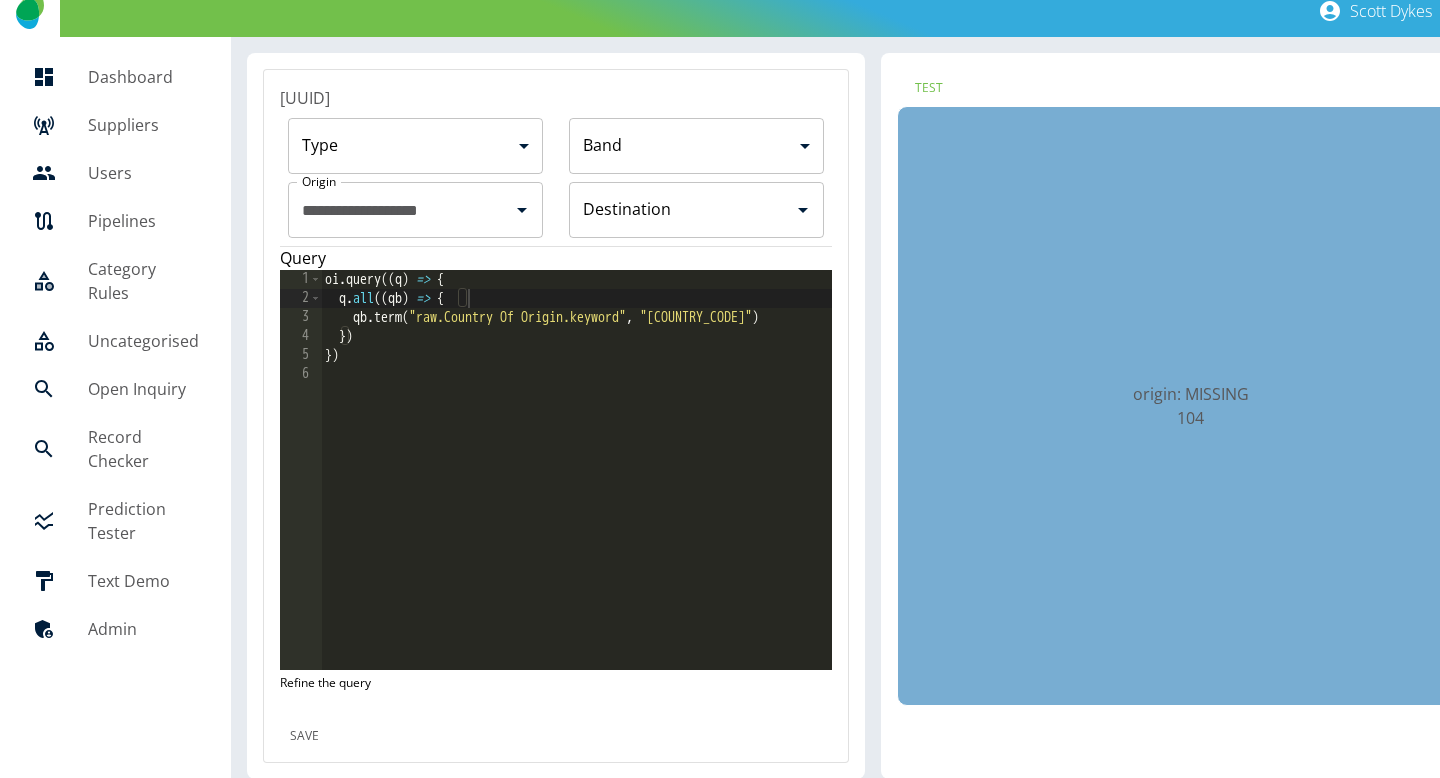click on "Save" at bounding box center [304, 735] 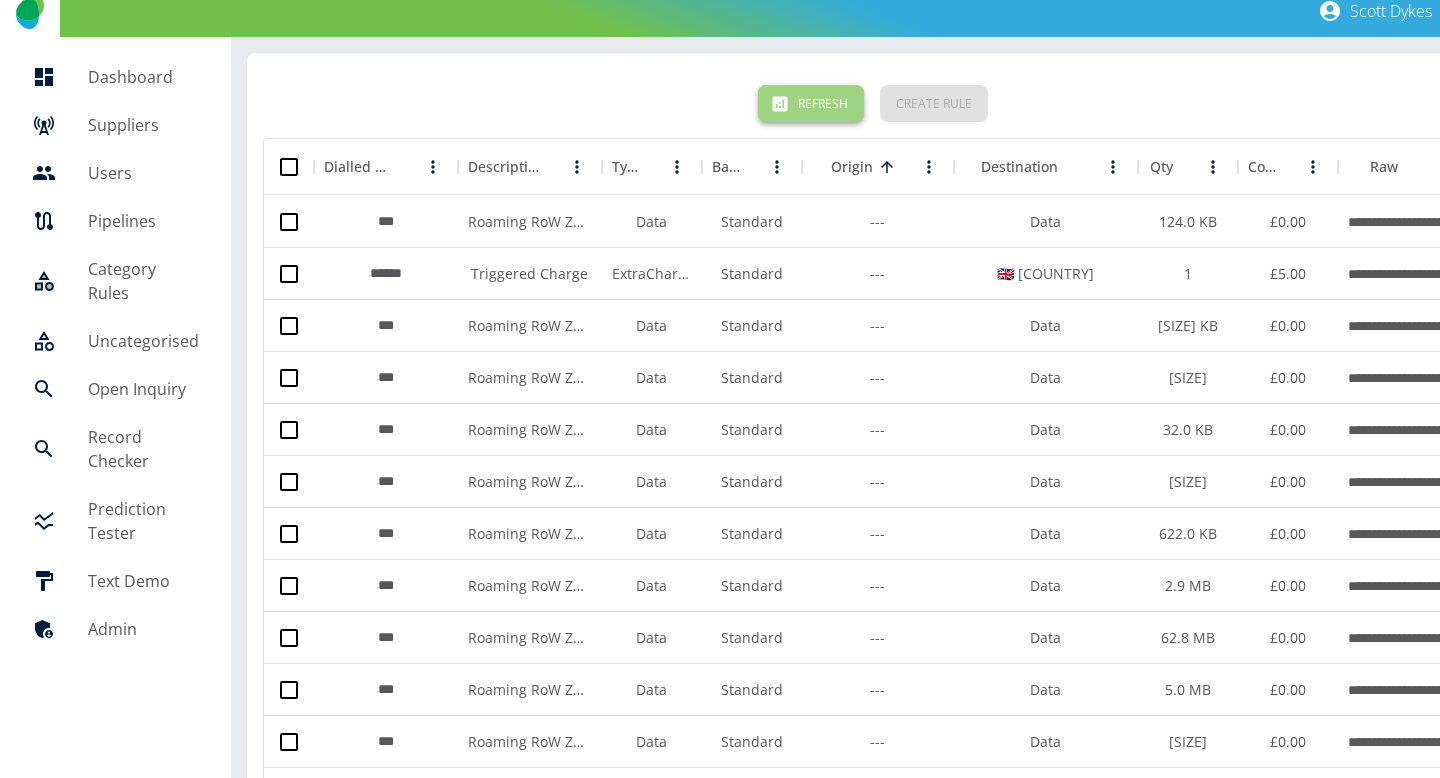 click on "Refresh" at bounding box center [811, 103] 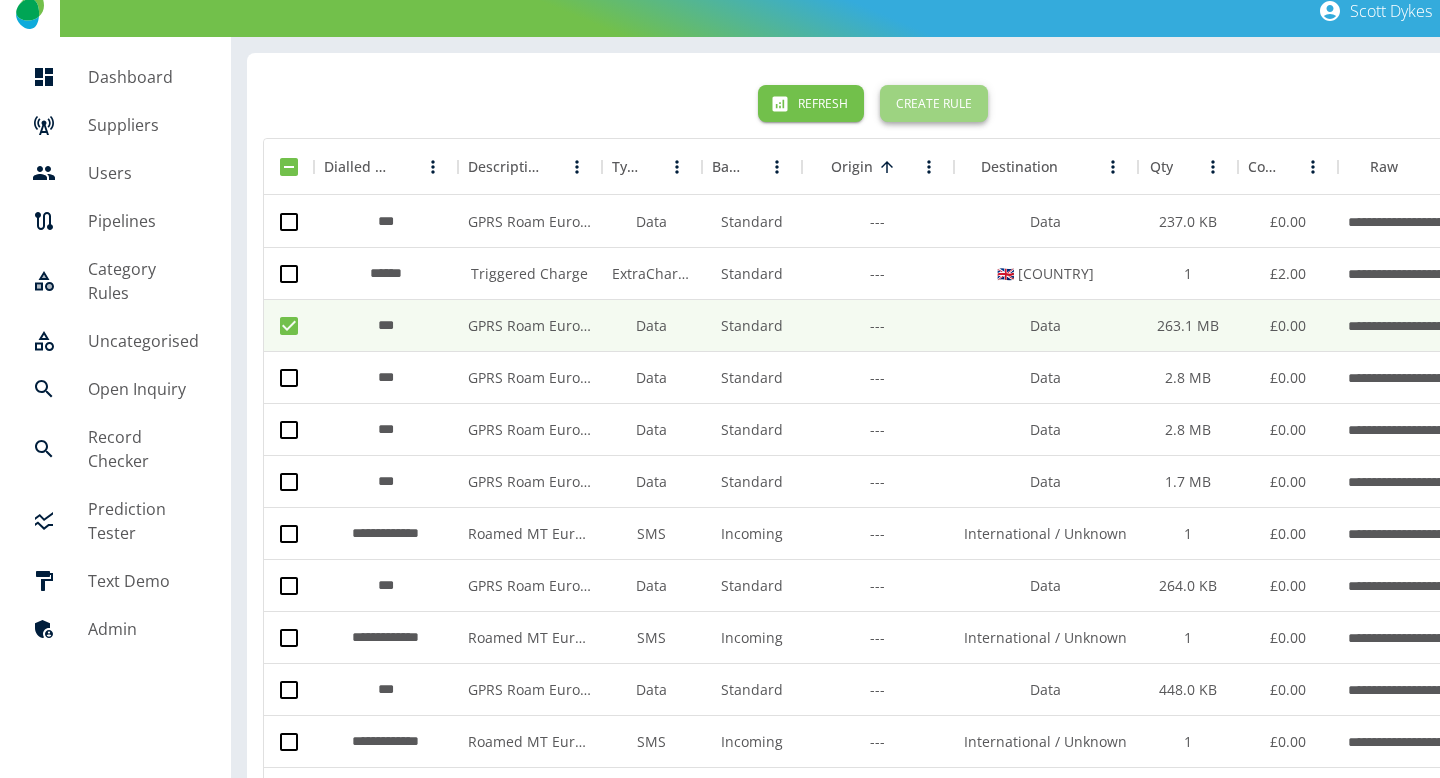 click on "Create Rule" at bounding box center [934, 103] 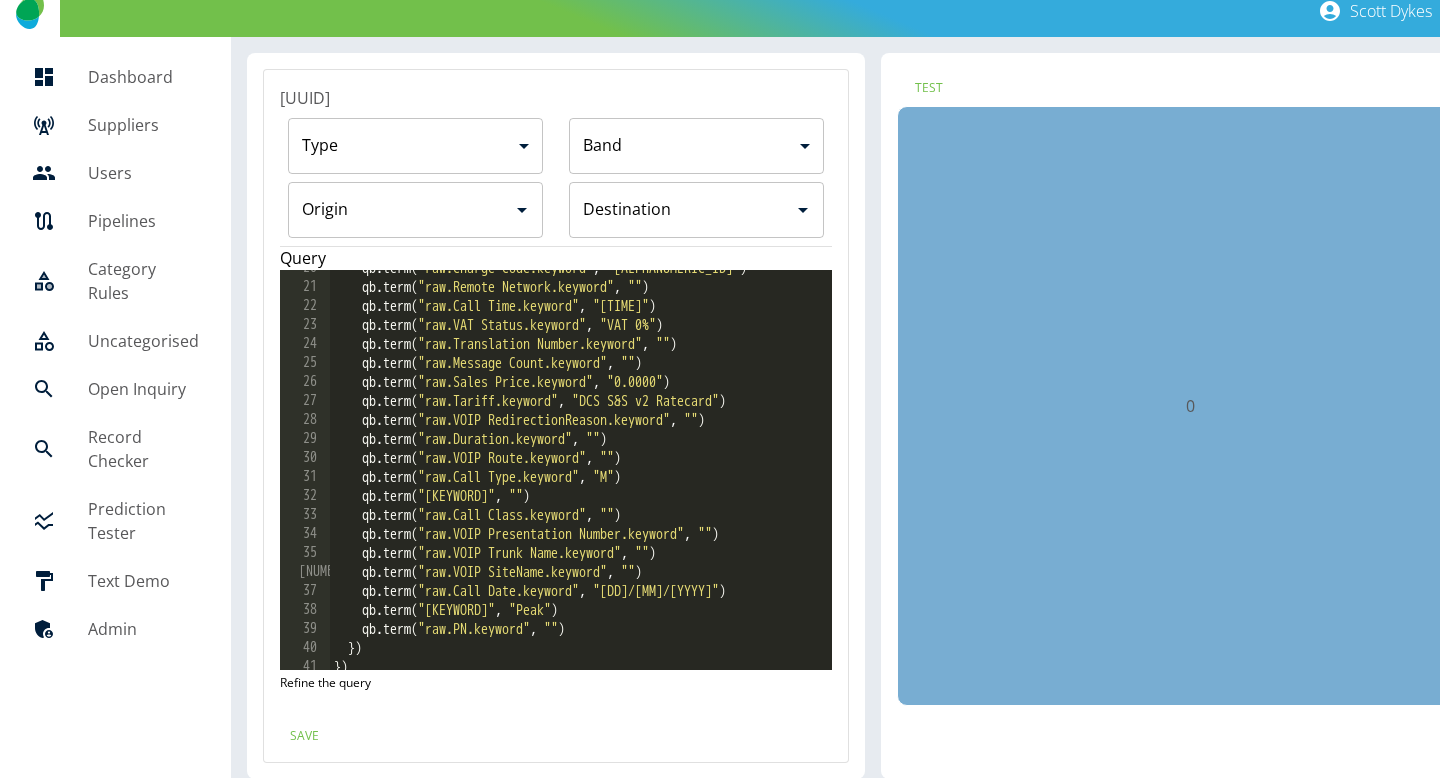 scroll, scrollTop: 372, scrollLeft: 0, axis: vertical 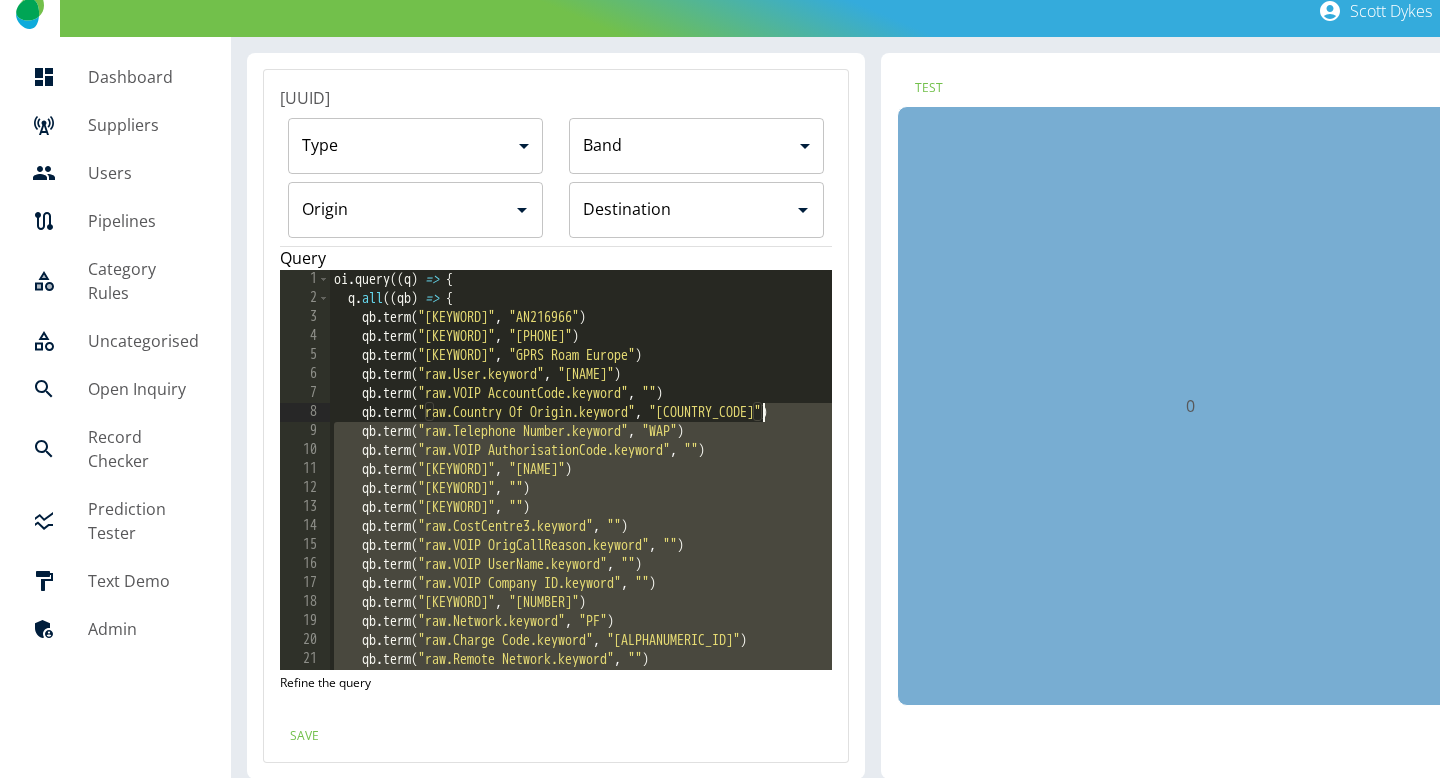 drag, startPoint x: 663, startPoint y: 626, endPoint x: 768, endPoint y: 419, distance: 232.10773 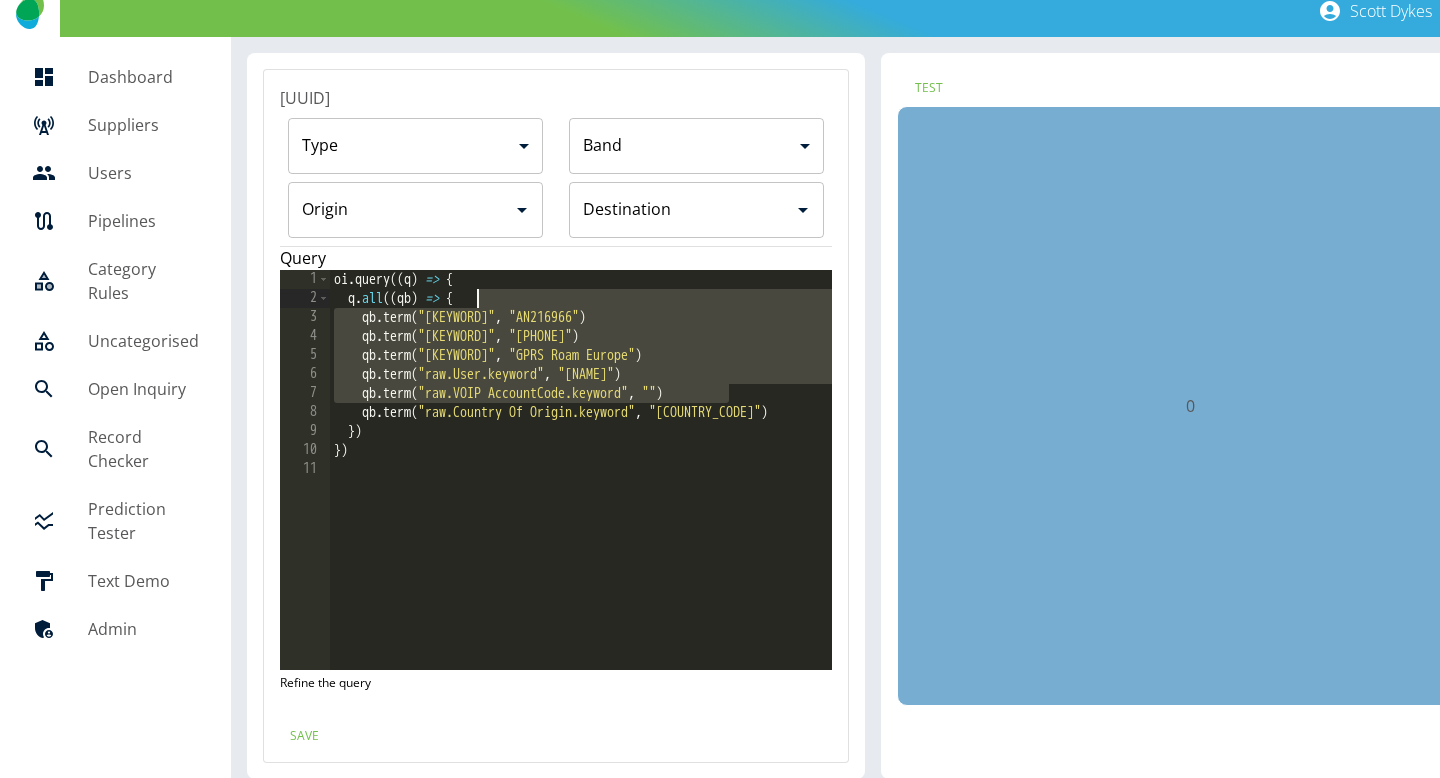 drag, startPoint x: 739, startPoint y: 394, endPoint x: 729, endPoint y: 289, distance: 105.47511 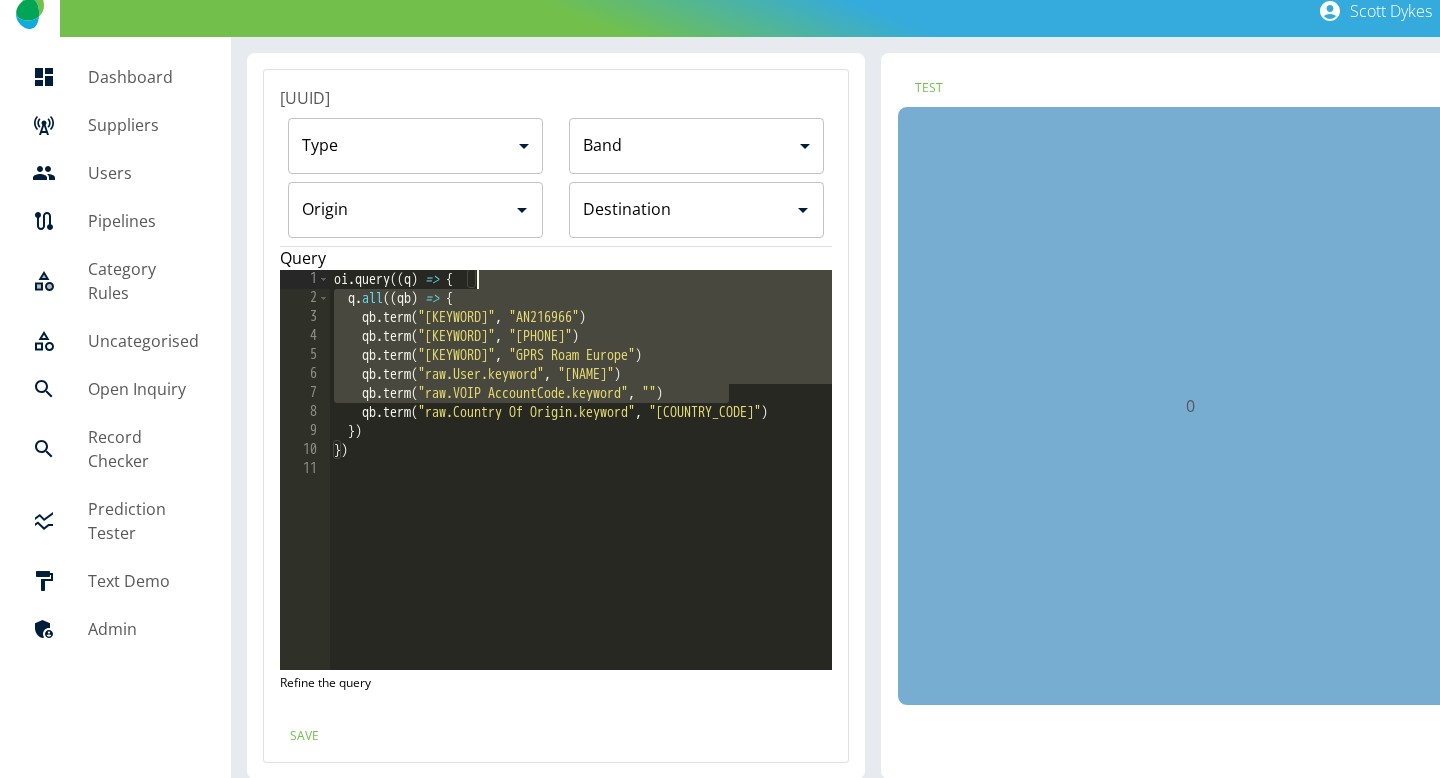 click on "oi . query (( q )   =>   {    q . all (( qb )   =>   {      qb . term ( "raw.Account Number.keyword" ,   "AN216966" )      qb . term ( "raw.Customer CLI.keyword" ,   "07887052465" )      qb . term ( "raw.Description.keyword" ,   "GPRS Roam Europe" )      qb . term ( "raw.User.keyword" ,   "Jim Savage" )      qb . term ( "raw.VOIP AccountCode.keyword" ,   "" )      qb . term ( "raw.Country Of Origin.keyword" ,   "GRC" )    }) })" at bounding box center [581, 489] 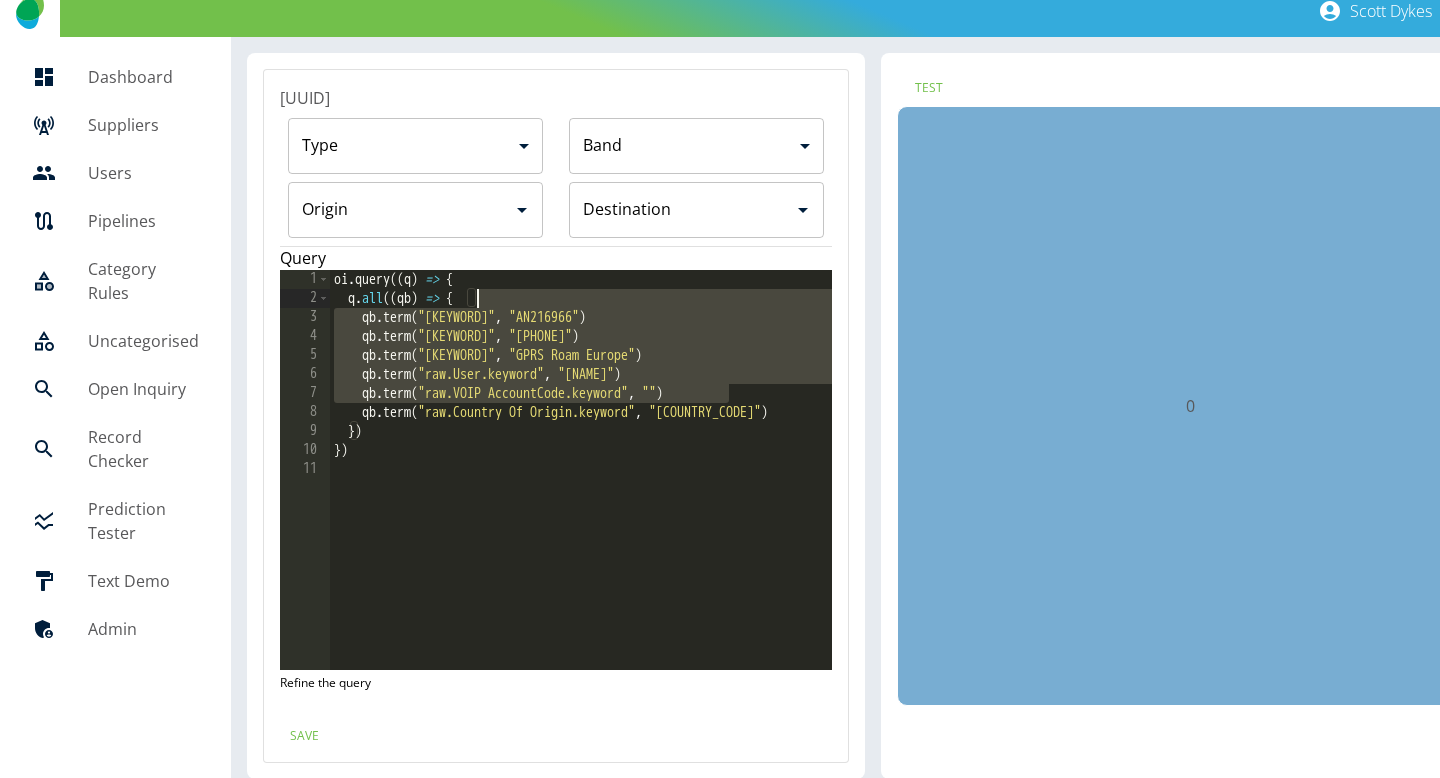 drag, startPoint x: 735, startPoint y: 399, endPoint x: 724, endPoint y: 301, distance: 98.61542 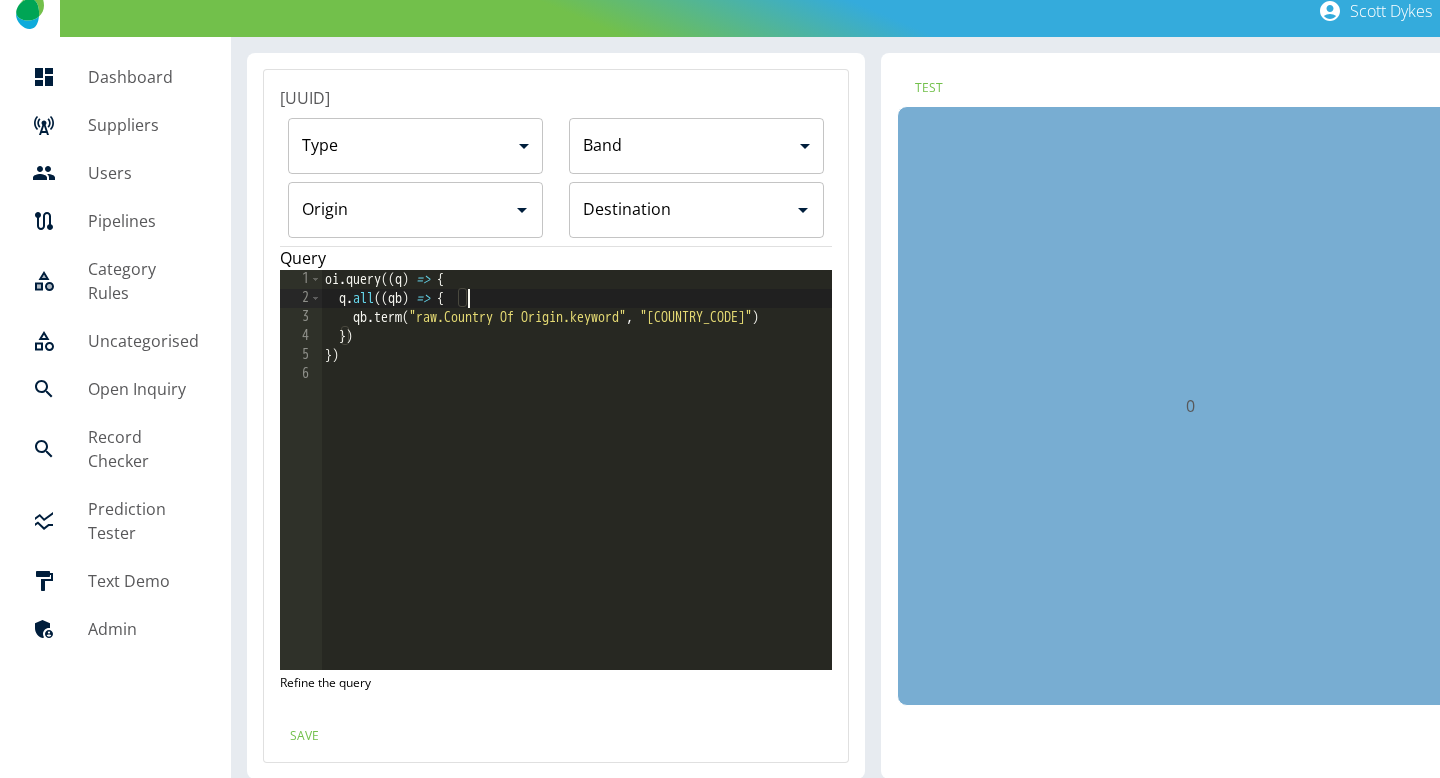 click on "Origin" at bounding box center [400, 210] 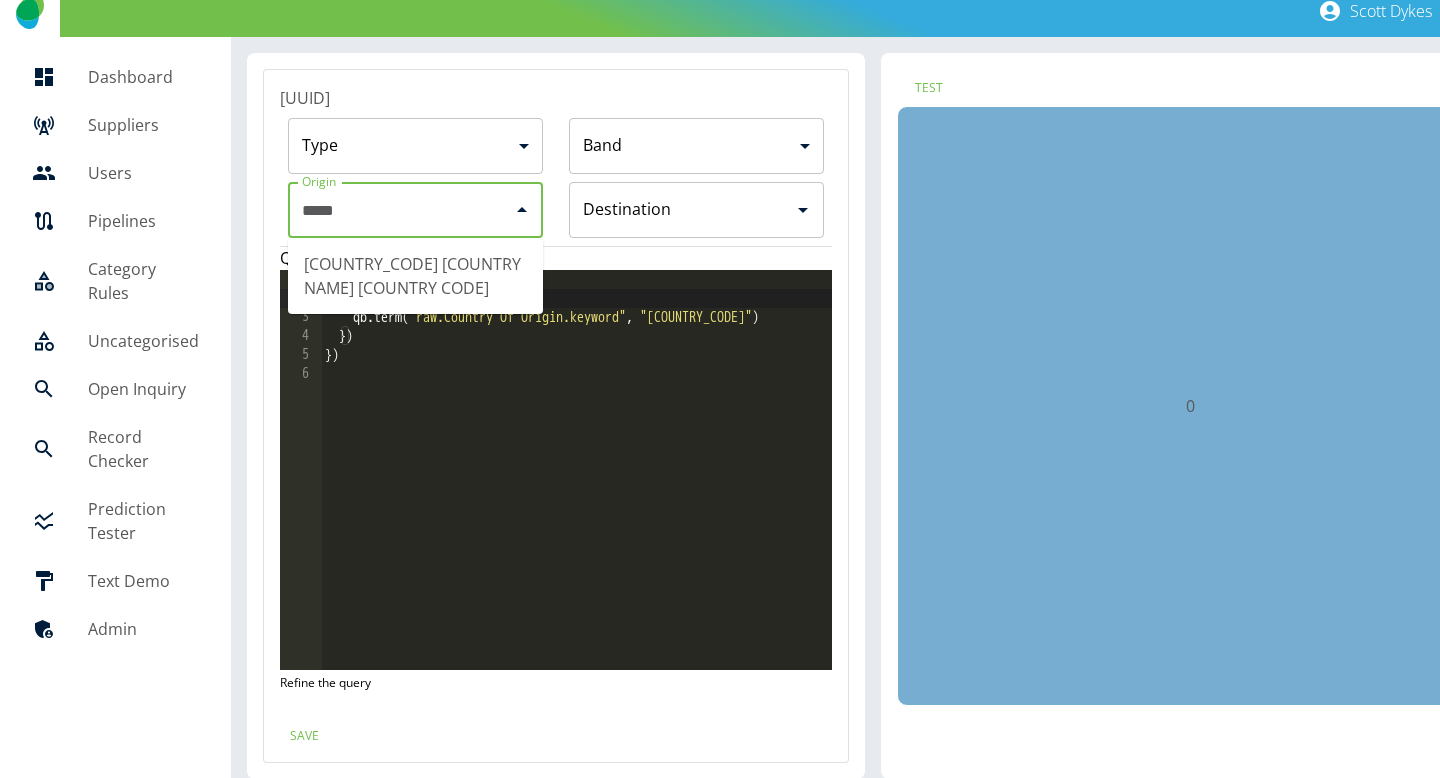 click on "🇬🇷   Greece   +30" at bounding box center [415, 276] 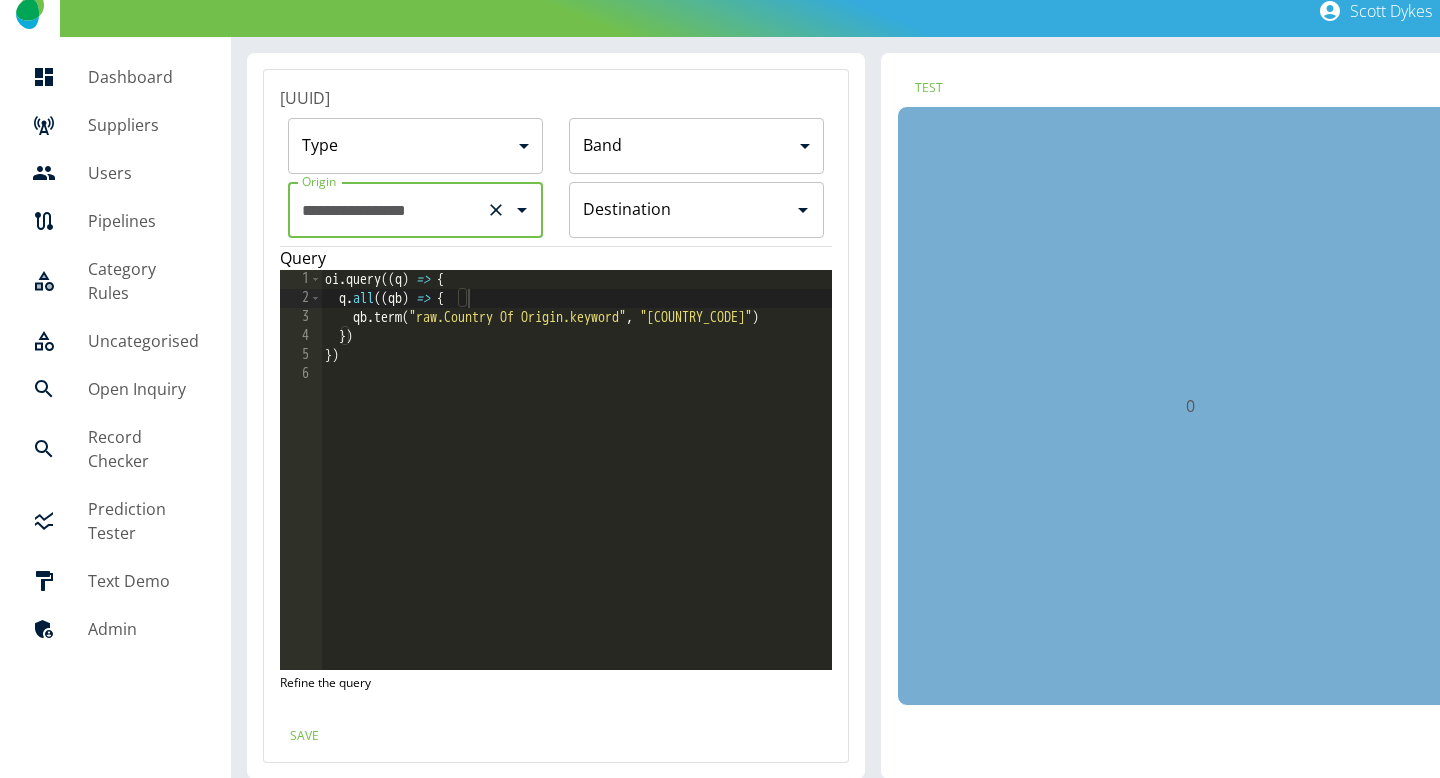 type on "**********" 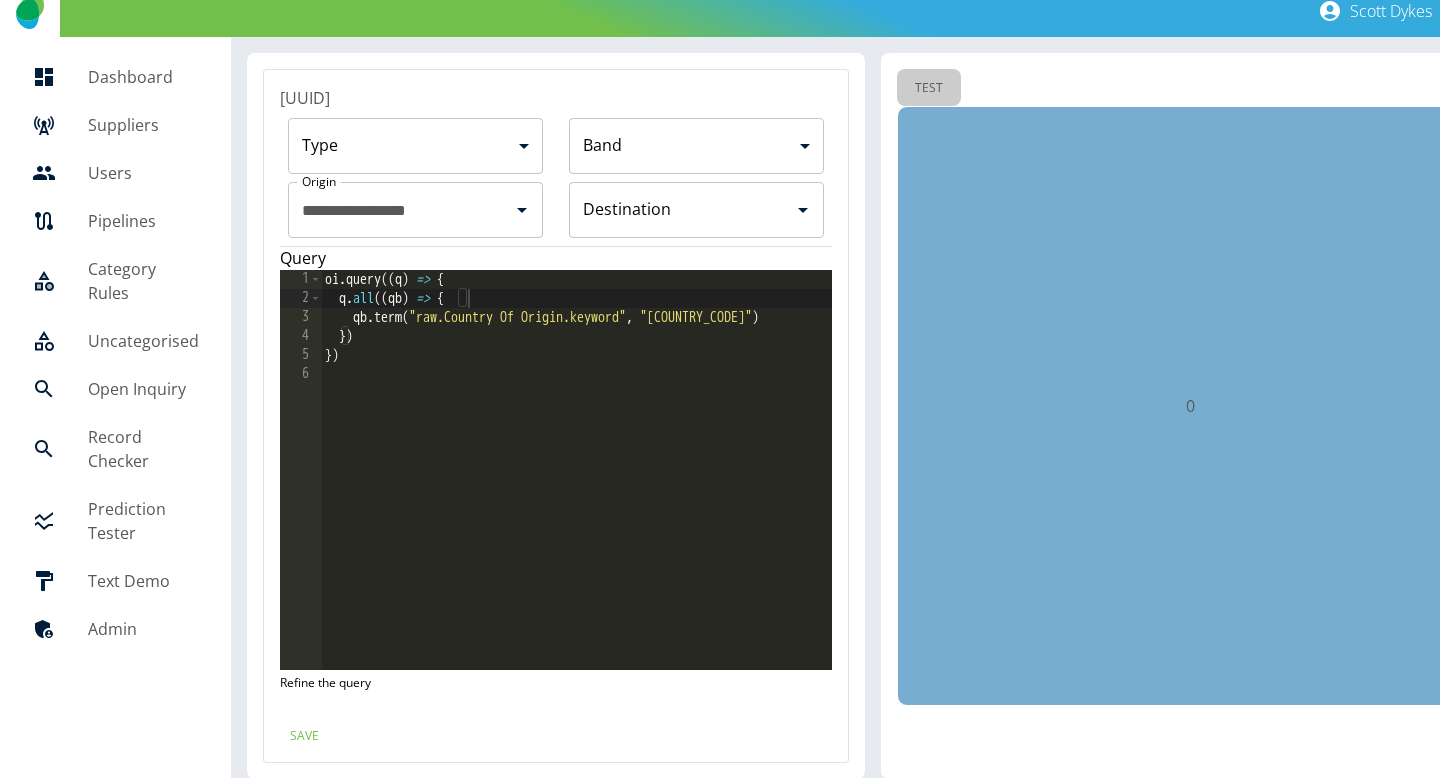click on "Test" at bounding box center [929, 87] 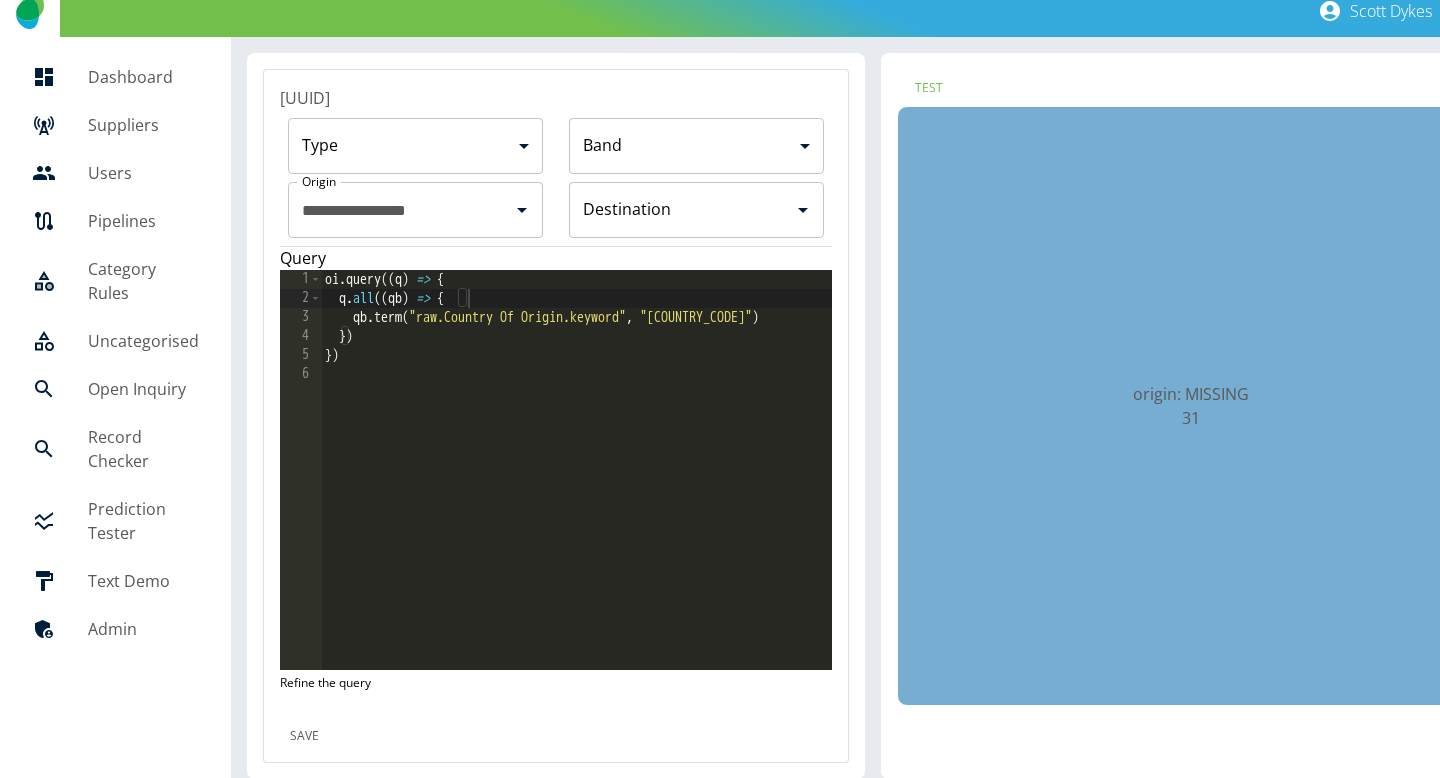 click on "Save" at bounding box center (304, 735) 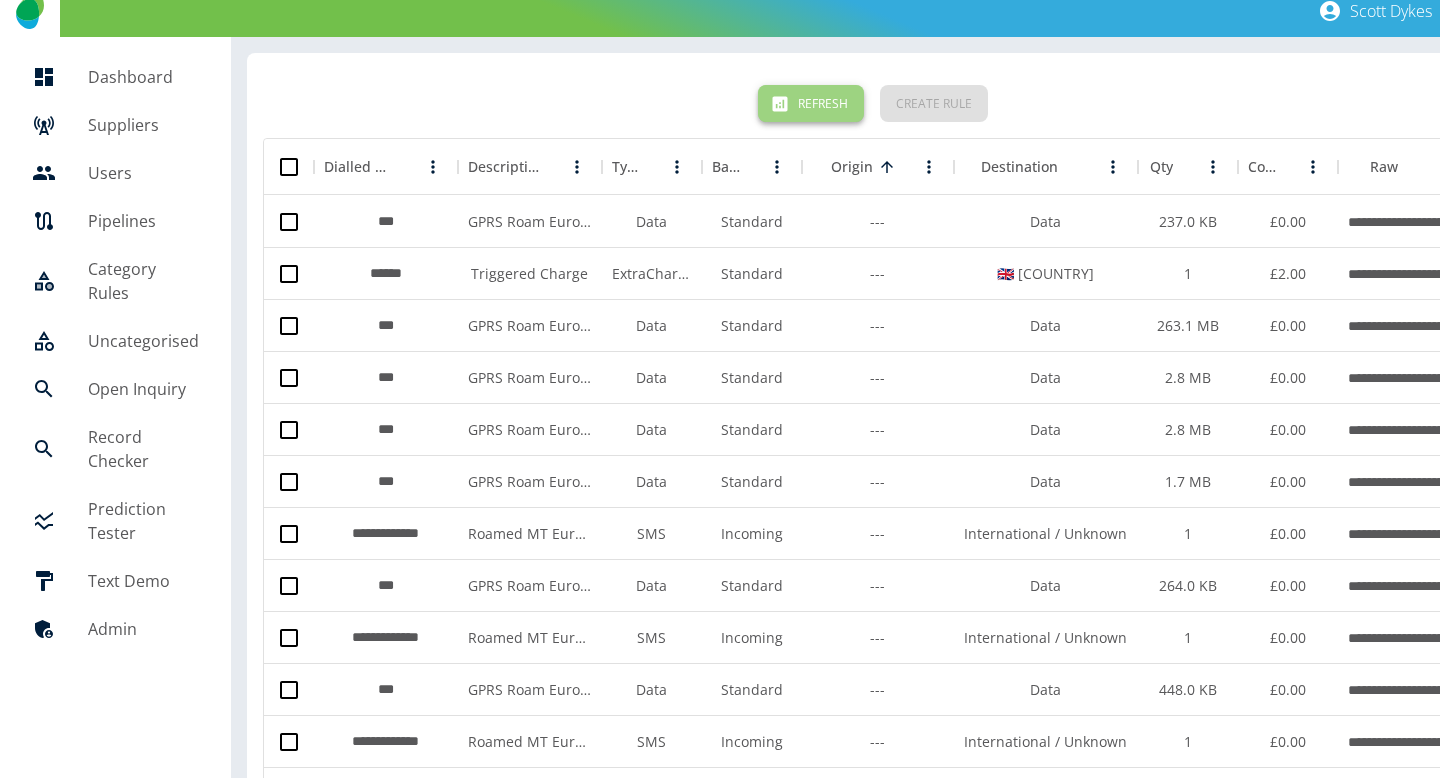 click on "Refresh" at bounding box center (811, 103) 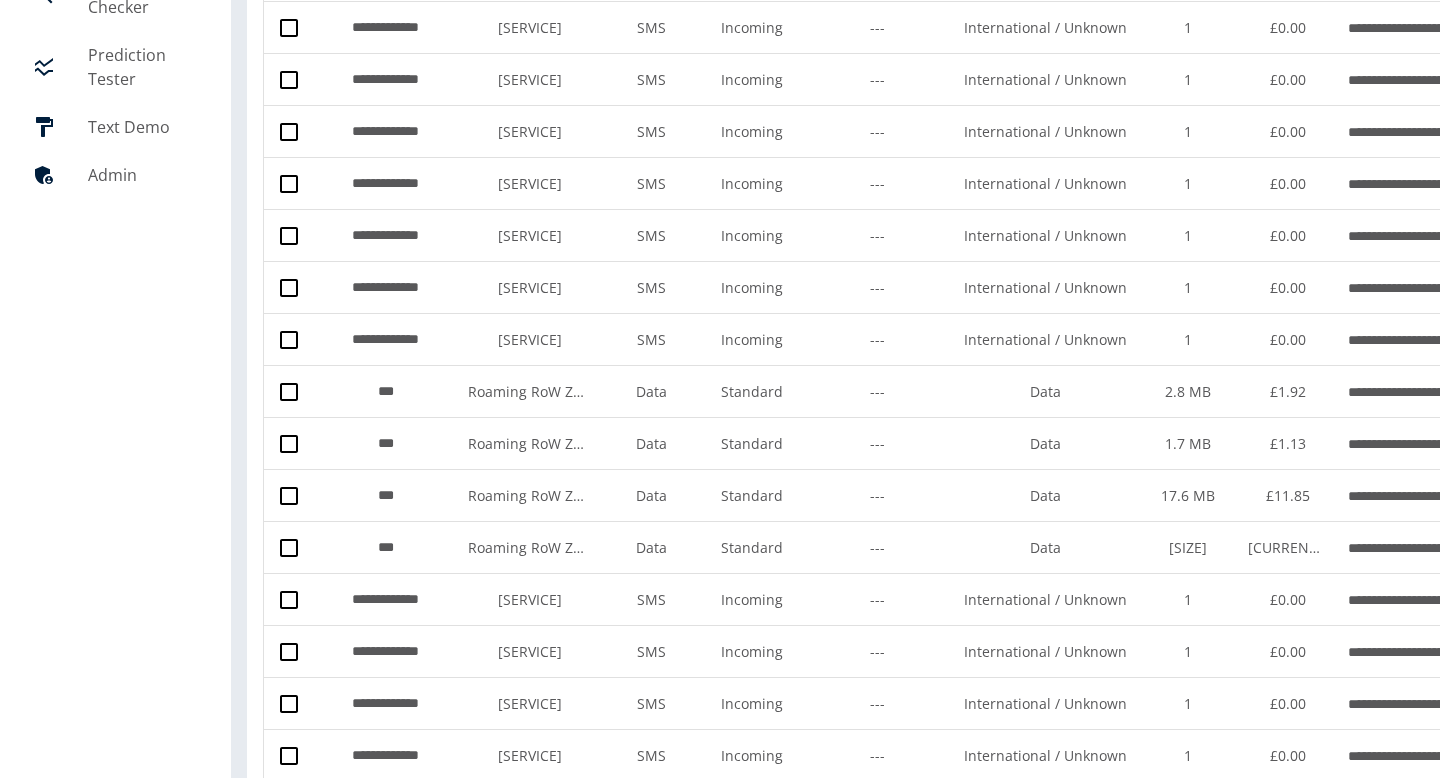scroll, scrollTop: 0, scrollLeft: 0, axis: both 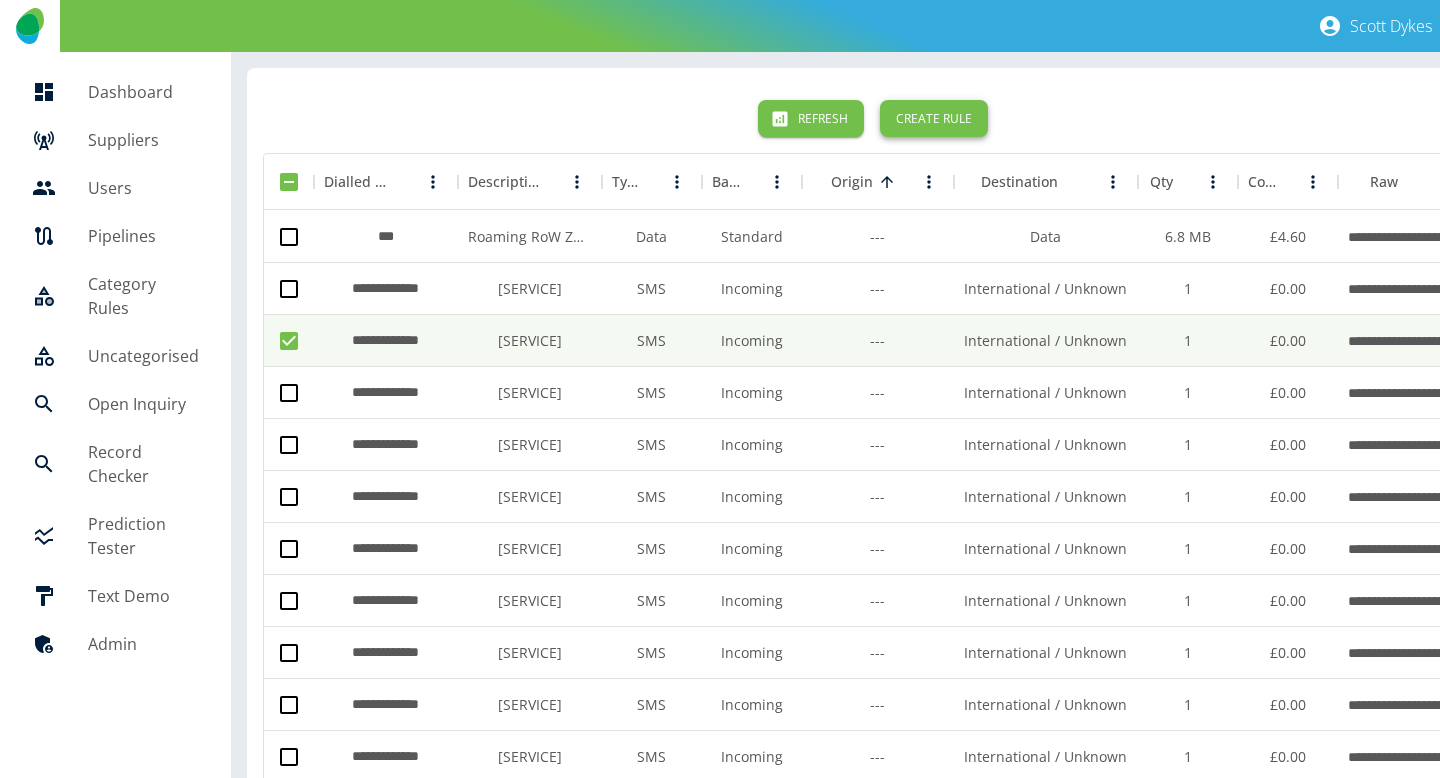 click on "Create Rule" at bounding box center [934, 118] 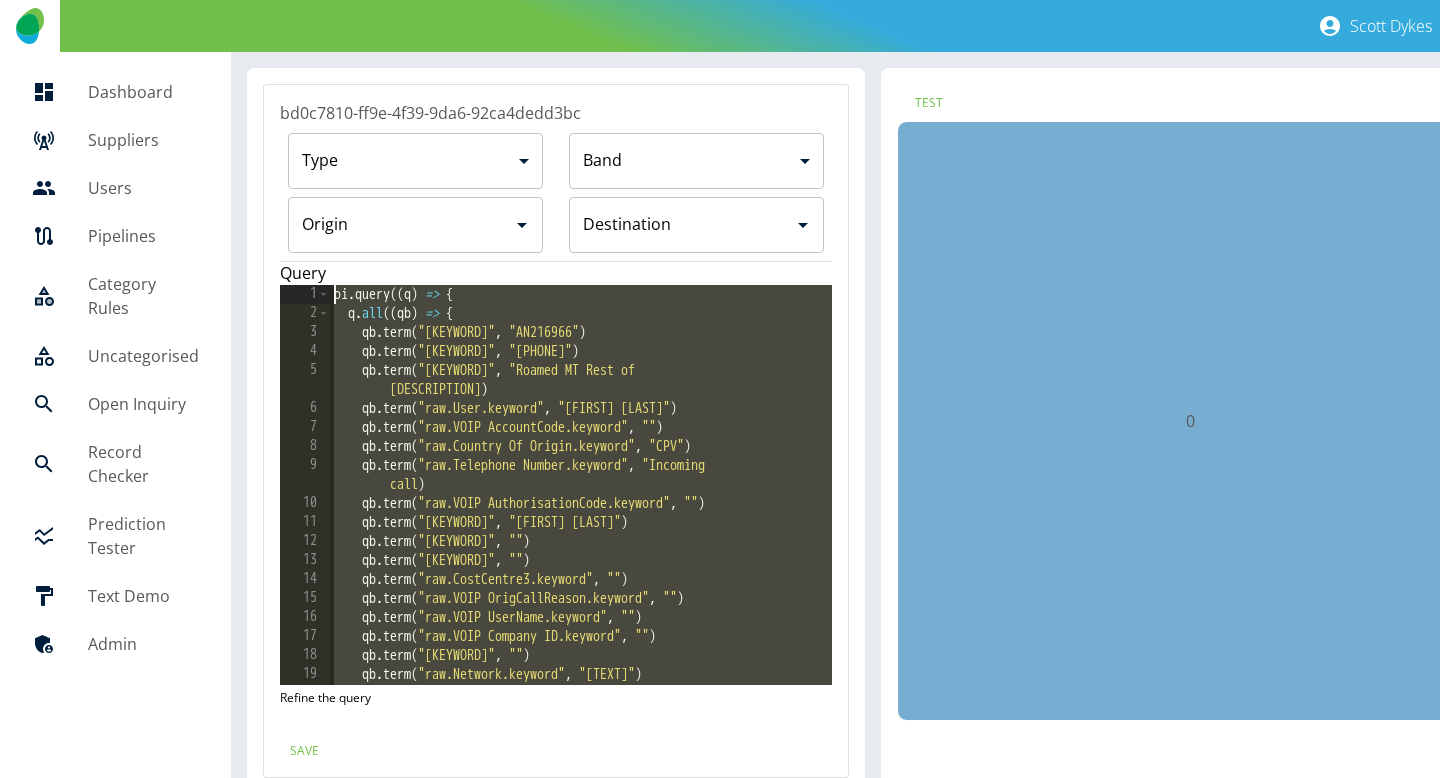 scroll, scrollTop: 0, scrollLeft: 0, axis: both 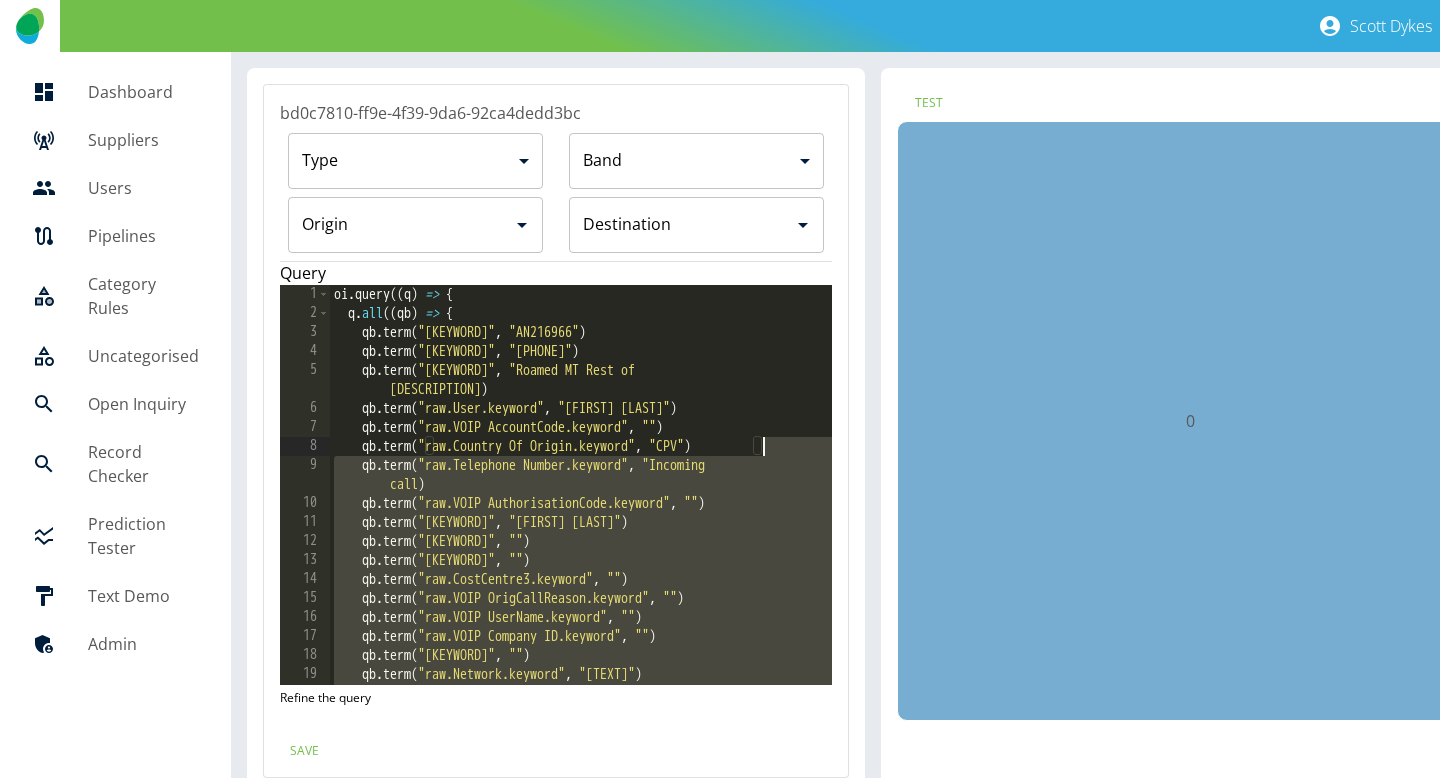 drag, startPoint x: 690, startPoint y: 623, endPoint x: 773, endPoint y: 442, distance: 199.12308 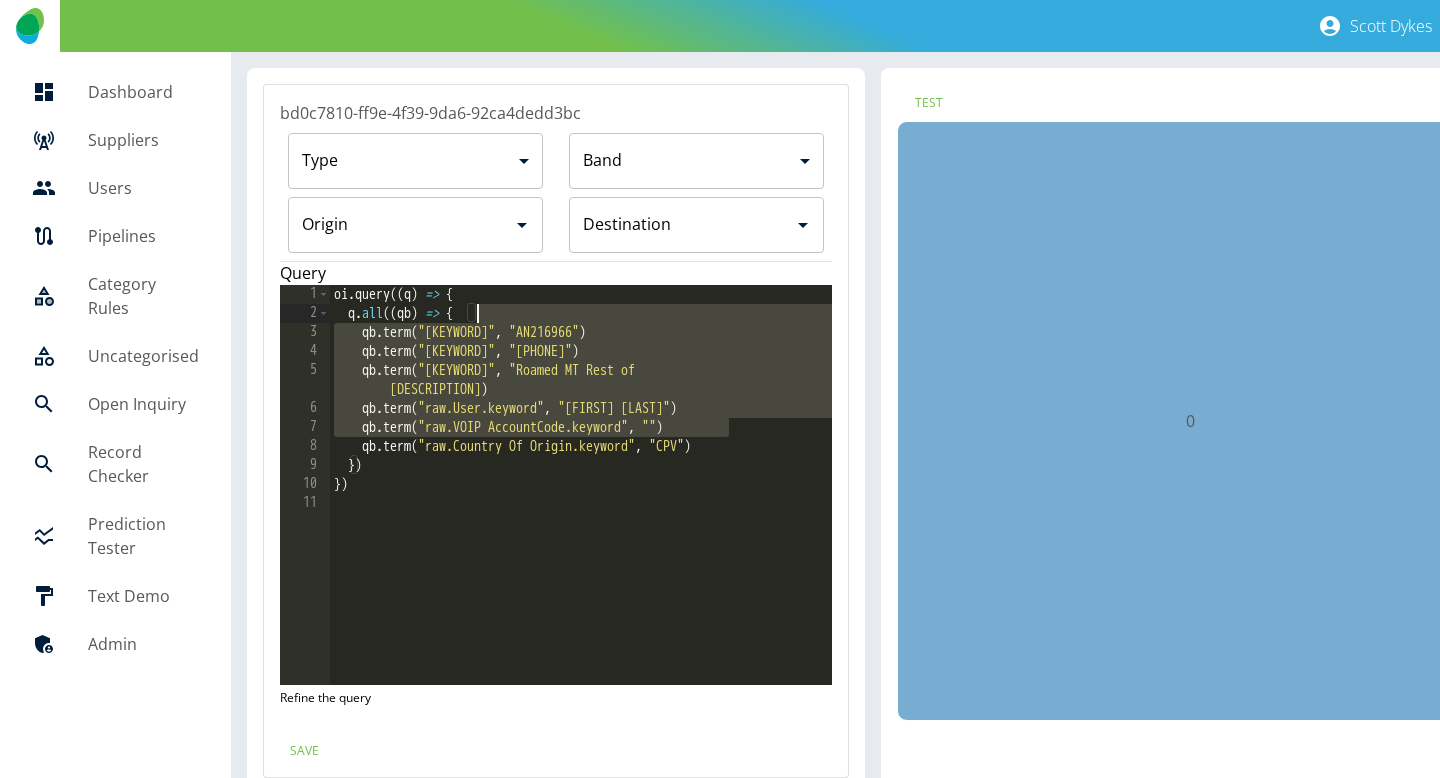 drag, startPoint x: 742, startPoint y: 425, endPoint x: 736, endPoint y: 312, distance: 113.15918 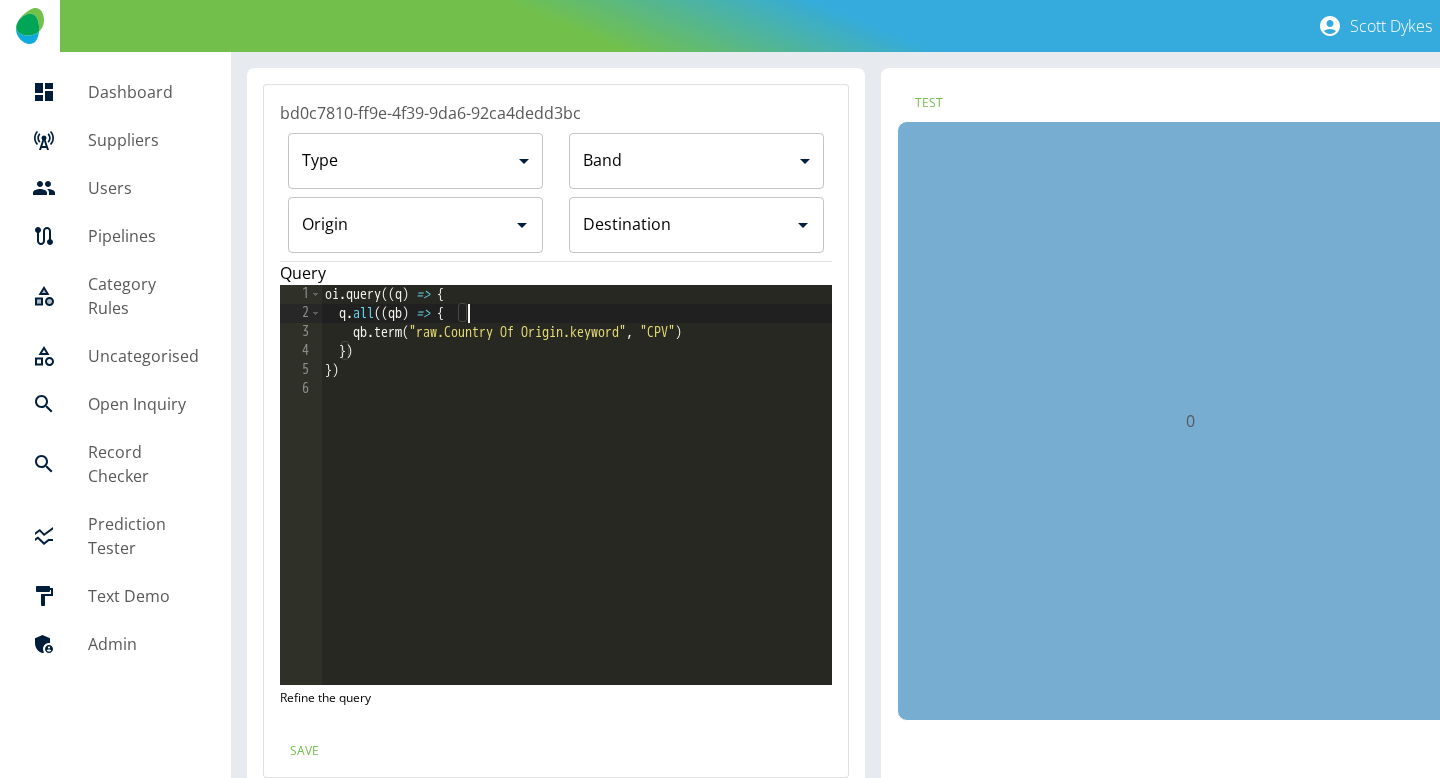 click on "Origin" at bounding box center (400, 225) 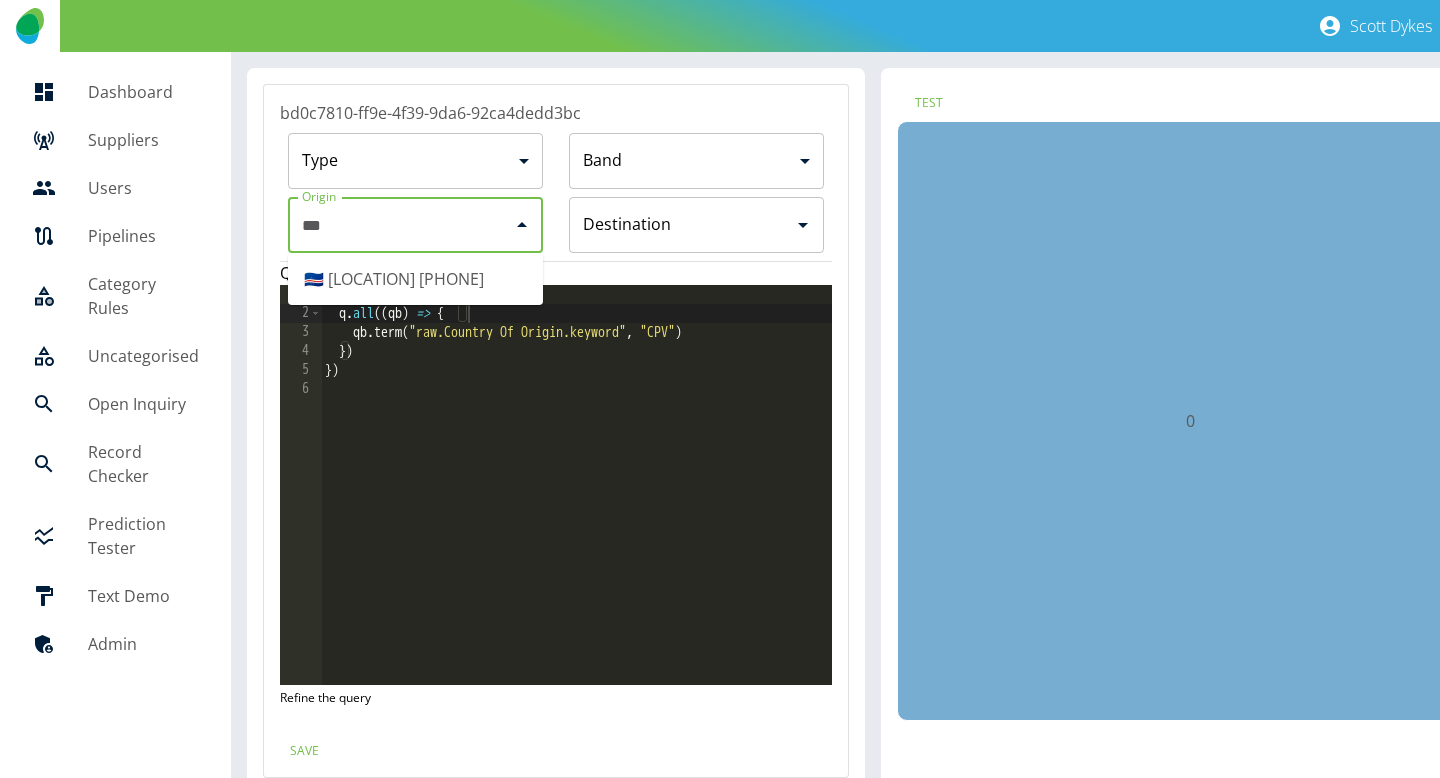 click on "🇨🇻   Cabo Verde   +238" at bounding box center [415, 279] 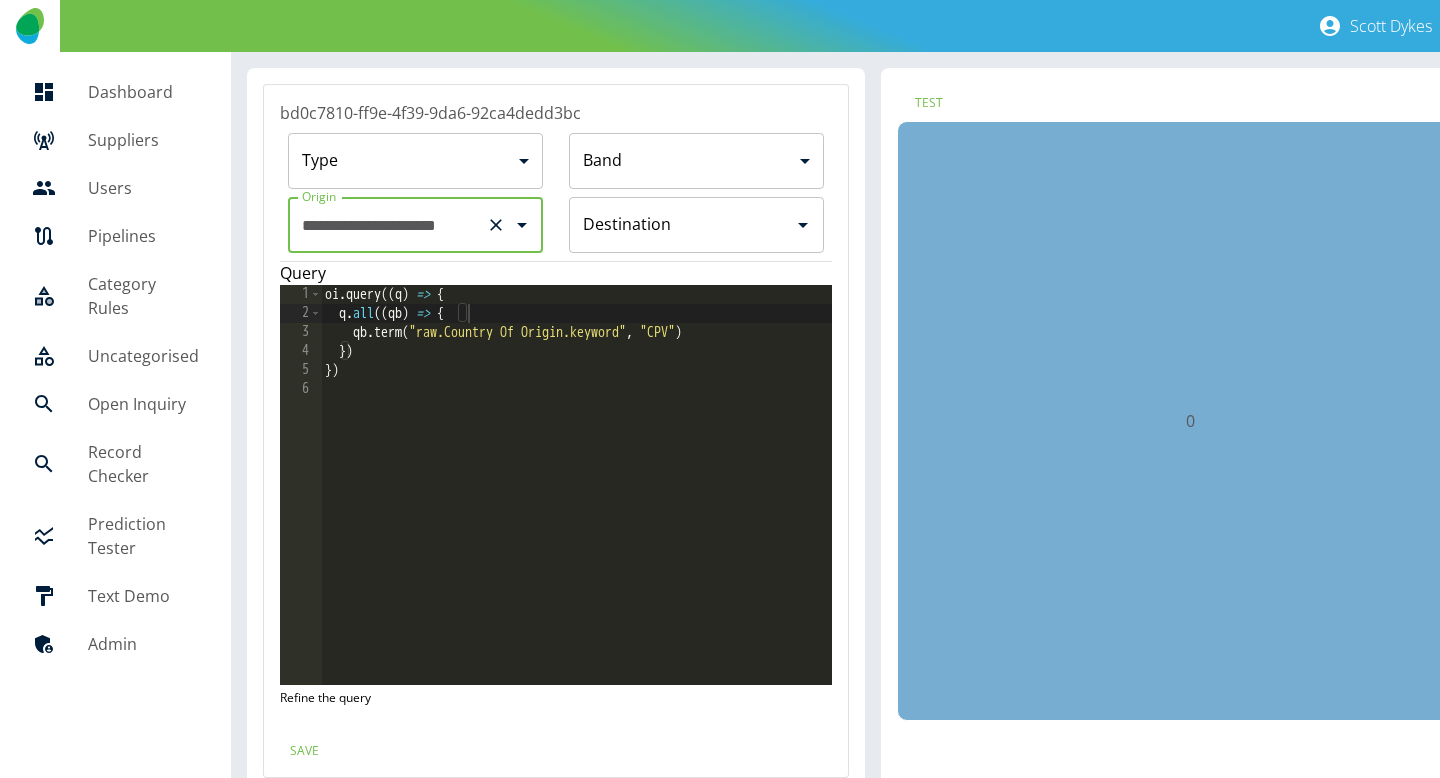 click on "**********" at bounding box center [387, 225] 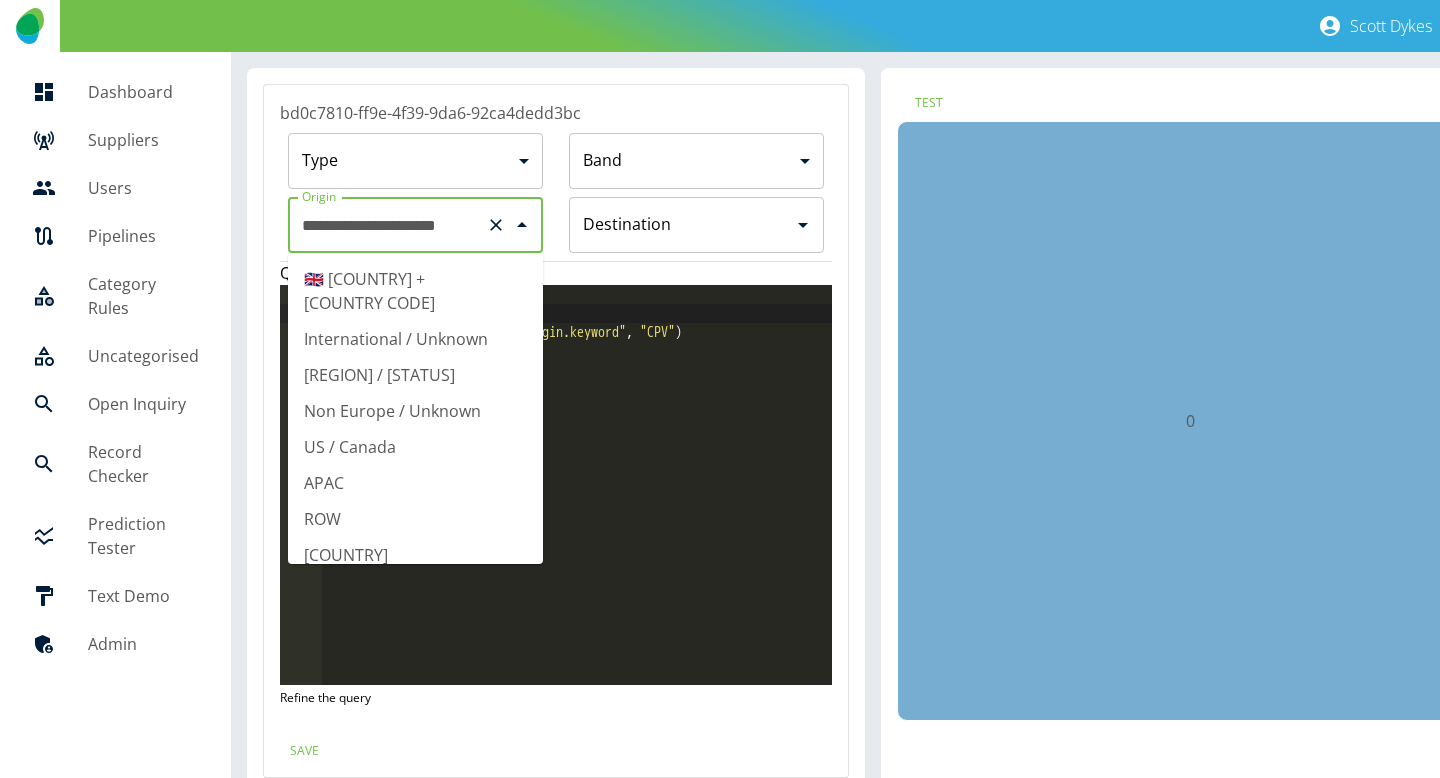 scroll, scrollTop: 1545, scrollLeft: 0, axis: vertical 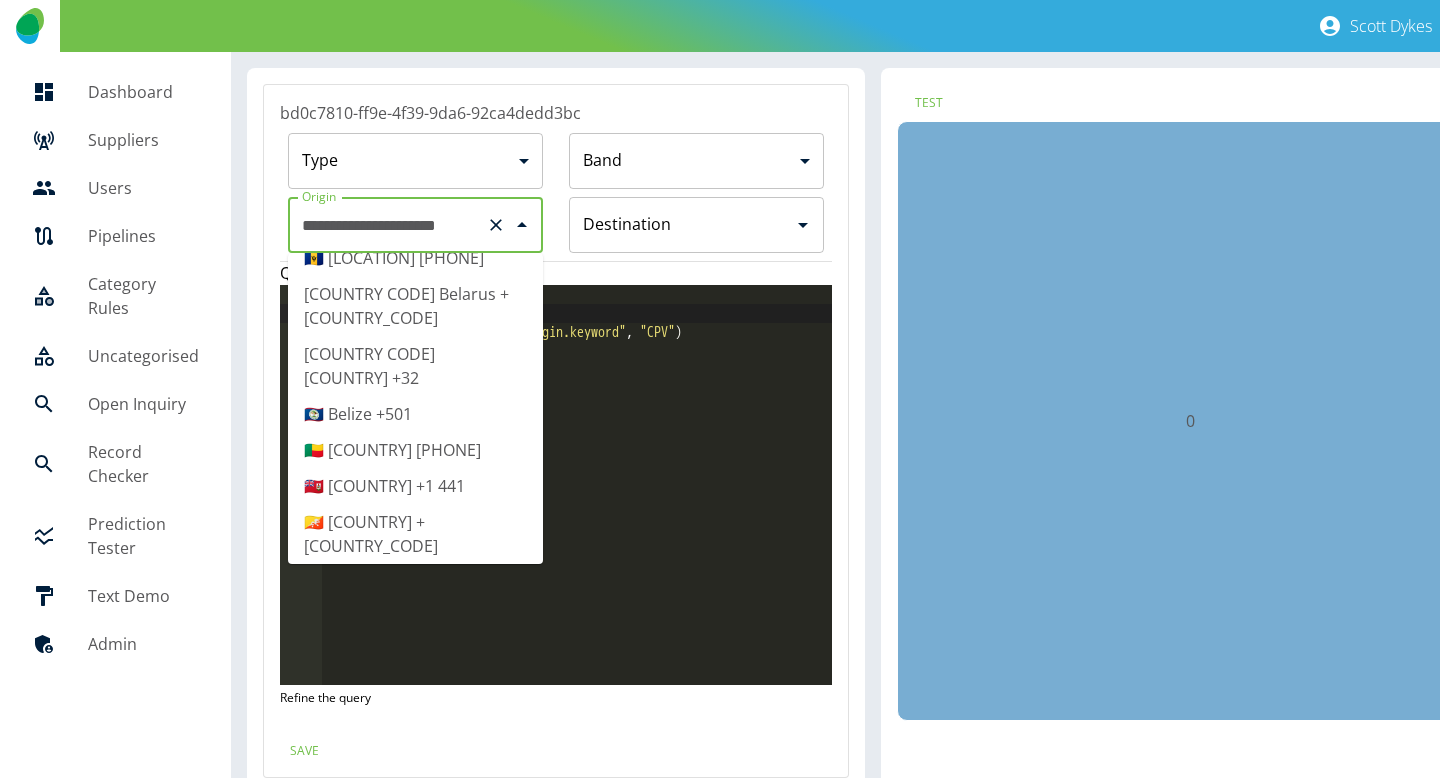 drag, startPoint x: 458, startPoint y: 224, endPoint x: 537, endPoint y: 225, distance: 79.00633 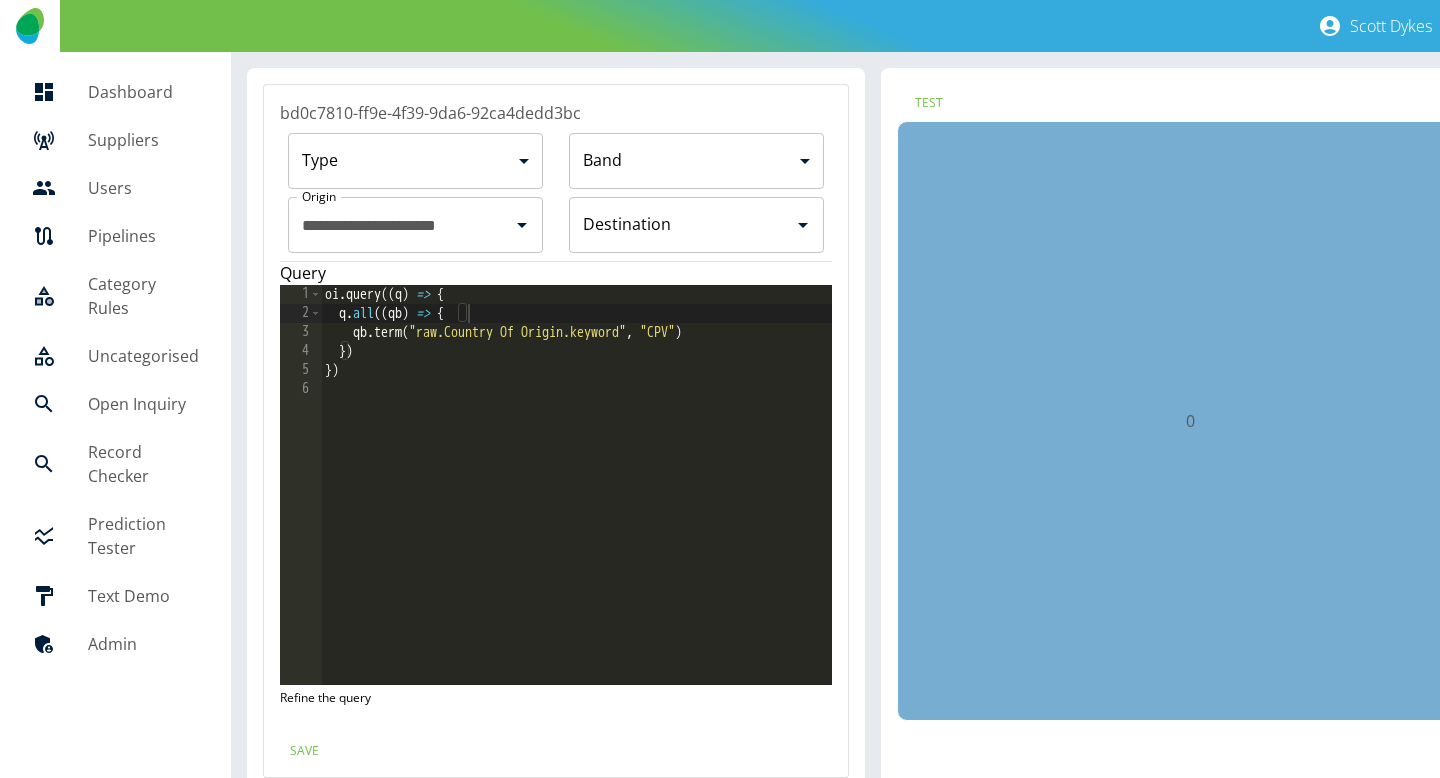 click on "**********" at bounding box center [556, 193] 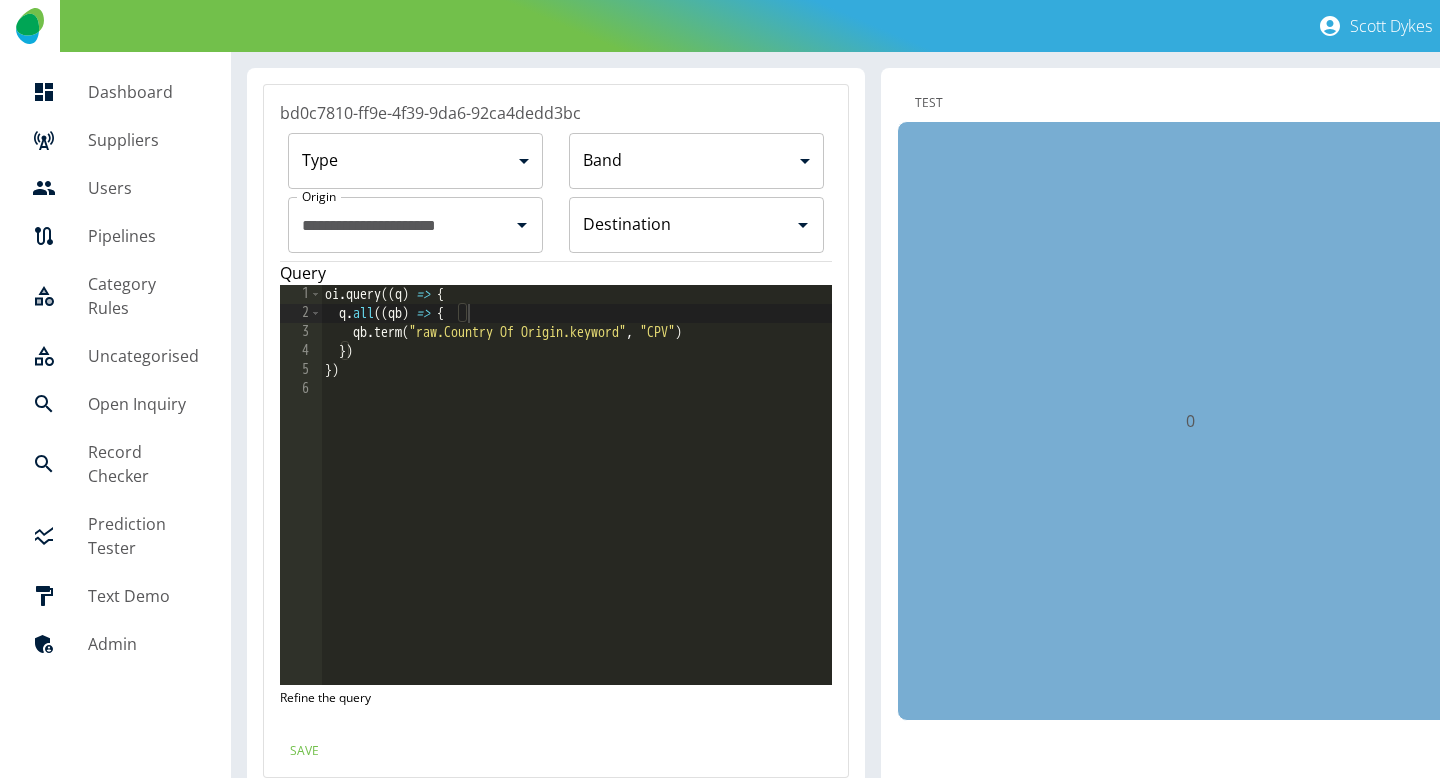 click on "Test" at bounding box center [929, 102] 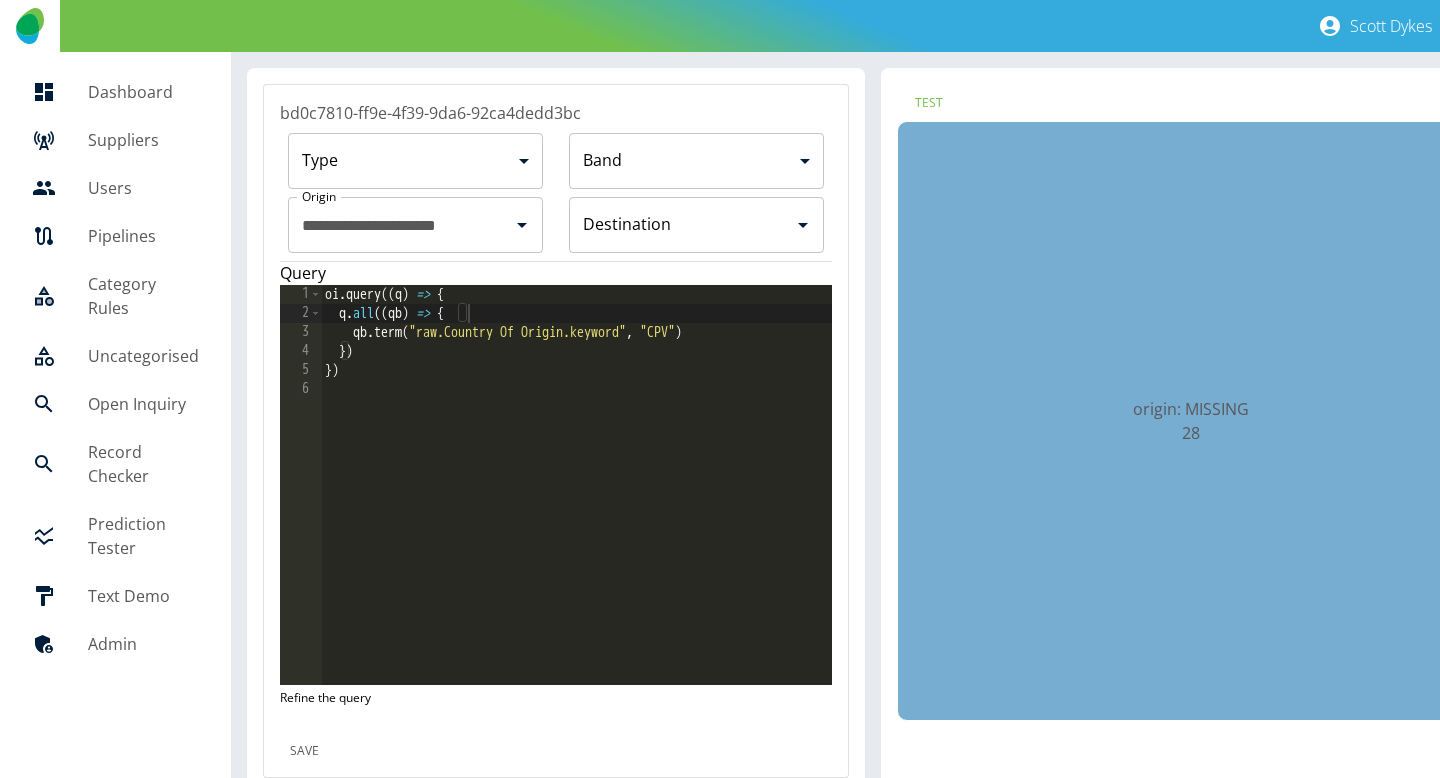 click on "Save" at bounding box center [304, 750] 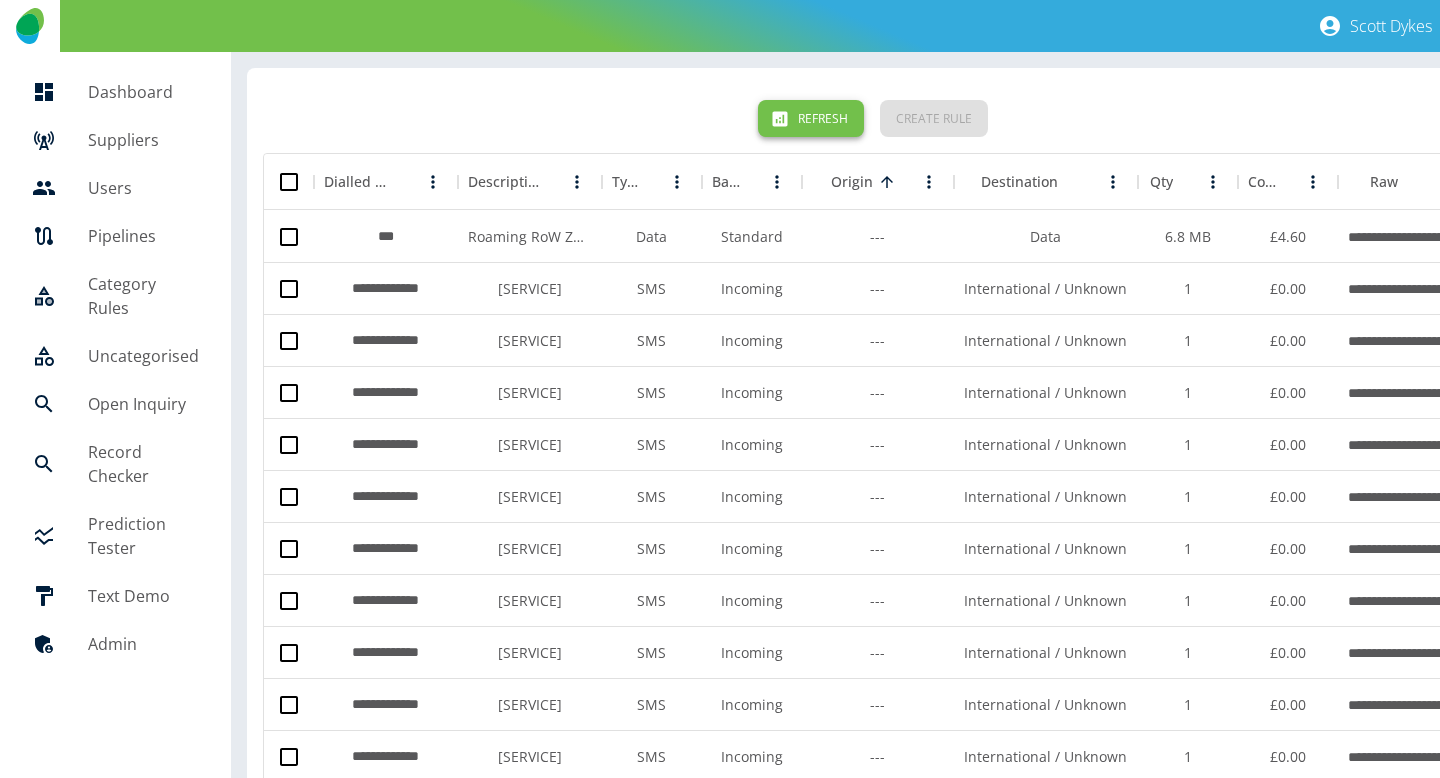click on "Refresh" at bounding box center (811, 118) 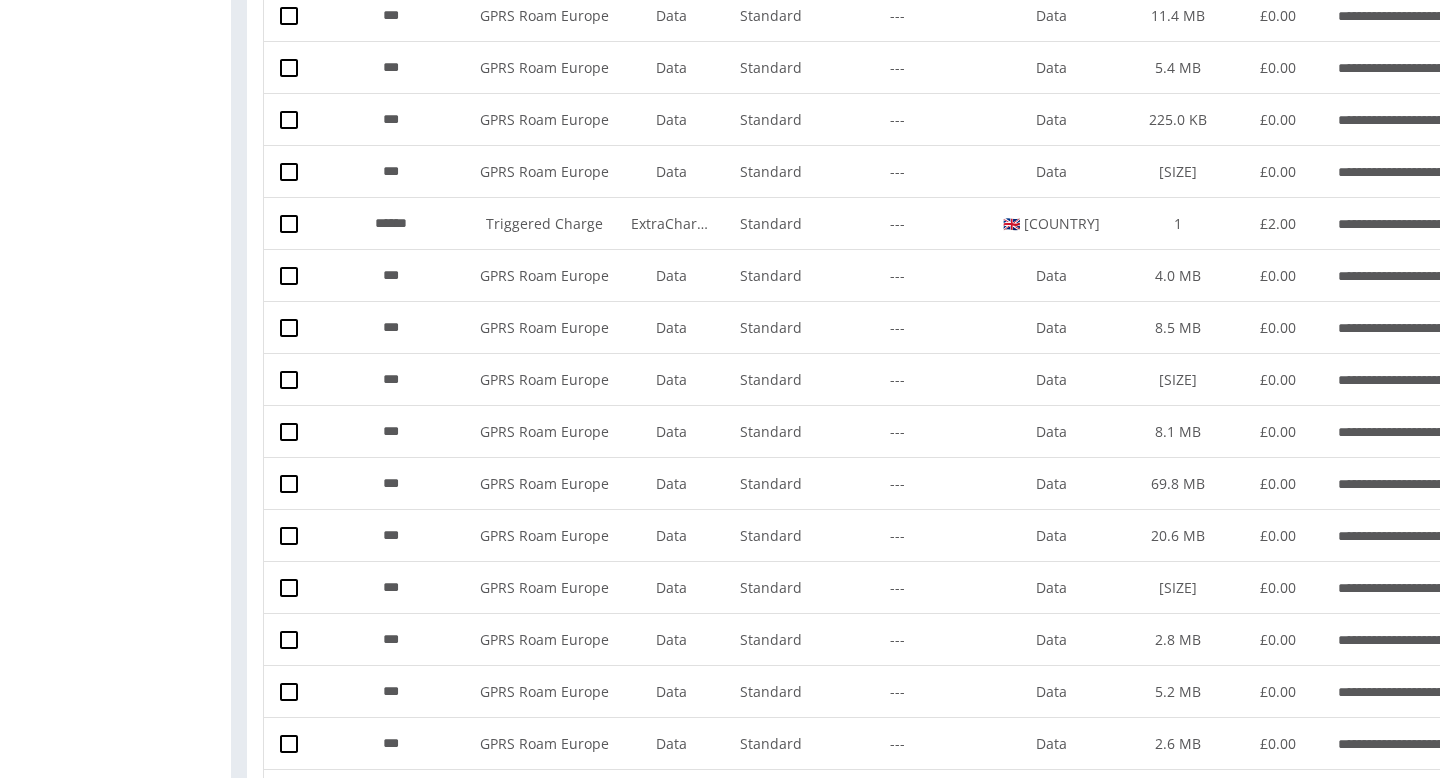 scroll, scrollTop: 0, scrollLeft: 0, axis: both 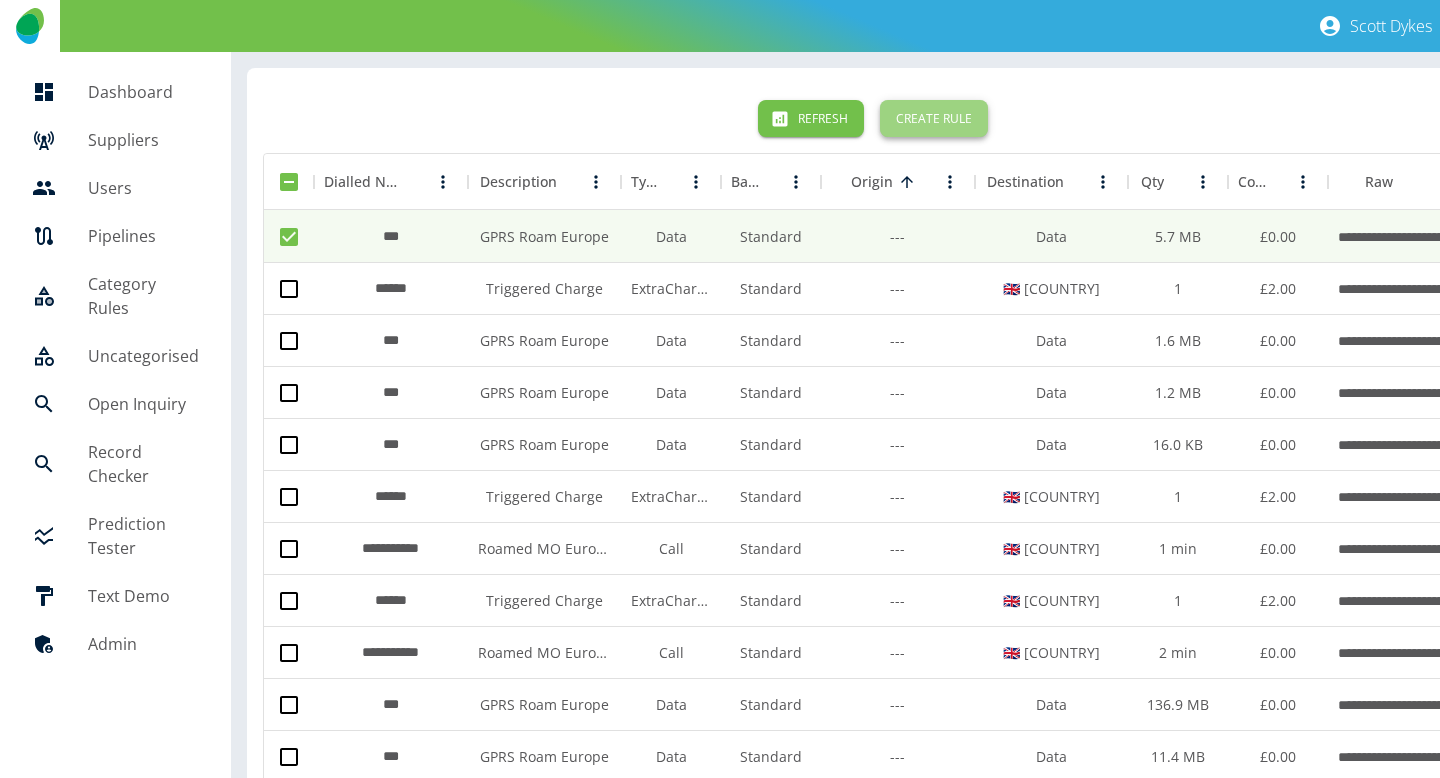 click on "Create Rule" at bounding box center (934, 118) 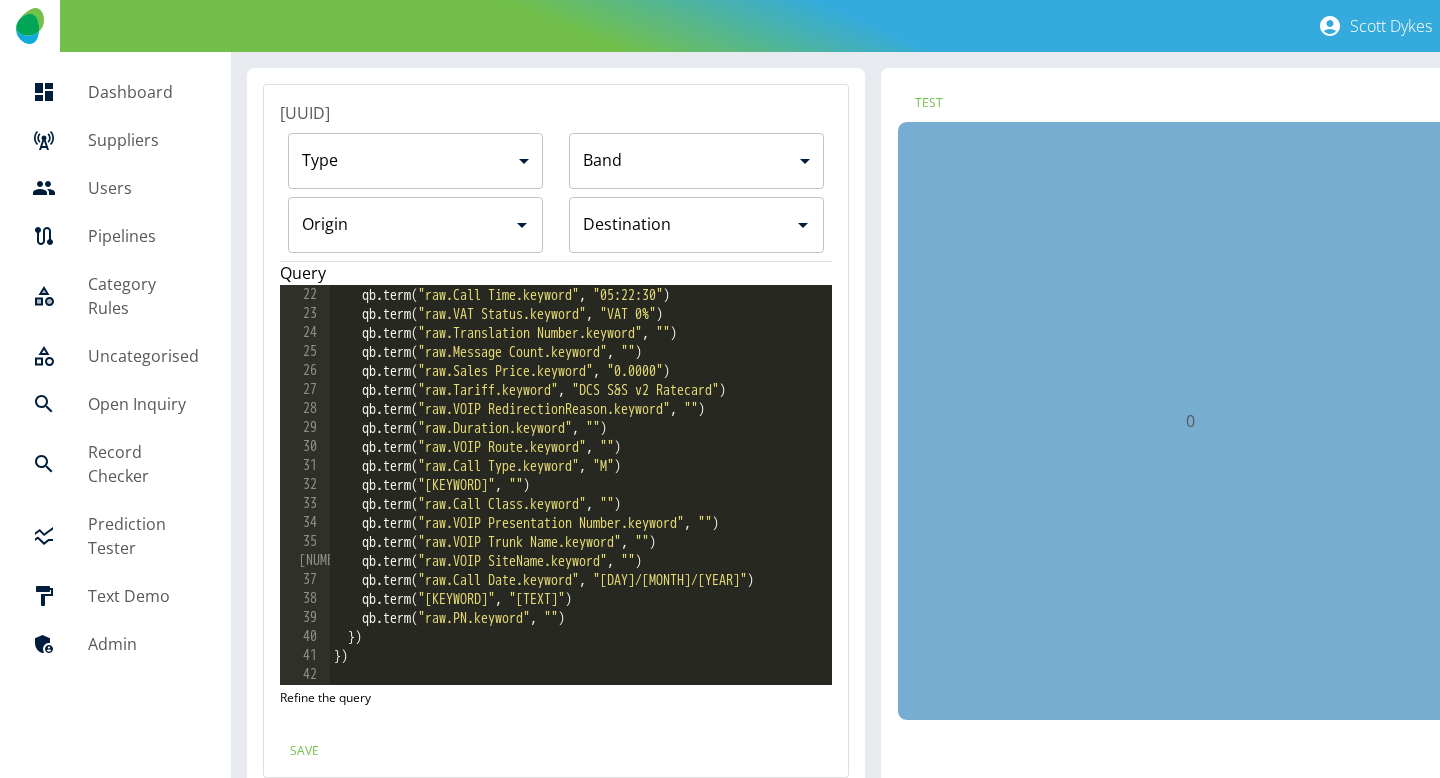 scroll, scrollTop: 398, scrollLeft: 0, axis: vertical 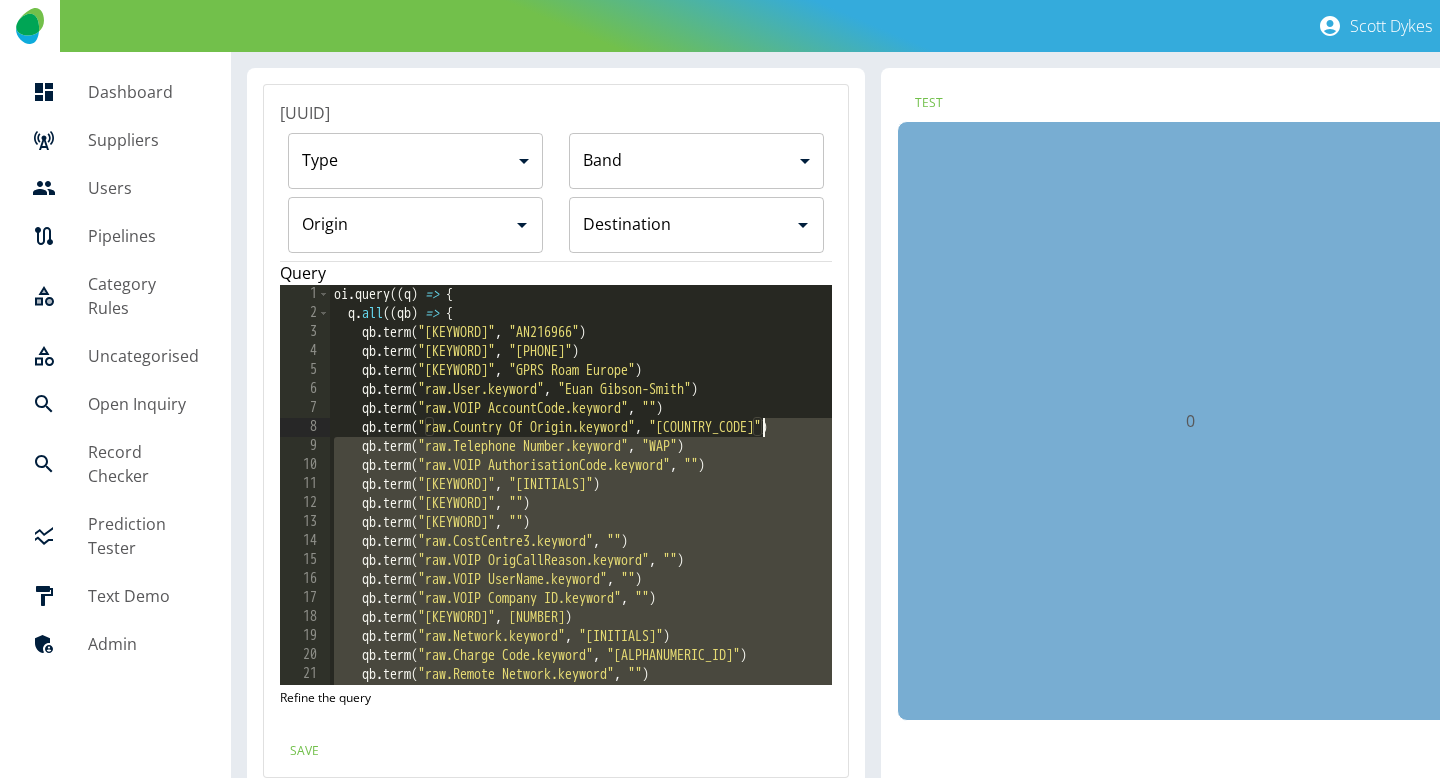 drag, startPoint x: 696, startPoint y: 623, endPoint x: 783, endPoint y: 422, distance: 219.02055 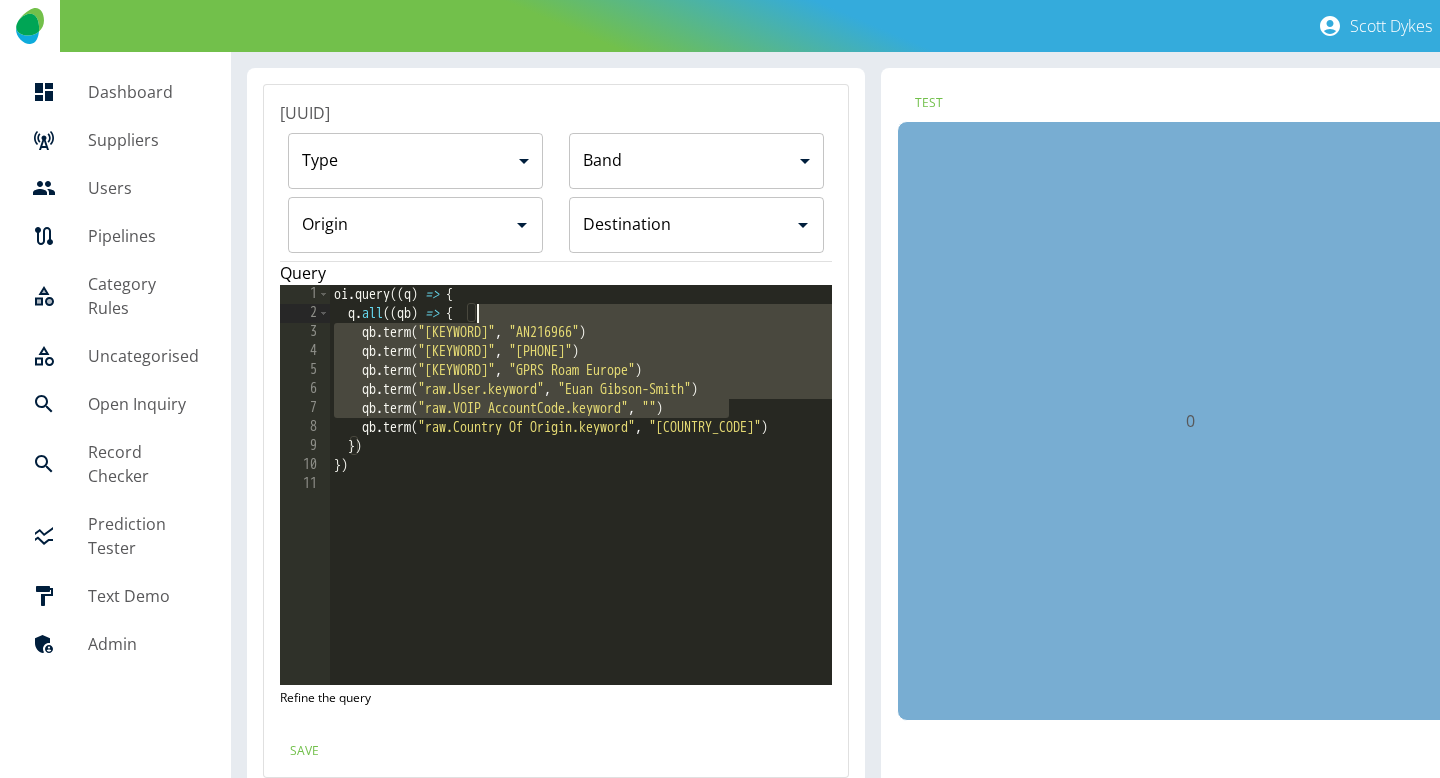 drag, startPoint x: 746, startPoint y: 412, endPoint x: 733, endPoint y: 315, distance: 97.867256 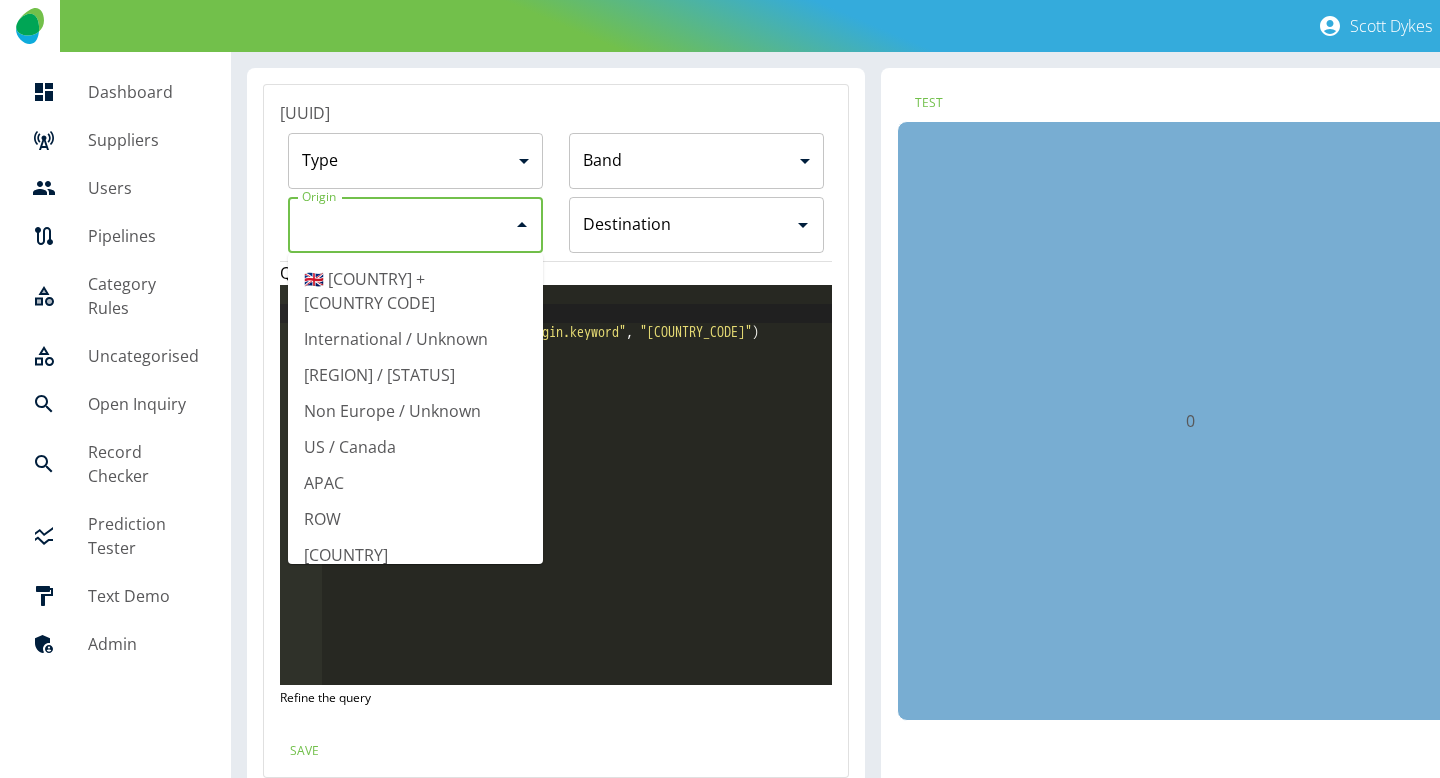 click on "Origin" at bounding box center (400, 225) 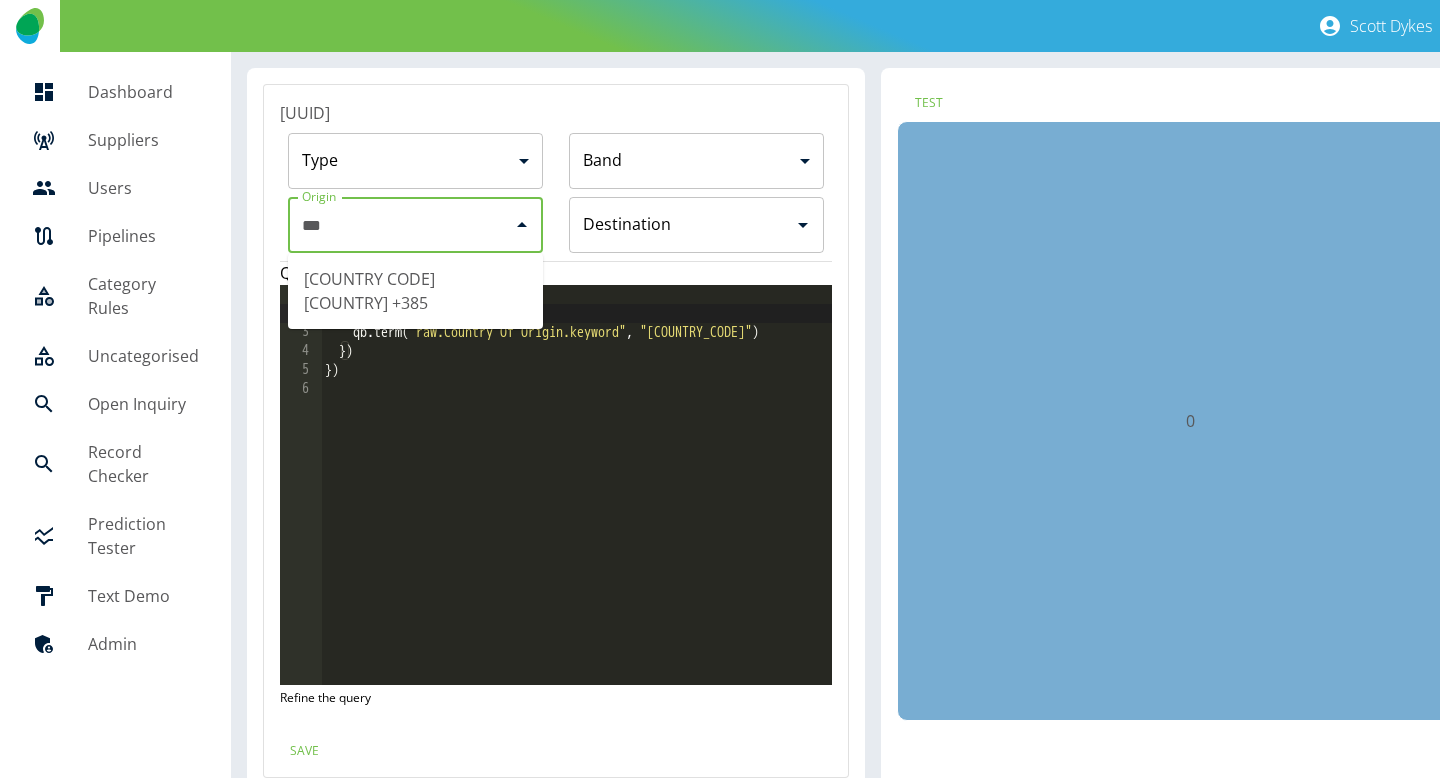 click on "🇭🇷   Croatia   +385" at bounding box center [415, 291] 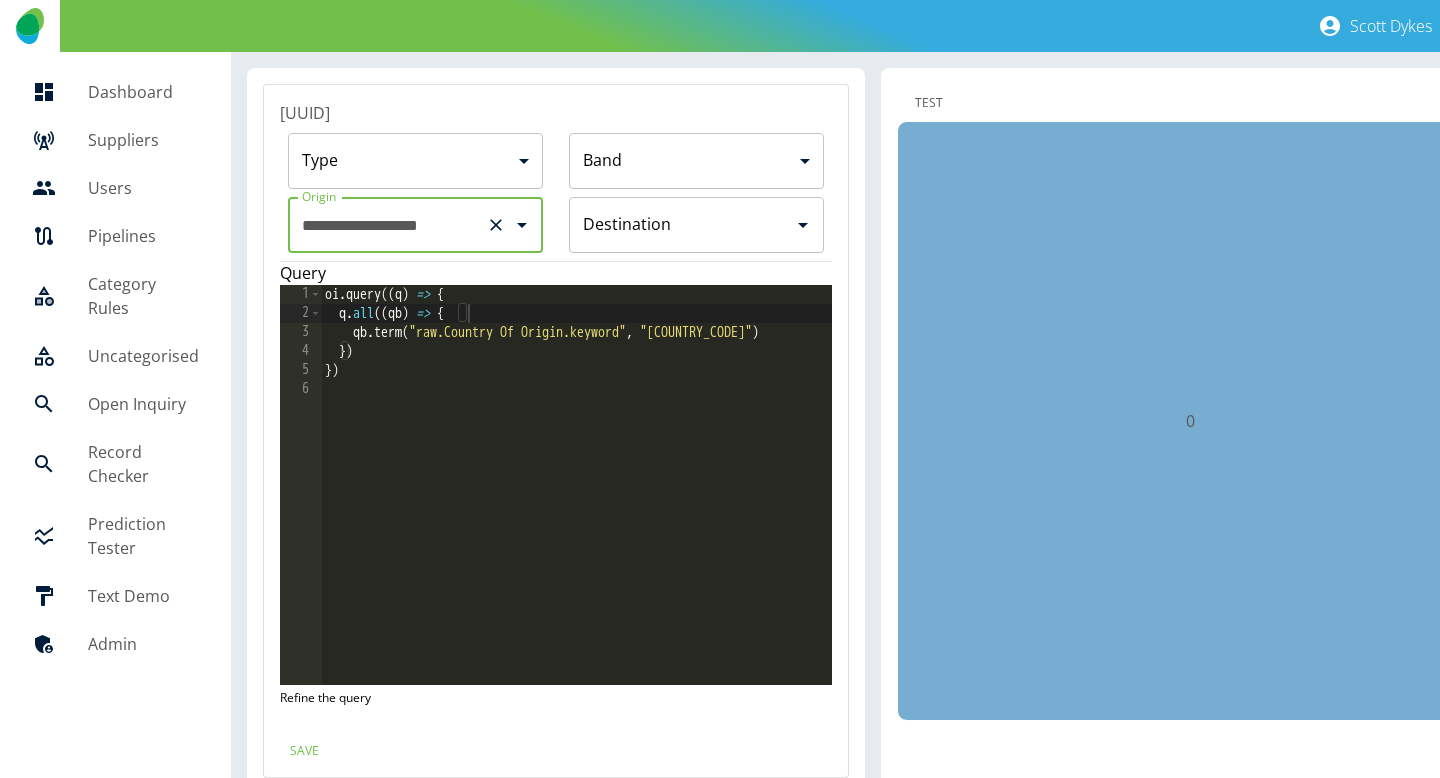 type on "**********" 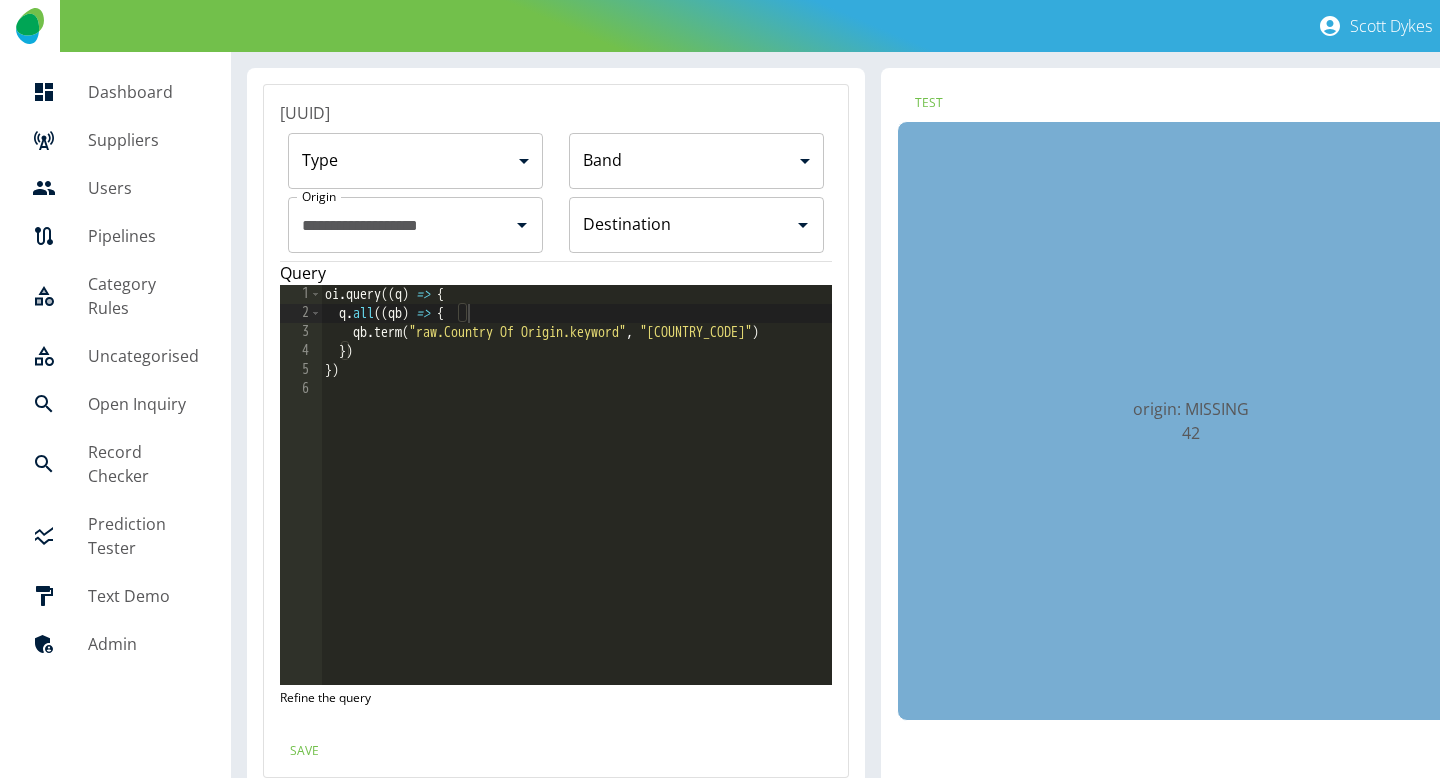 click on "Save" at bounding box center [556, 750] 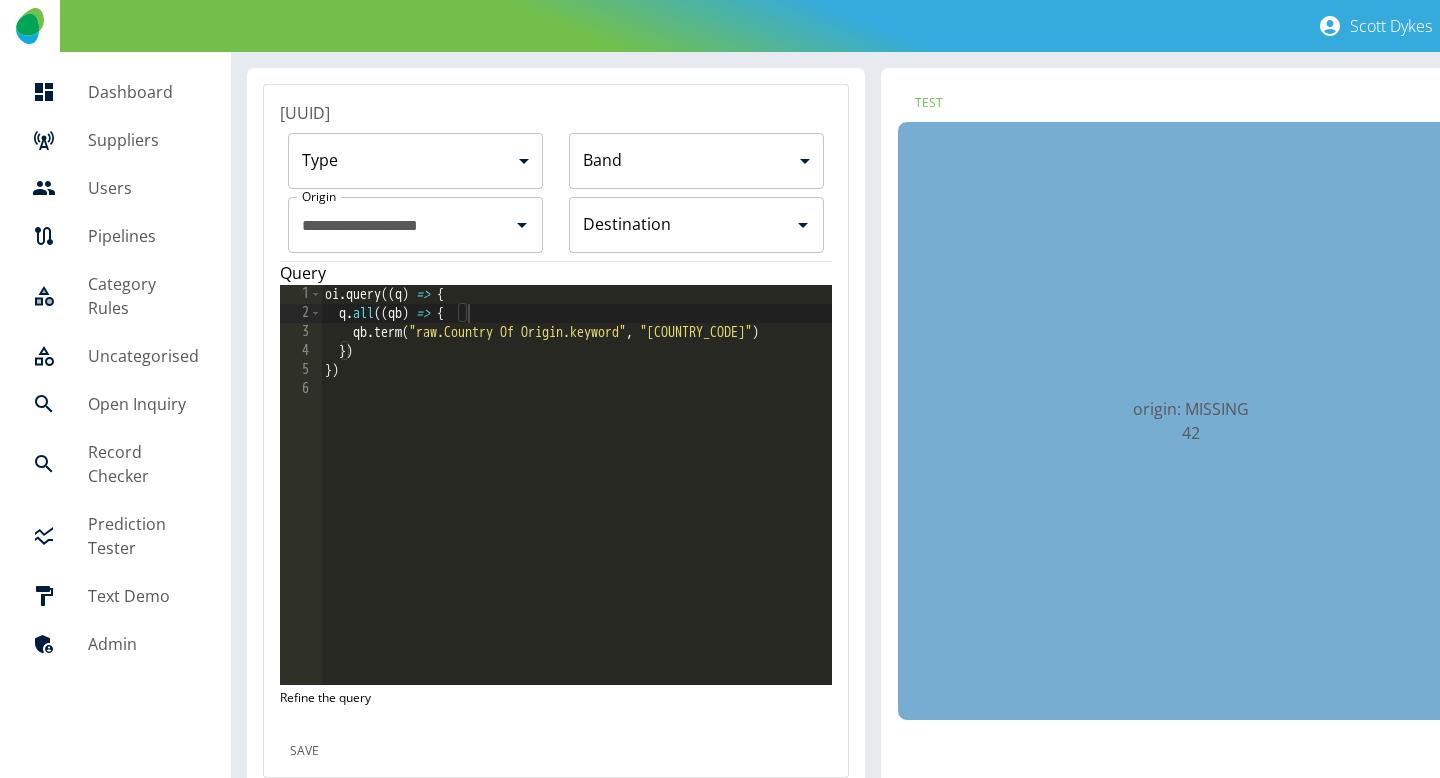 click on "Save" at bounding box center (304, 750) 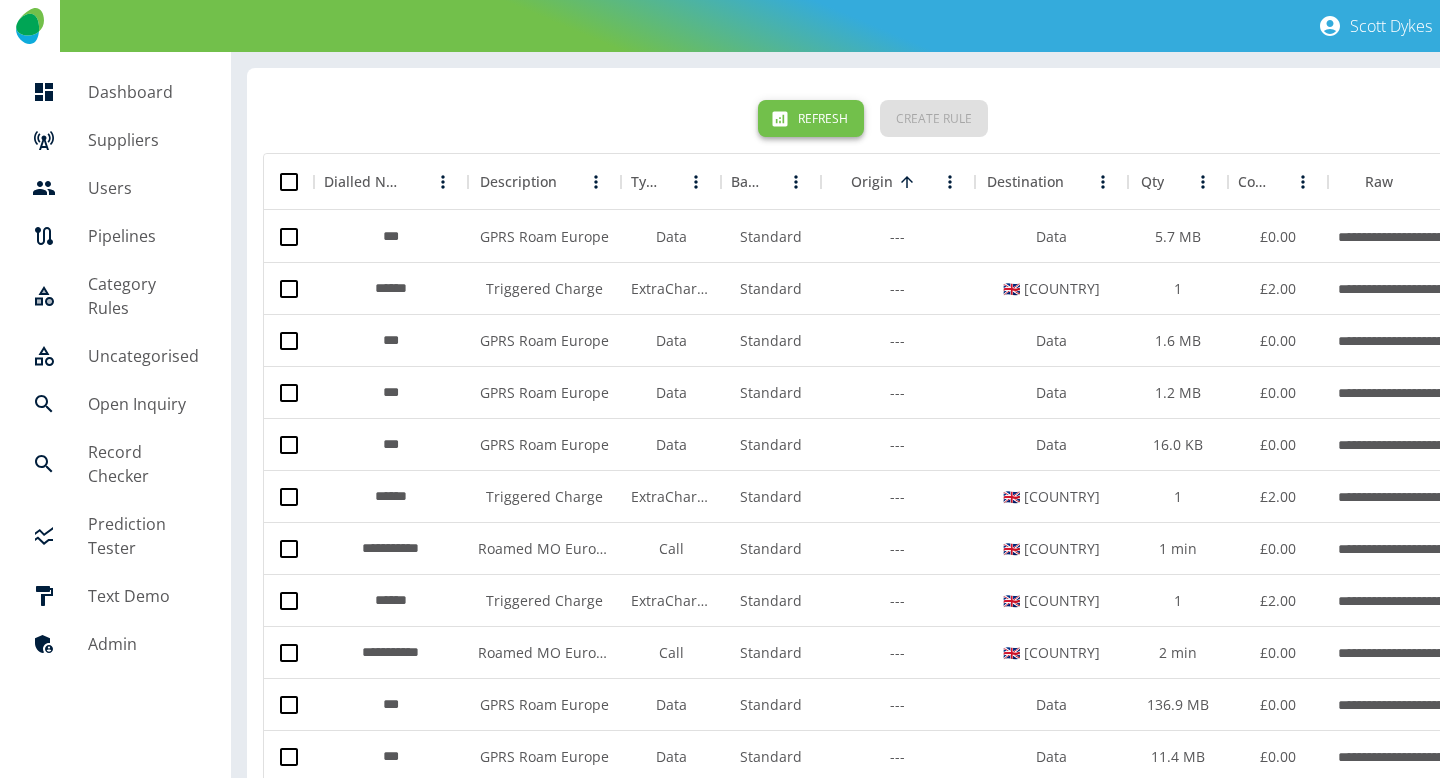 click on "Refresh" at bounding box center (811, 118) 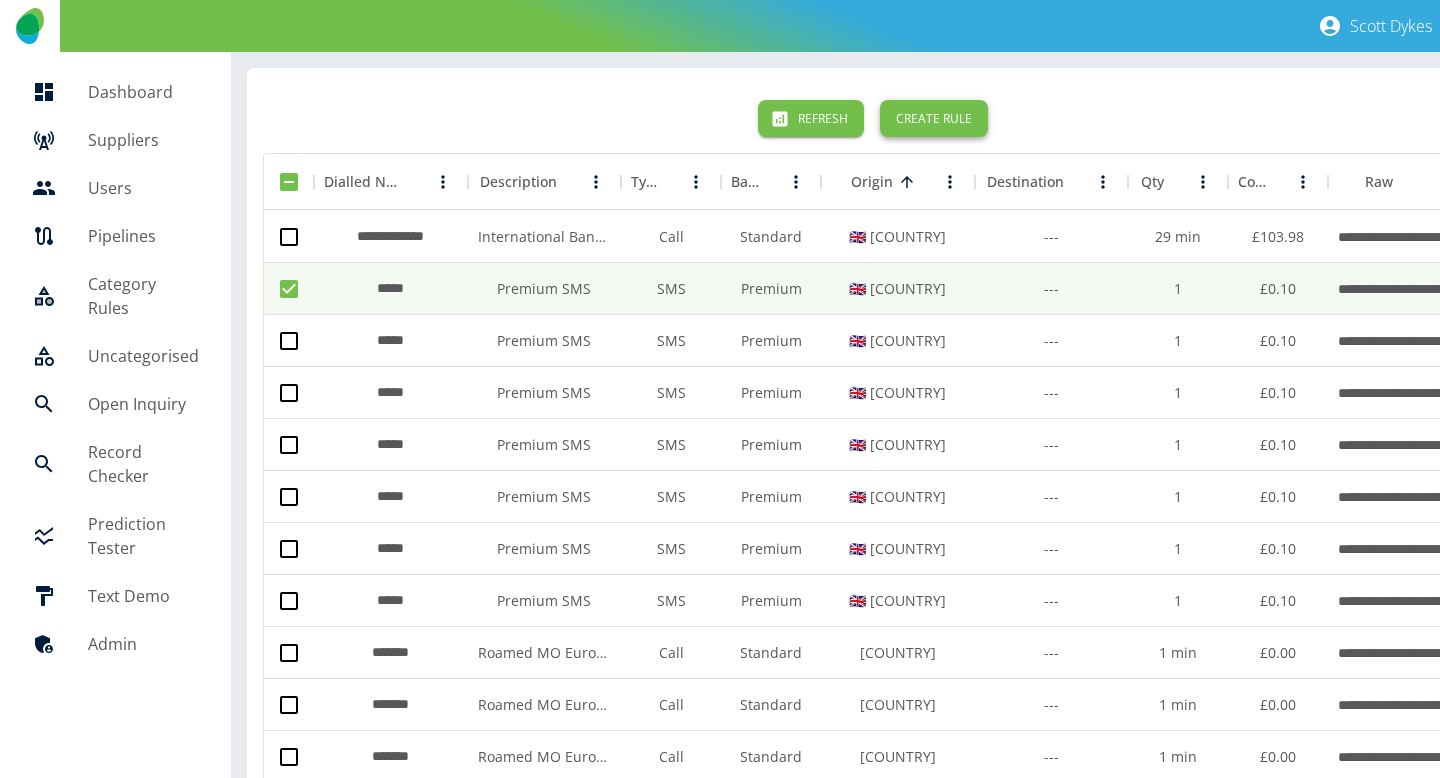 click on "Create Rule" at bounding box center (934, 118) 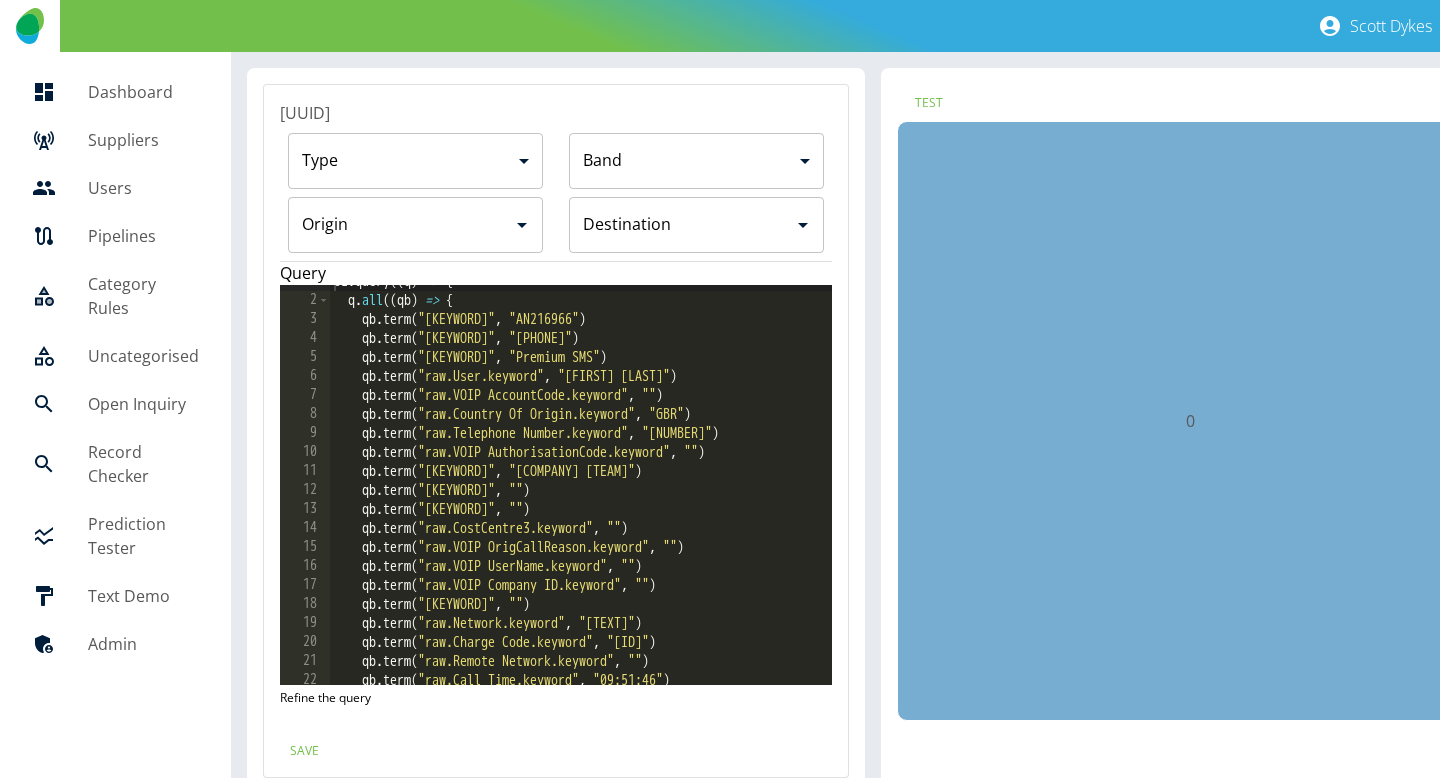 scroll, scrollTop: 15, scrollLeft: 0, axis: vertical 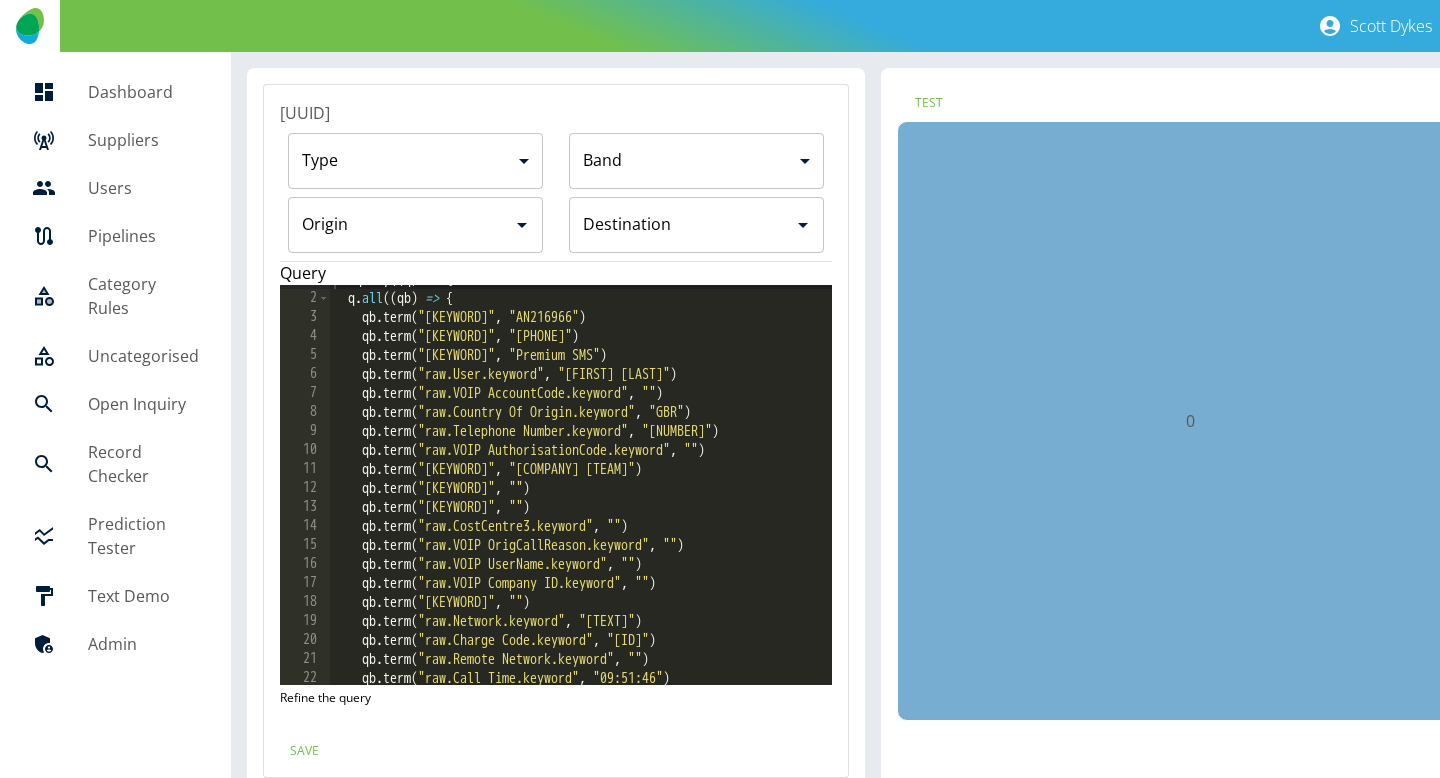 type 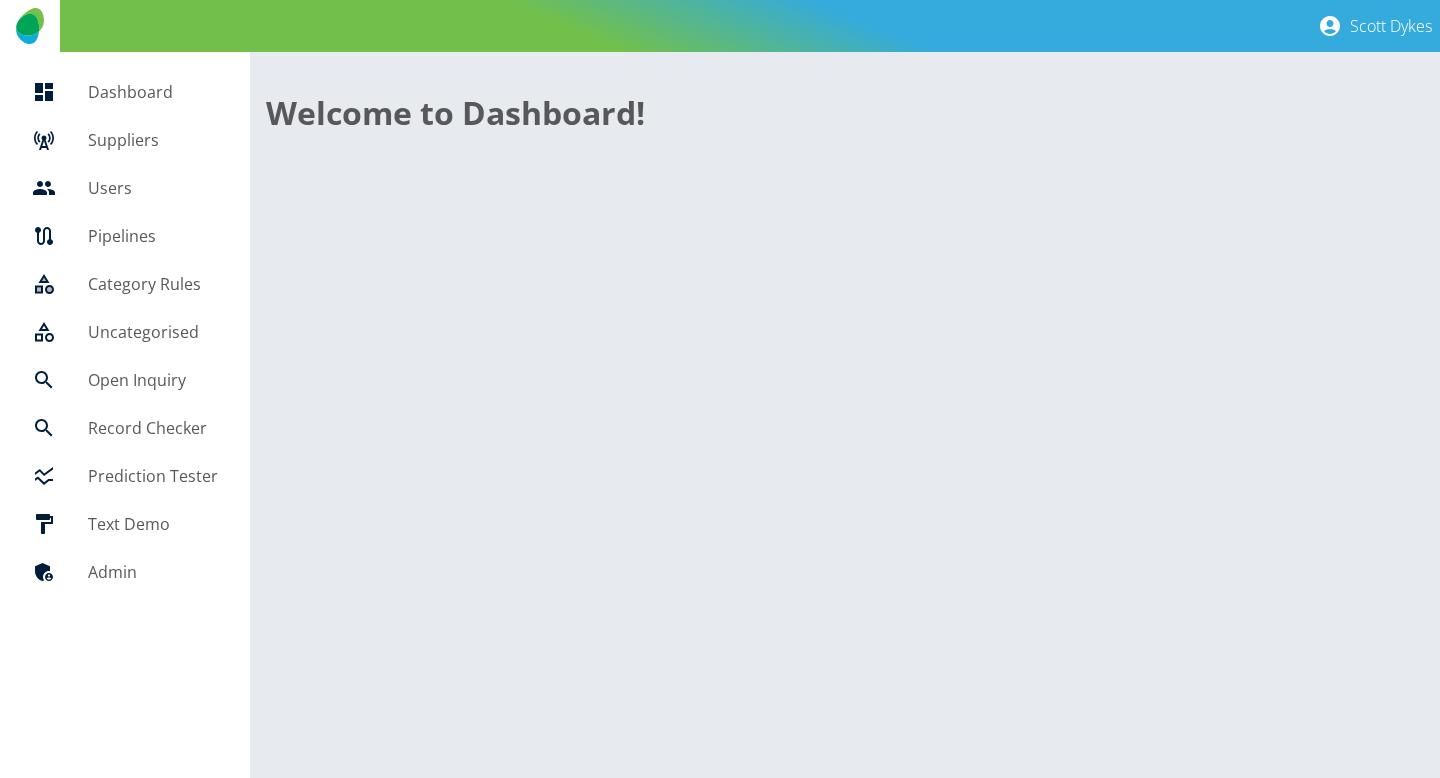 scroll, scrollTop: 0, scrollLeft: 0, axis: both 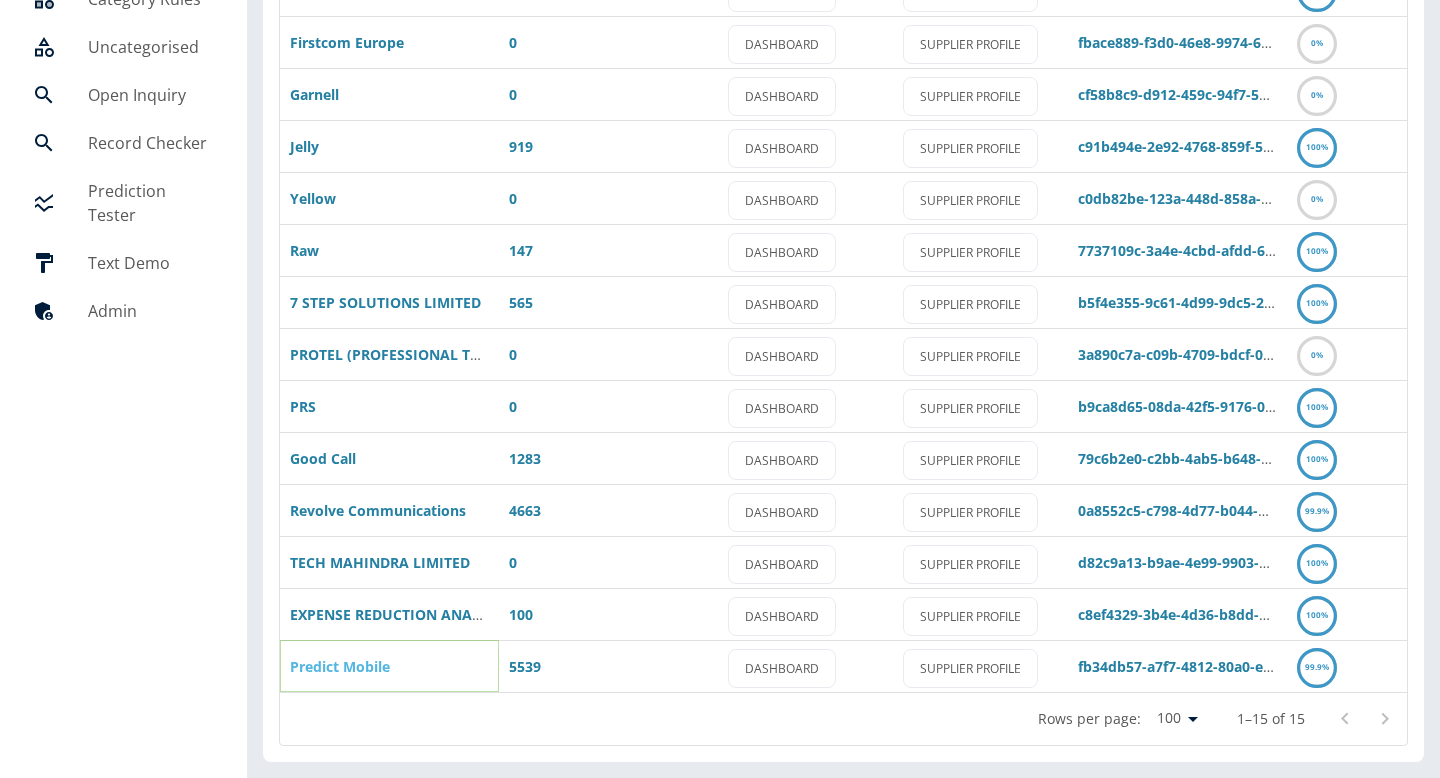 click on "Predict Mobile" at bounding box center [340, 666] 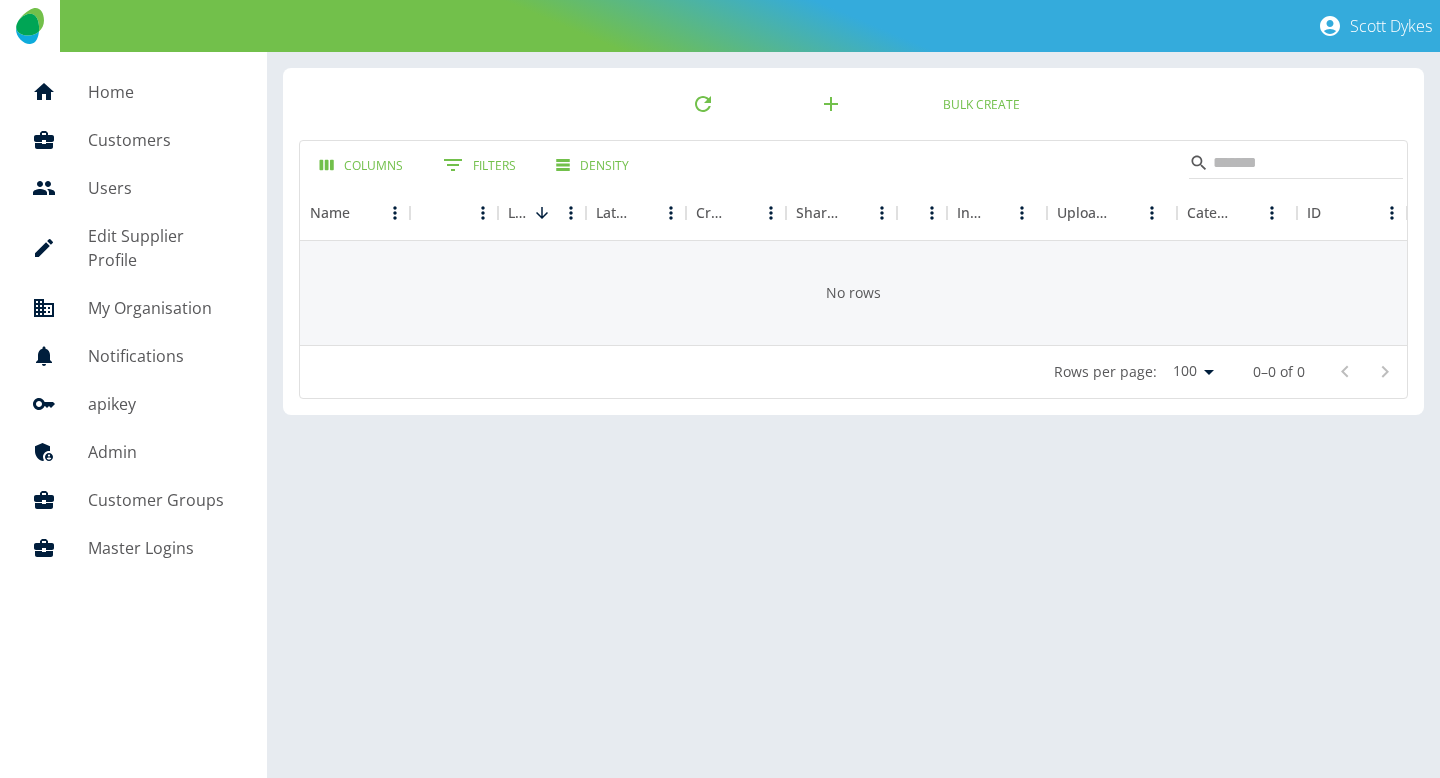 scroll, scrollTop: 0, scrollLeft: 0, axis: both 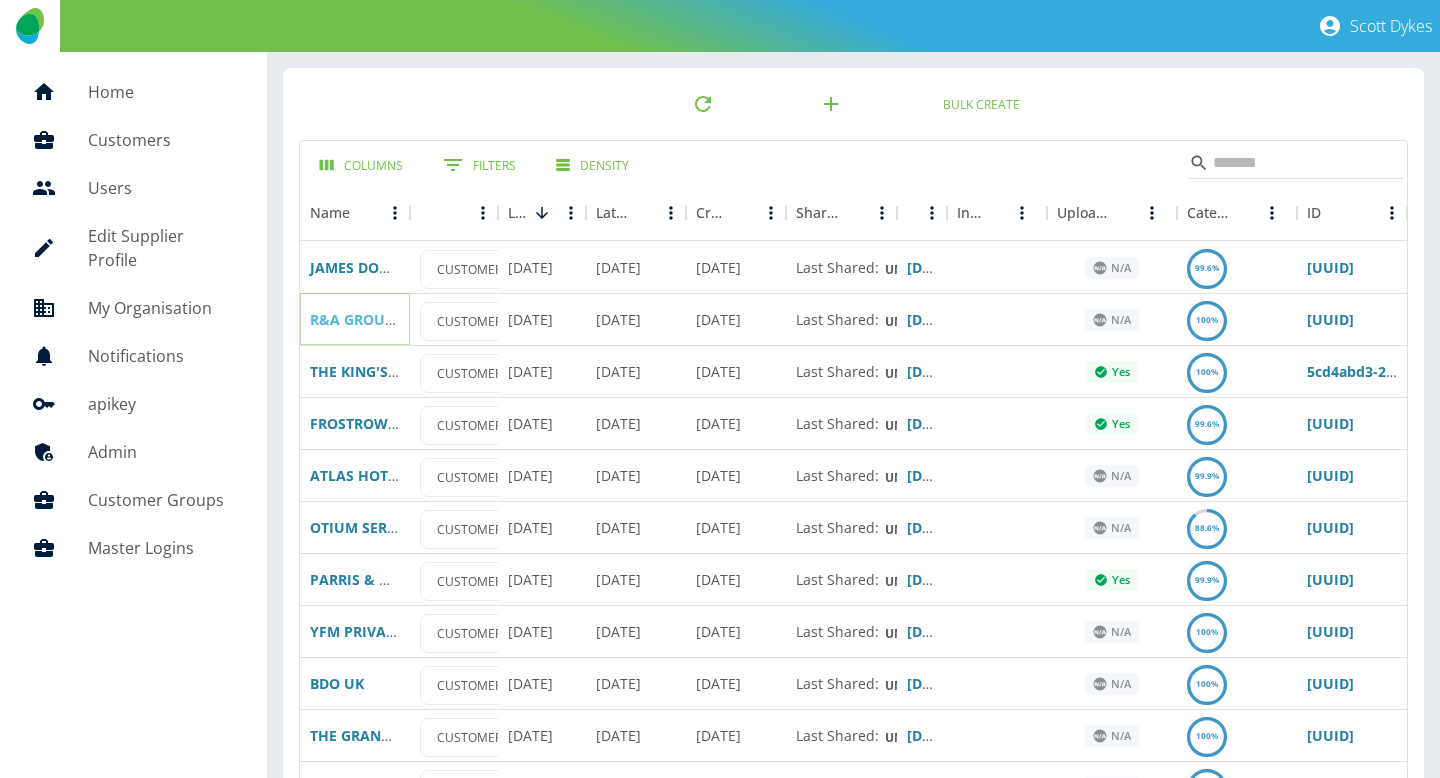 click on "R&A GROUP SERVICES LIMITED" at bounding box center [416, 319] 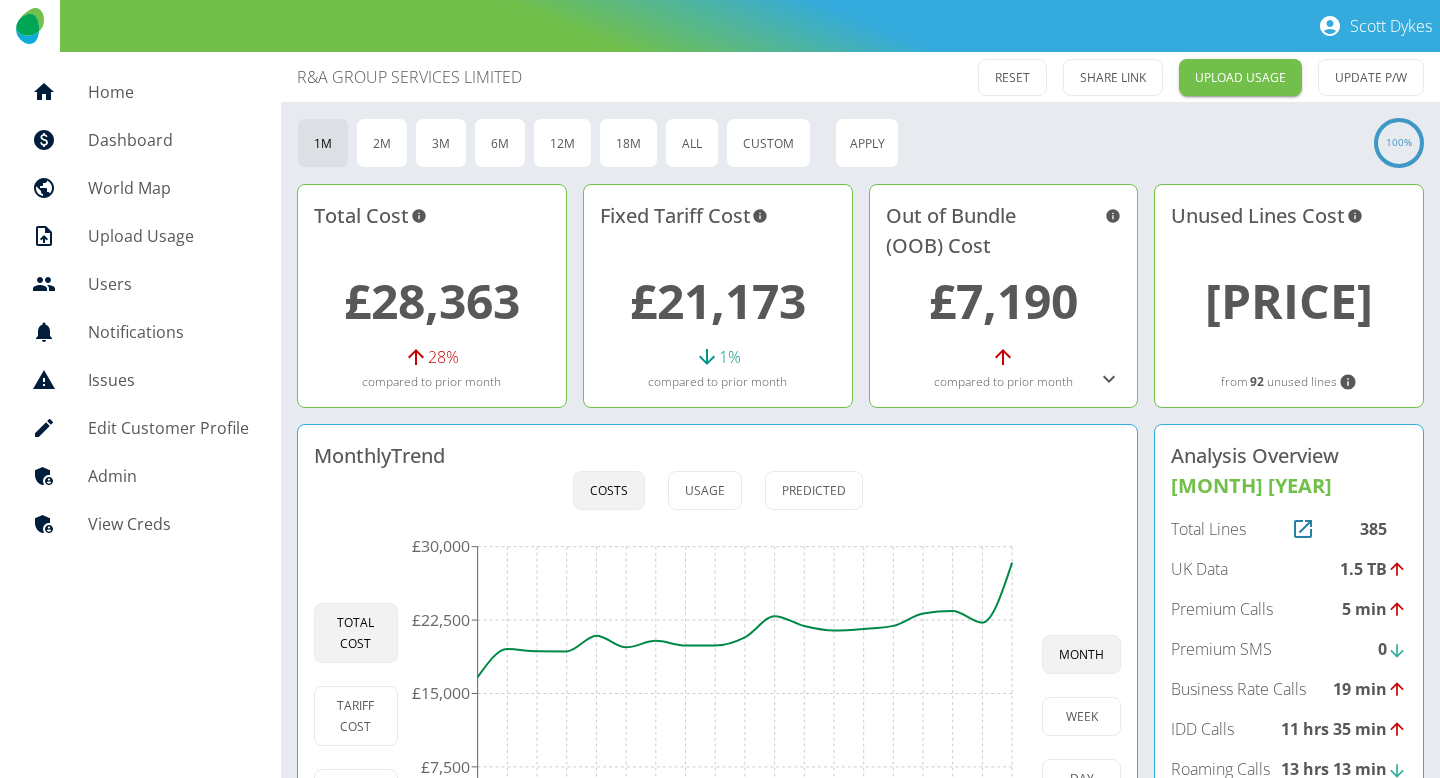click on "£7,190" at bounding box center (1003, 300) 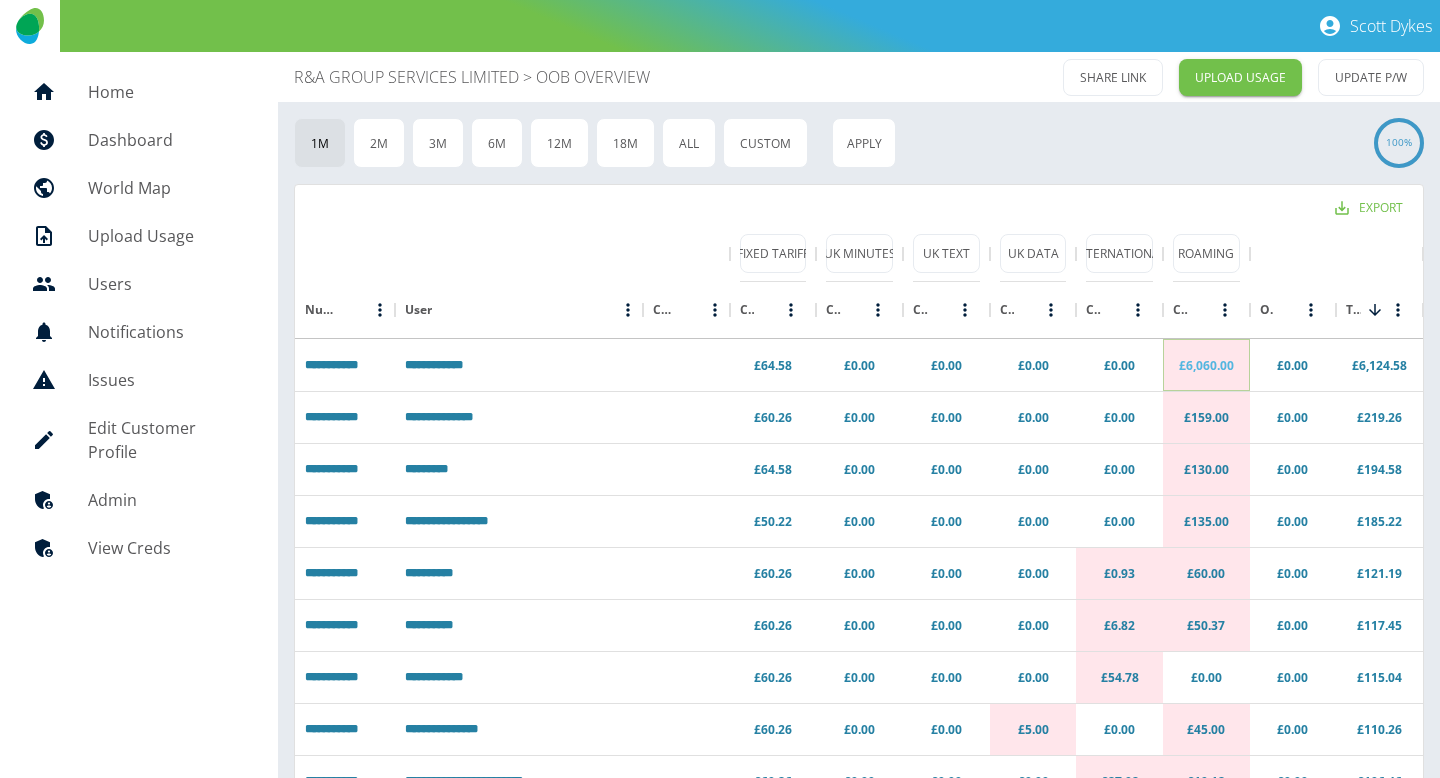 click on "£6,060.00" at bounding box center [1206, 365] 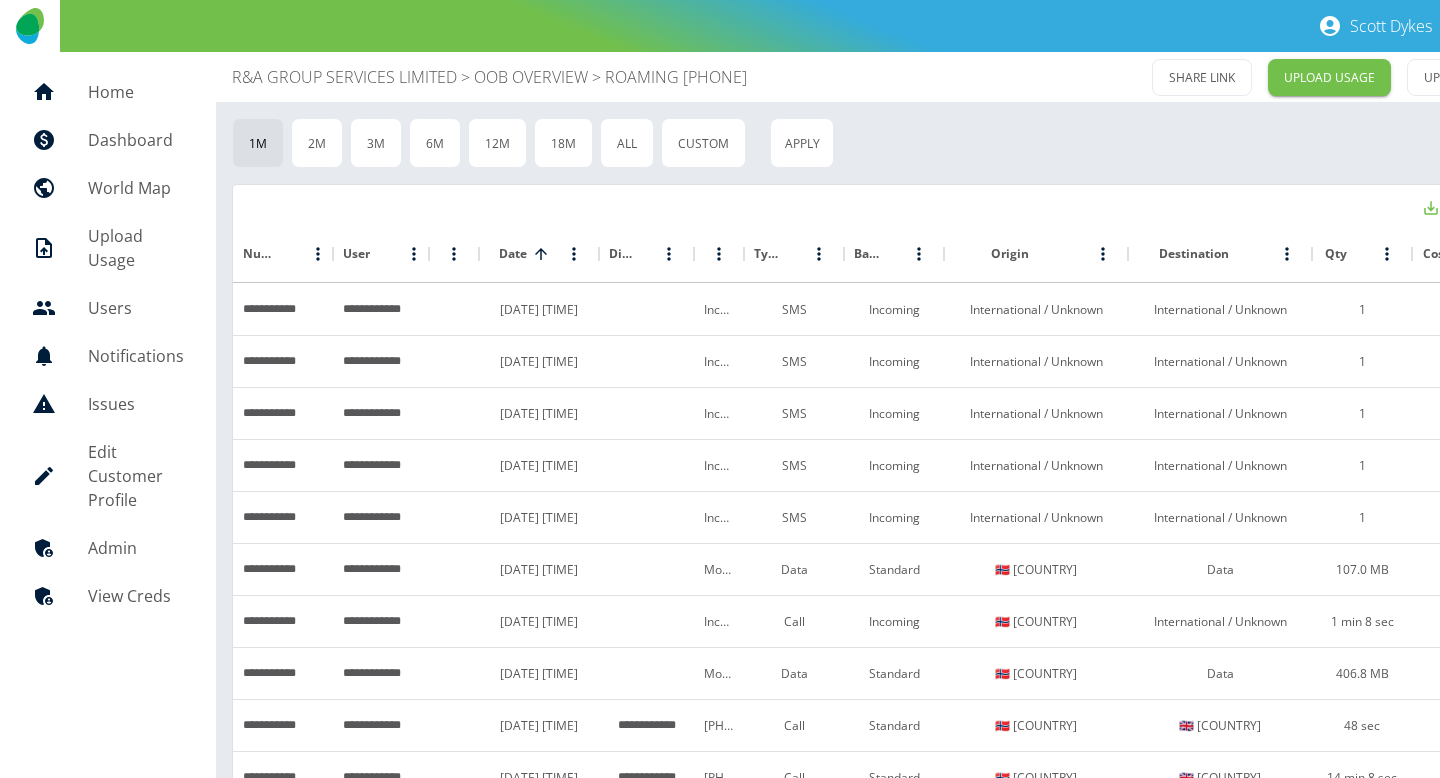 scroll, scrollTop: 0, scrollLeft: 87, axis: horizontal 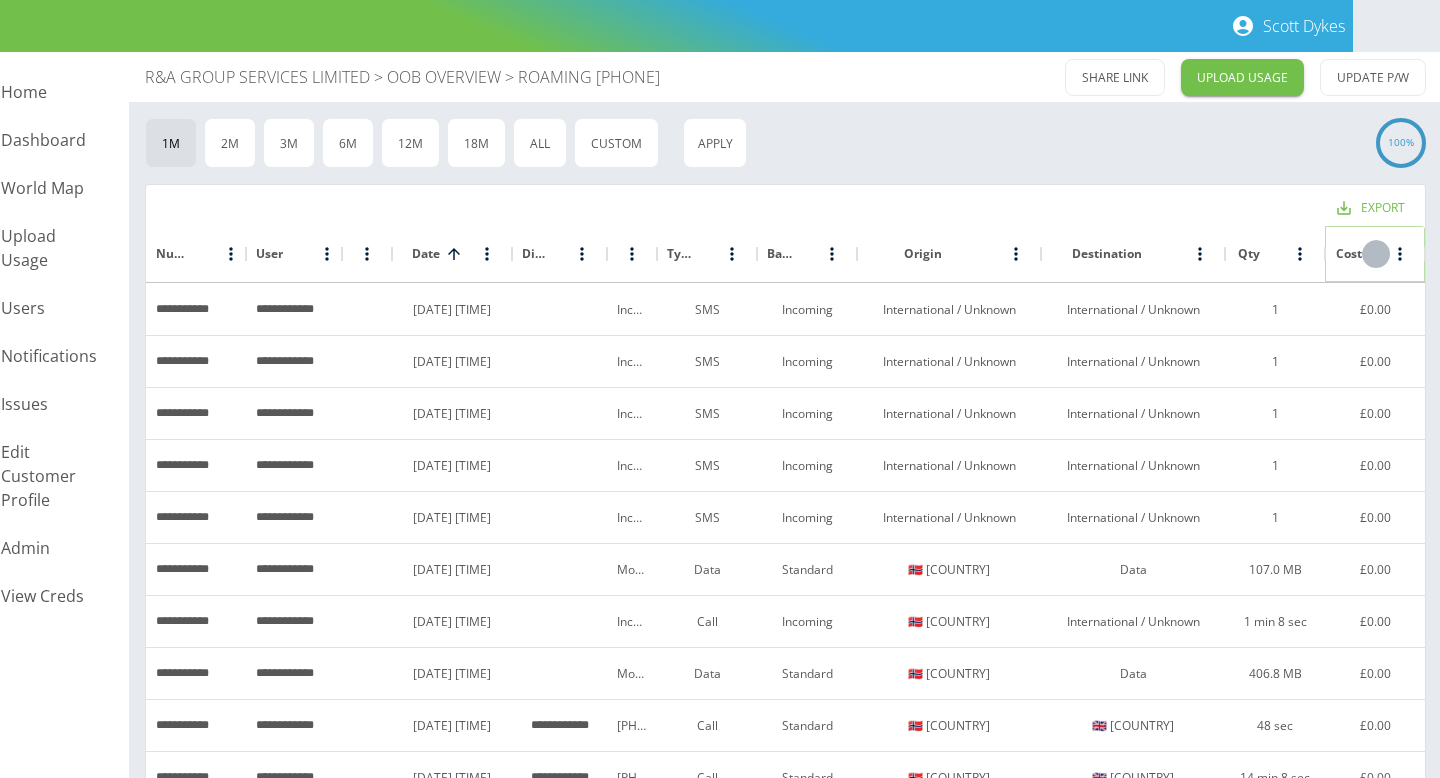 click 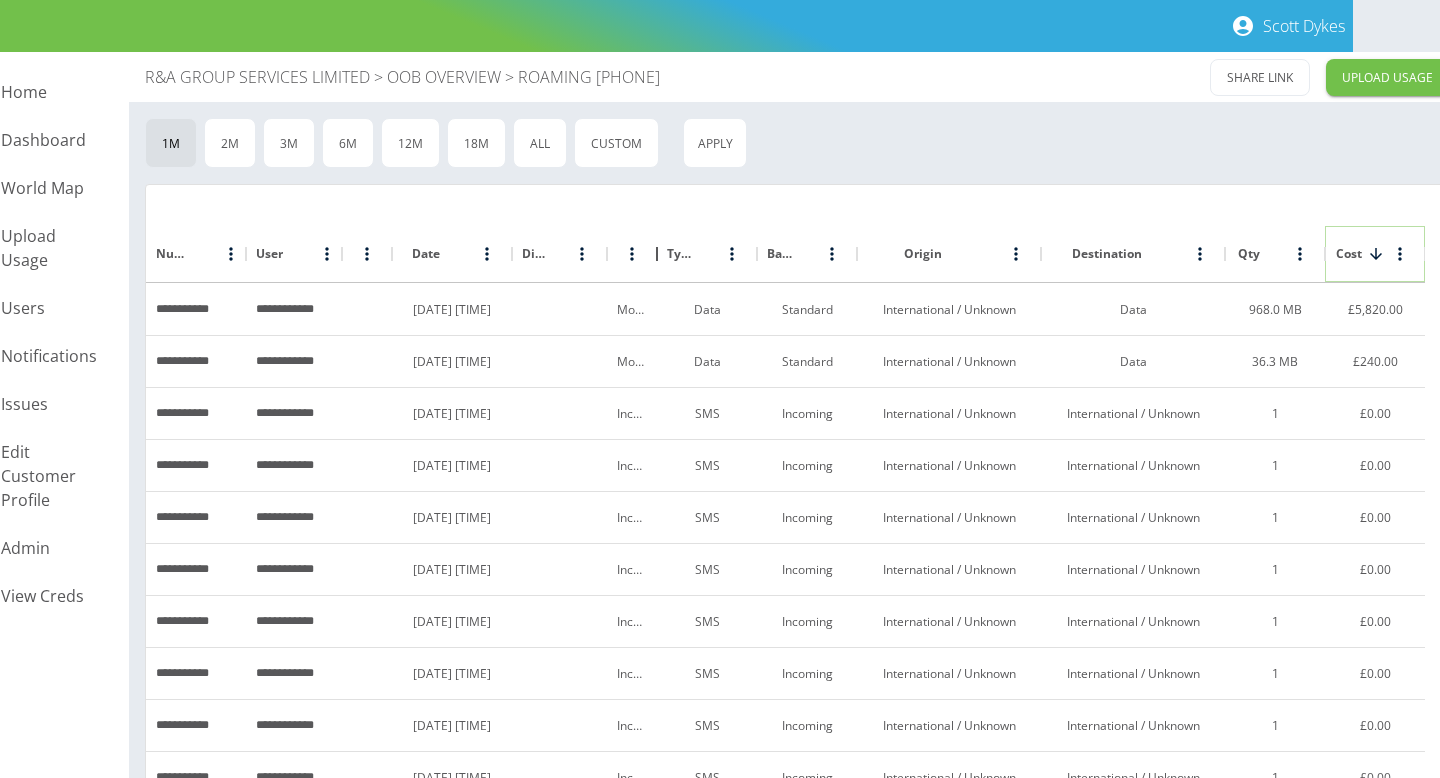 drag, startPoint x: 656, startPoint y: 262, endPoint x: 639, endPoint y: 255, distance: 18.384777 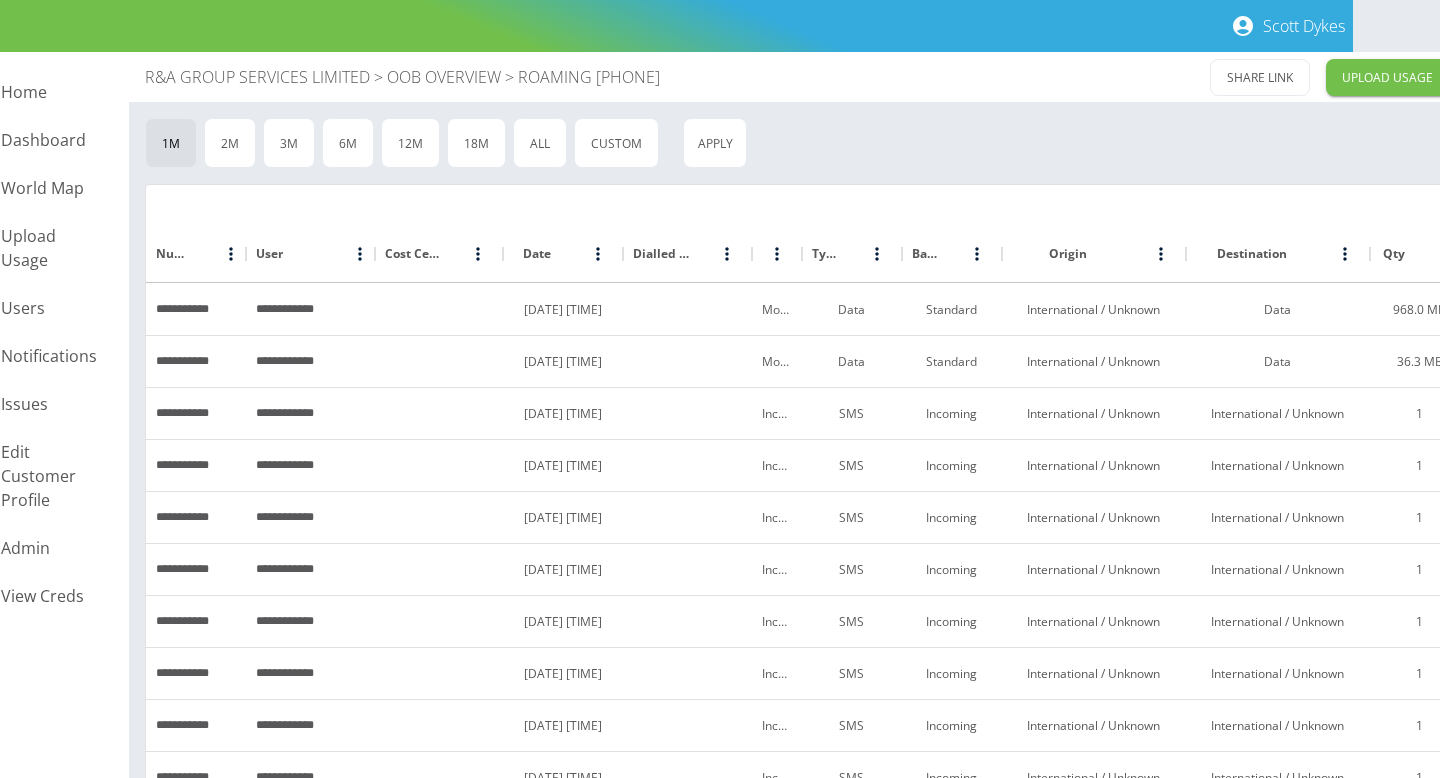 type 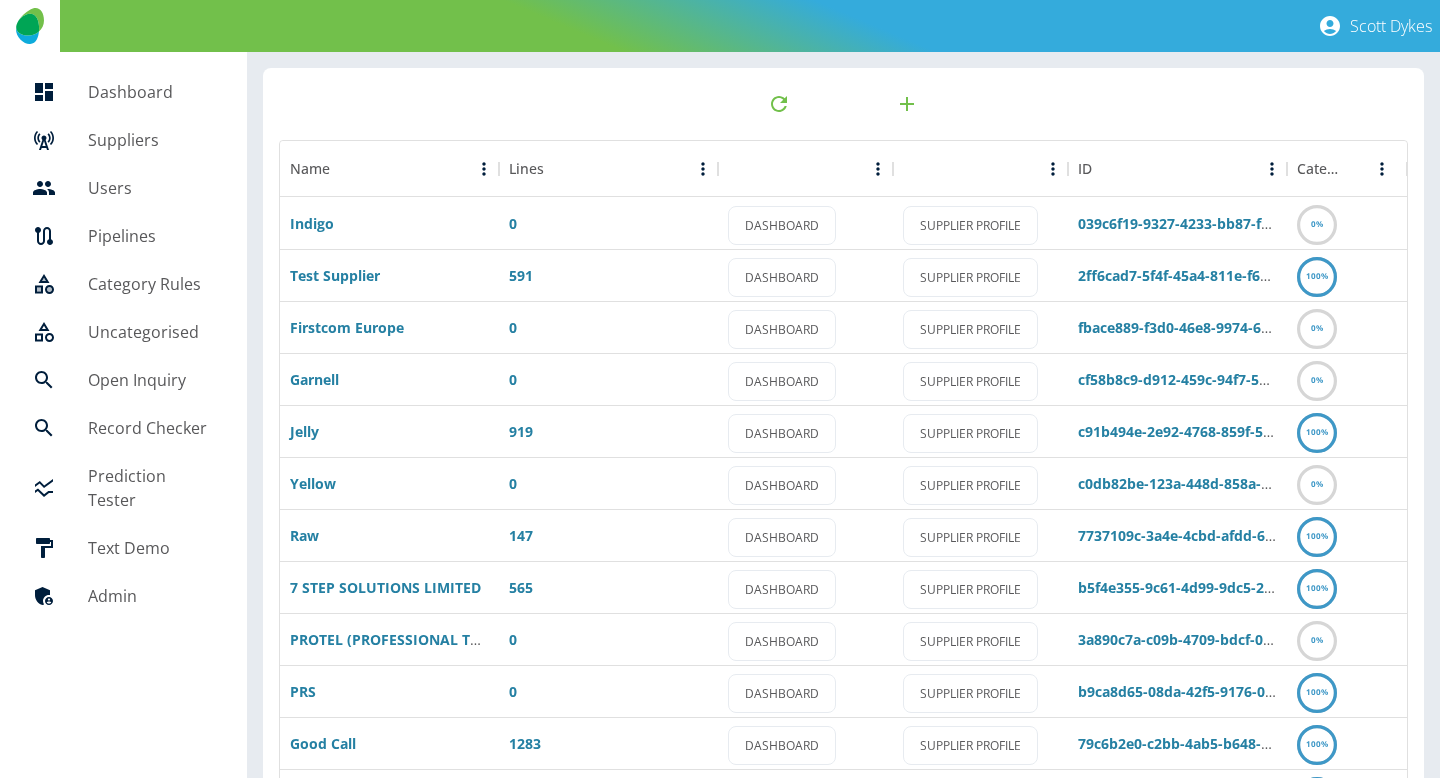 scroll, scrollTop: 285, scrollLeft: 0, axis: vertical 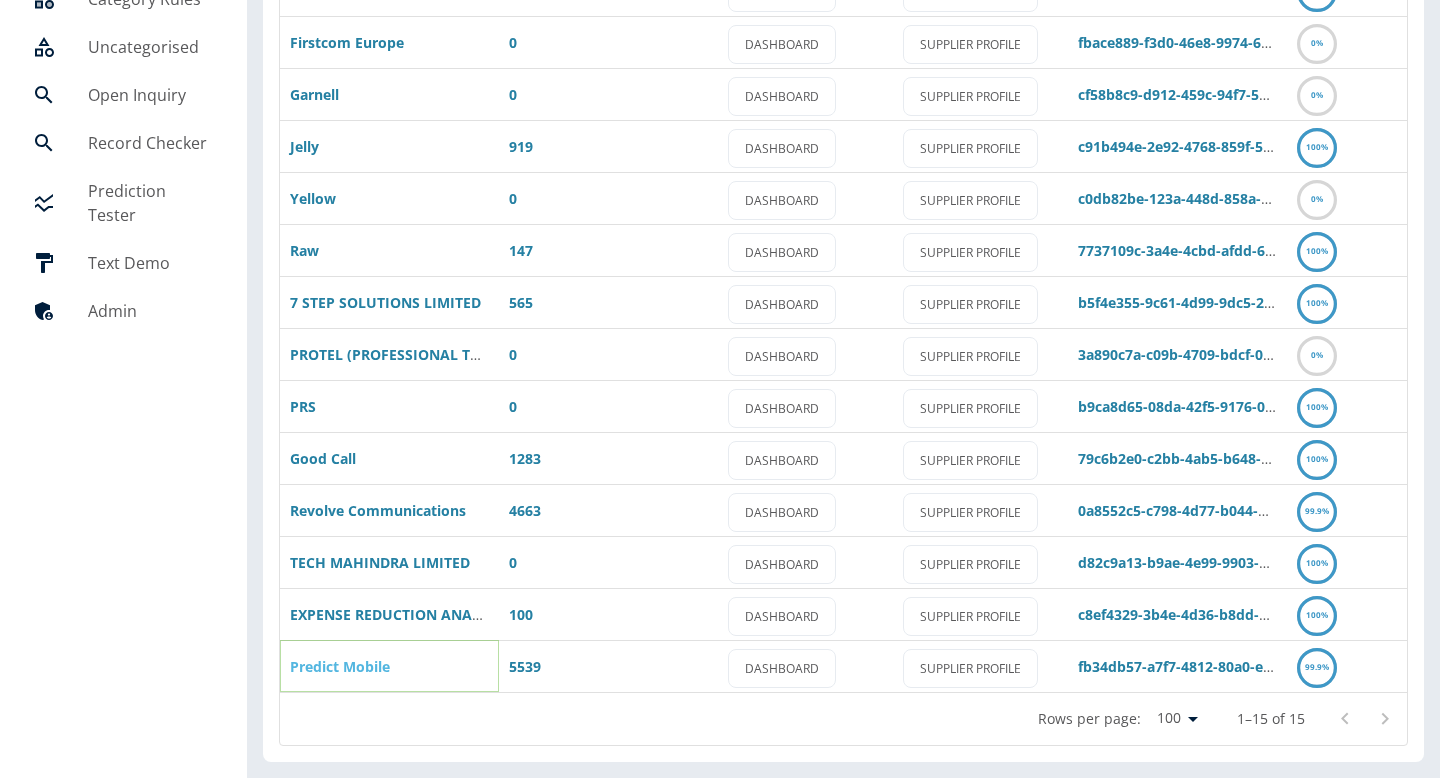 click on "Predict Mobile" at bounding box center (340, 666) 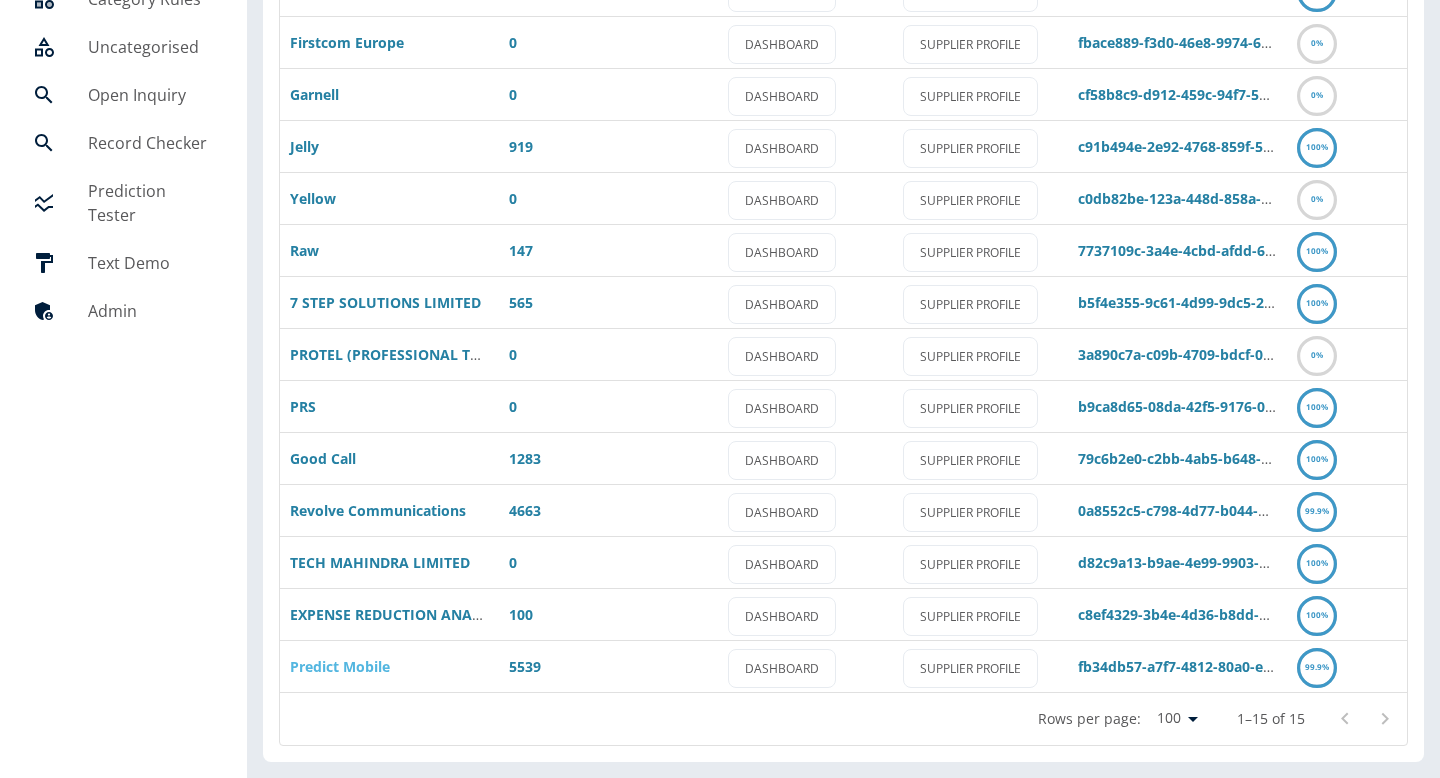 scroll, scrollTop: 0, scrollLeft: 0, axis: both 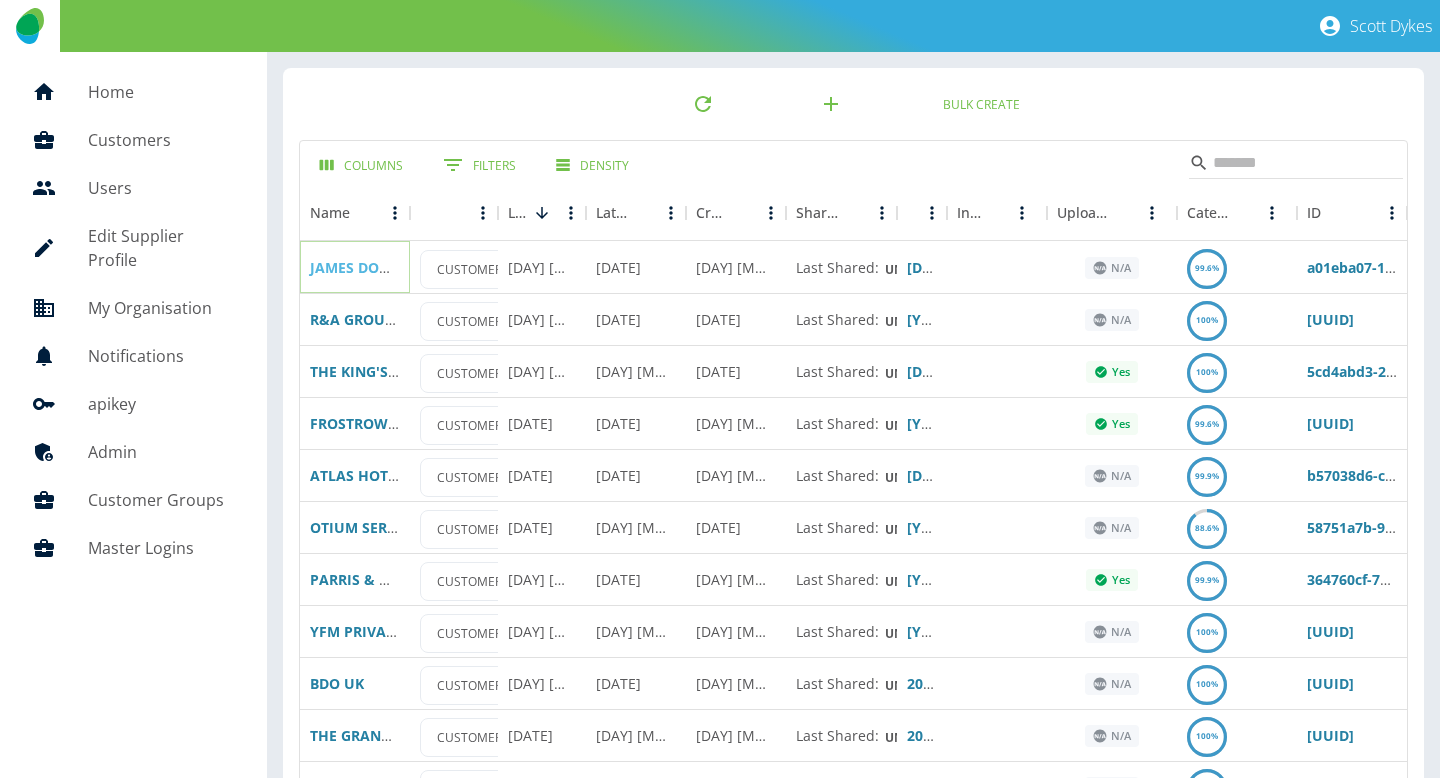 click on "JAMES DONALDSON GROUP LTD" at bounding box center (421, 267) 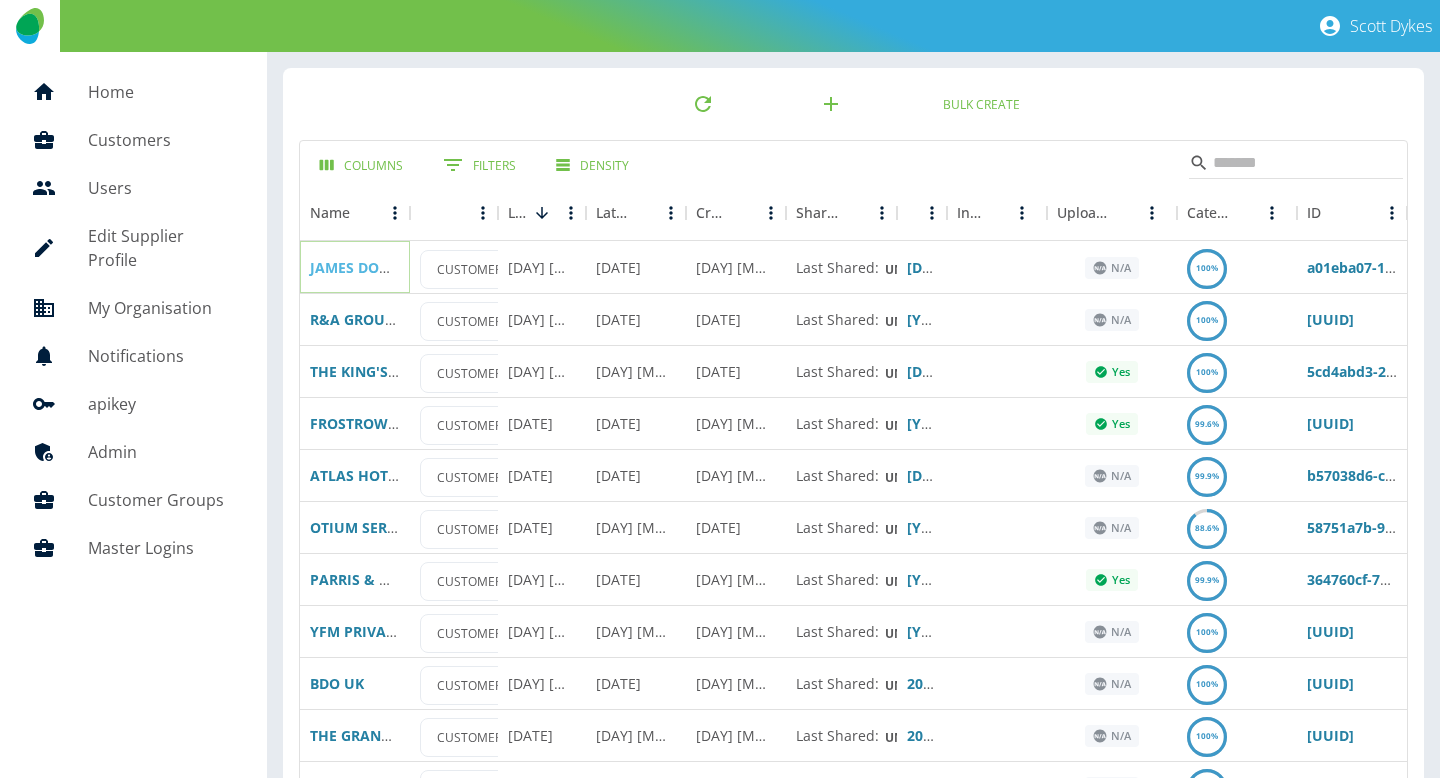 click on "JAMES DONALDSON GROUP LTD" at bounding box center (421, 267) 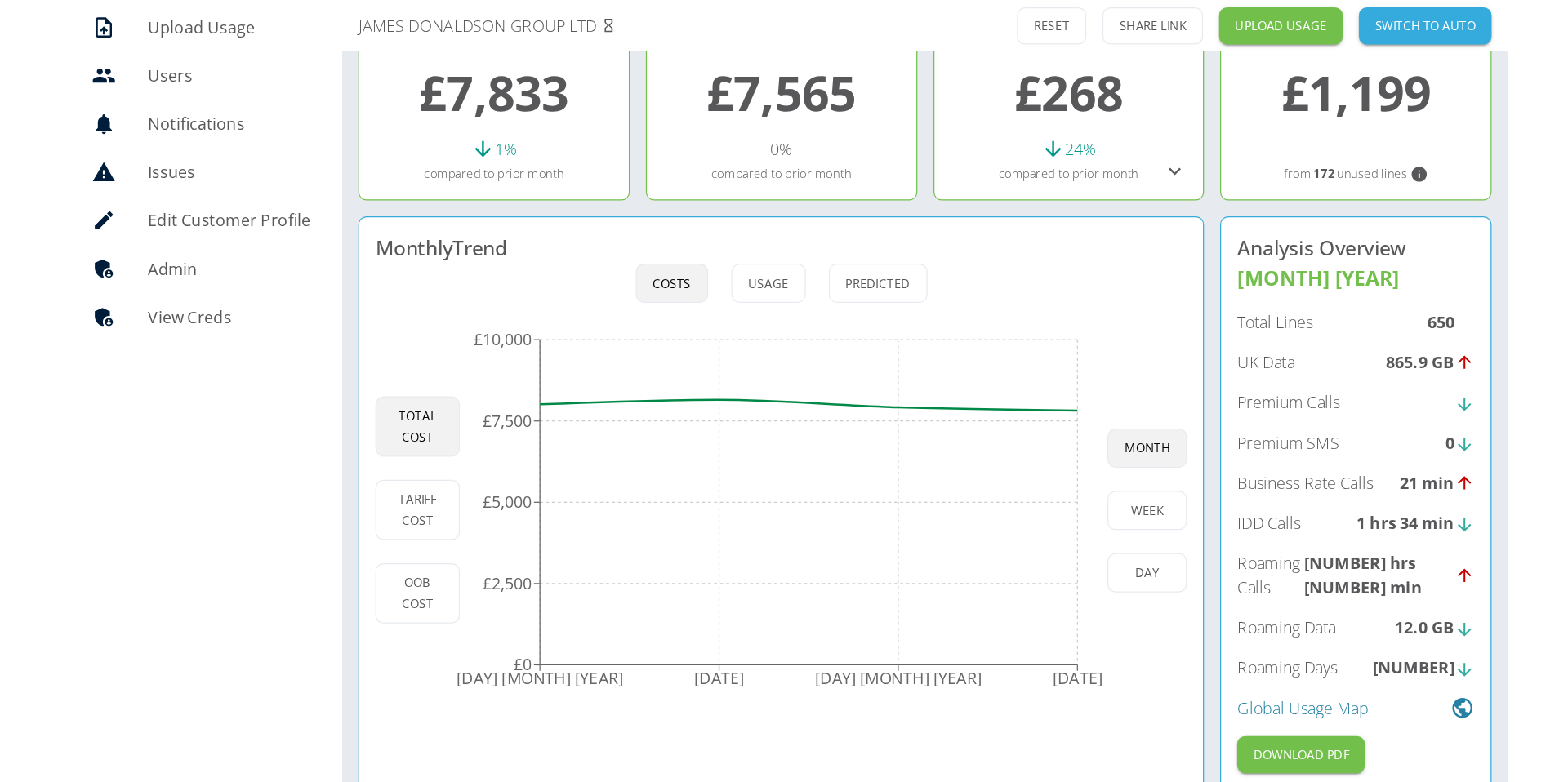 scroll, scrollTop: 0, scrollLeft: 0, axis: both 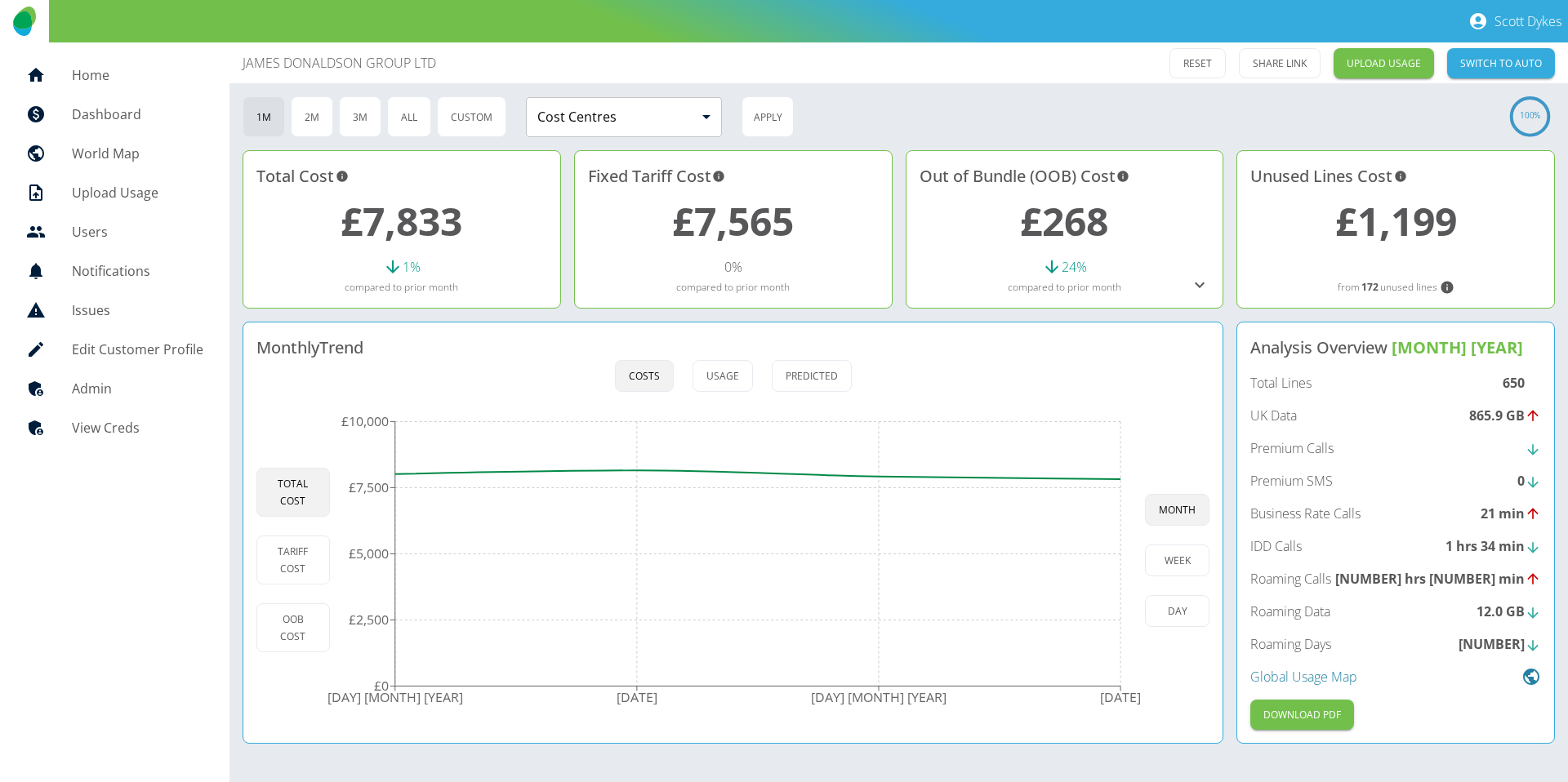 click on "Home" at bounding box center (114, 75) 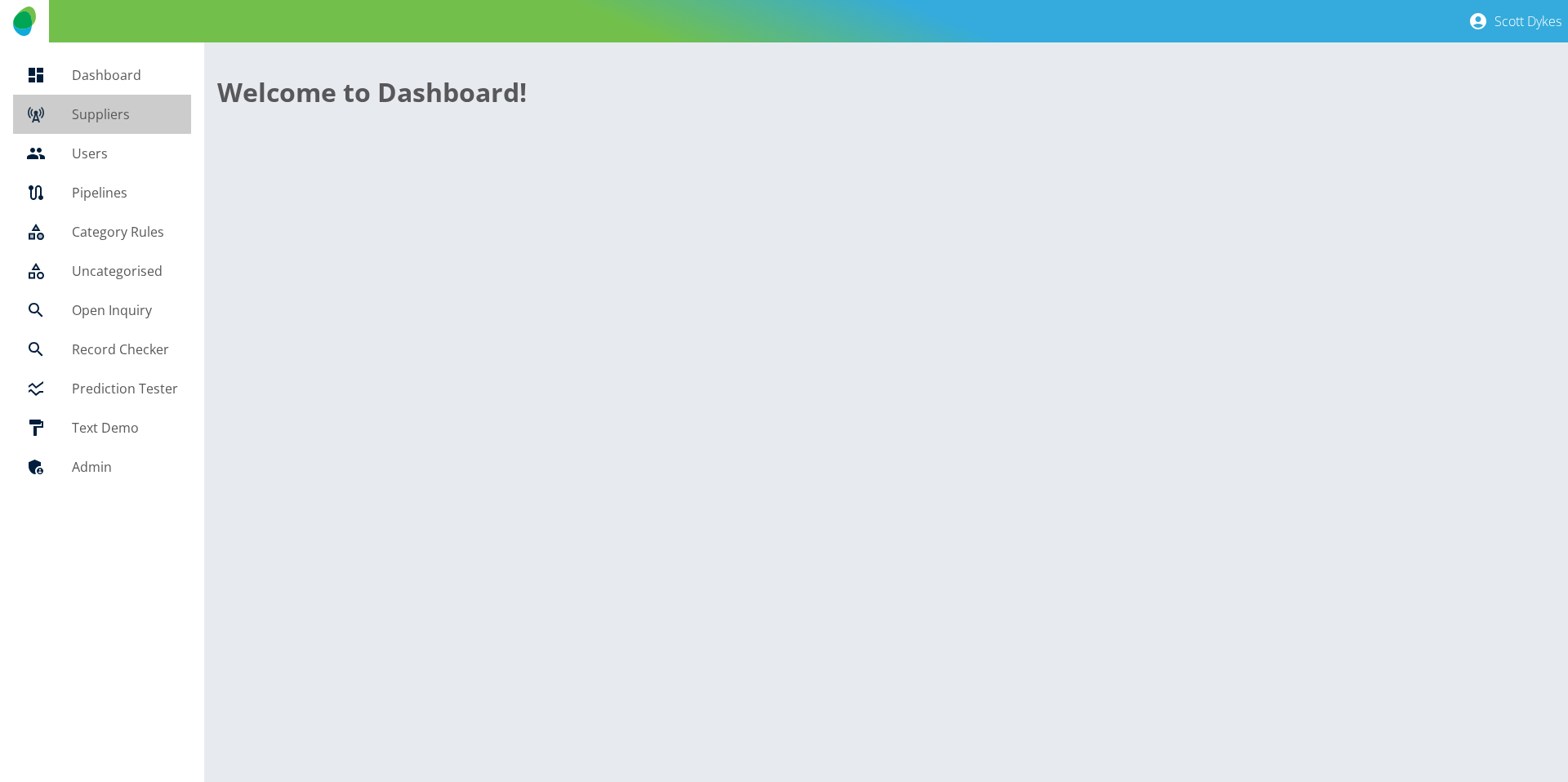 click on "Suppliers" at bounding box center [125, 114] 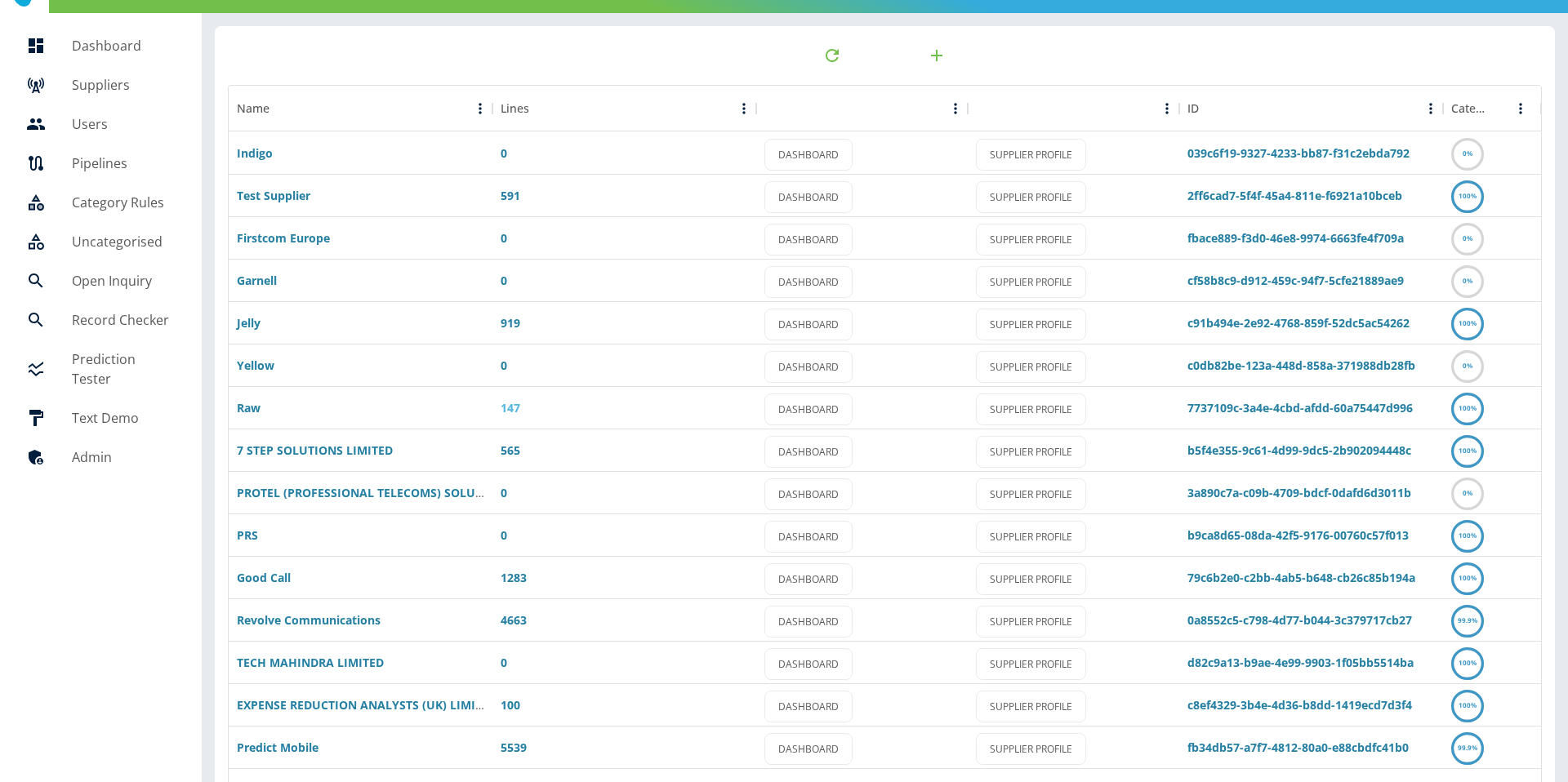 scroll, scrollTop: 86, scrollLeft: 0, axis: vertical 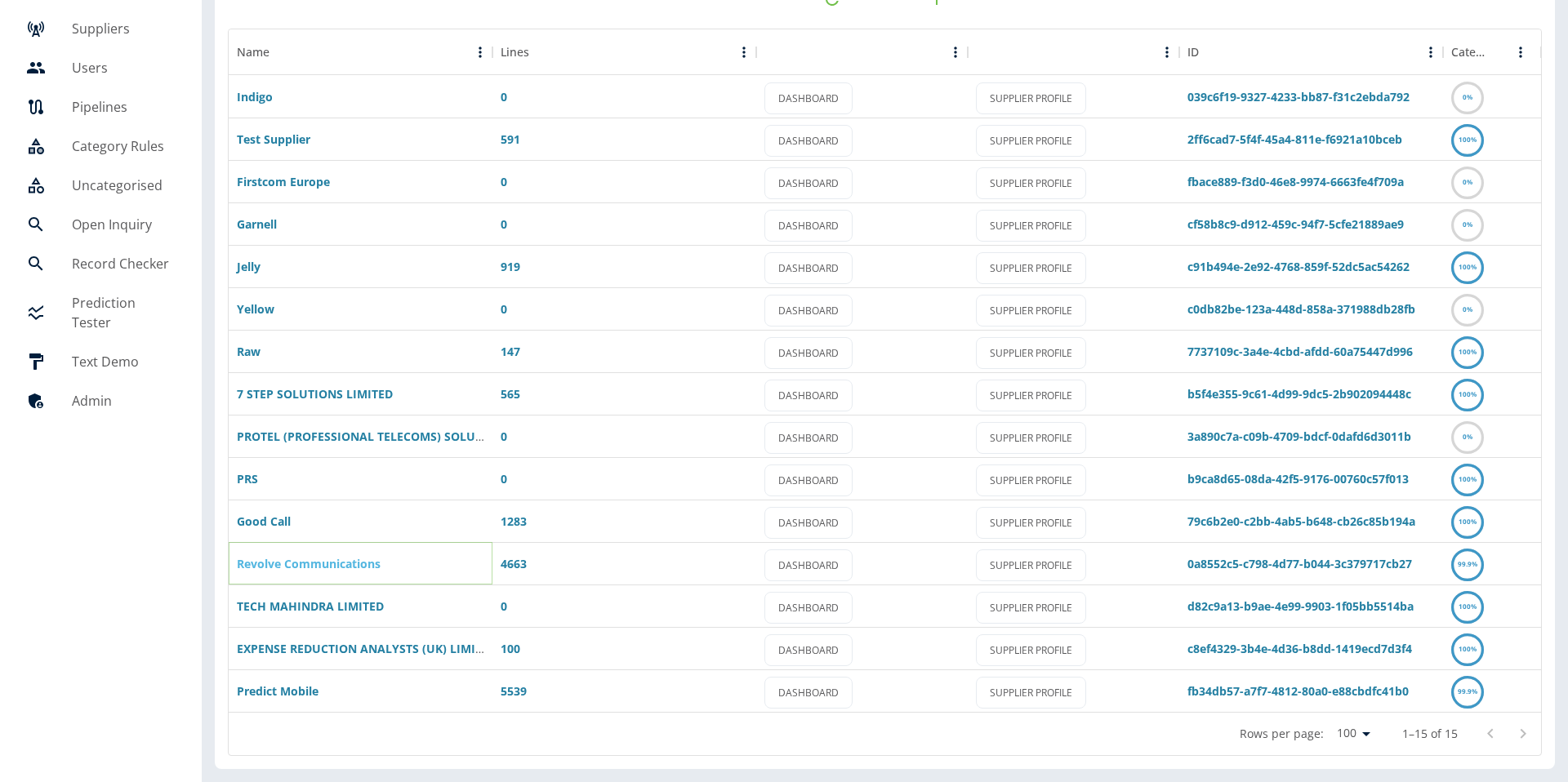 click on "Revolve Communications" at bounding box center (309, 563) 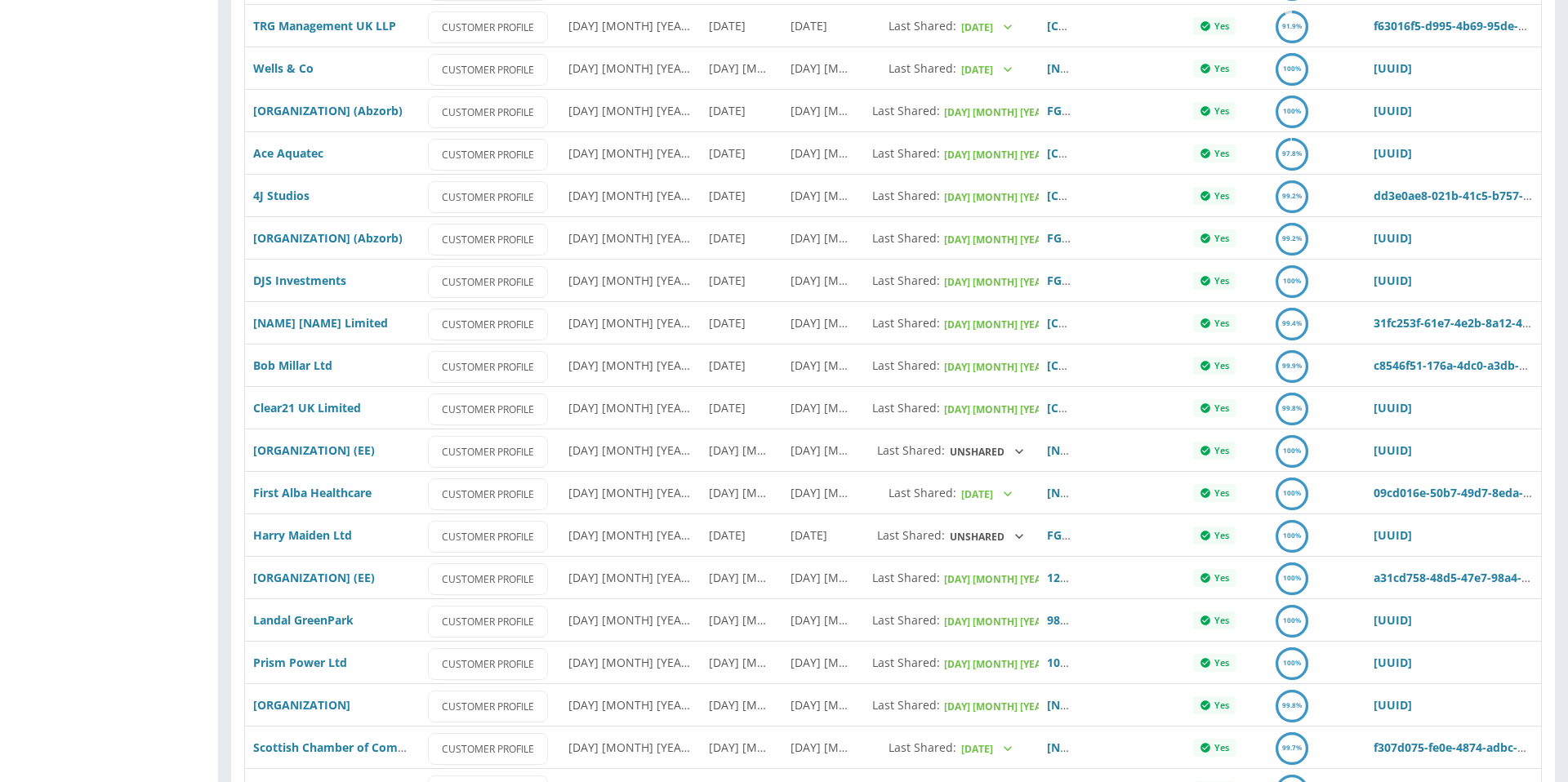 scroll, scrollTop: 0, scrollLeft: 0, axis: both 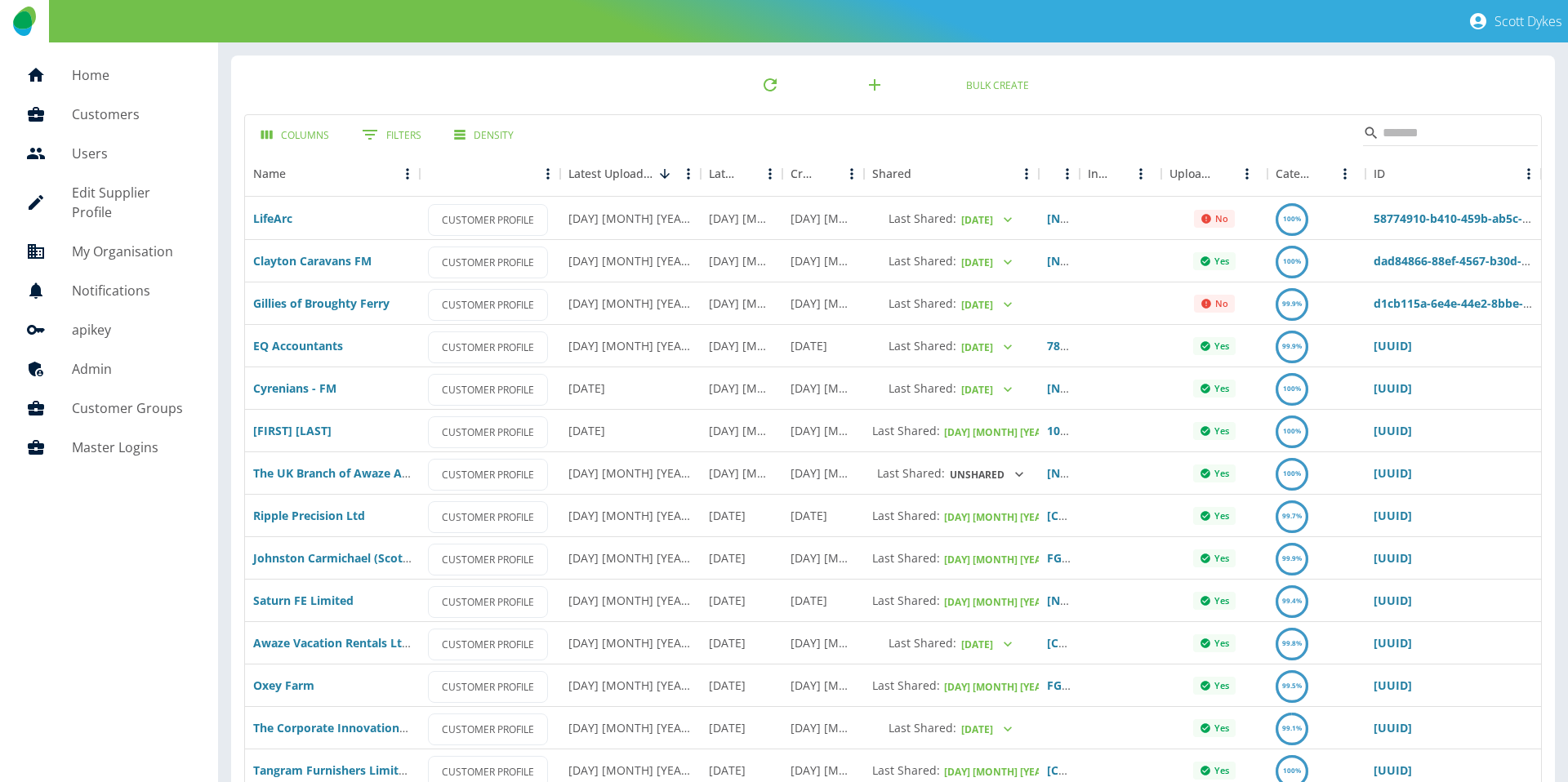 click on "Home" at bounding box center [131, 75] 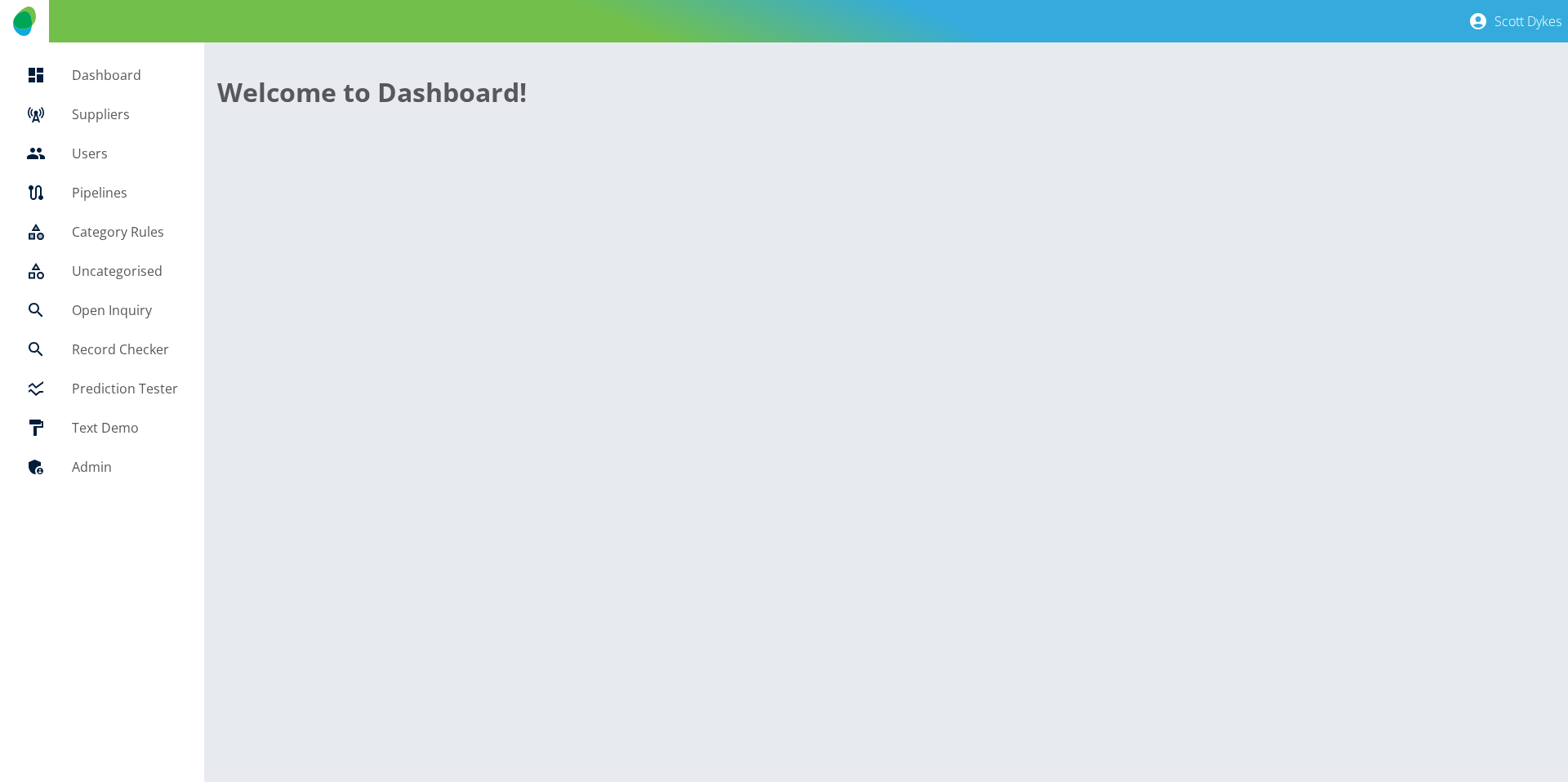 click on "Suppliers" at bounding box center [125, 114] 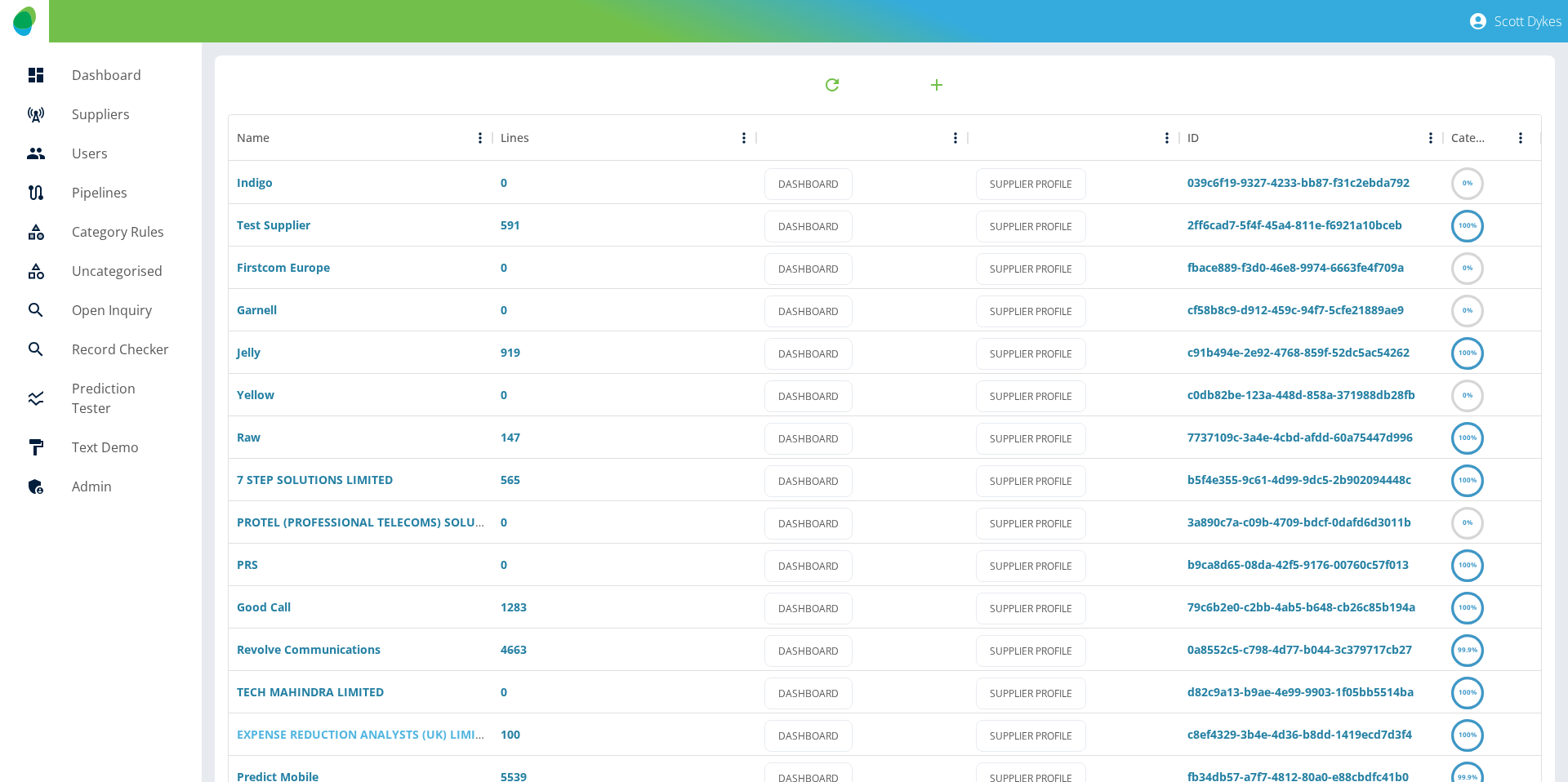 scroll, scrollTop: 86, scrollLeft: 0, axis: vertical 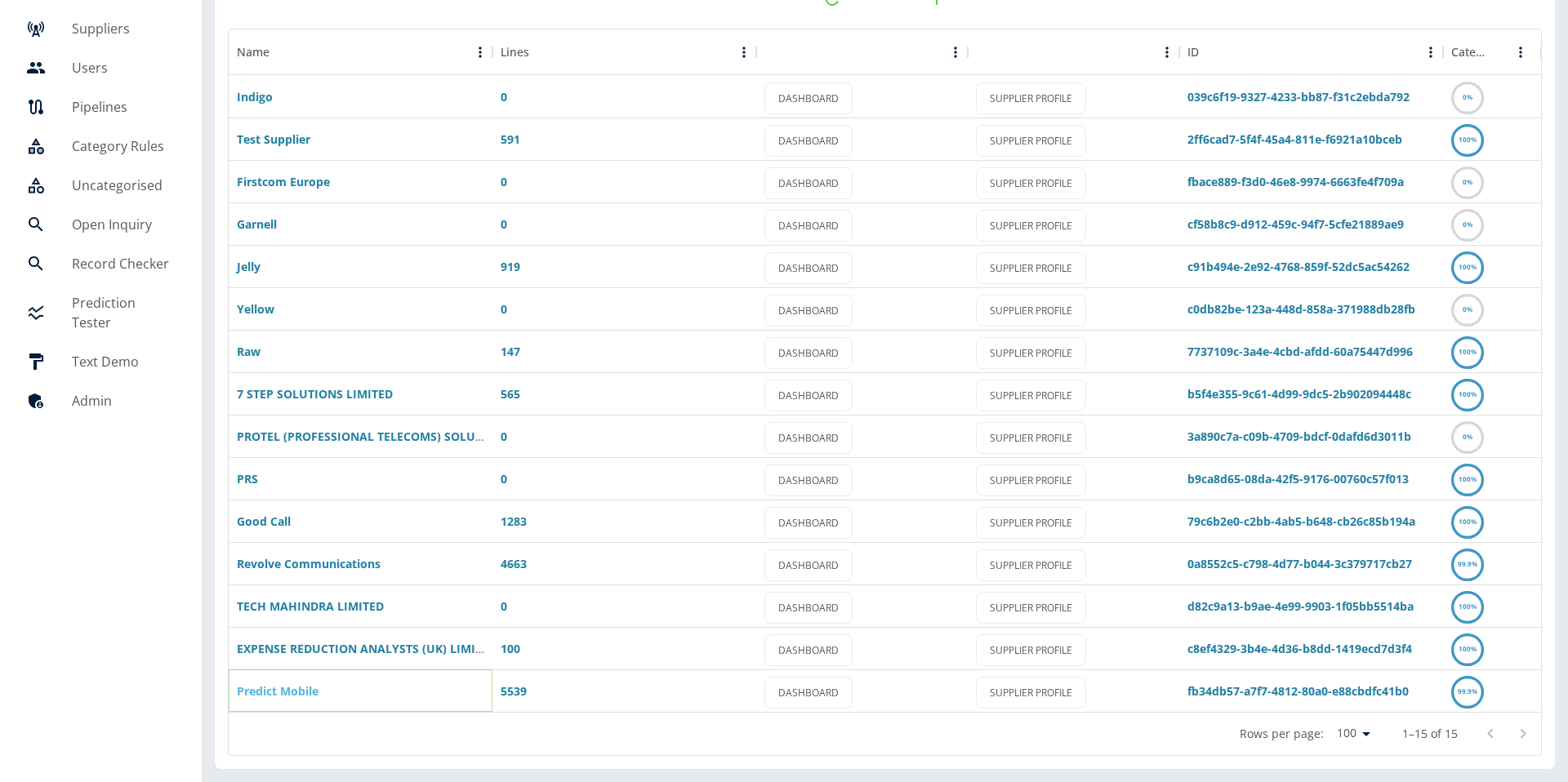 click on "Predict Mobile" at bounding box center [278, 691] 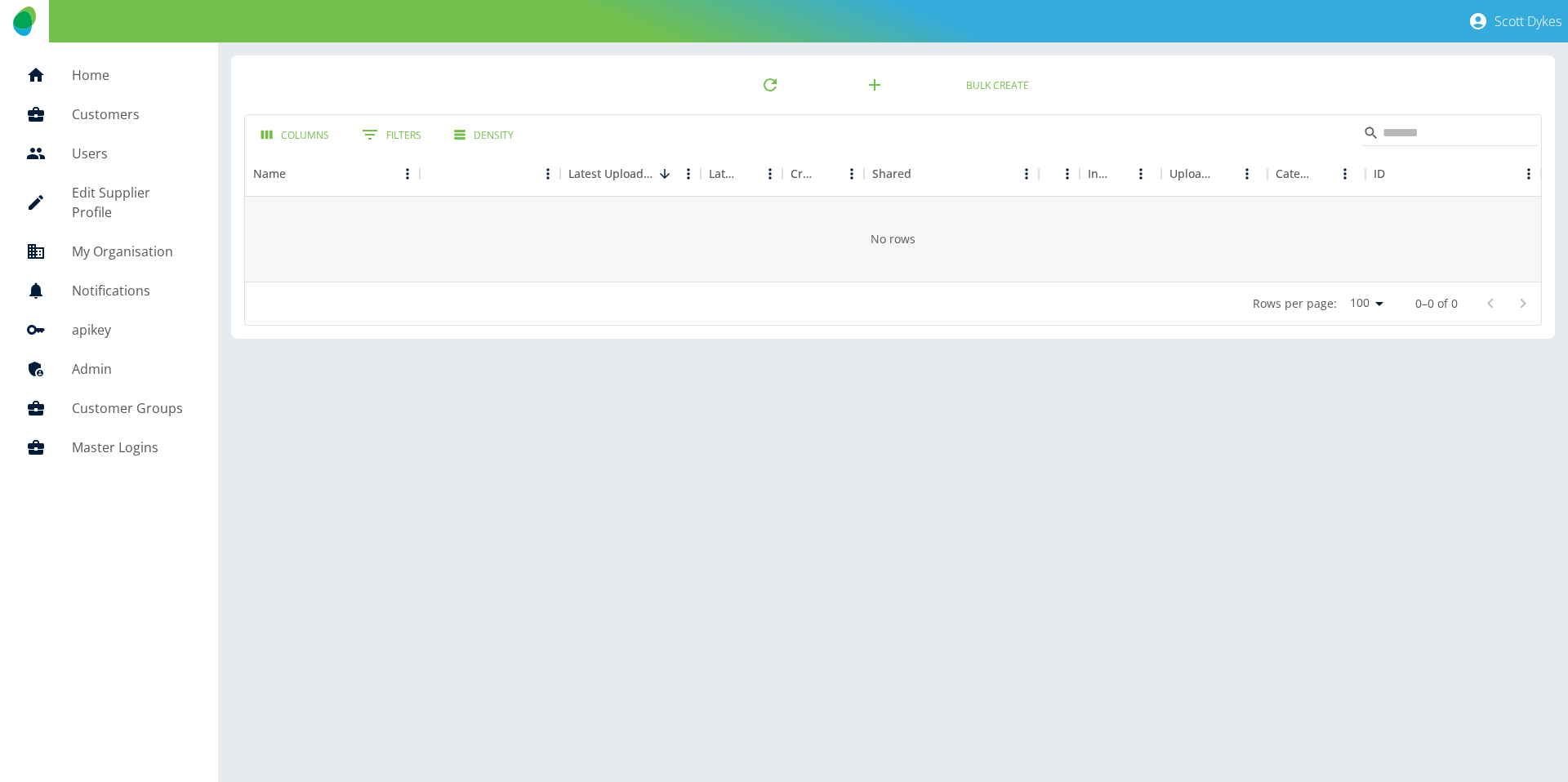 scroll, scrollTop: 0, scrollLeft: 0, axis: both 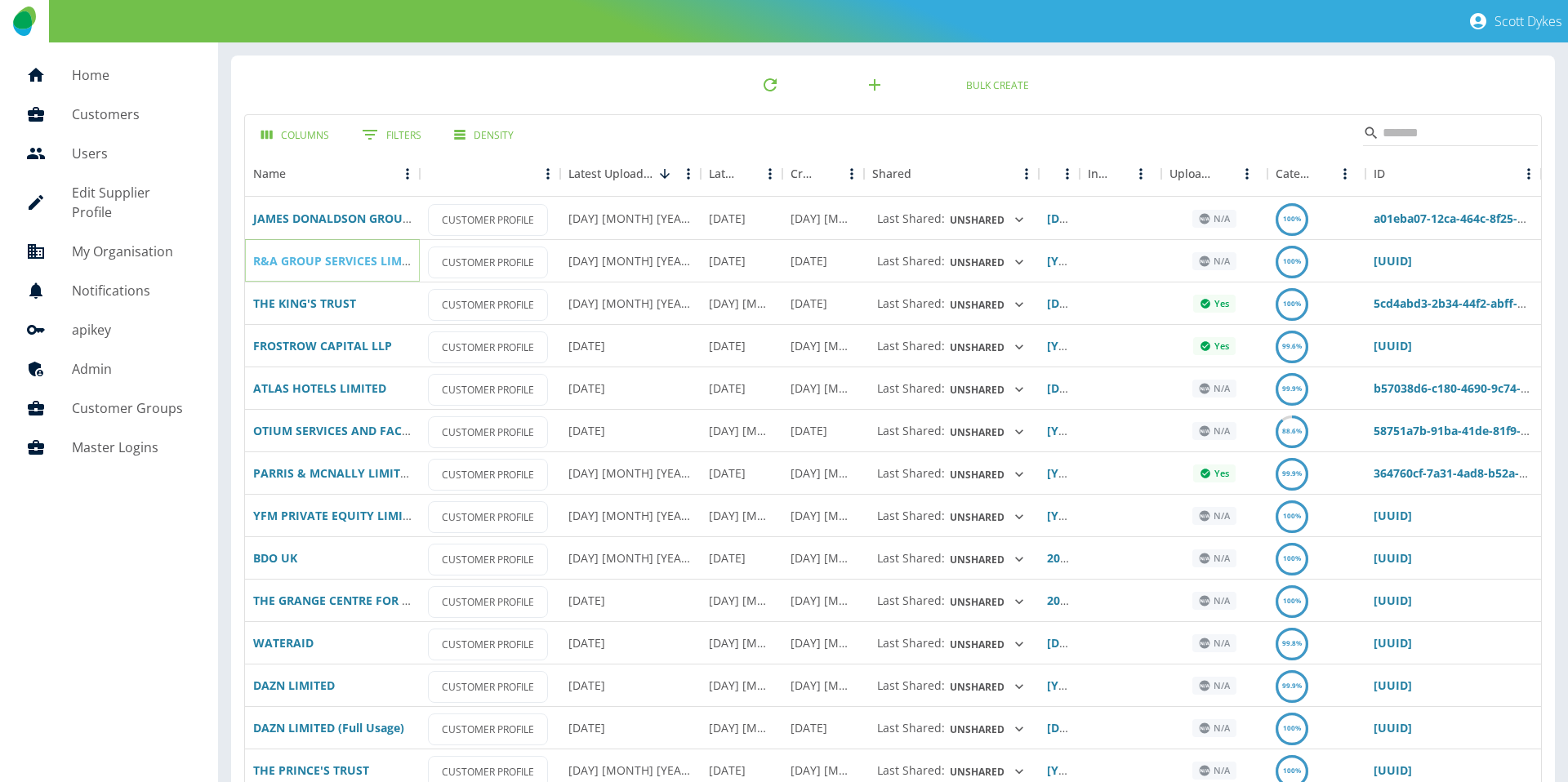 click on "R&A GROUP SERVICES LIMITED" at bounding box center [340, 260] 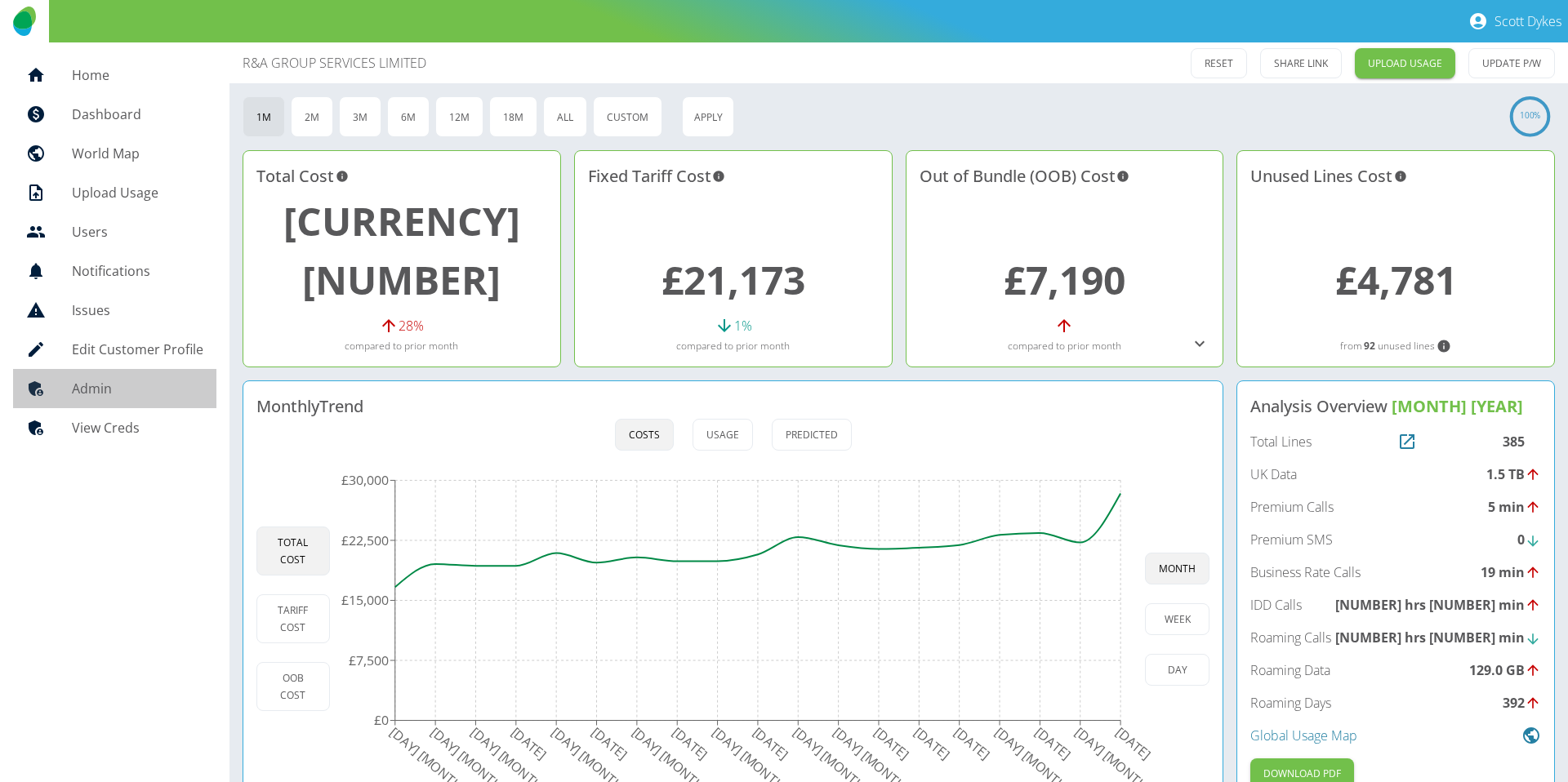 click on "Admin" at bounding box center [114, 389] 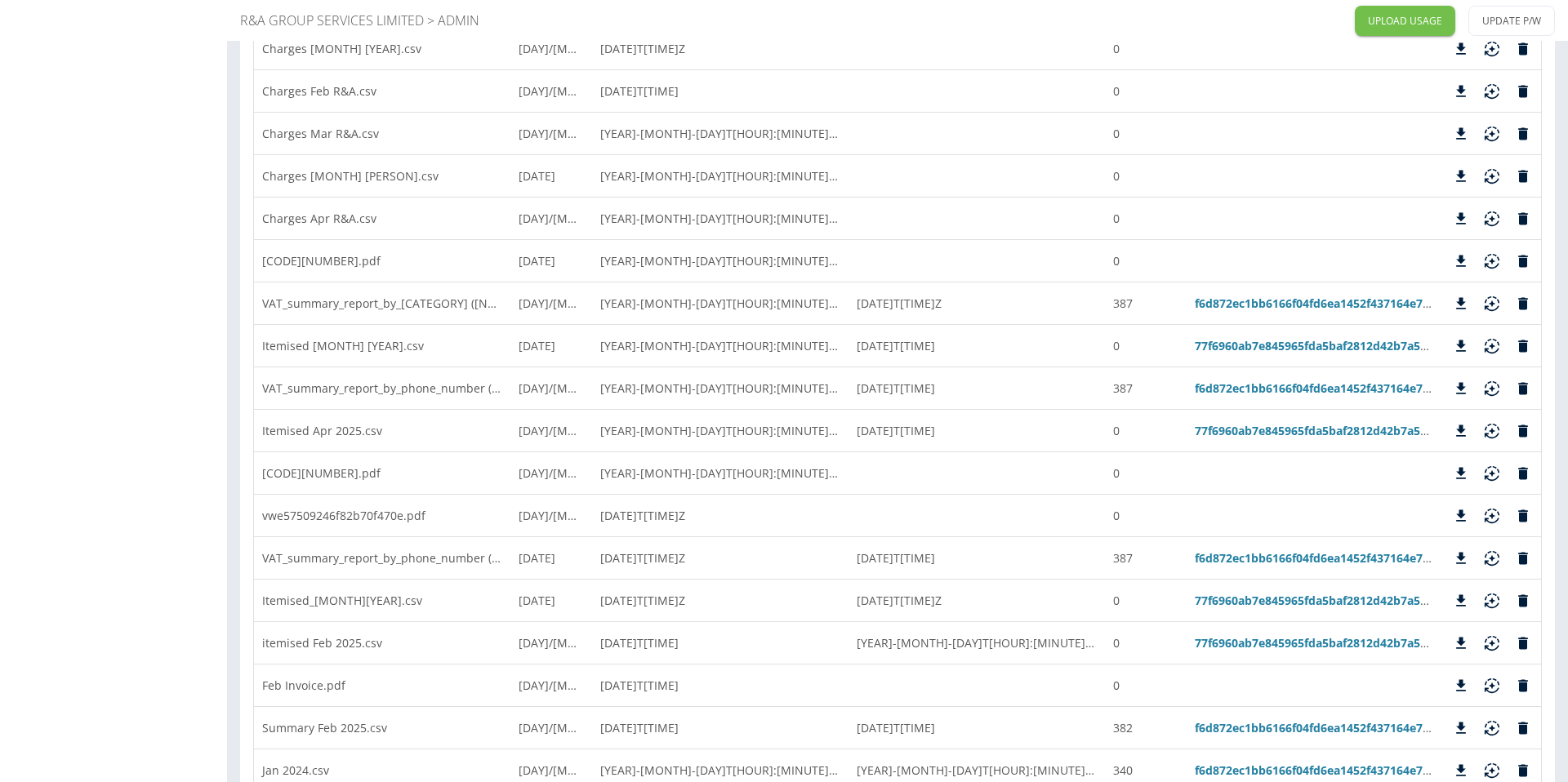 scroll, scrollTop: 0, scrollLeft: 0, axis: both 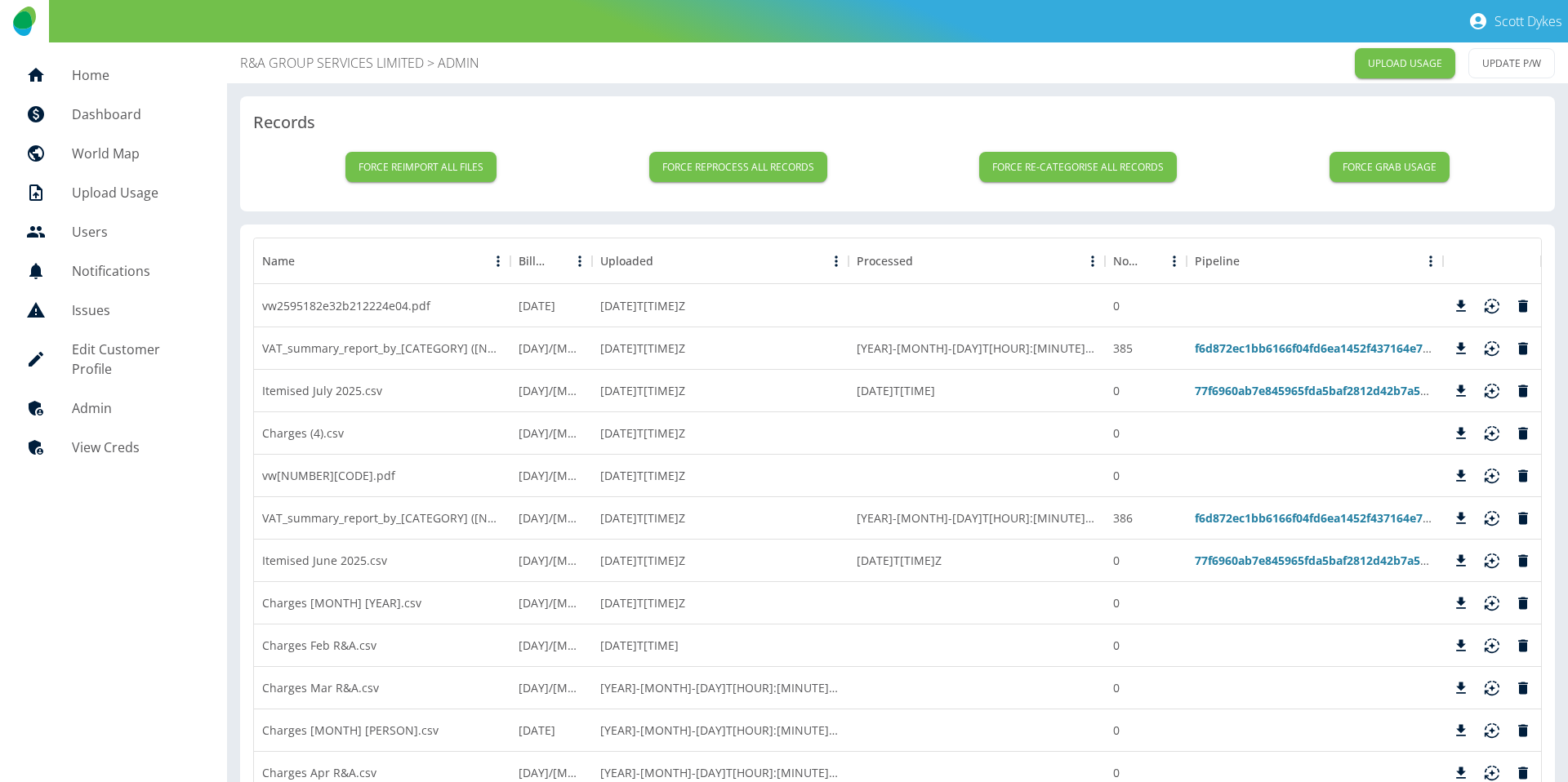drag, startPoint x: 137, startPoint y: 66, endPoint x: 184, endPoint y: 29, distance: 59.81639 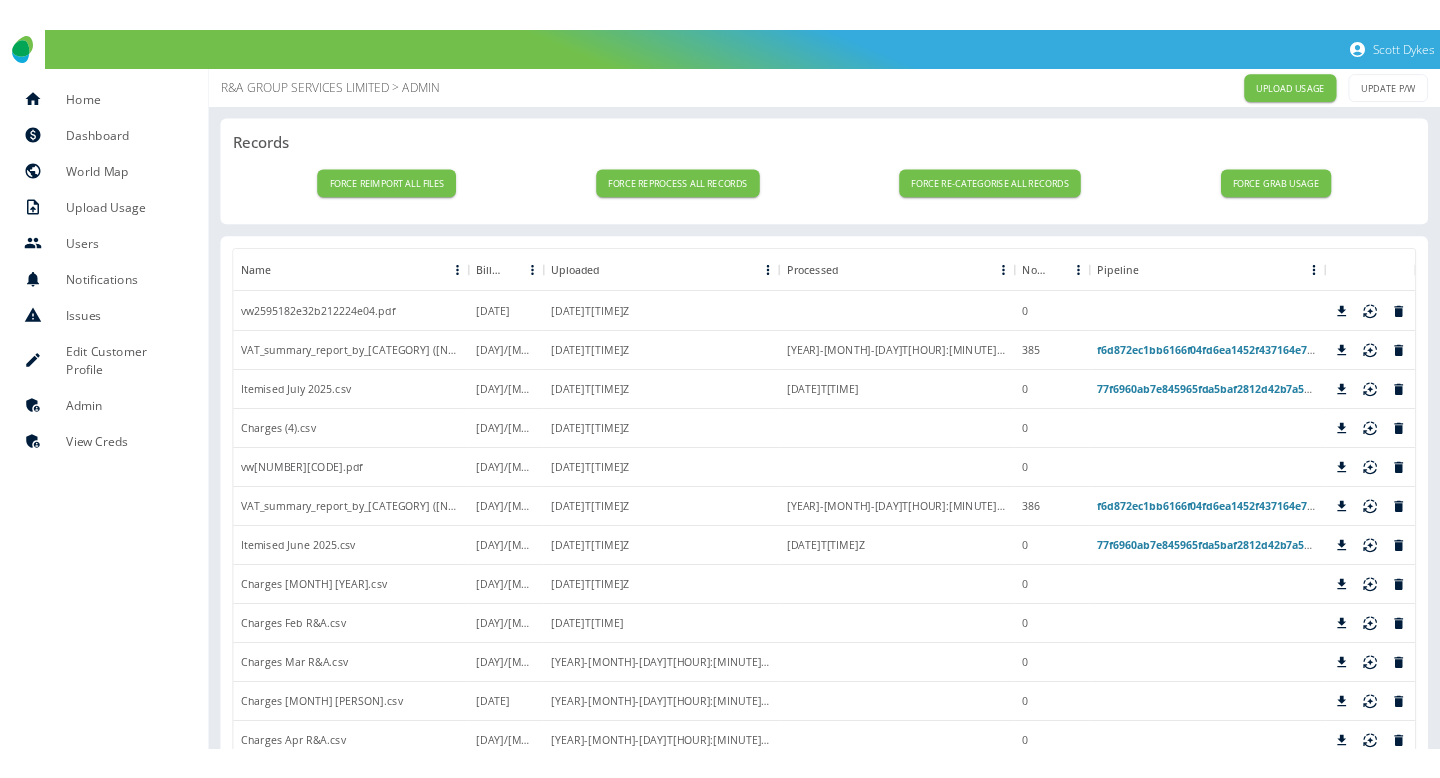 scroll, scrollTop: 34, scrollLeft: 0, axis: vertical 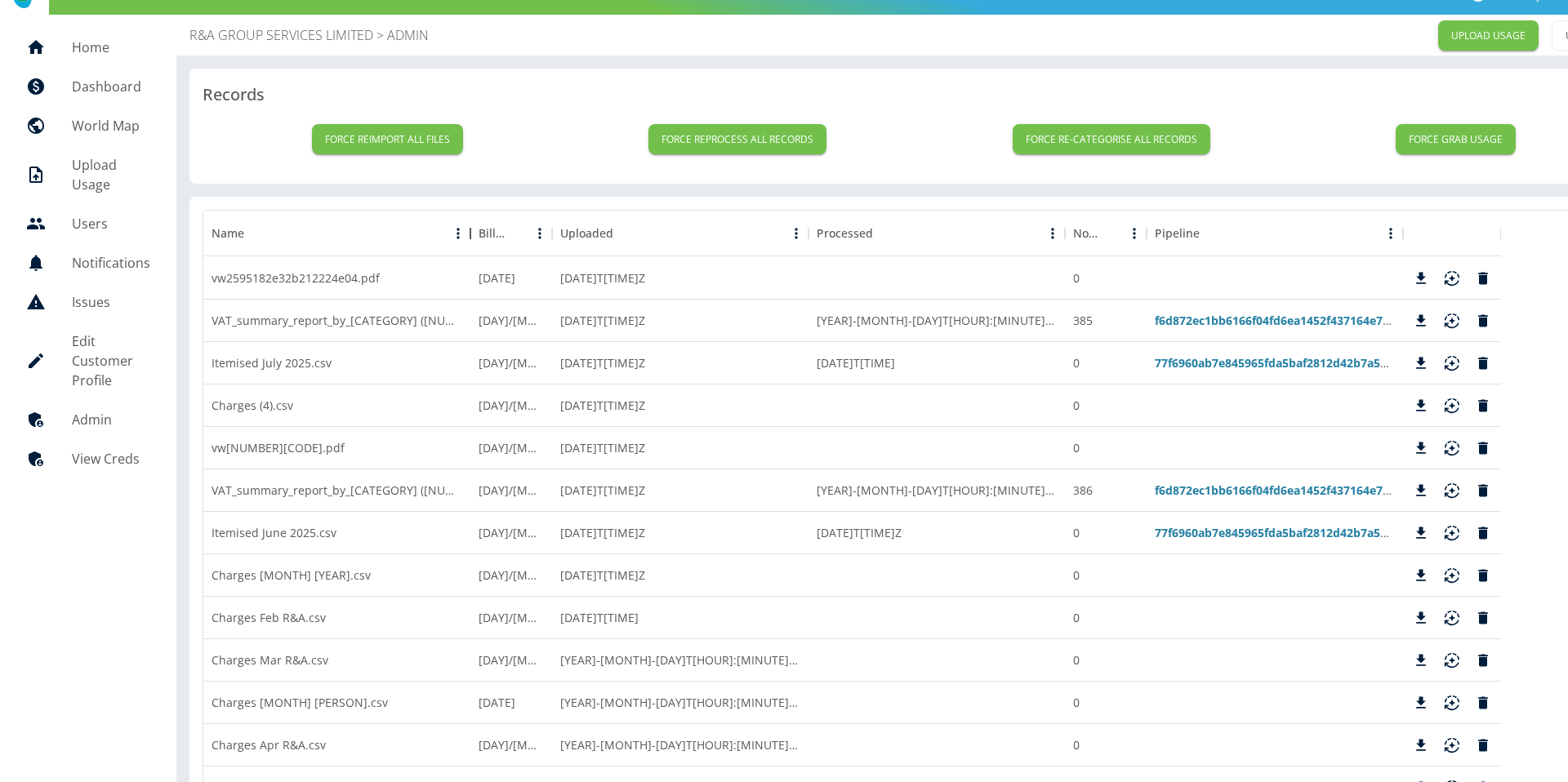 drag, startPoint x: 589, startPoint y: 236, endPoint x: 466, endPoint y: 237, distance: 123.00406 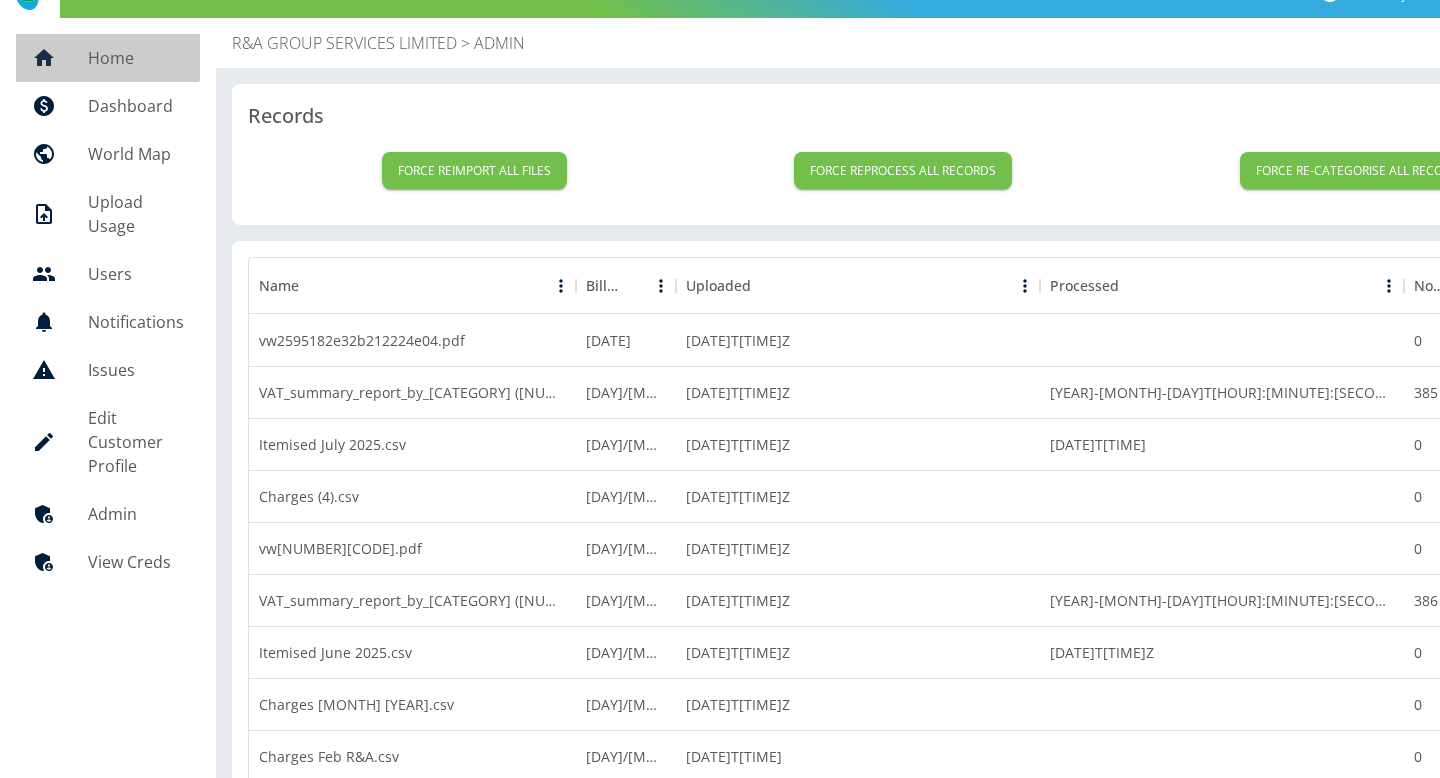 click on "Home" at bounding box center (136, 58) 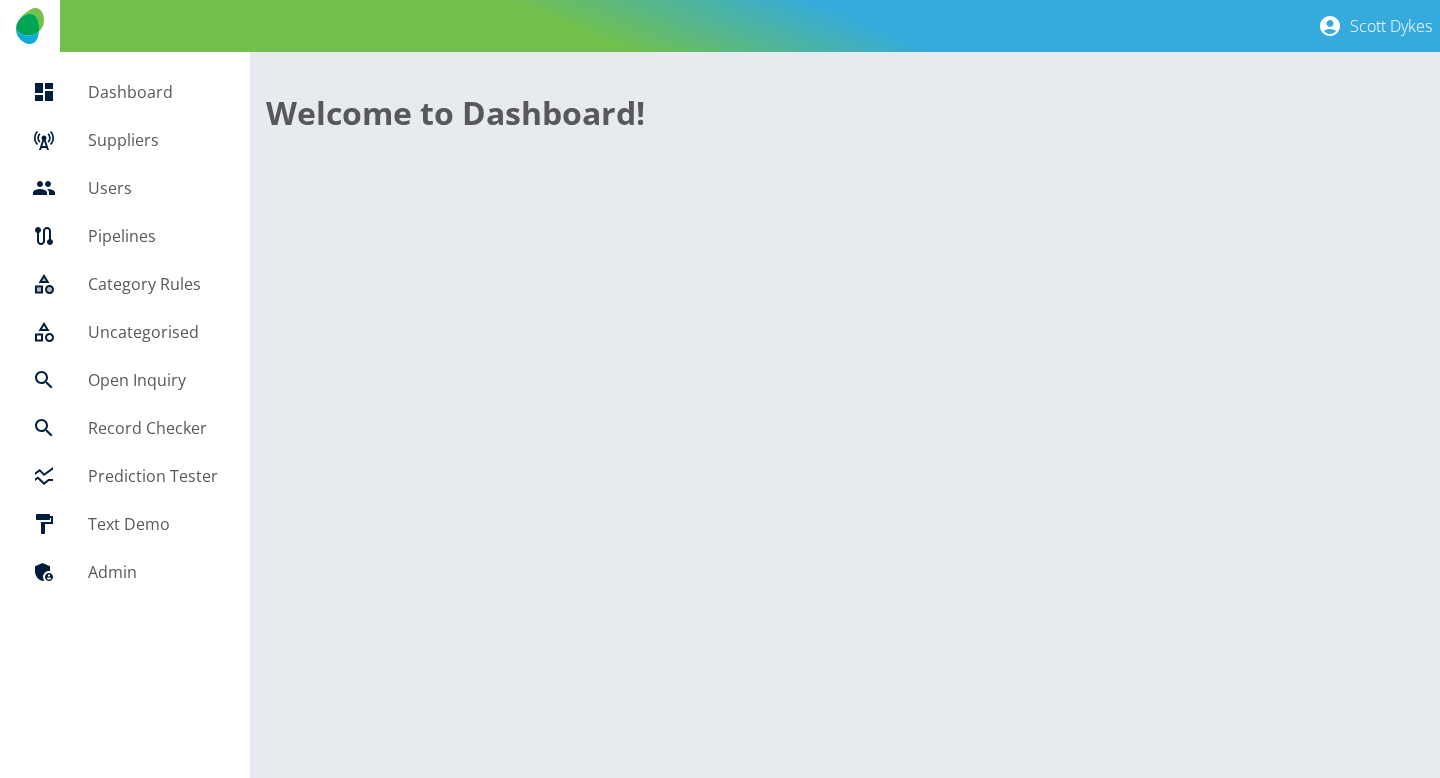 click on "Suppliers" at bounding box center [153, 140] 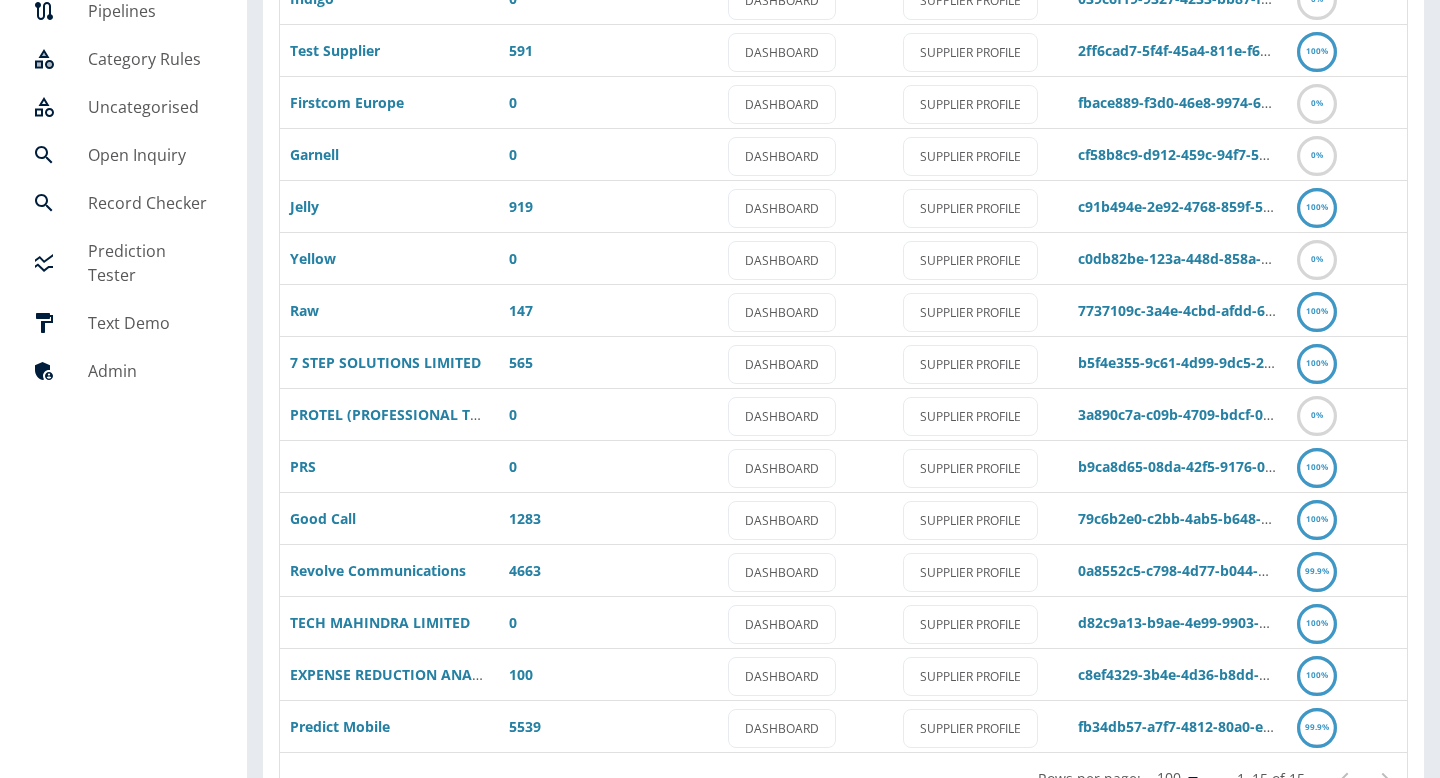scroll, scrollTop: 285, scrollLeft: 0, axis: vertical 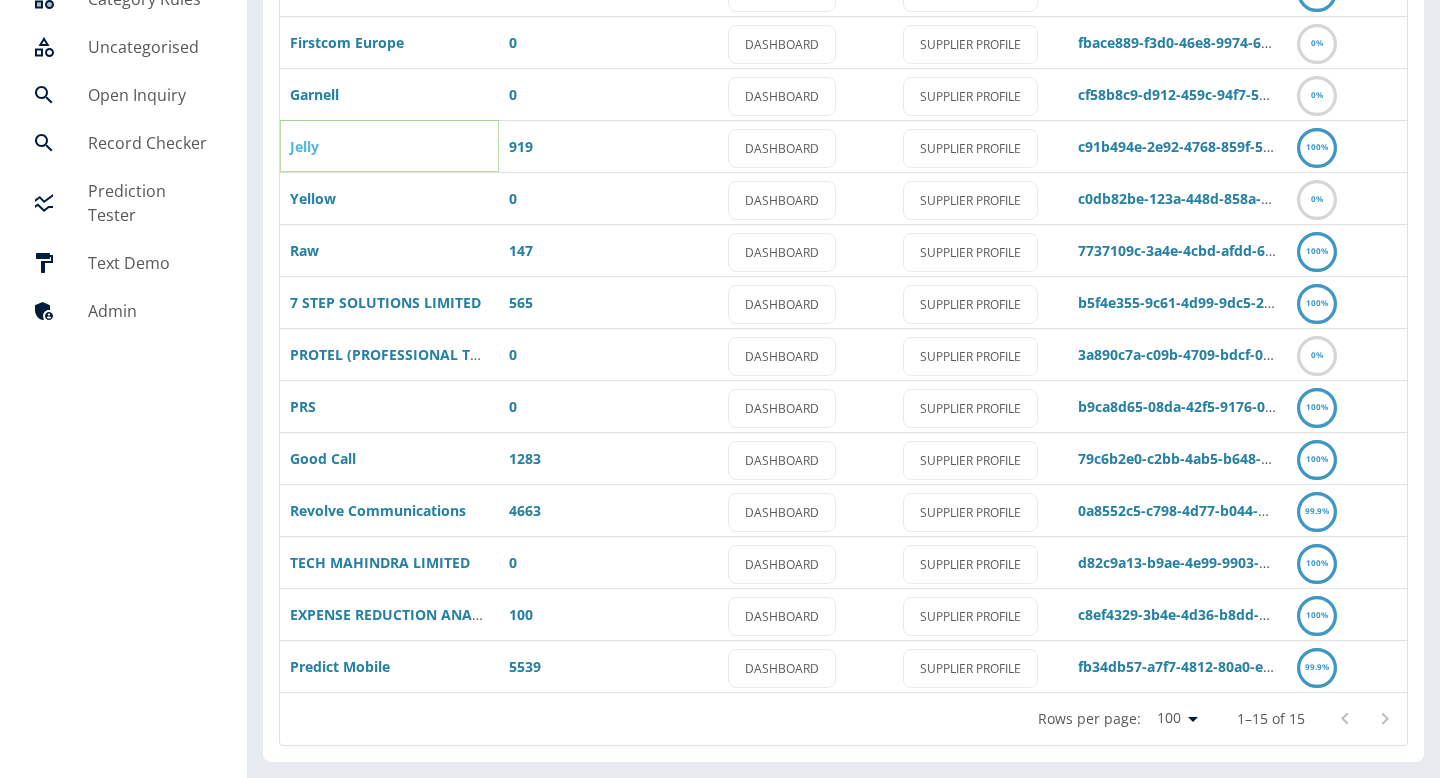 click on "Jelly" at bounding box center (304, 146) 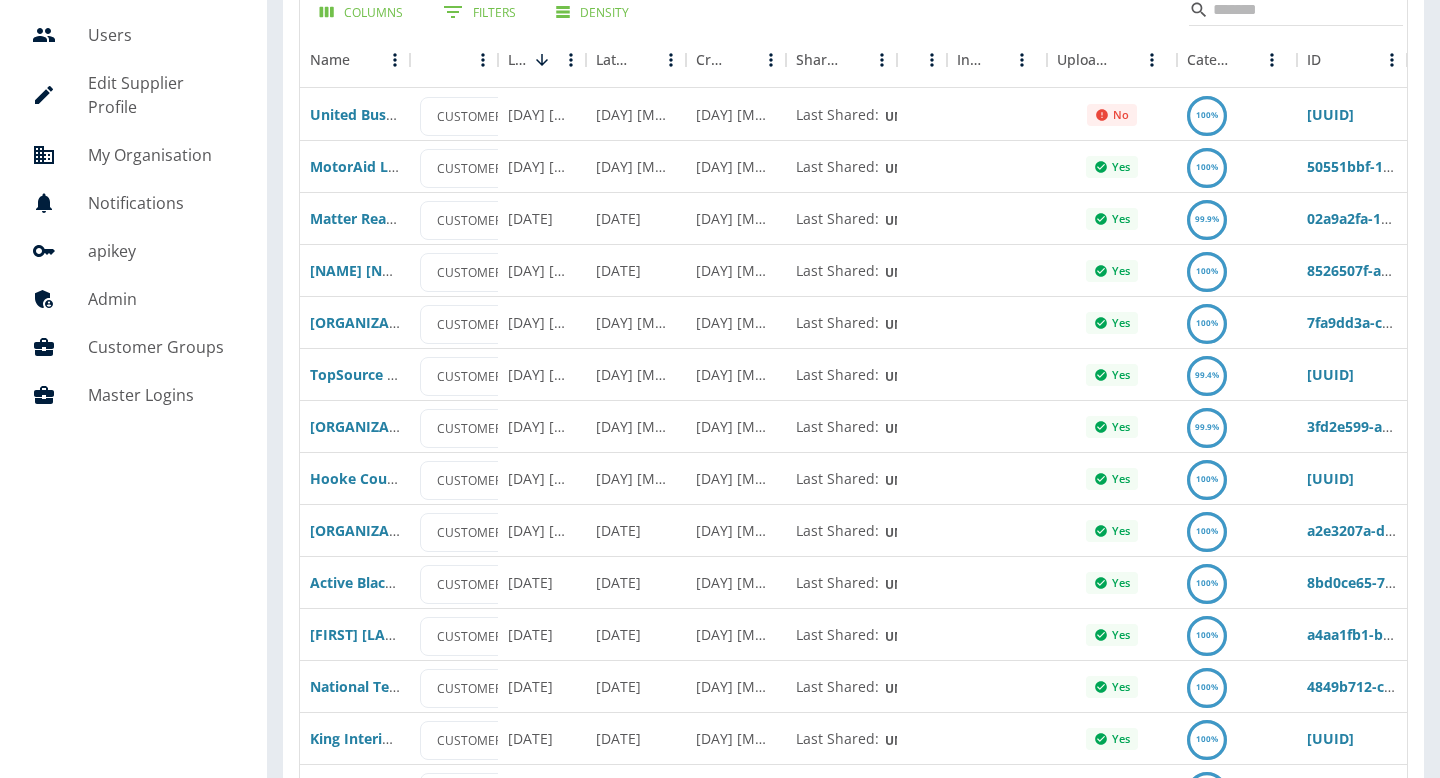scroll, scrollTop: 0, scrollLeft: 0, axis: both 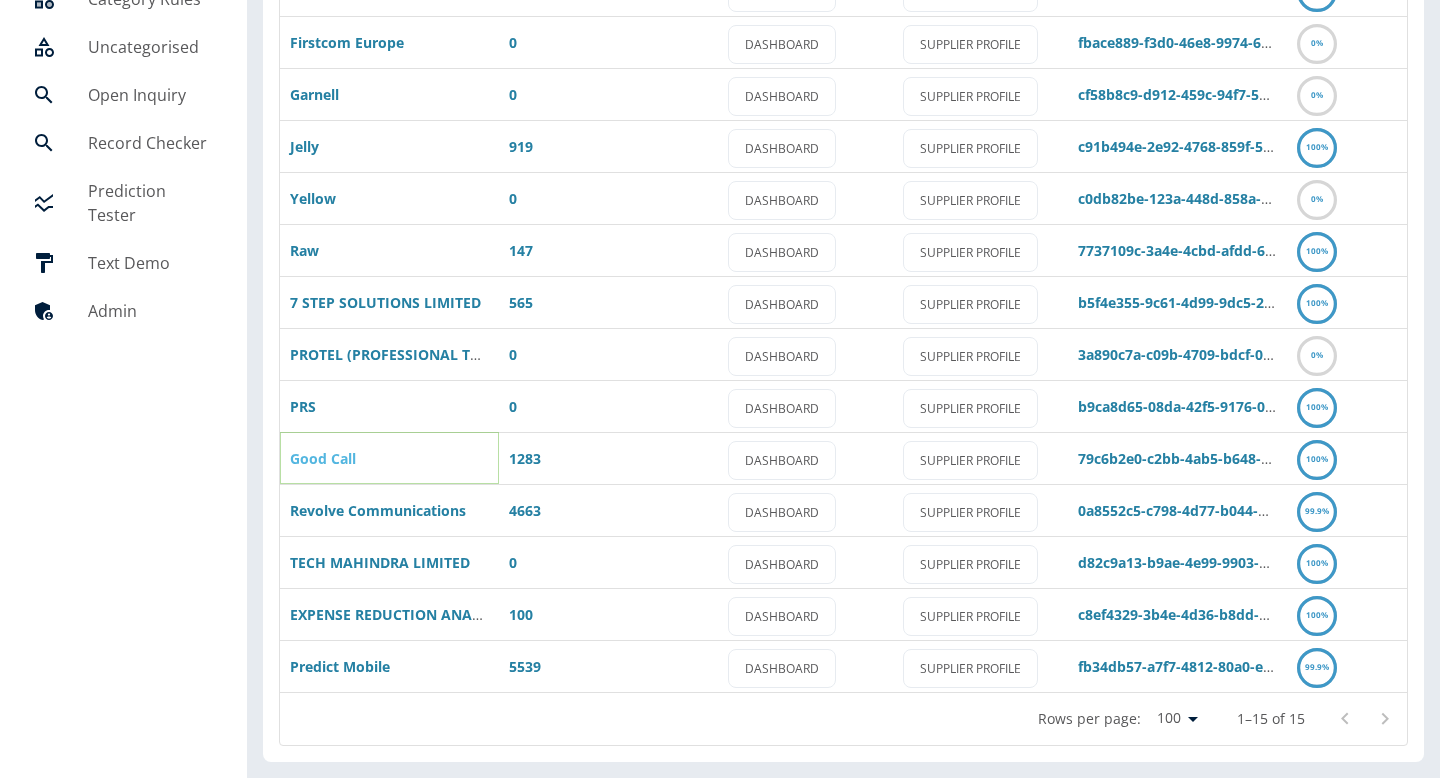 click on "Good Call" at bounding box center [323, 458] 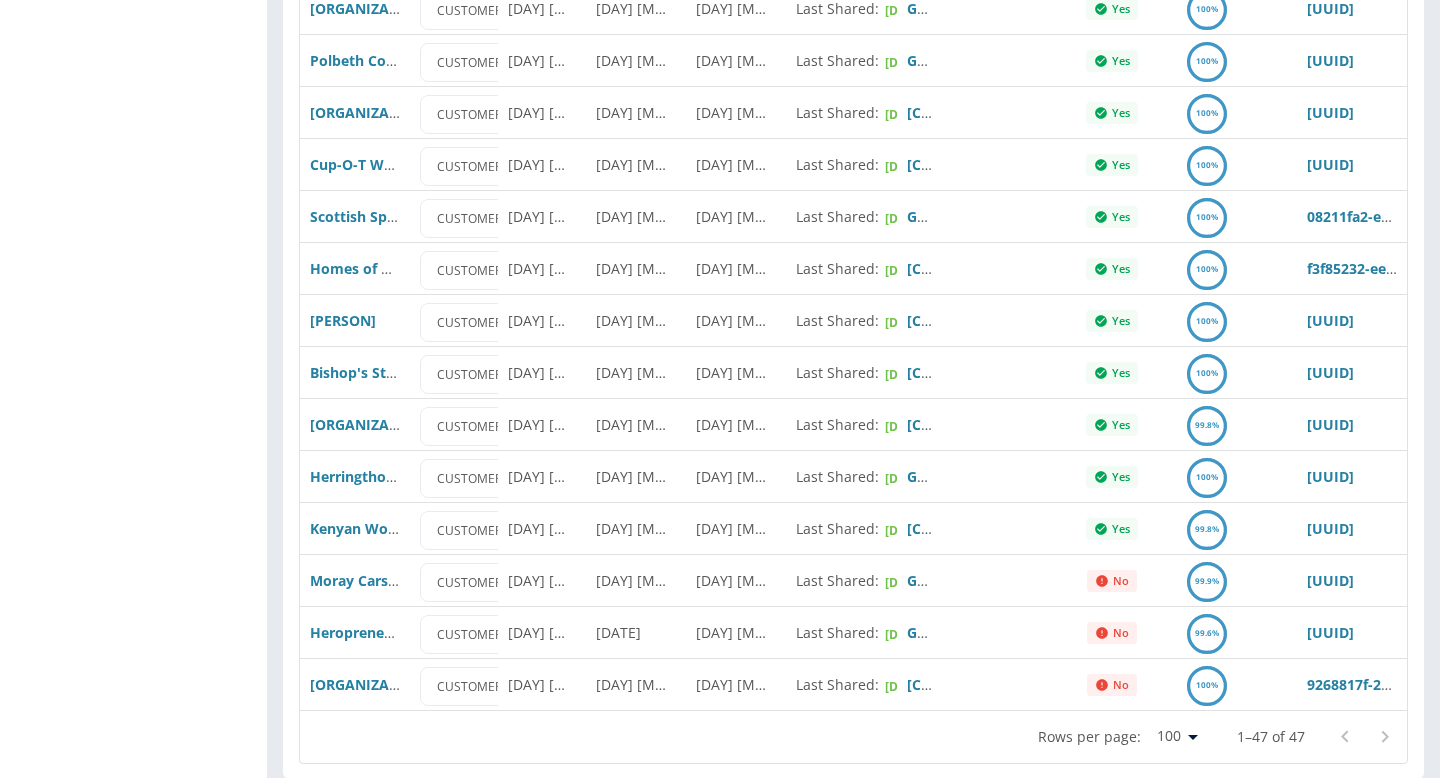 scroll, scrollTop: 1979, scrollLeft: 0, axis: vertical 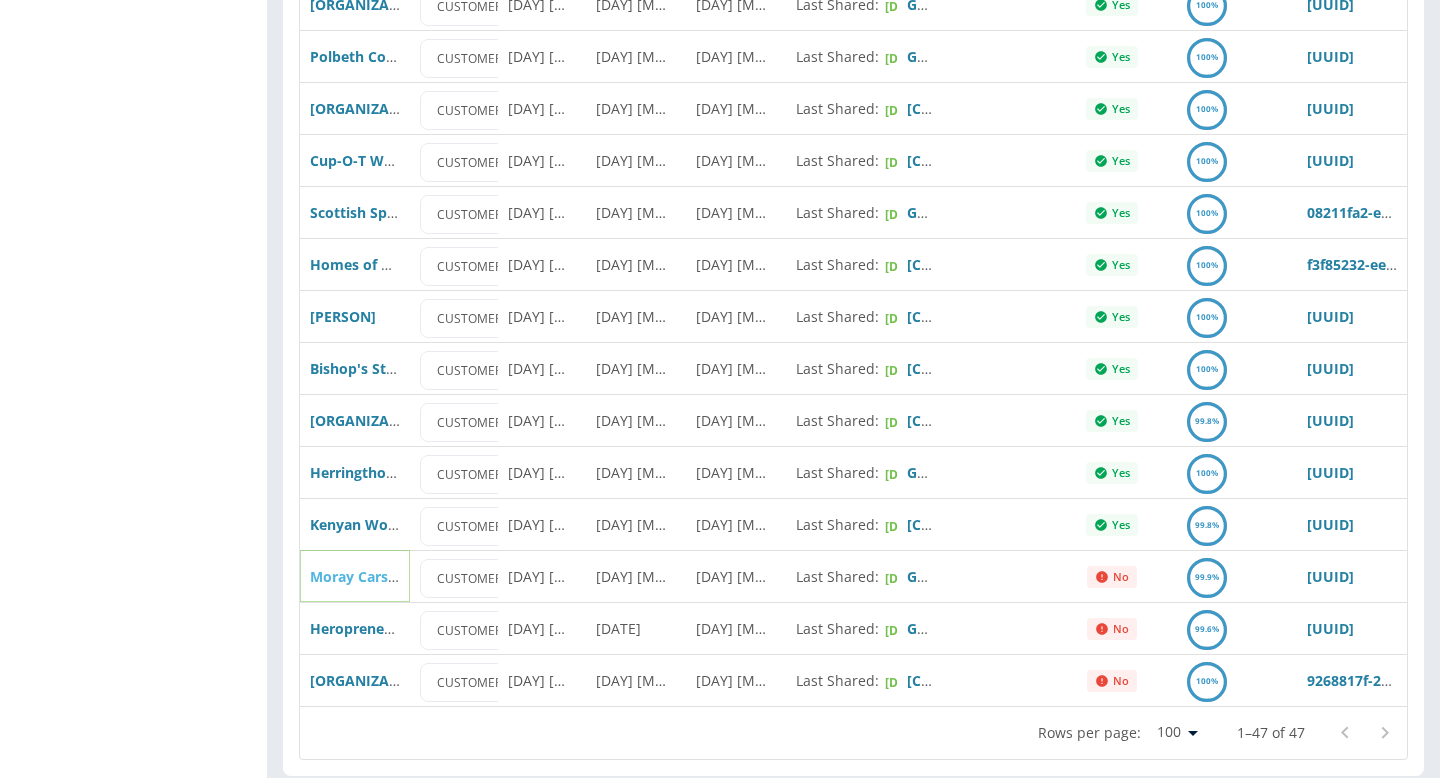 click on "Moray Carshare" at bounding box center [364, 576] 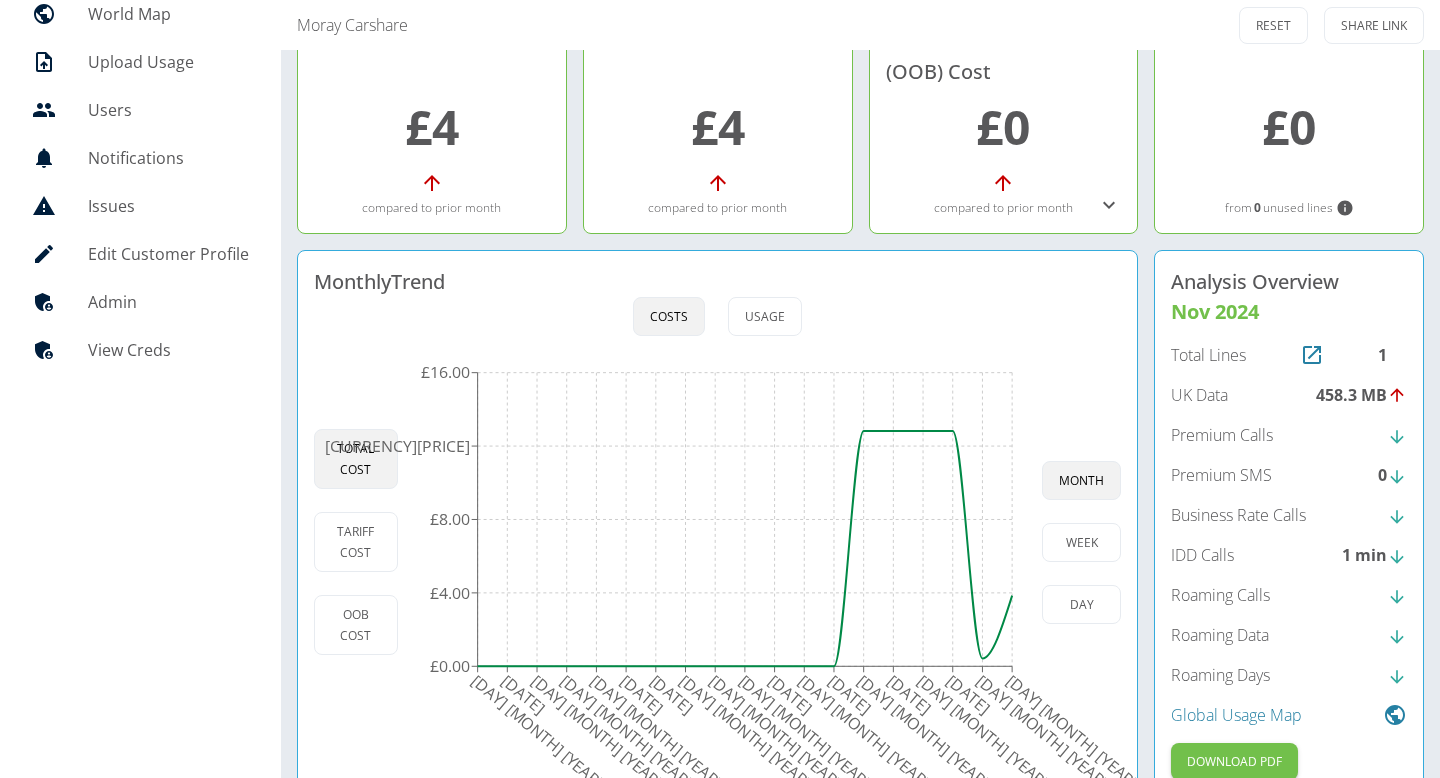 scroll, scrollTop: 209, scrollLeft: 0, axis: vertical 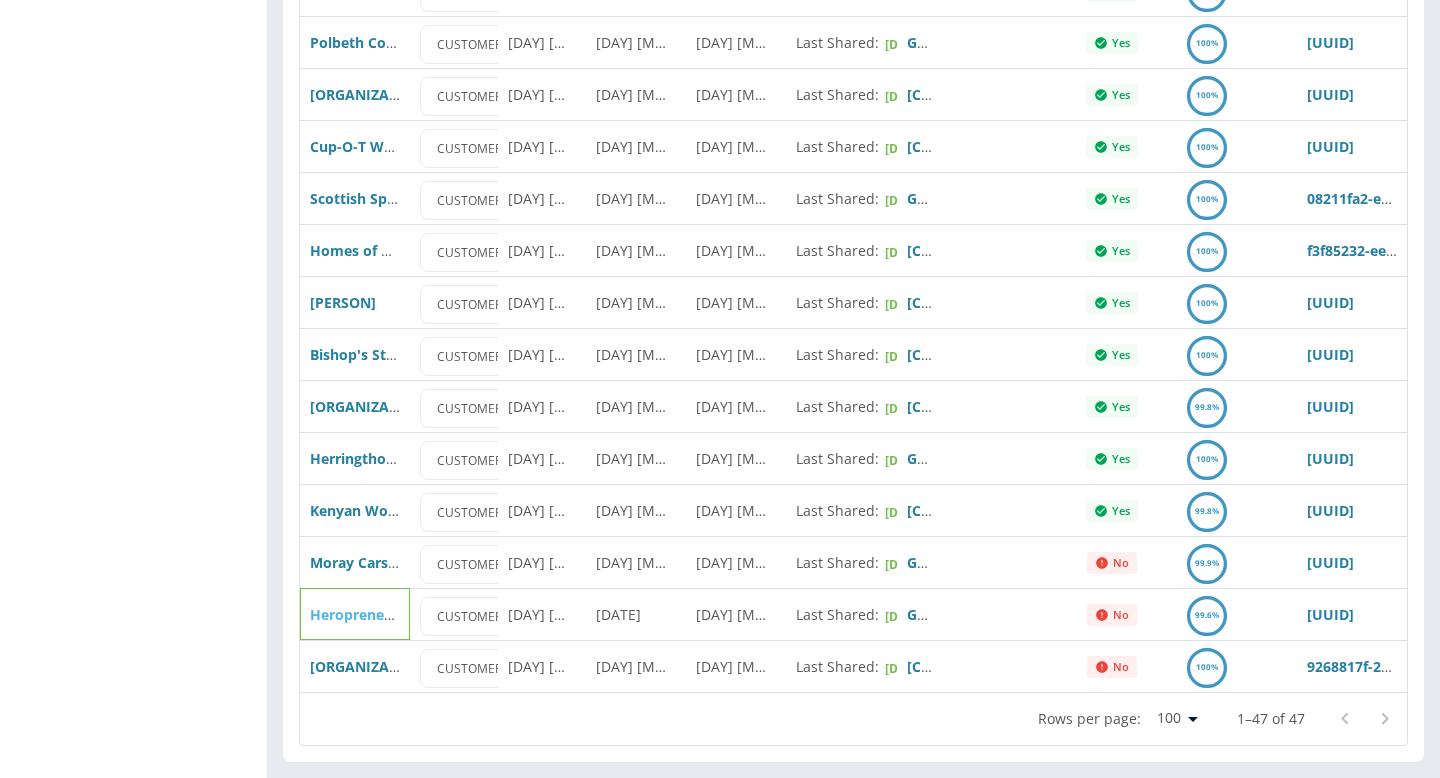 click on "Heropreneurs" at bounding box center [355, 614] 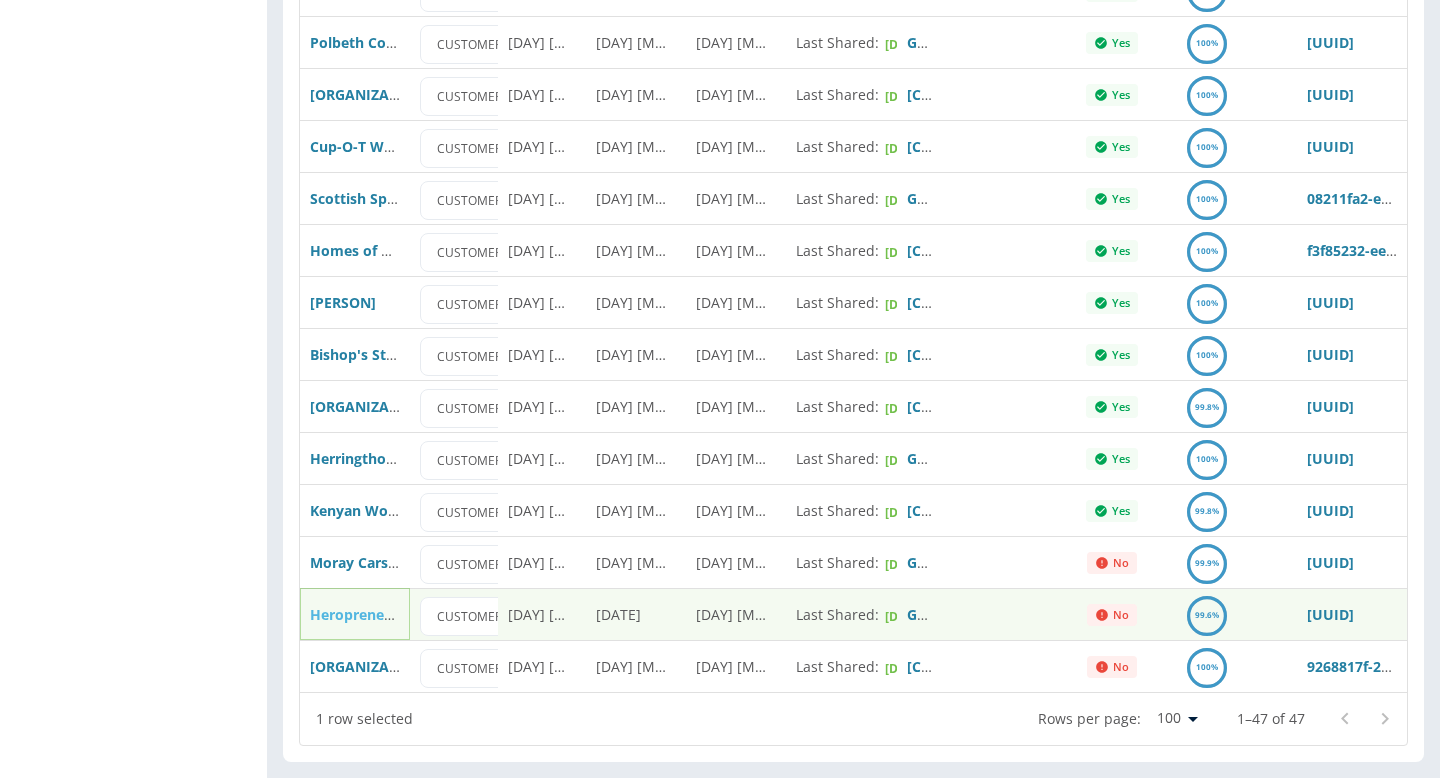 click on "Heropreneurs" at bounding box center [358, 614] 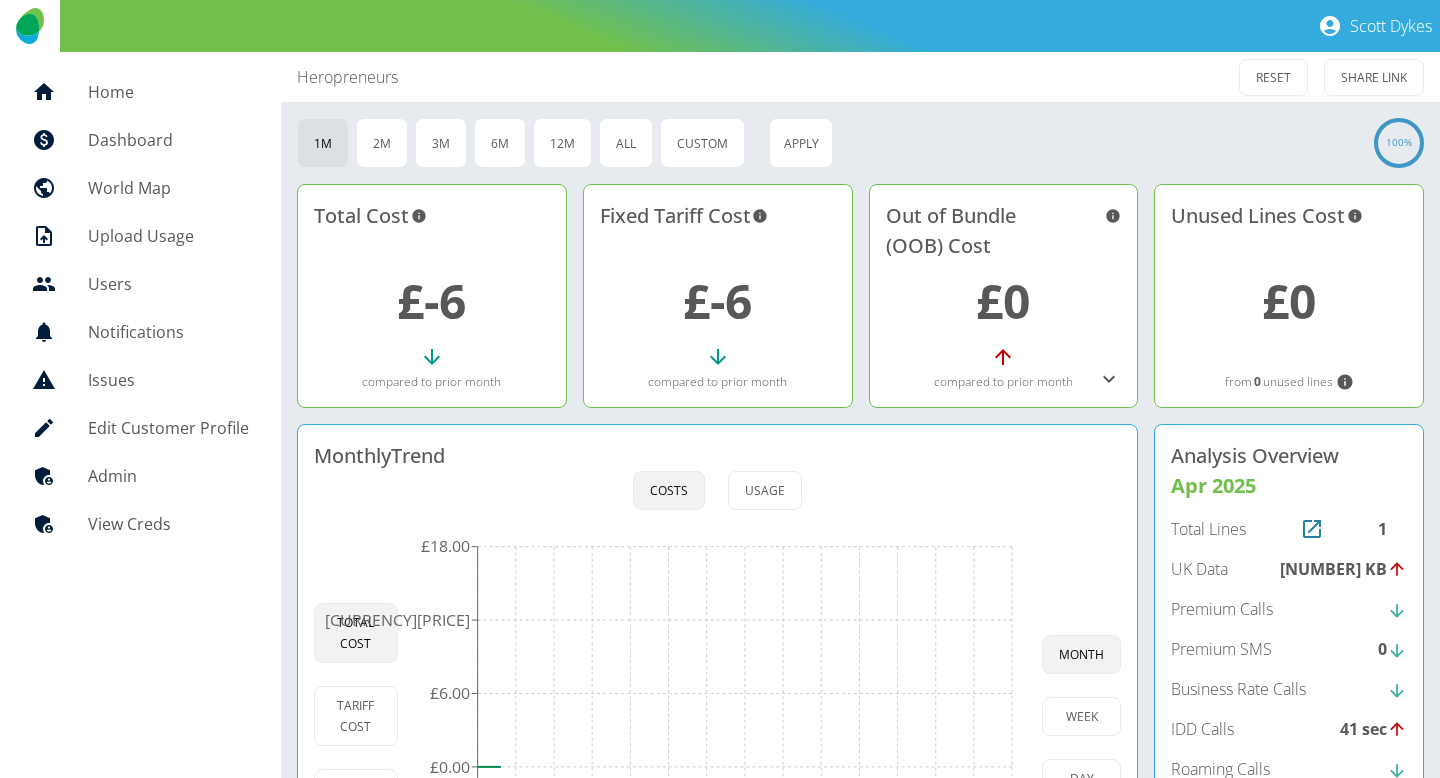 scroll, scrollTop: 209, scrollLeft: 0, axis: vertical 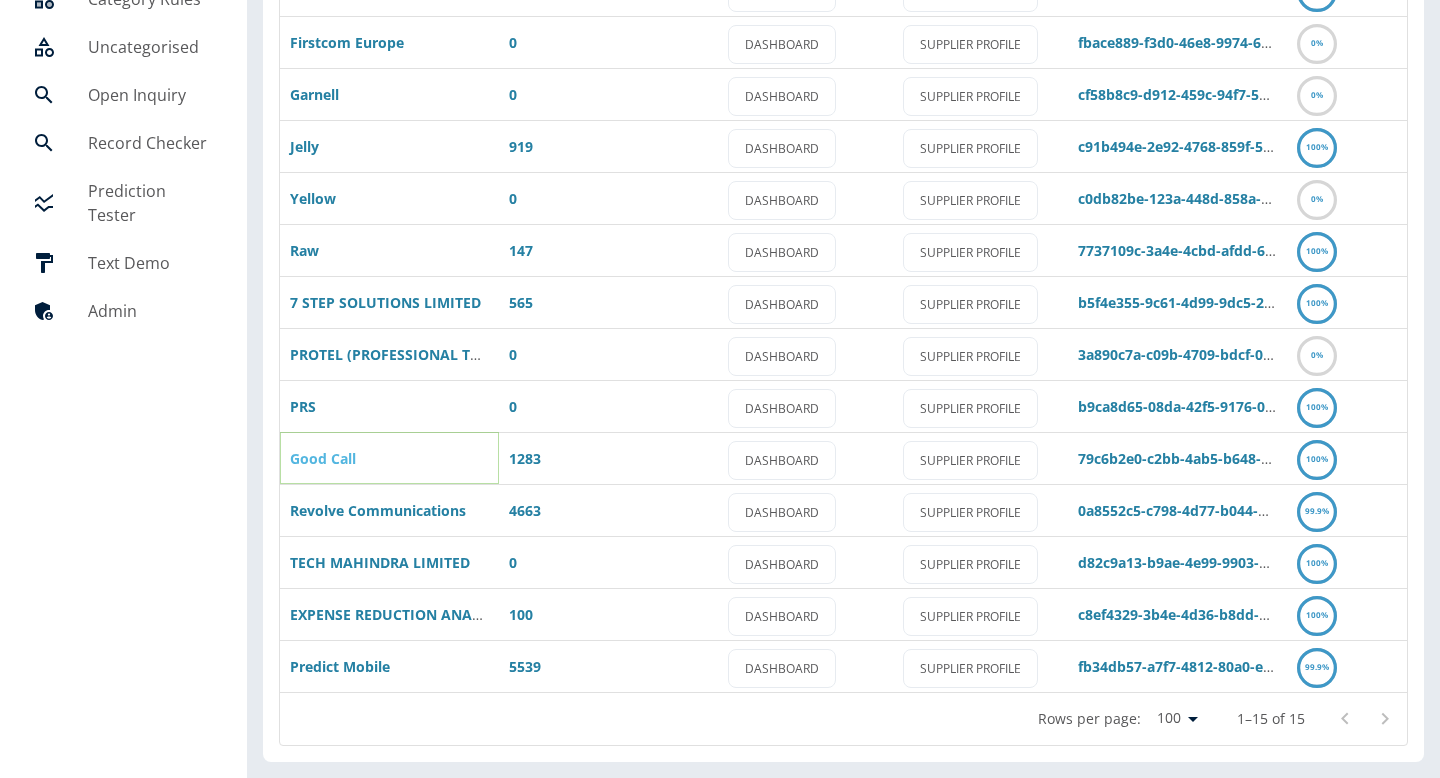click on "Good Call" at bounding box center (323, 458) 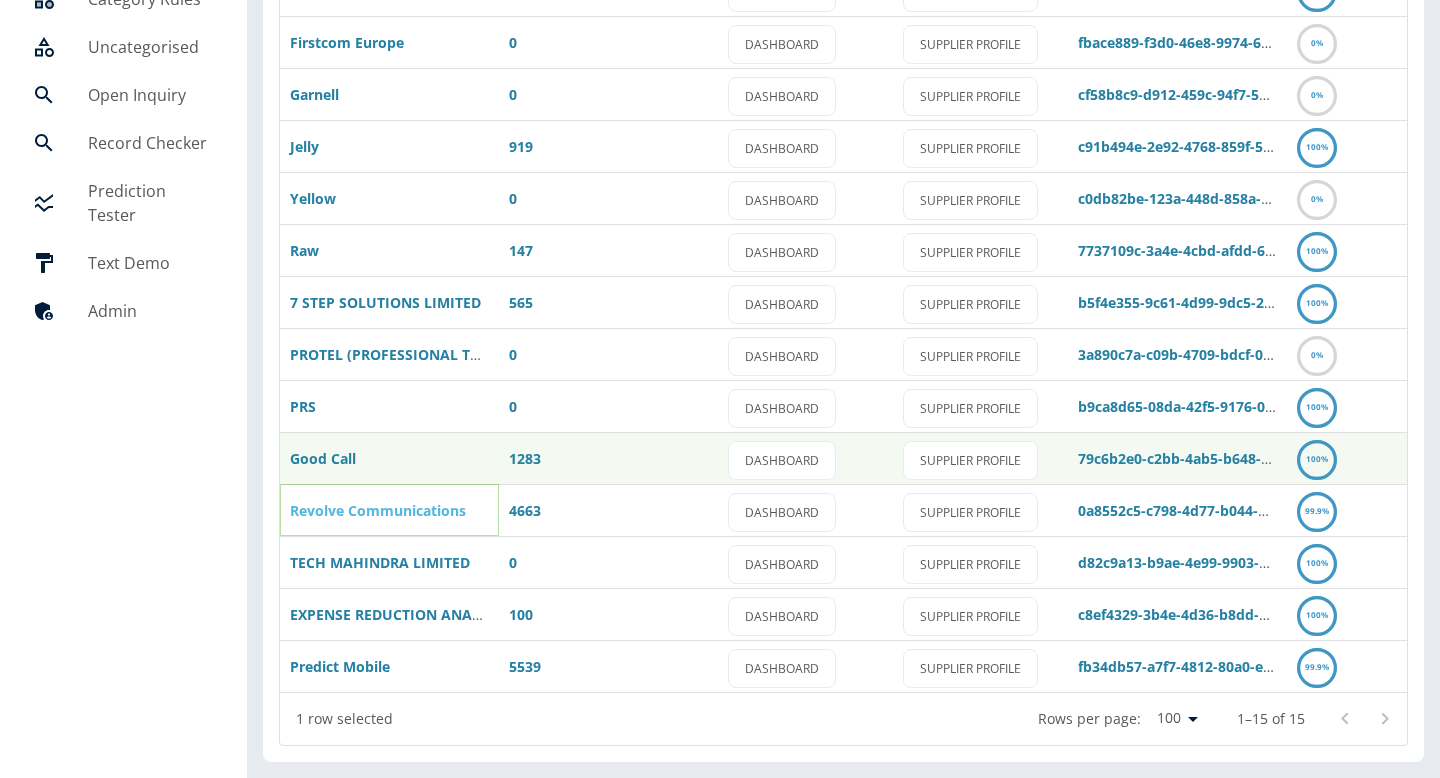 click on "Revolve Communications" at bounding box center (378, 510) 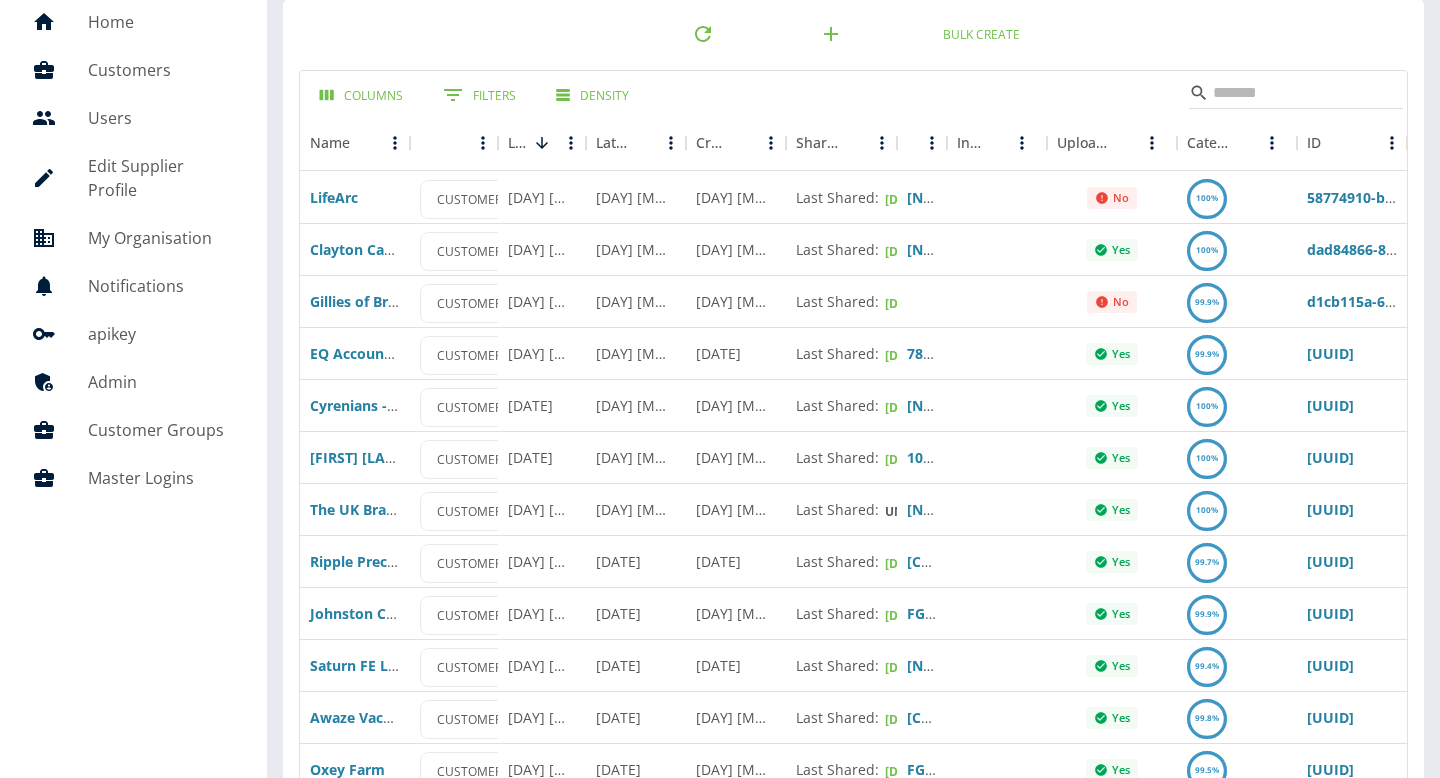 scroll, scrollTop: 0, scrollLeft: 0, axis: both 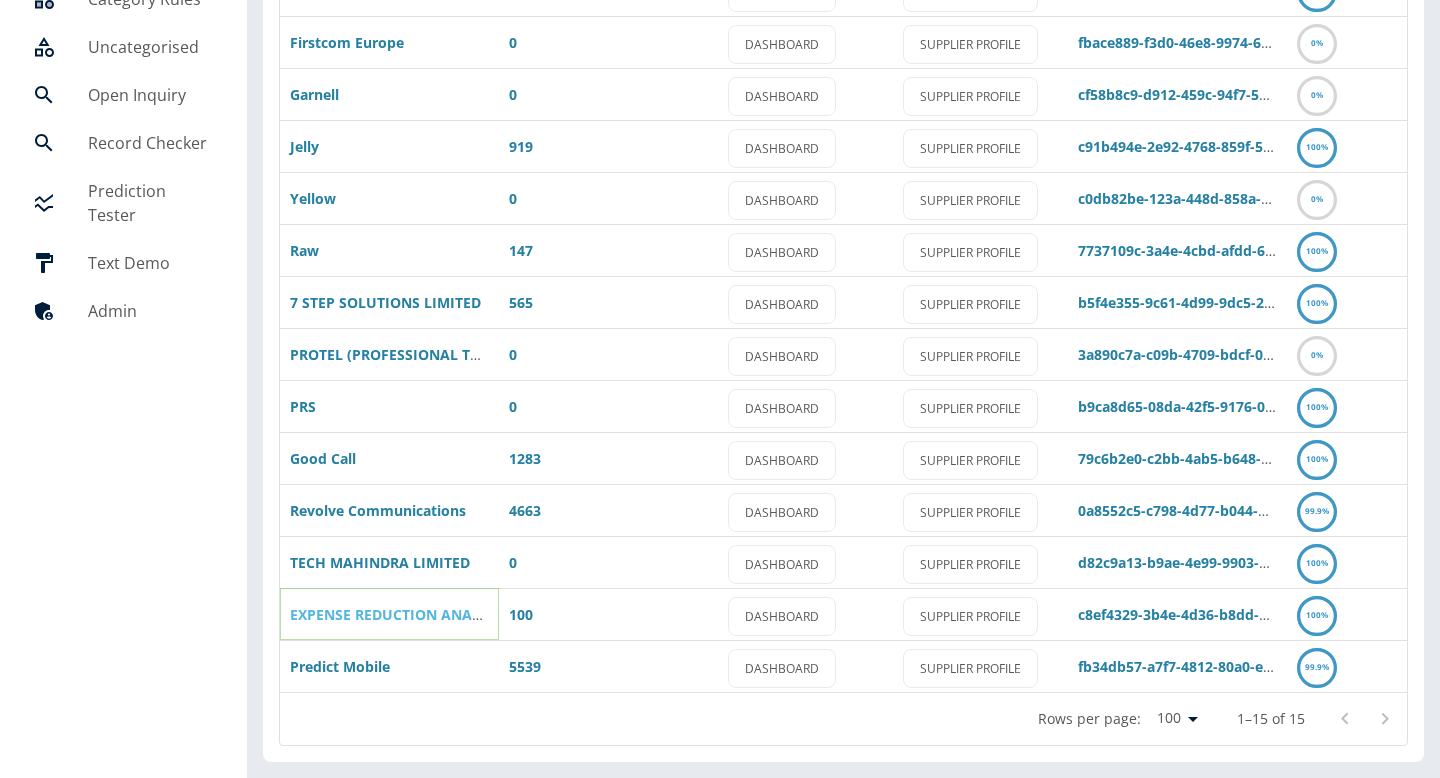 click on "EXPENSE REDUCTION ANALYSTS (UK) LIMITED" at bounding box center [449, 614] 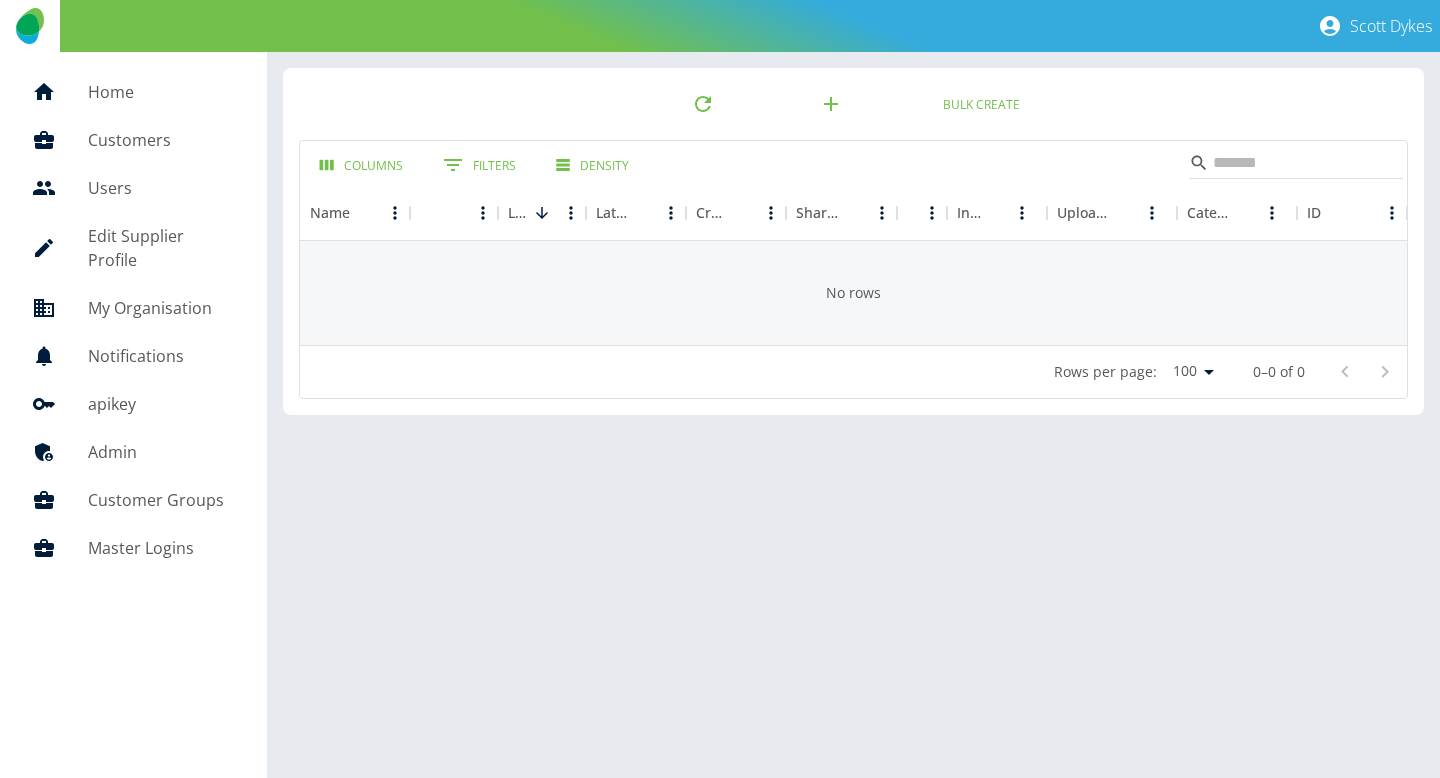 scroll, scrollTop: 0, scrollLeft: 0, axis: both 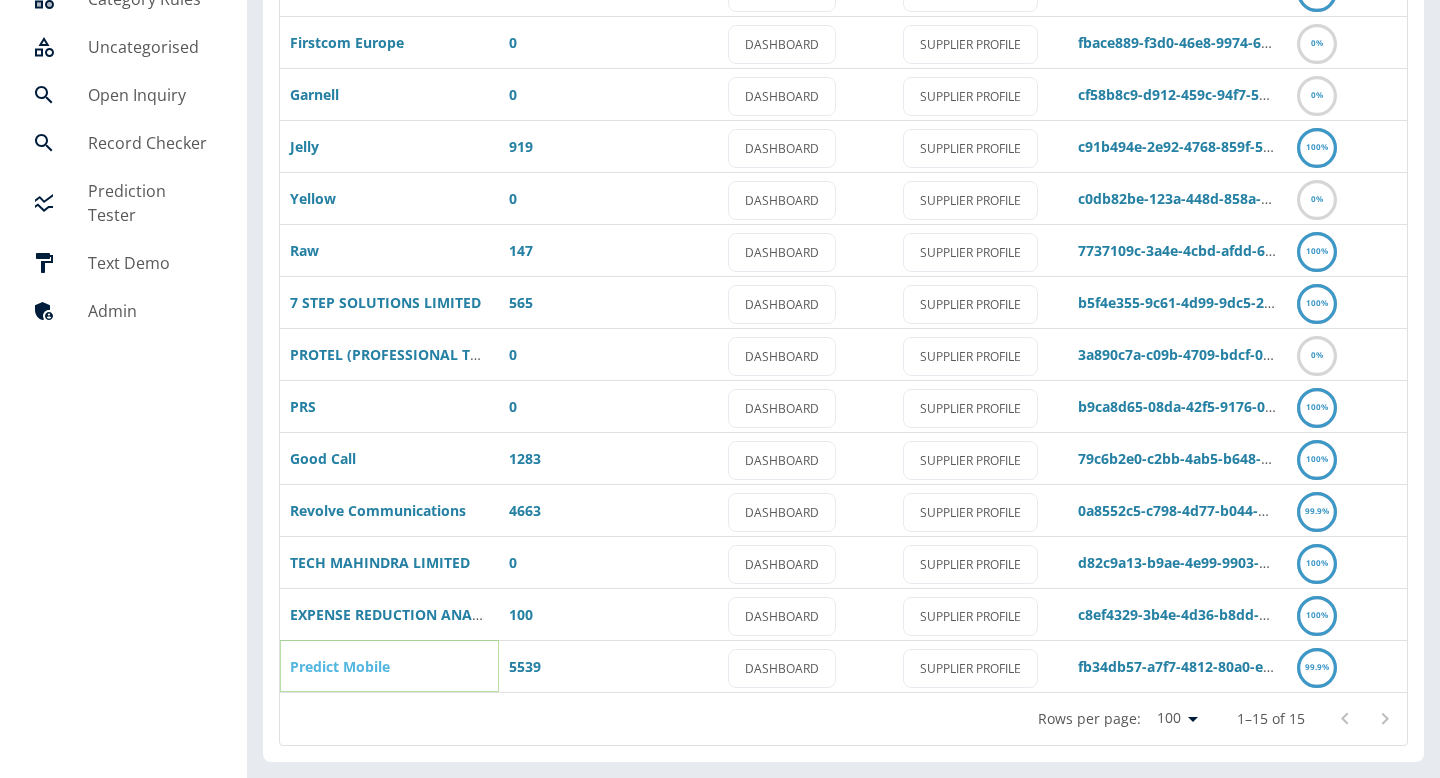 click on "Predict Mobile" at bounding box center (340, 666) 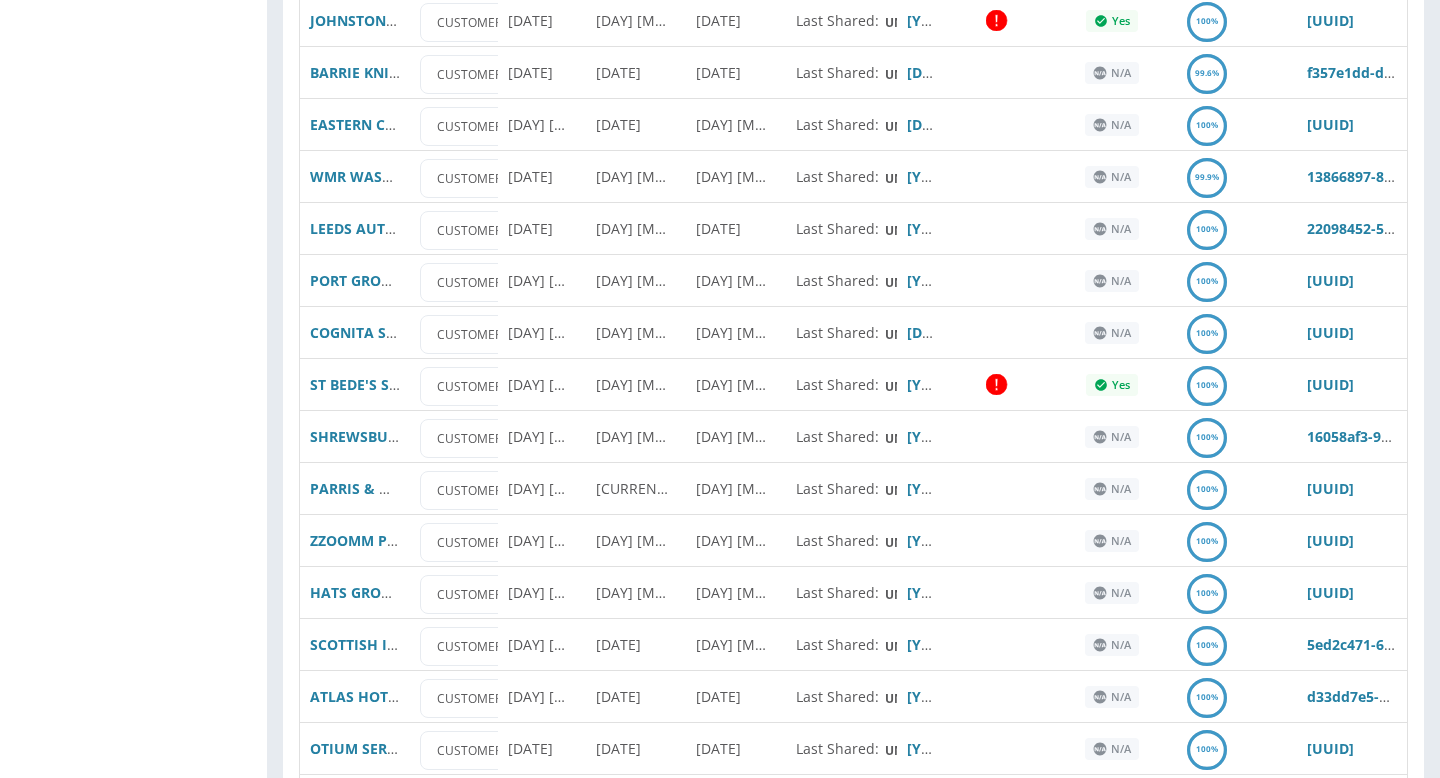 scroll, scrollTop: 0, scrollLeft: 0, axis: both 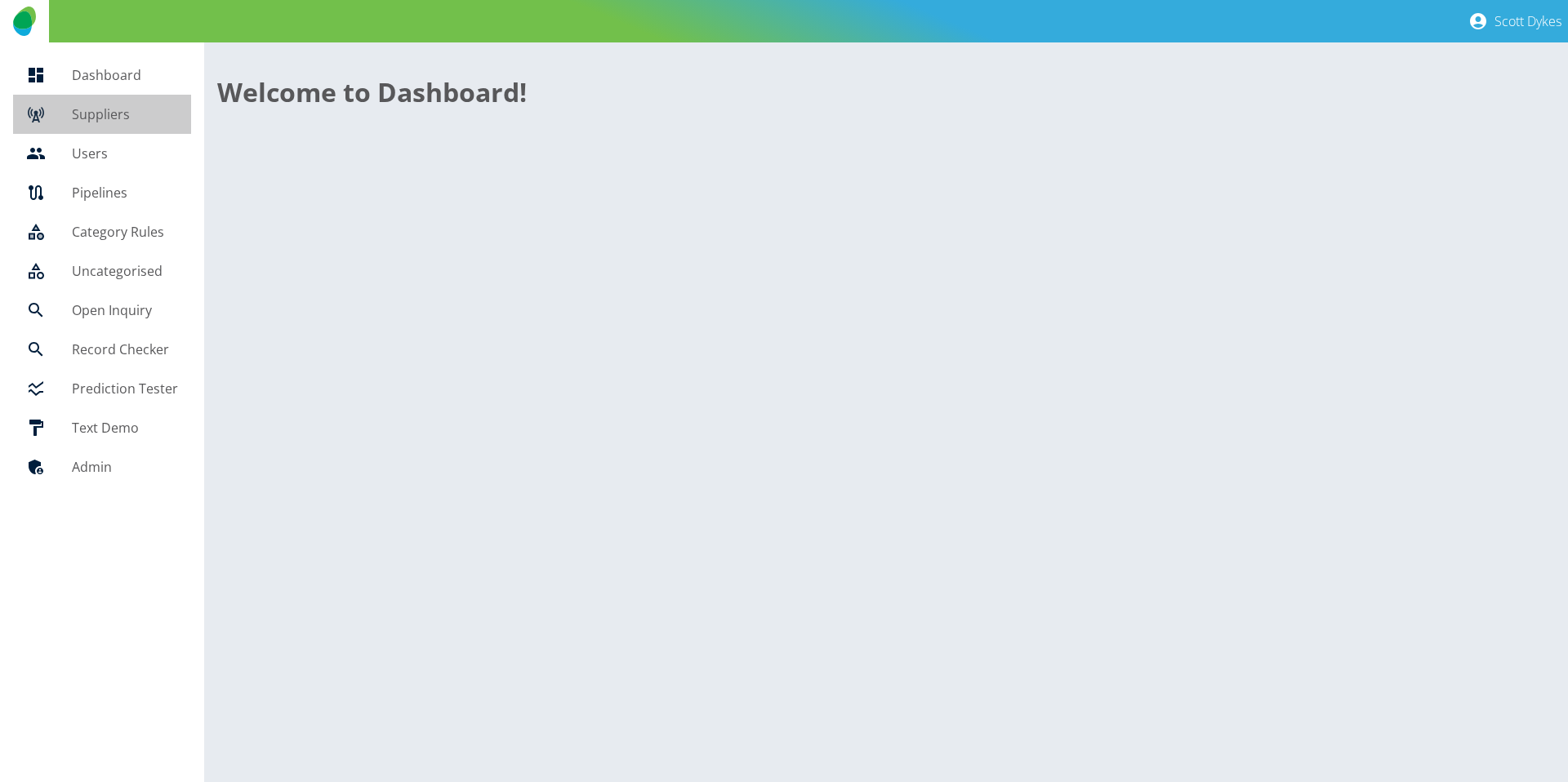 click on "Suppliers" at bounding box center (125, 114) 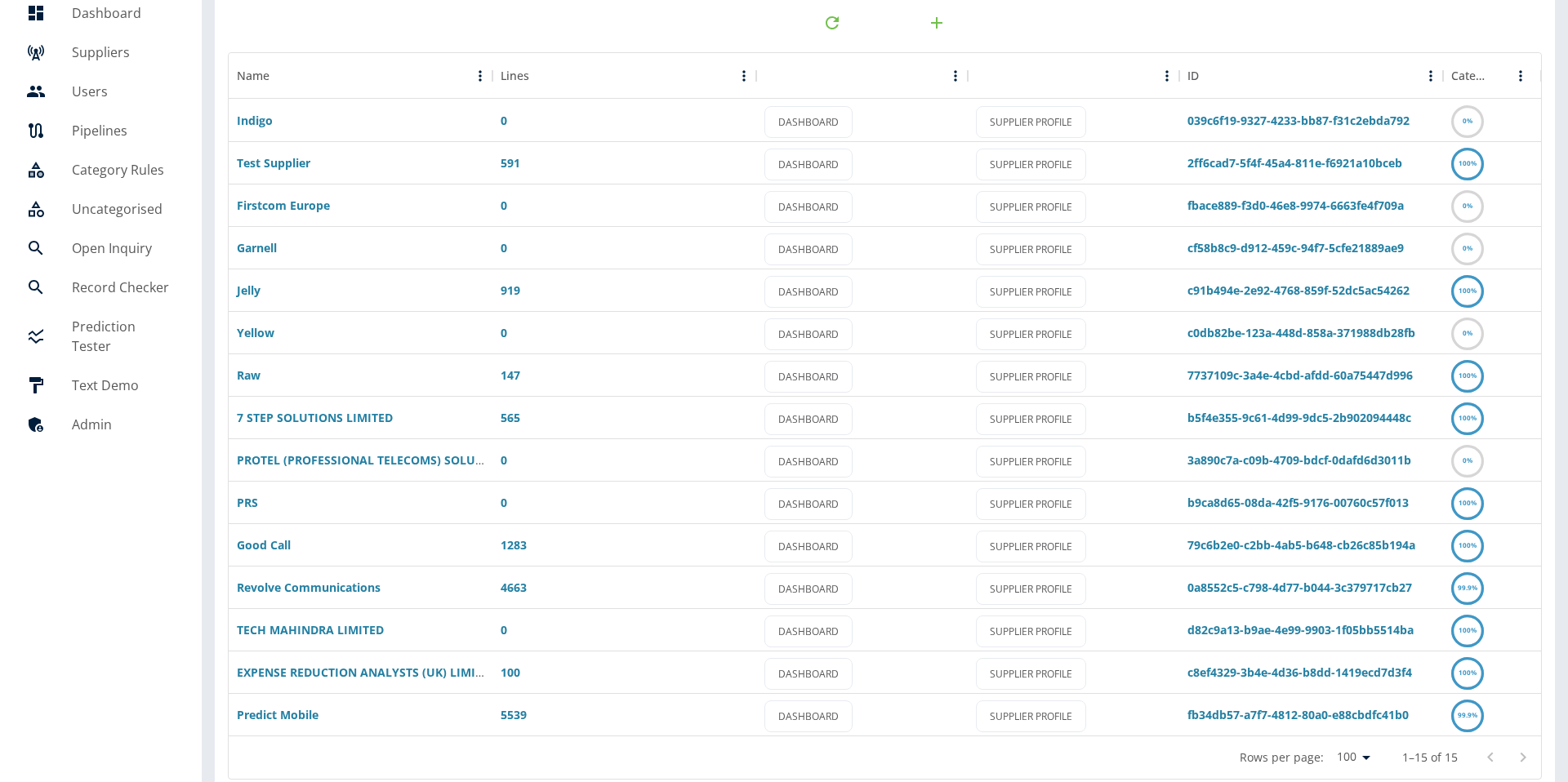 scroll, scrollTop: 86, scrollLeft: 0, axis: vertical 